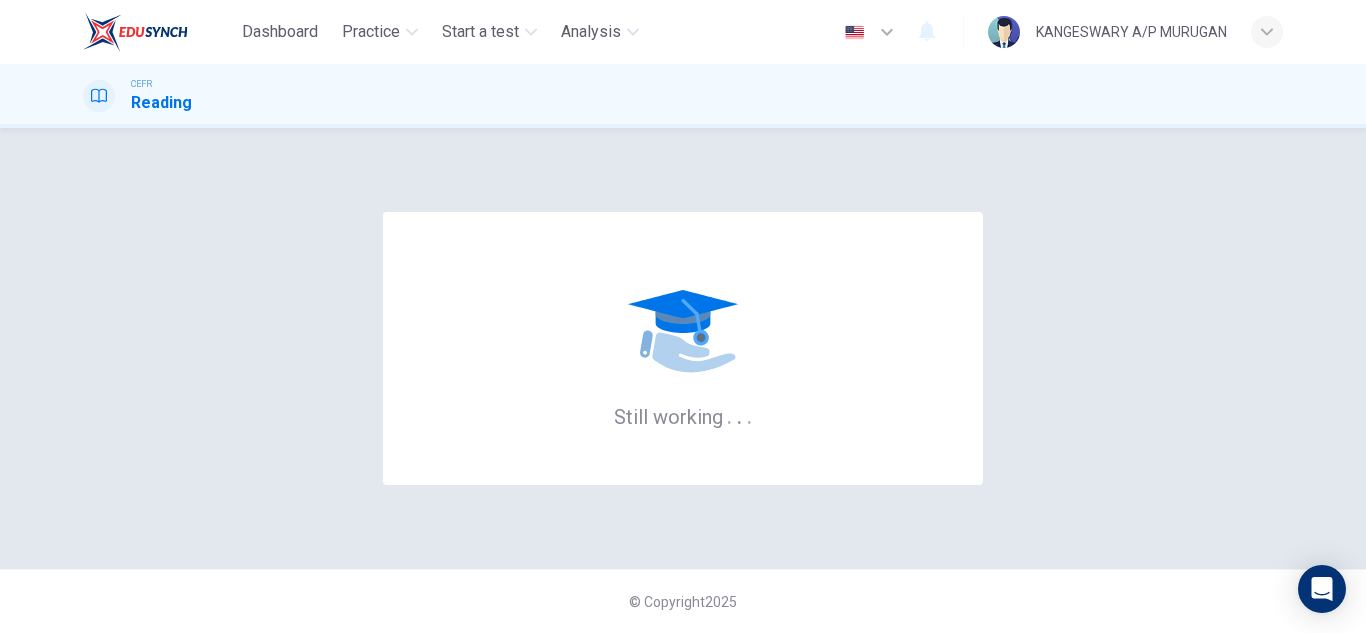 scroll, scrollTop: 0, scrollLeft: 0, axis: both 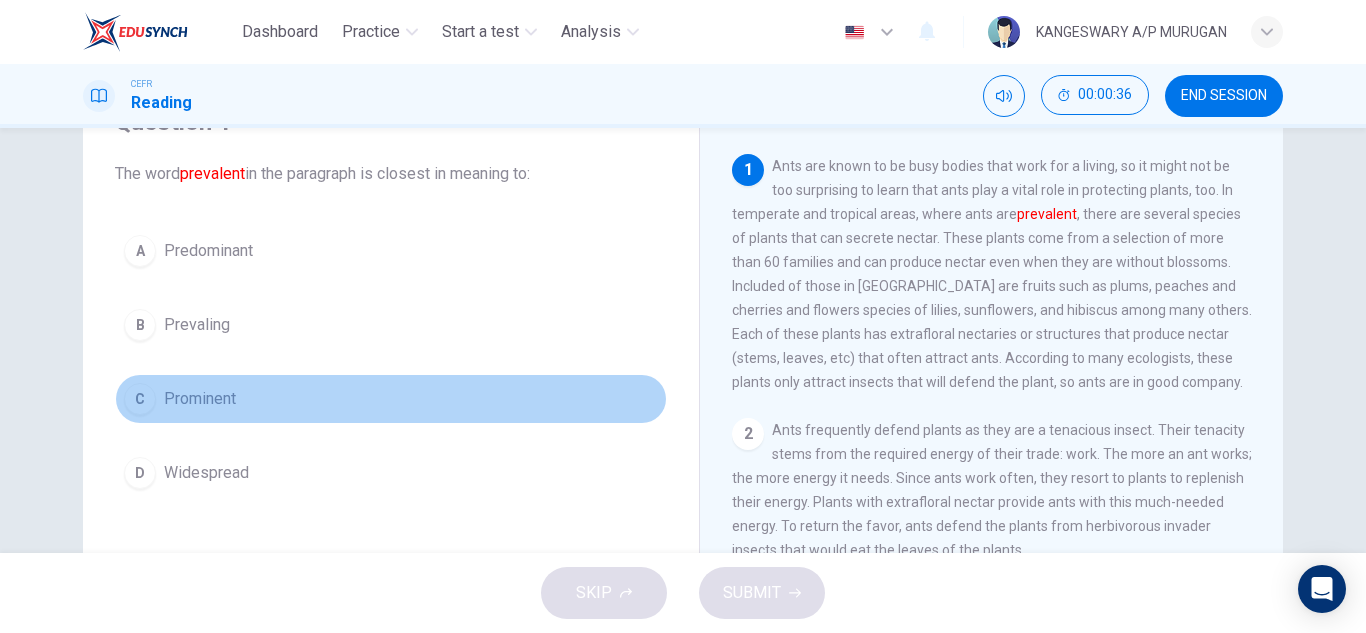 click on "Prominent" at bounding box center (200, 399) 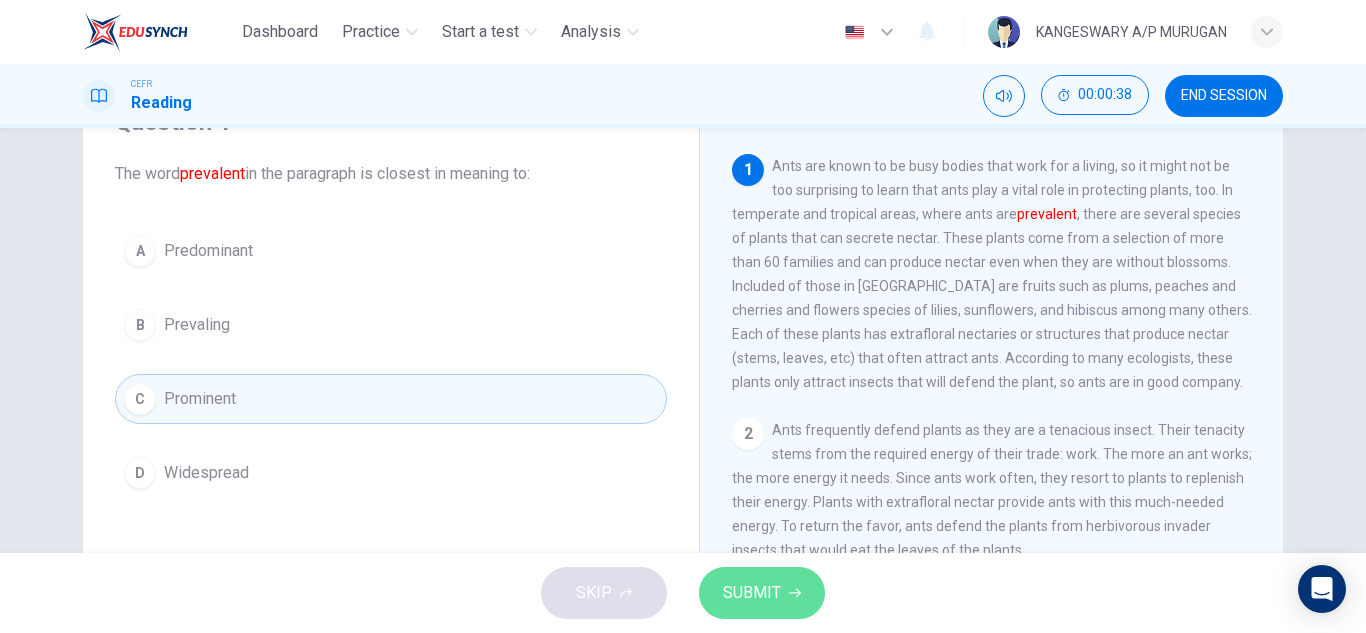 click on "SUBMIT" at bounding box center (762, 593) 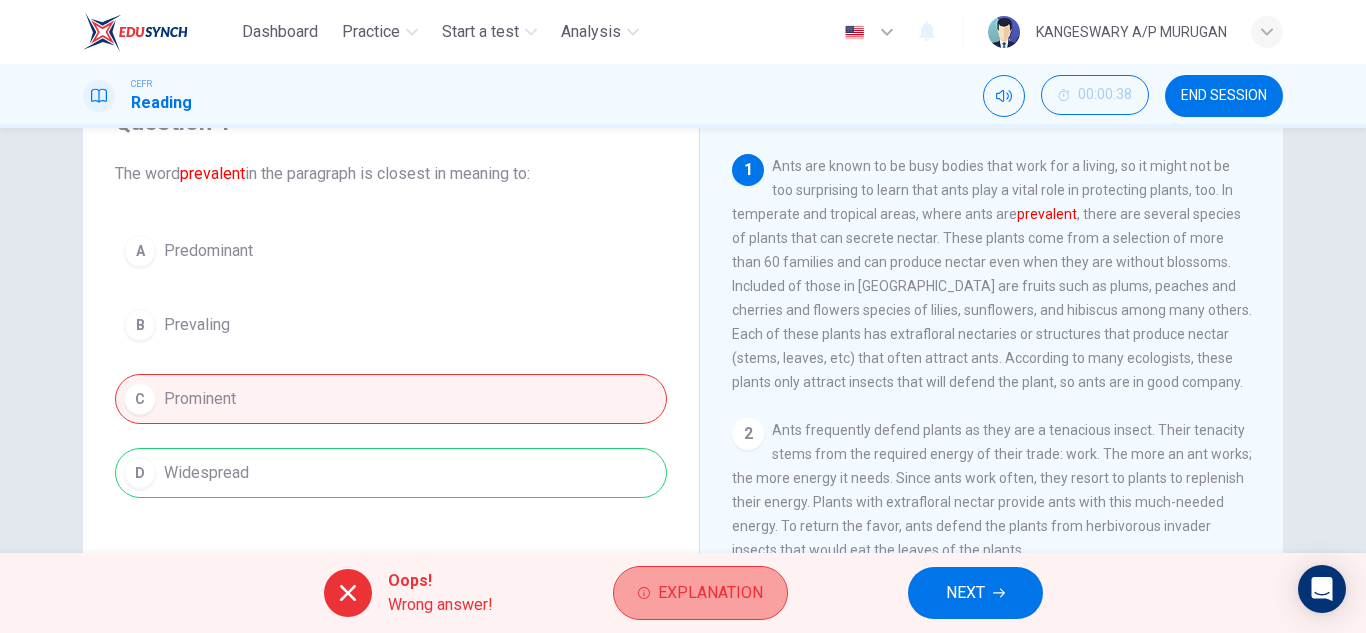 click on "Explanation" at bounding box center (710, 593) 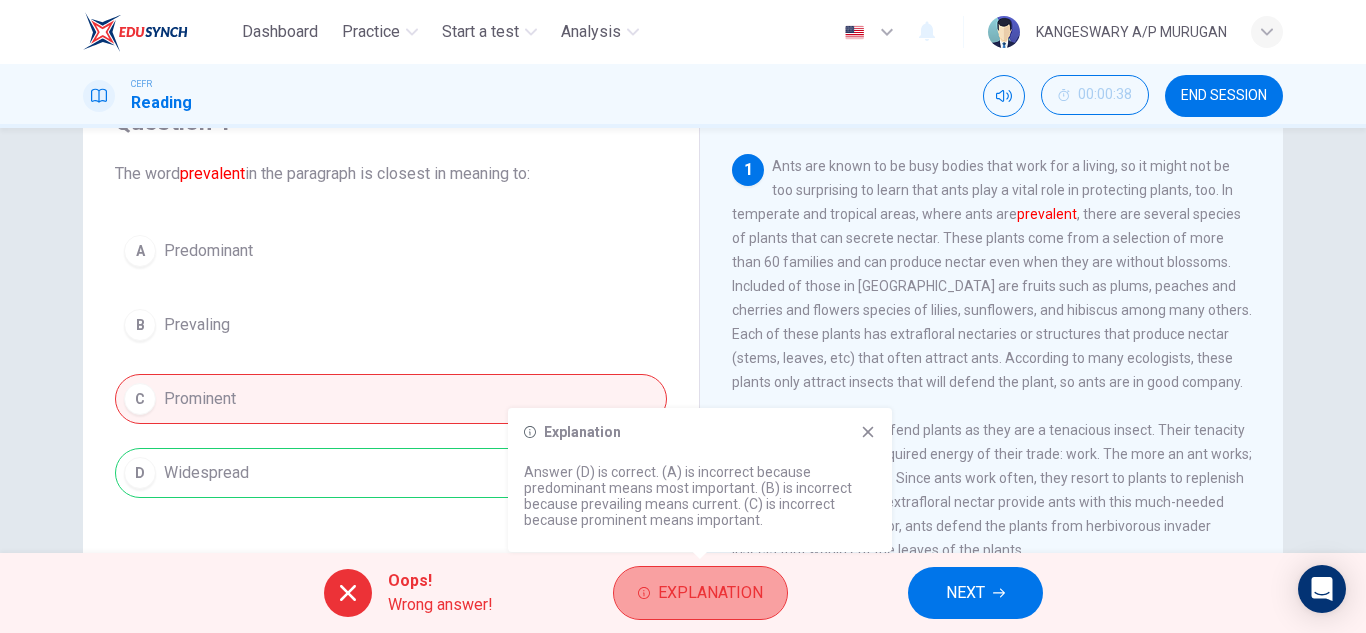 click on "Explanation" at bounding box center [710, 593] 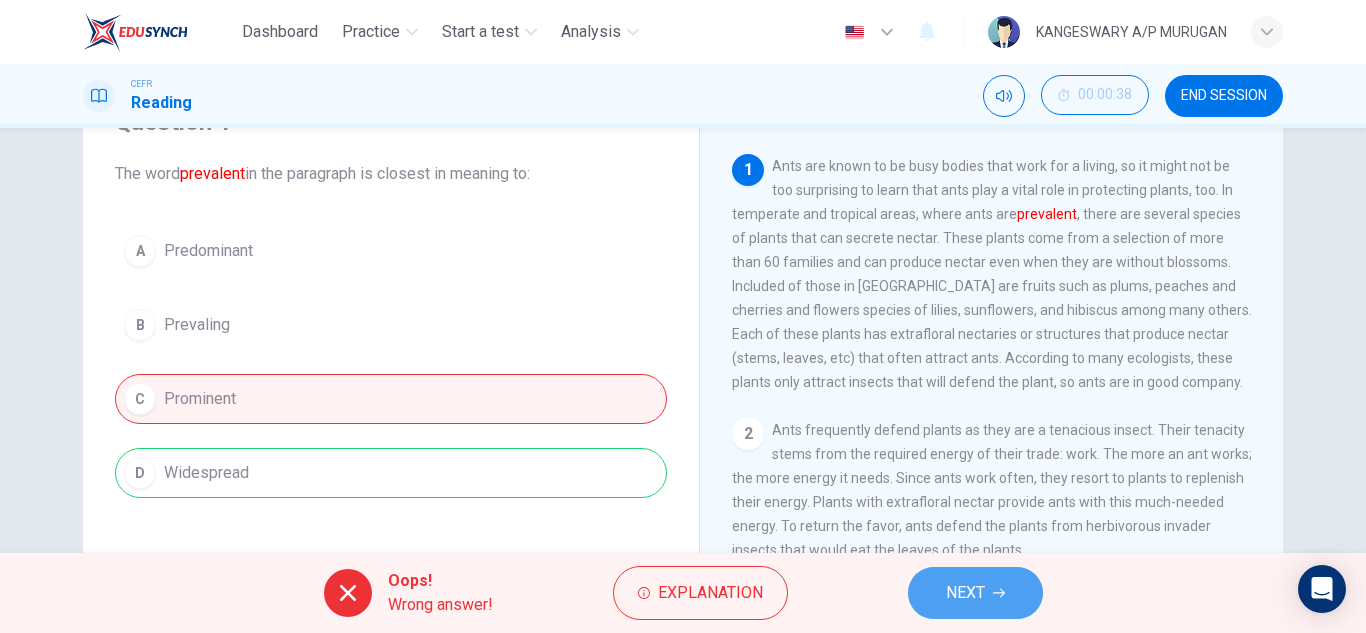 click on "NEXT" at bounding box center [965, 593] 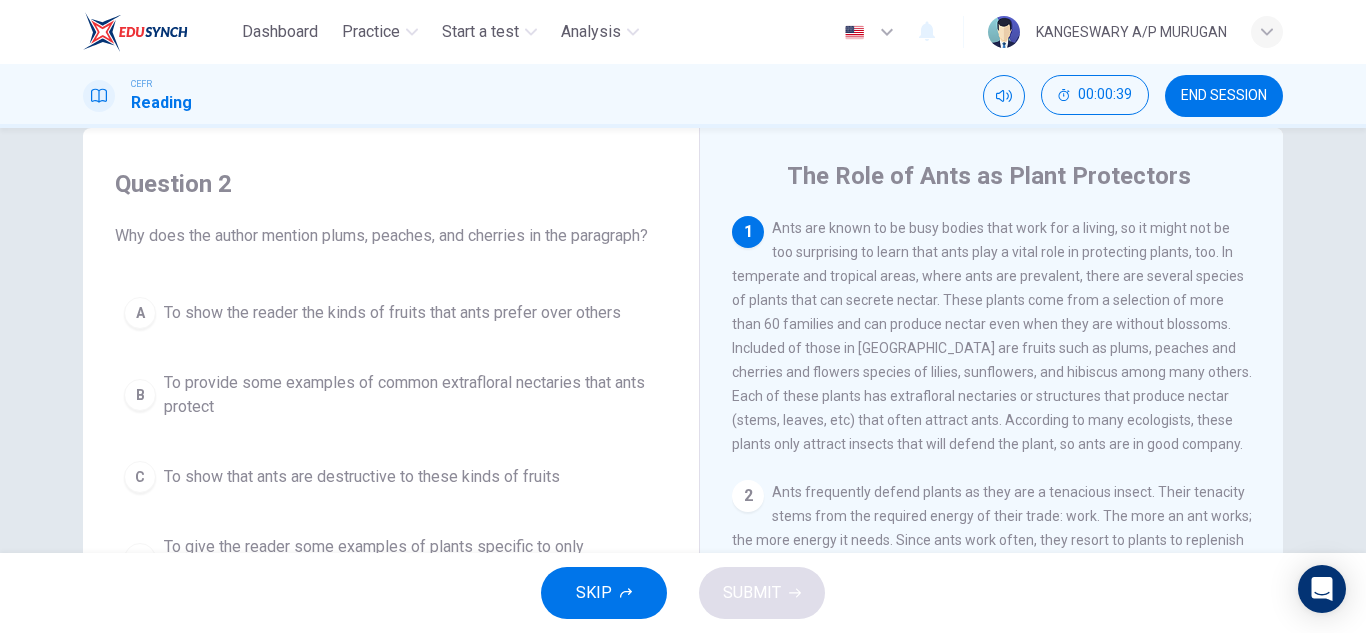 scroll, scrollTop: 71, scrollLeft: 0, axis: vertical 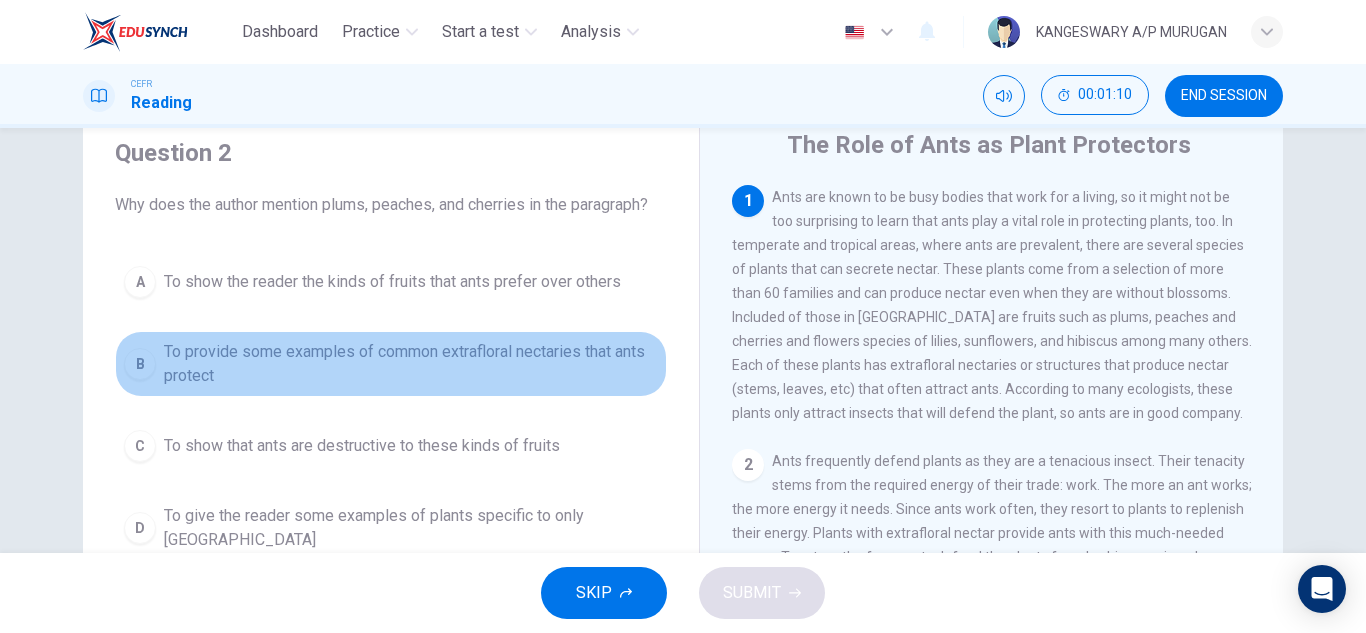 click on "To provide some examples of common extrafloral nectaries that ants protect" at bounding box center [411, 364] 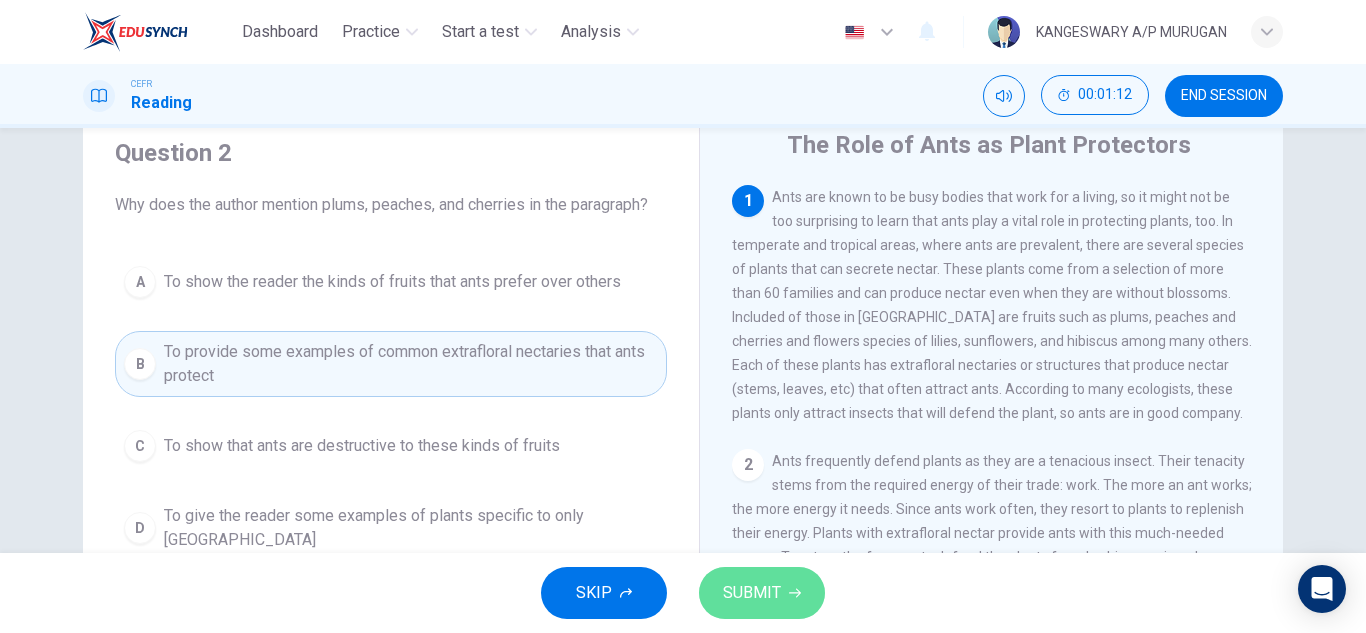 click on "SUBMIT" at bounding box center (752, 593) 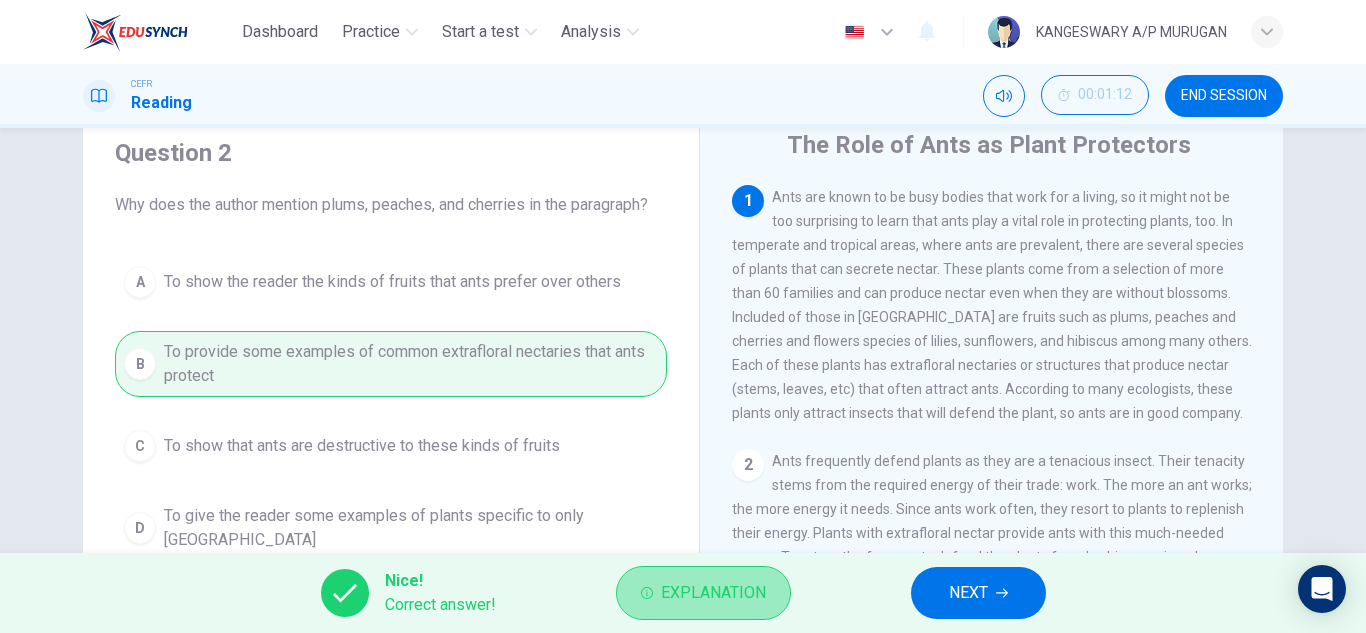 click on "Explanation" at bounding box center (713, 593) 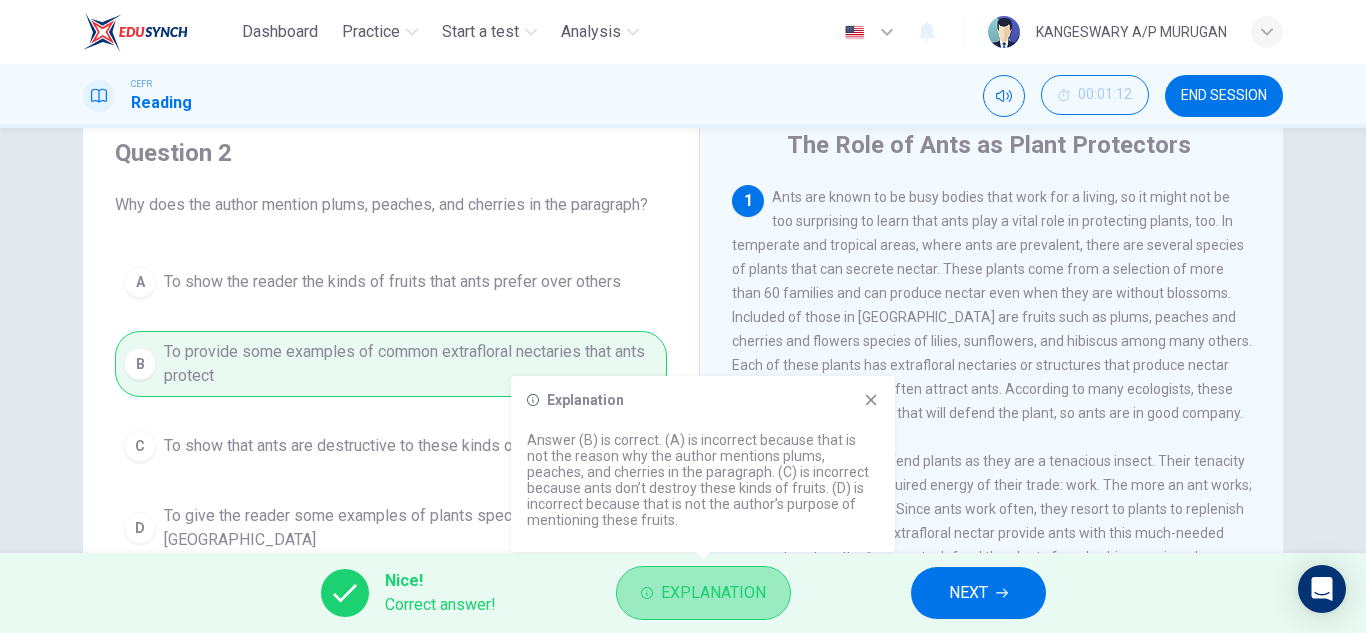 click on "Explanation" at bounding box center [713, 593] 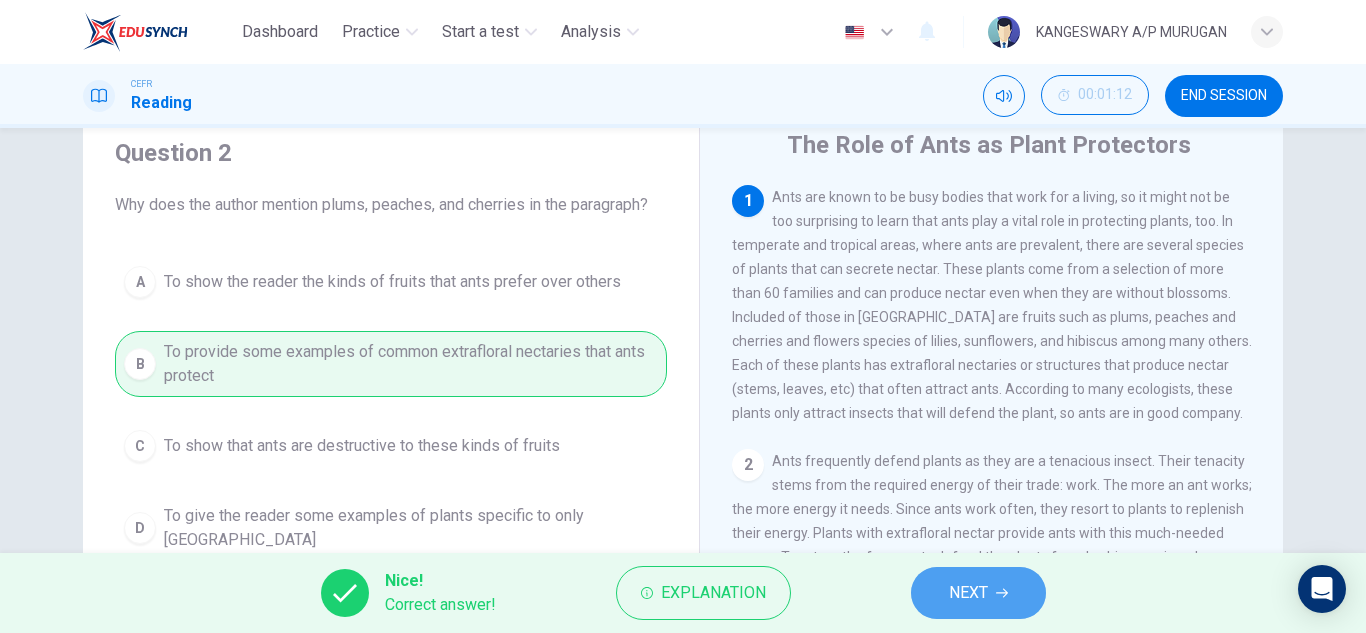 click on "NEXT" at bounding box center (968, 593) 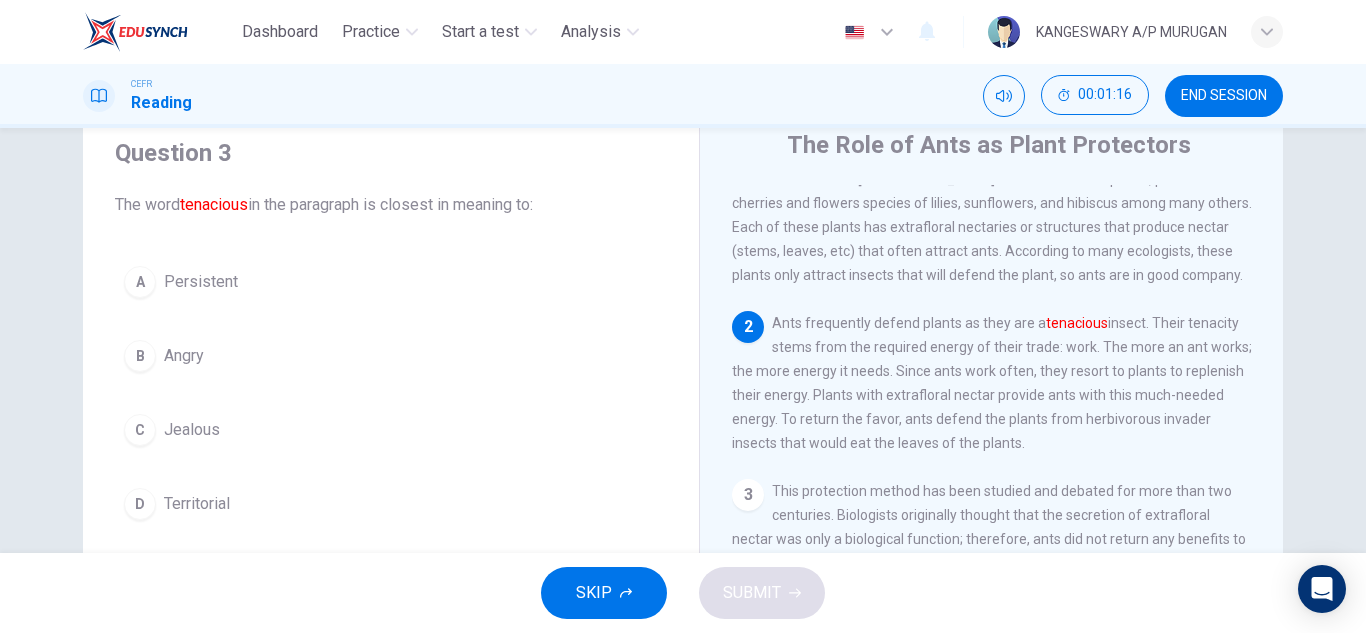 scroll, scrollTop: 139, scrollLeft: 0, axis: vertical 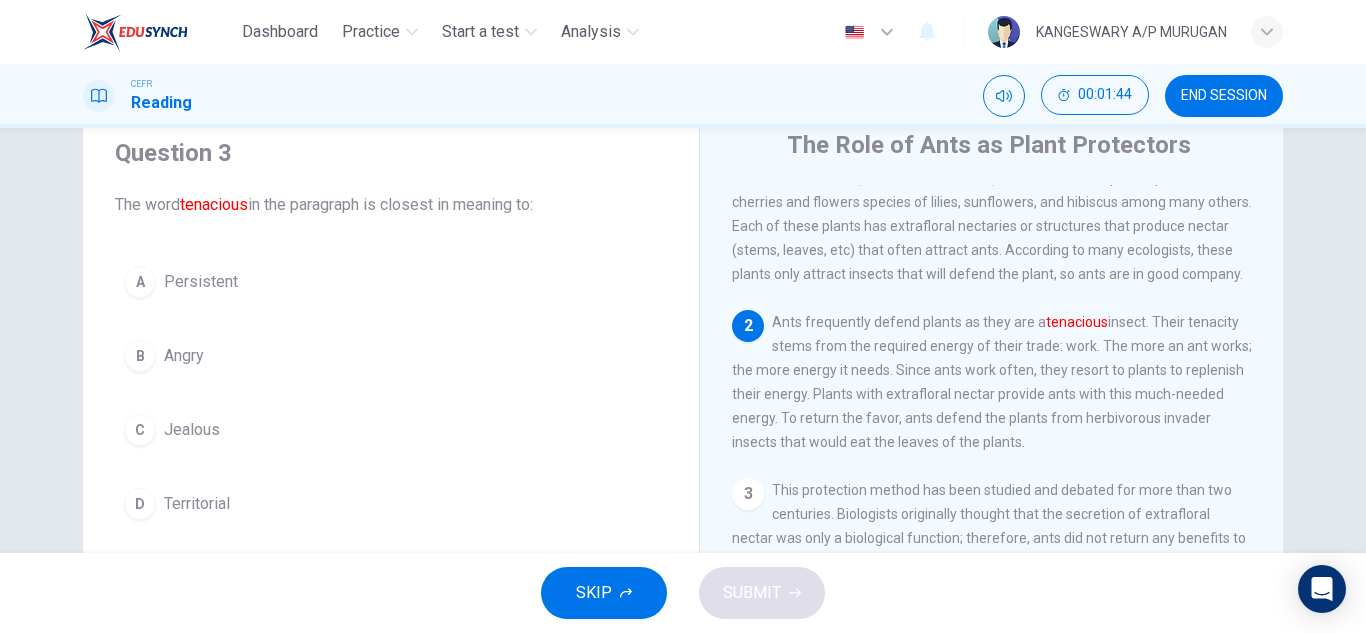 click on "B  Angry" at bounding box center [391, 356] 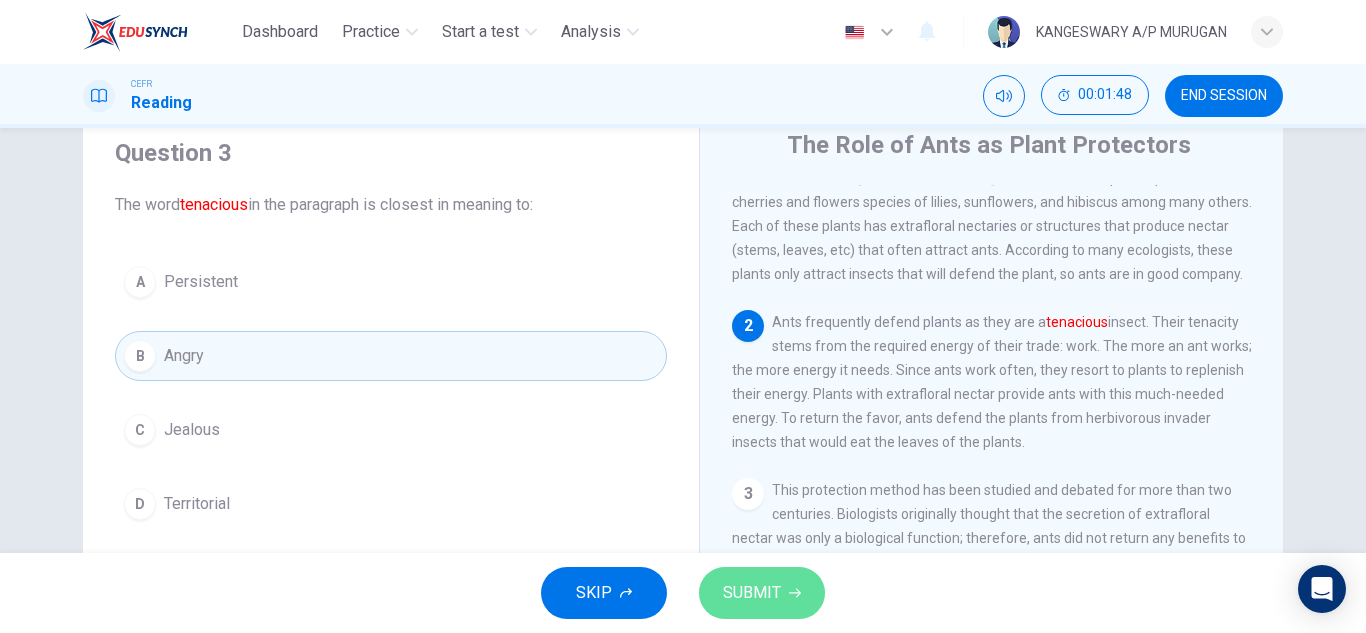 click on "SUBMIT" at bounding box center (762, 593) 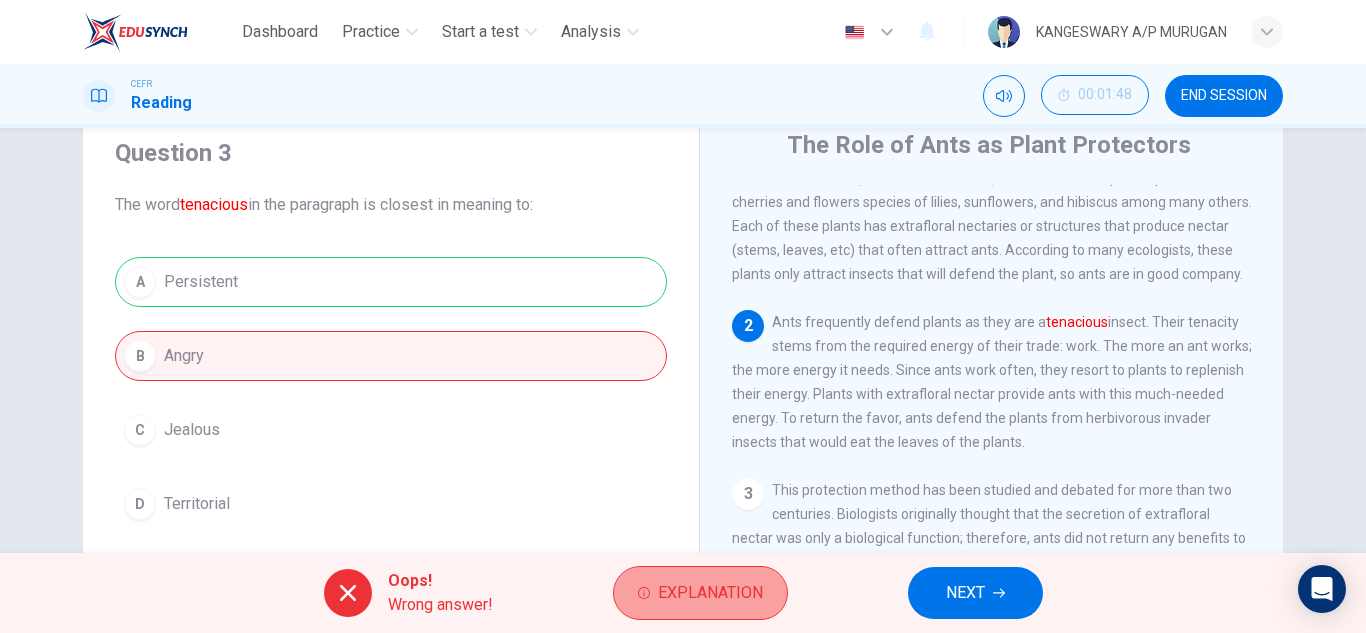 click on "Explanation" at bounding box center [710, 593] 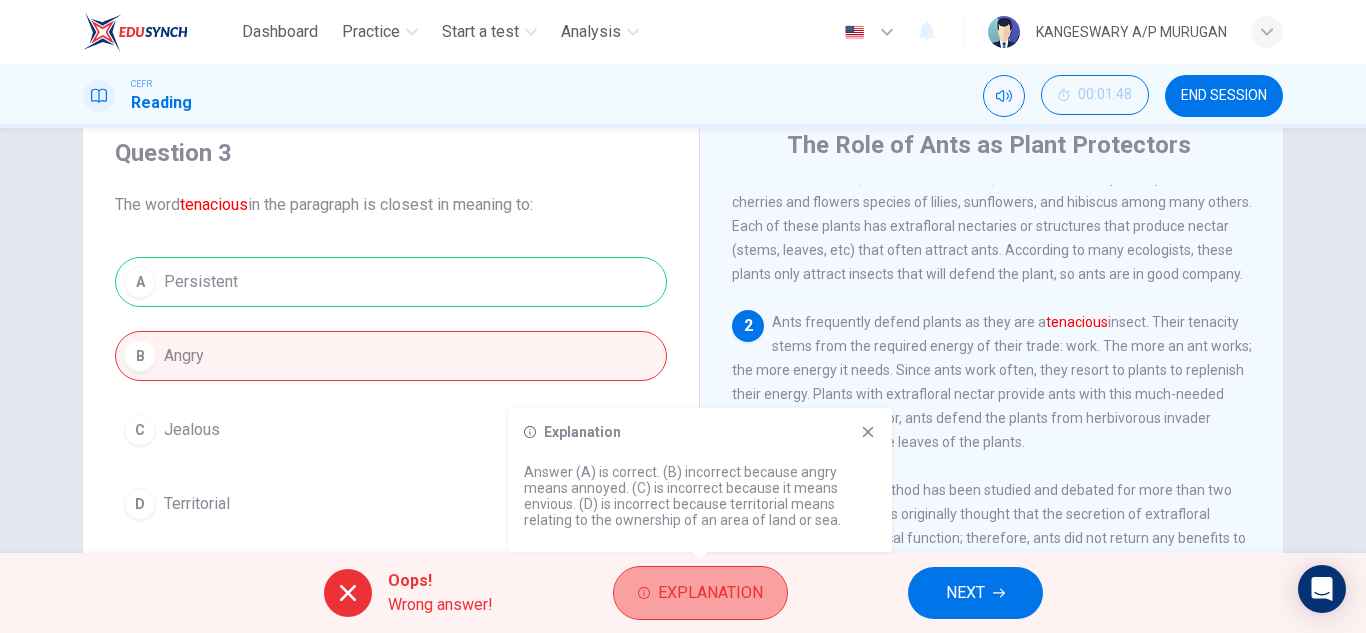click on "Explanation" at bounding box center (710, 593) 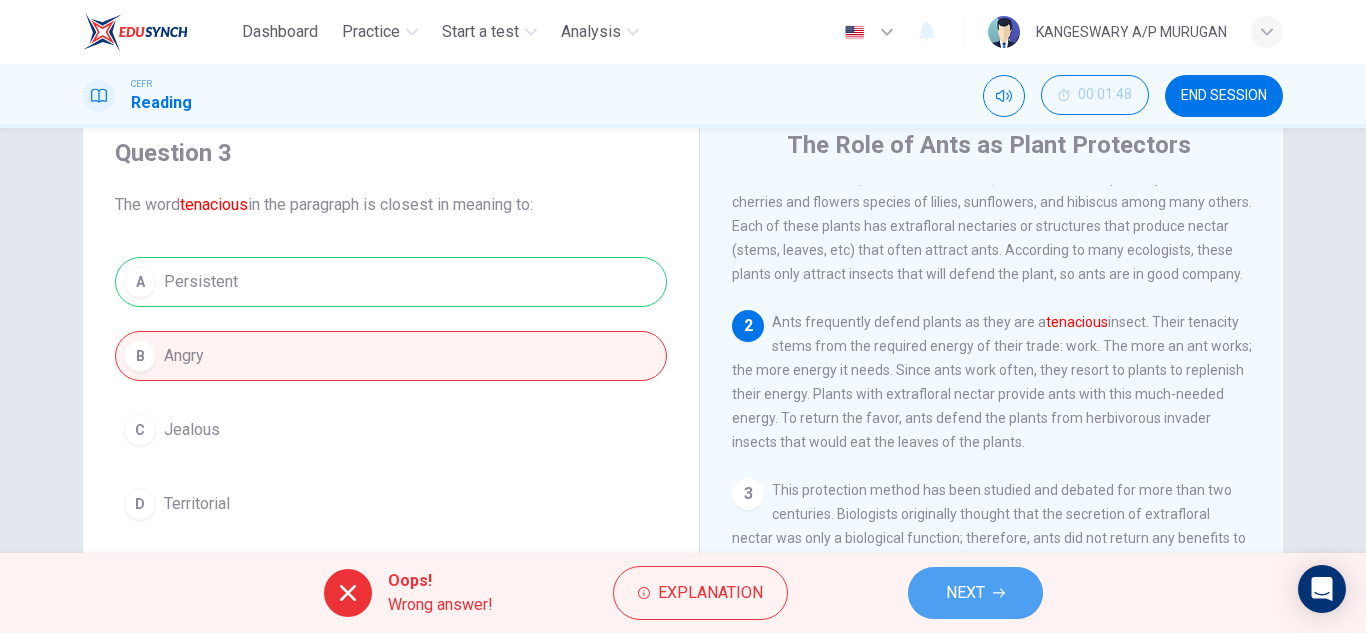 click on "NEXT" at bounding box center [975, 593] 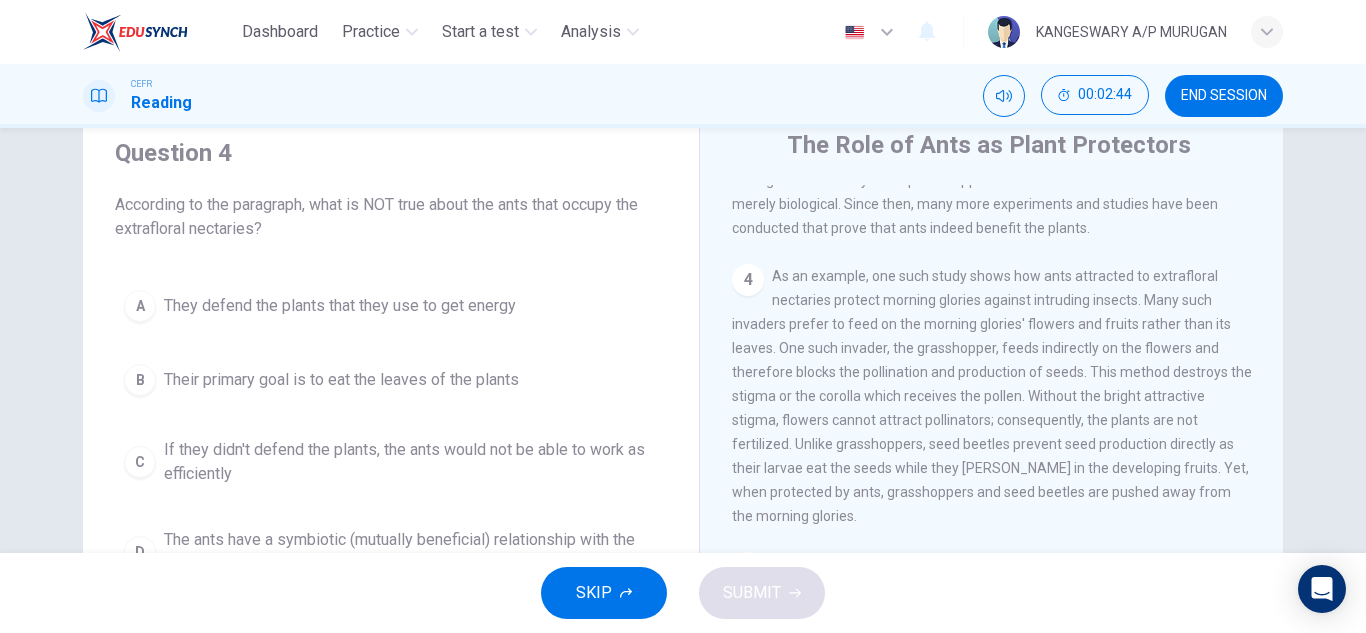 scroll, scrollTop: 713, scrollLeft: 0, axis: vertical 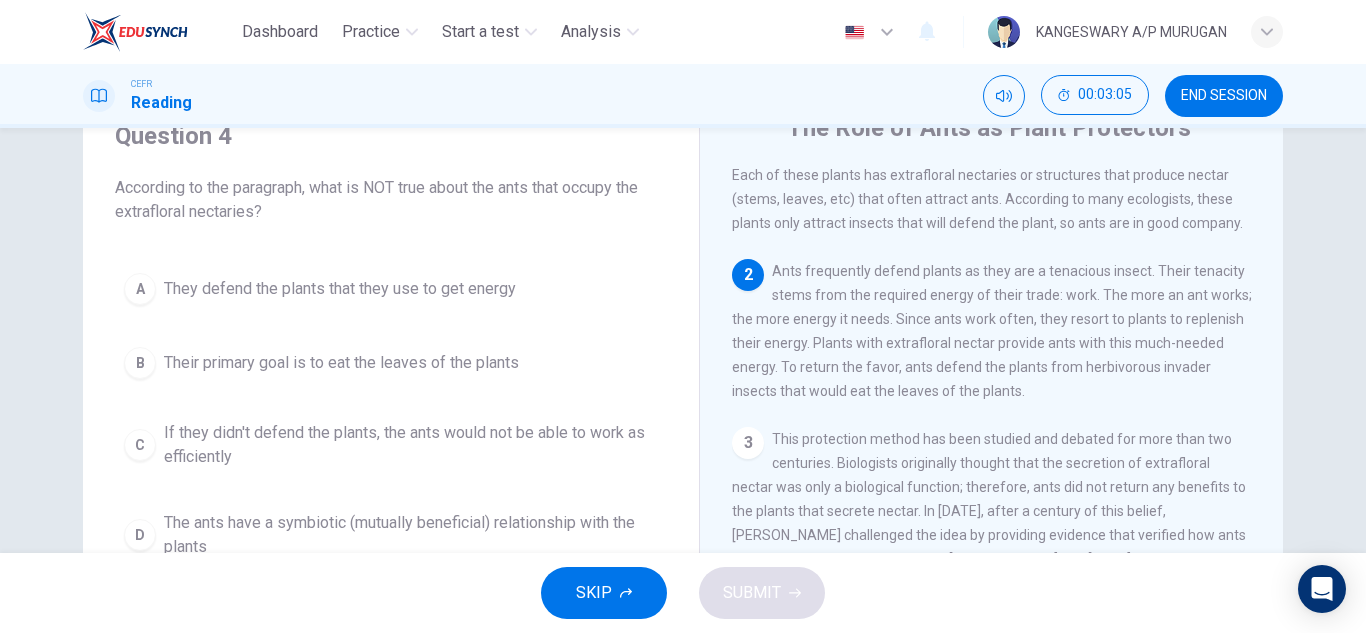 click on "3" at bounding box center [748, 443] 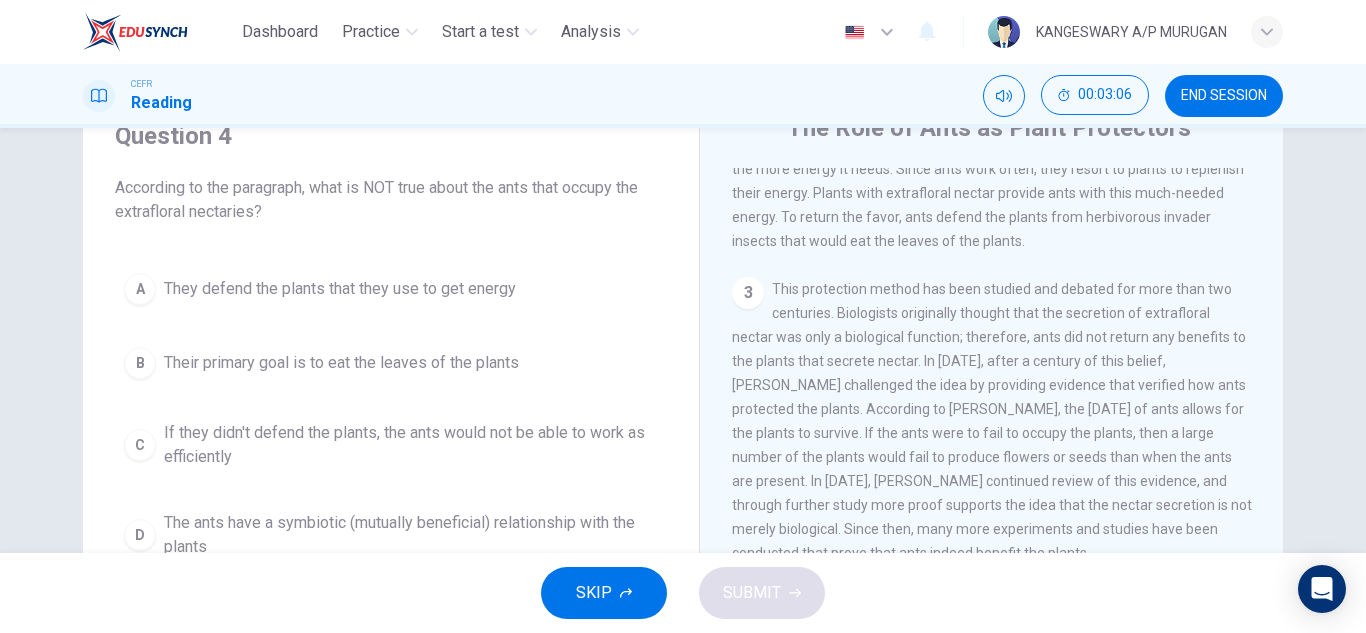scroll, scrollTop: 327, scrollLeft: 0, axis: vertical 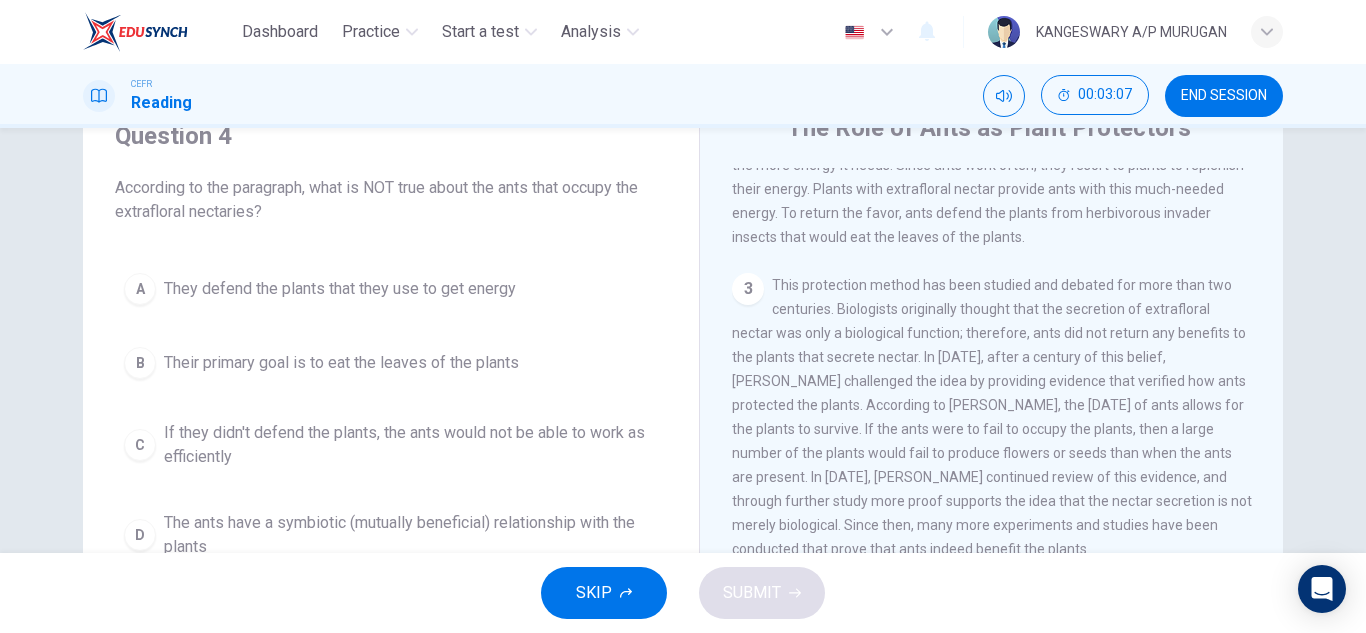click on "3 This protection method has been studied and debated for more than two centuries. Biologists originally thought that the secretion of extrafloral nectar was only a biological function; therefore, ants did not return any benefits to the plants that secrete nectar. In 1910, after a century of this belief, William Morton Wheeler challenged the idea by providing evidence that verified how ants protected the plants. According to Wheeler, the visitation of ants allows for the plants to survive. If the ants were to fail to occupy the plants, then a large number of the plants would fail to produce flowers or seeds than when the ants are present. In 1977, Barbara Bentley continued review of this evidence, and through further study more proof supports the idea that the nectar secretion is not merely biological. Since then, many more experiments and studies have been conducted that prove that ants indeed benefit the plants." at bounding box center [992, 417] 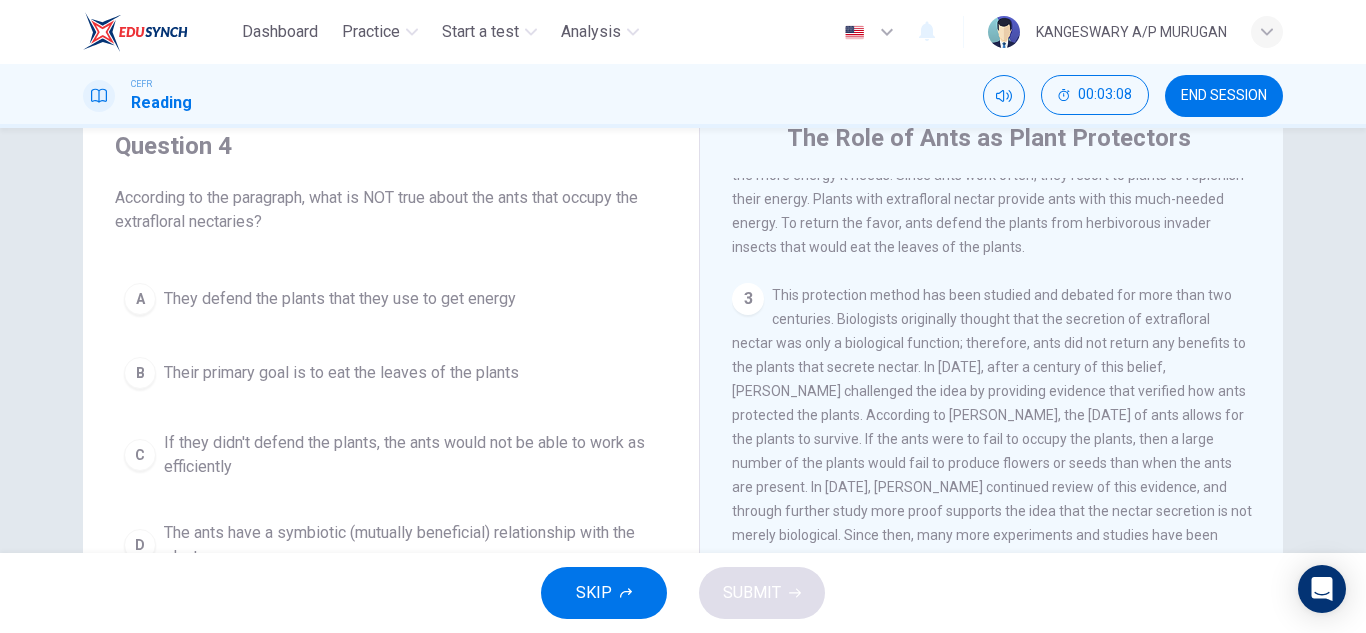 scroll, scrollTop: 77, scrollLeft: 0, axis: vertical 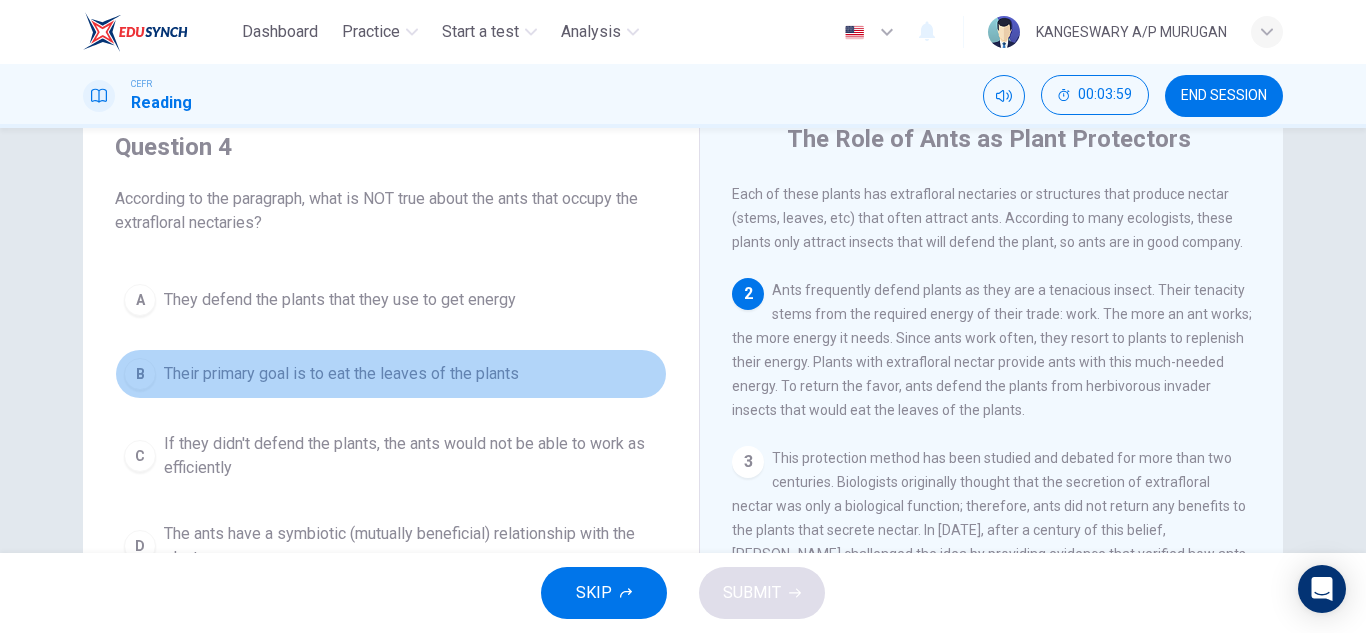 click on "Their primary goal is to eat the leaves of the plants" at bounding box center (341, 374) 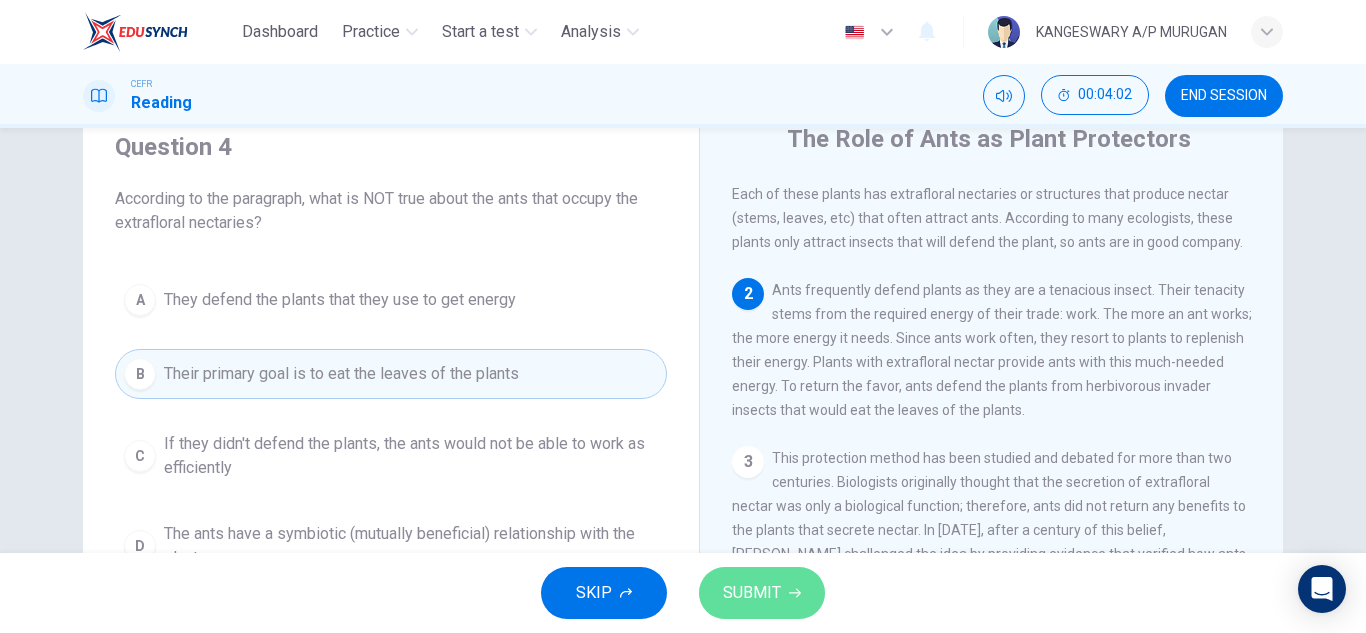 click on "SUBMIT" at bounding box center (752, 593) 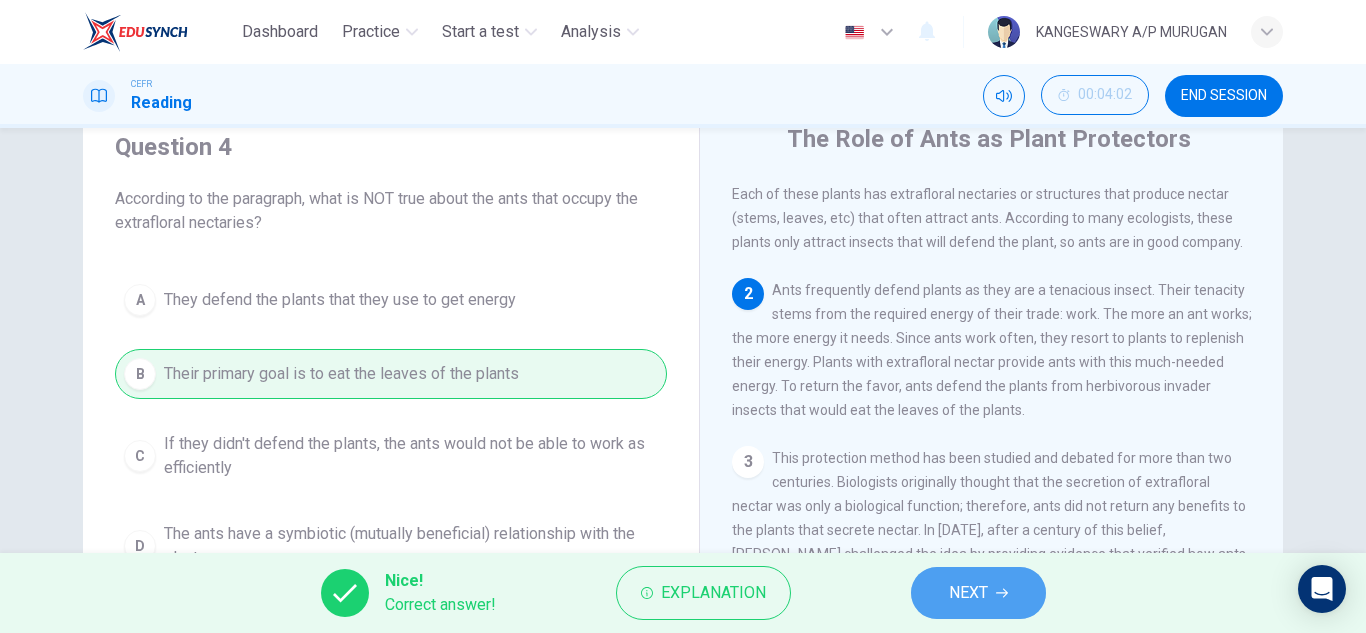 click on "NEXT" at bounding box center [978, 593] 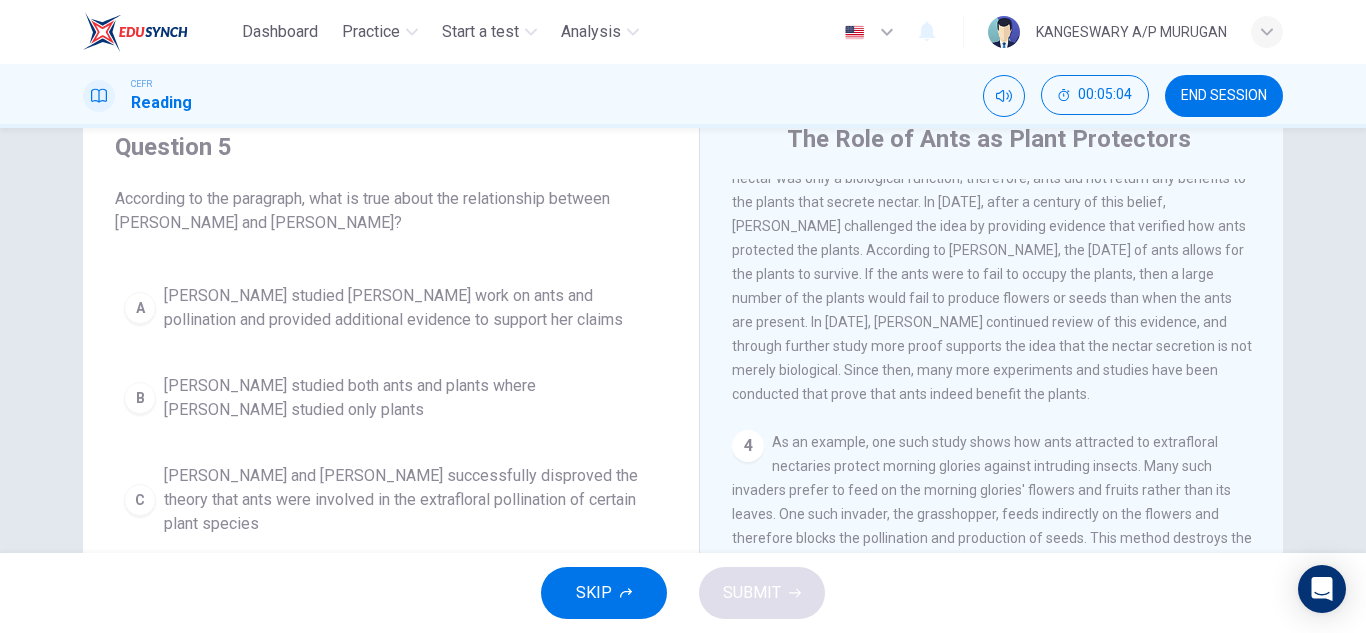 scroll, scrollTop: 495, scrollLeft: 0, axis: vertical 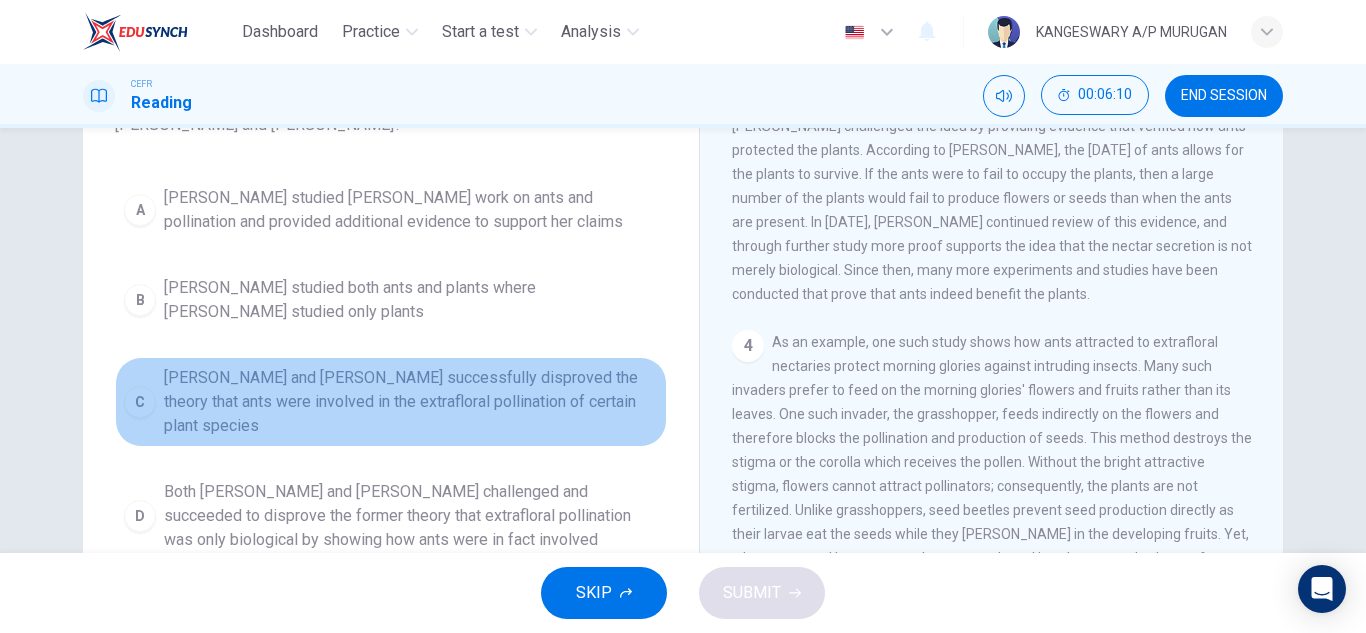 click on "Bentley and Wheeler successfully disproved the theory that ants were involved in the extrafloral pollination of certain plant species" at bounding box center (411, 402) 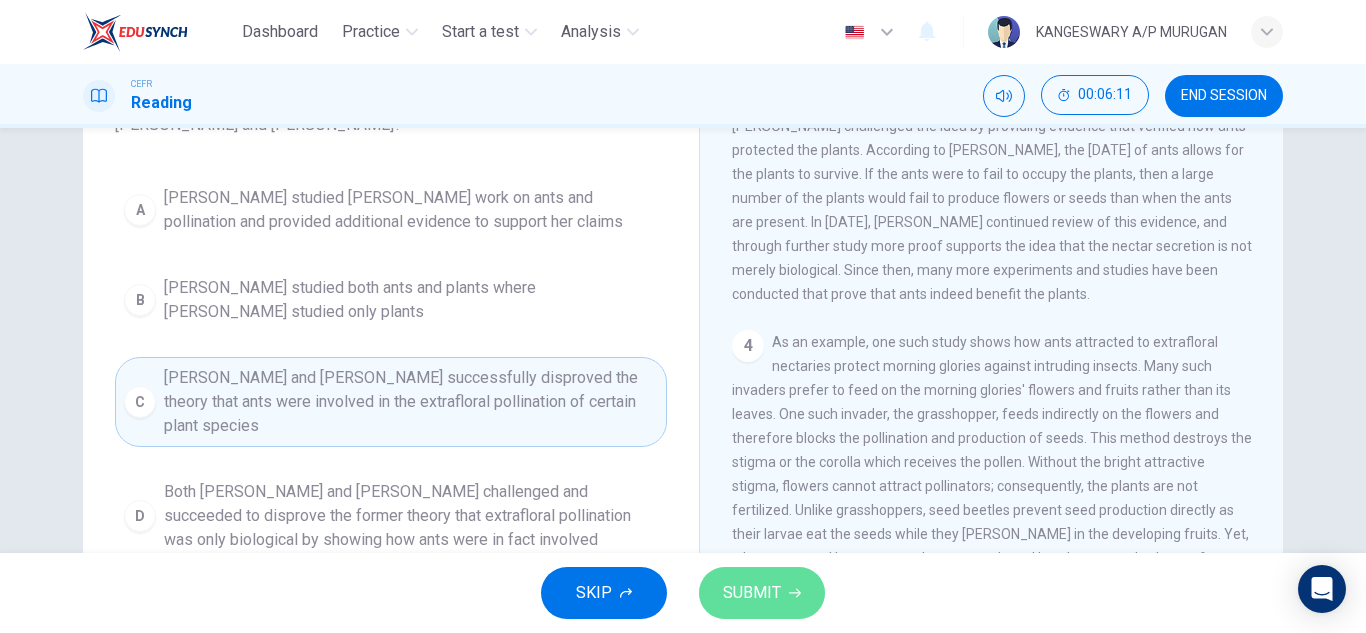 click on "SUBMIT" at bounding box center [752, 593] 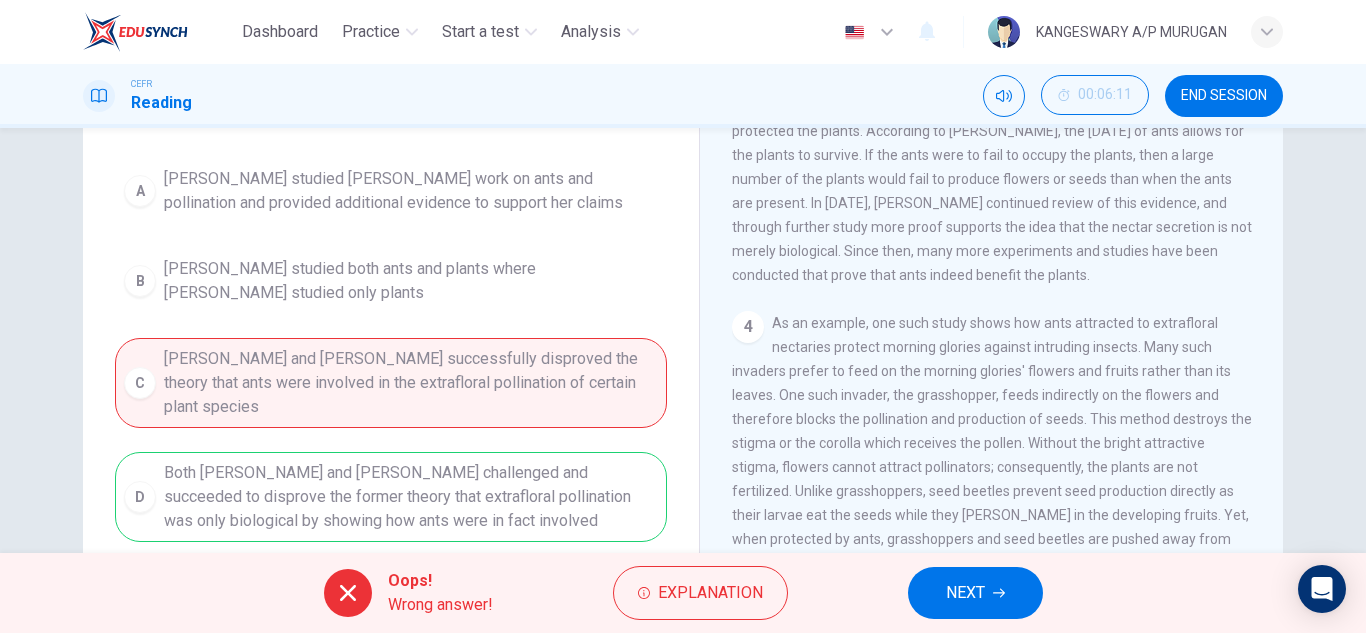 scroll, scrollTop: 197, scrollLeft: 0, axis: vertical 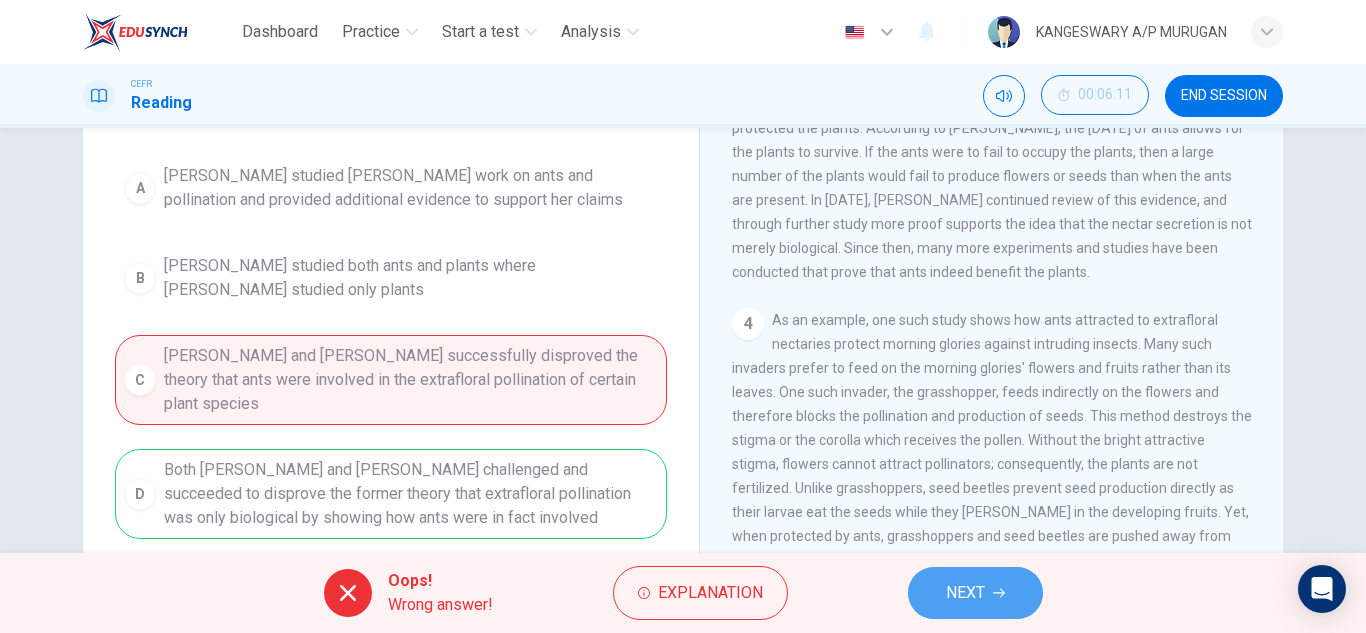 click on "NEXT" at bounding box center [975, 593] 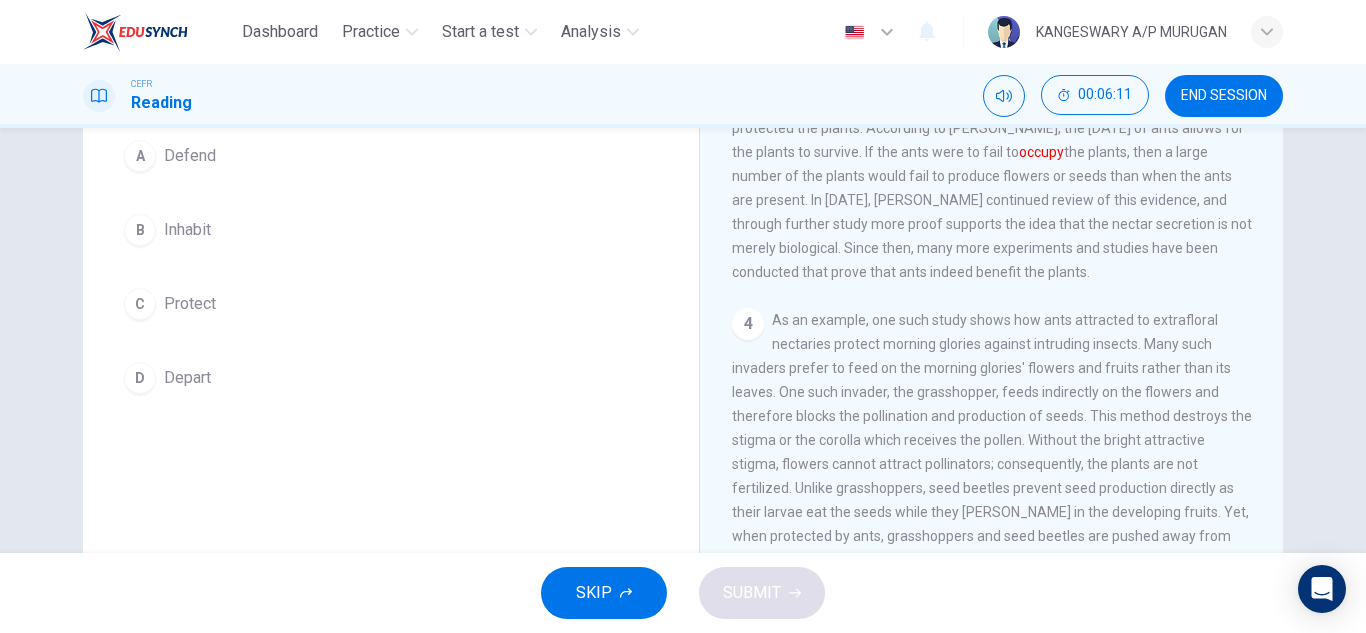 scroll, scrollTop: 173, scrollLeft: 0, axis: vertical 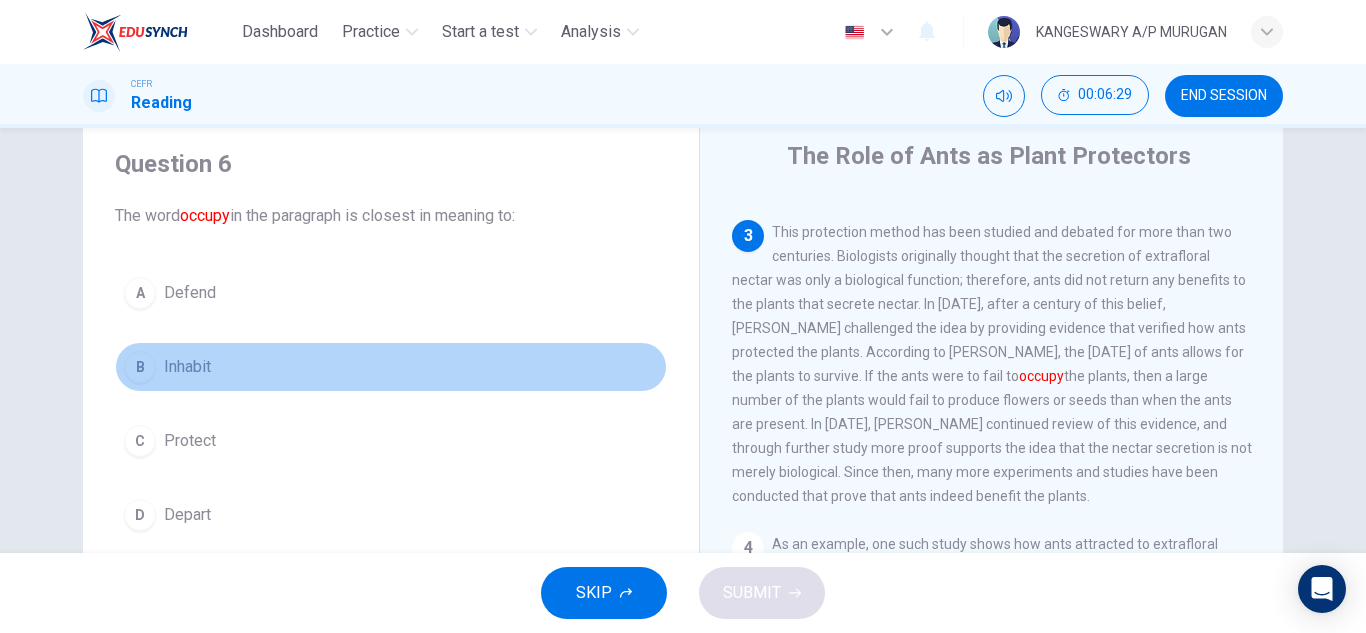 click on "B Inhabit" at bounding box center (391, 367) 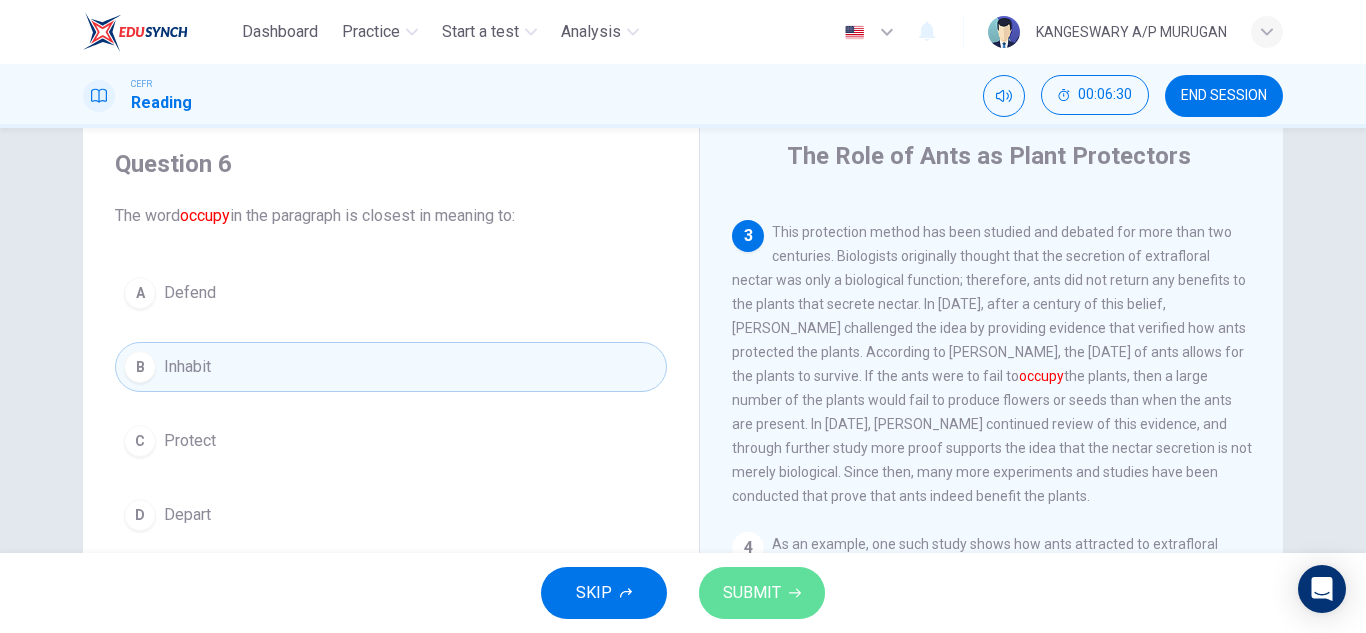 click on "SUBMIT" at bounding box center (752, 593) 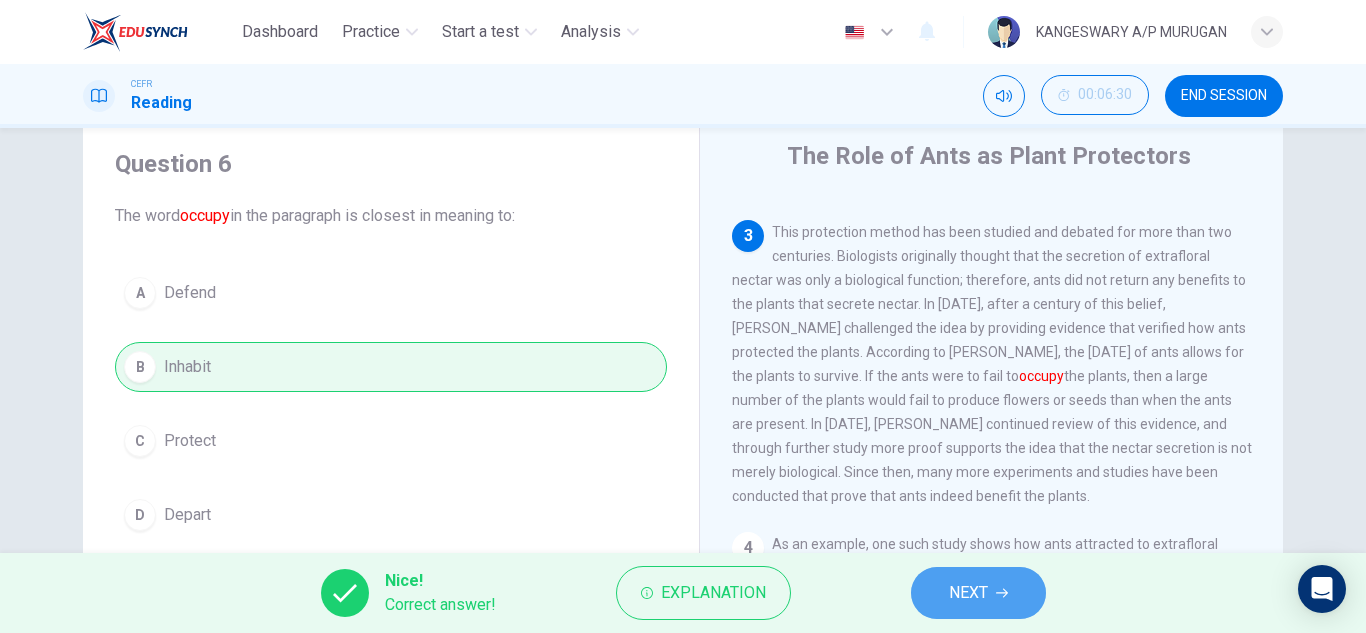 click on "NEXT" at bounding box center [978, 593] 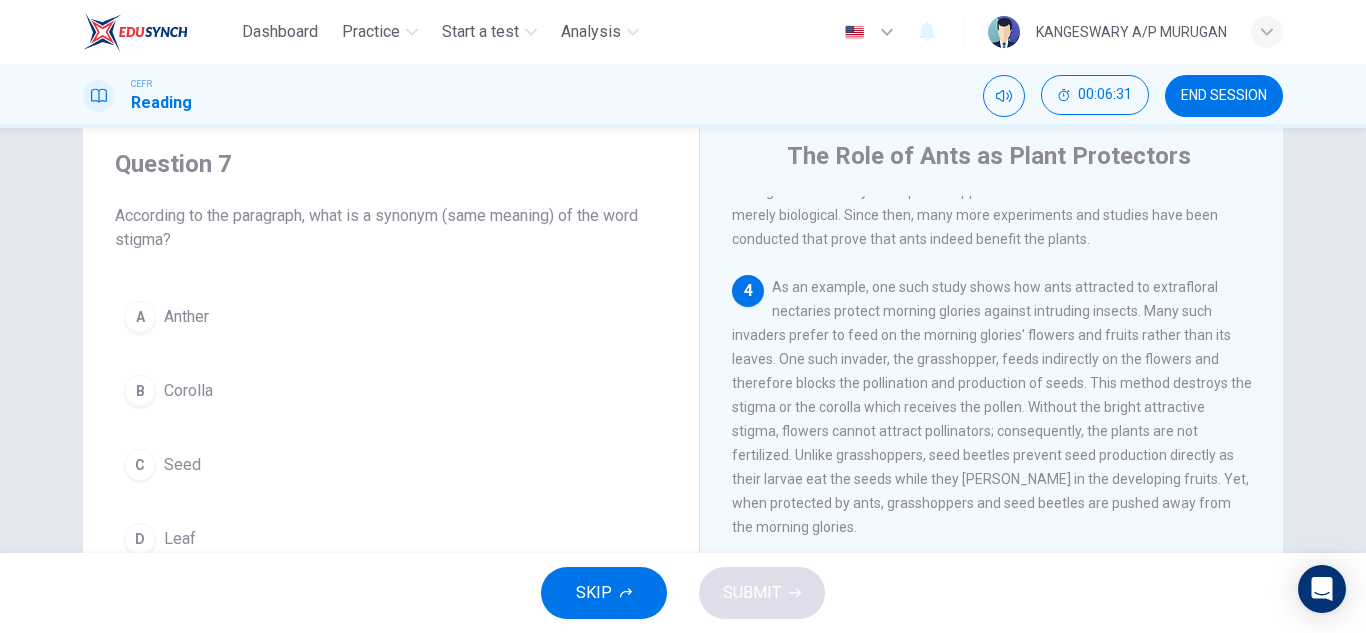 scroll, scrollTop: 701, scrollLeft: 0, axis: vertical 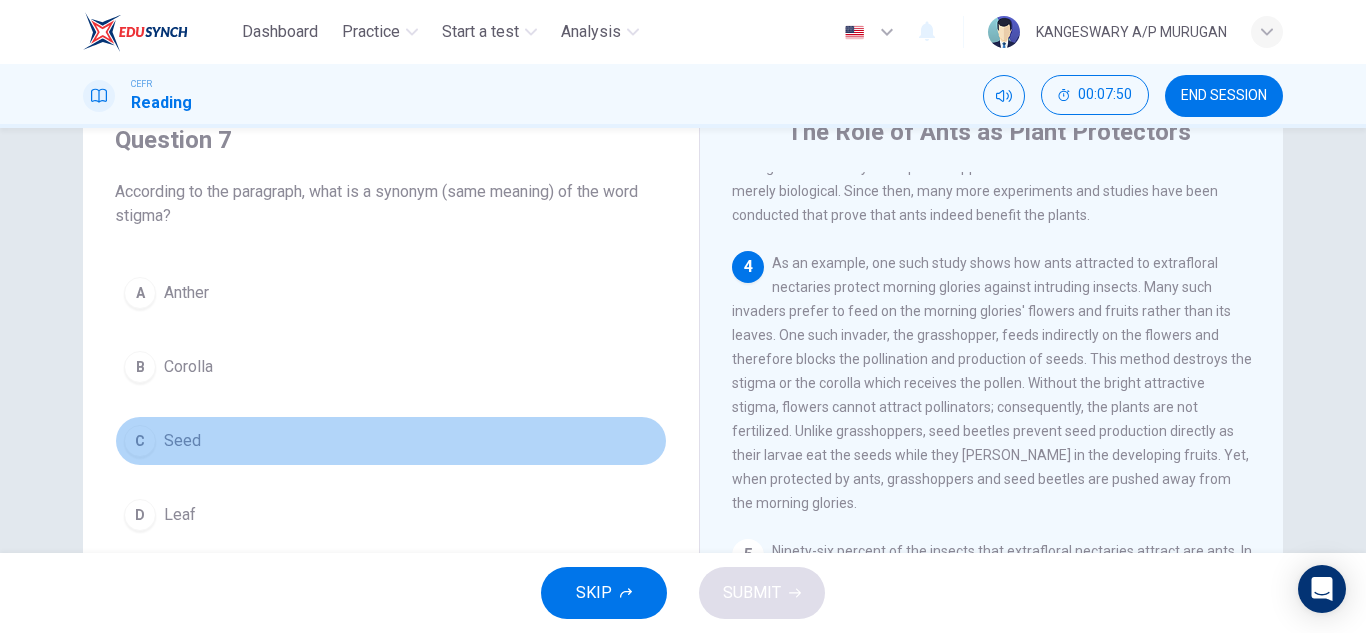 click on "C Seed" at bounding box center [391, 441] 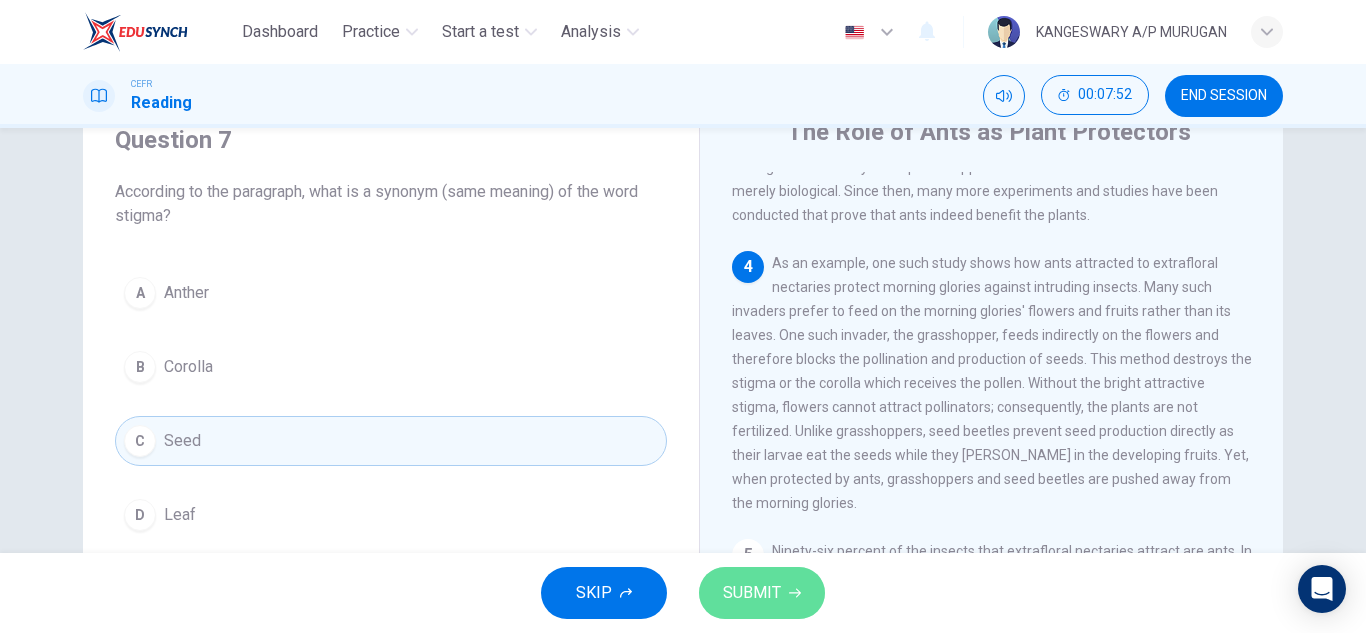 click on "SUBMIT" at bounding box center [752, 593] 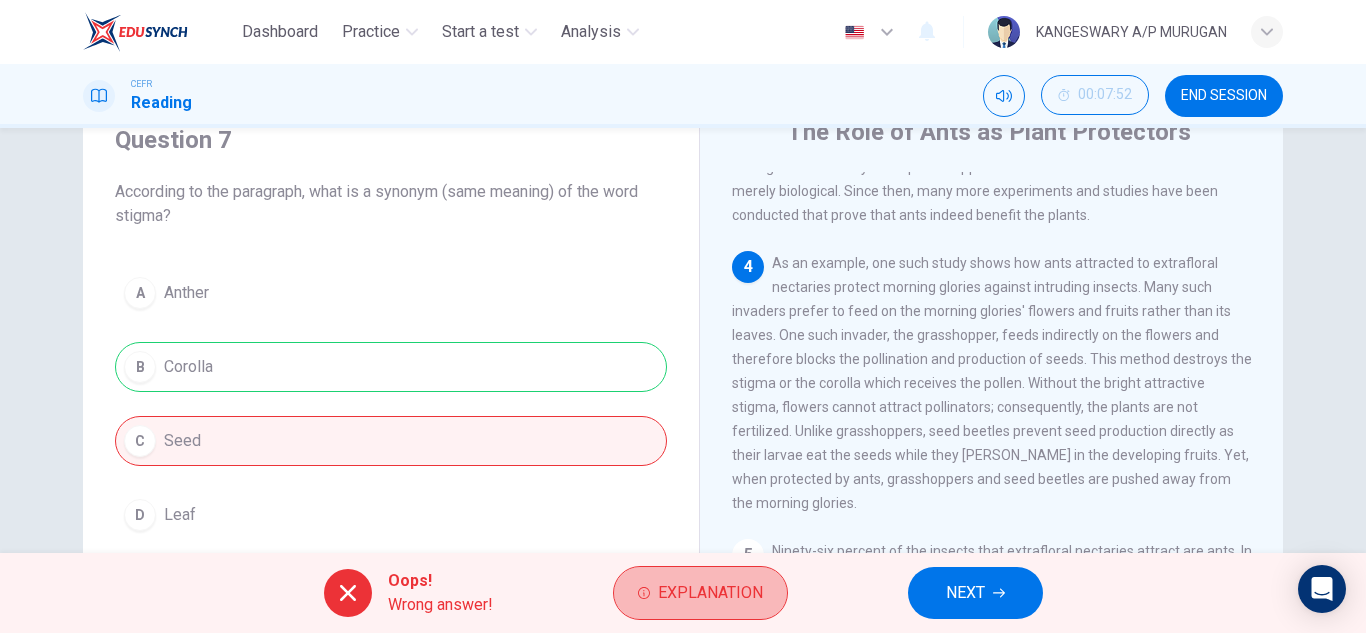 click on "Explanation" at bounding box center [700, 593] 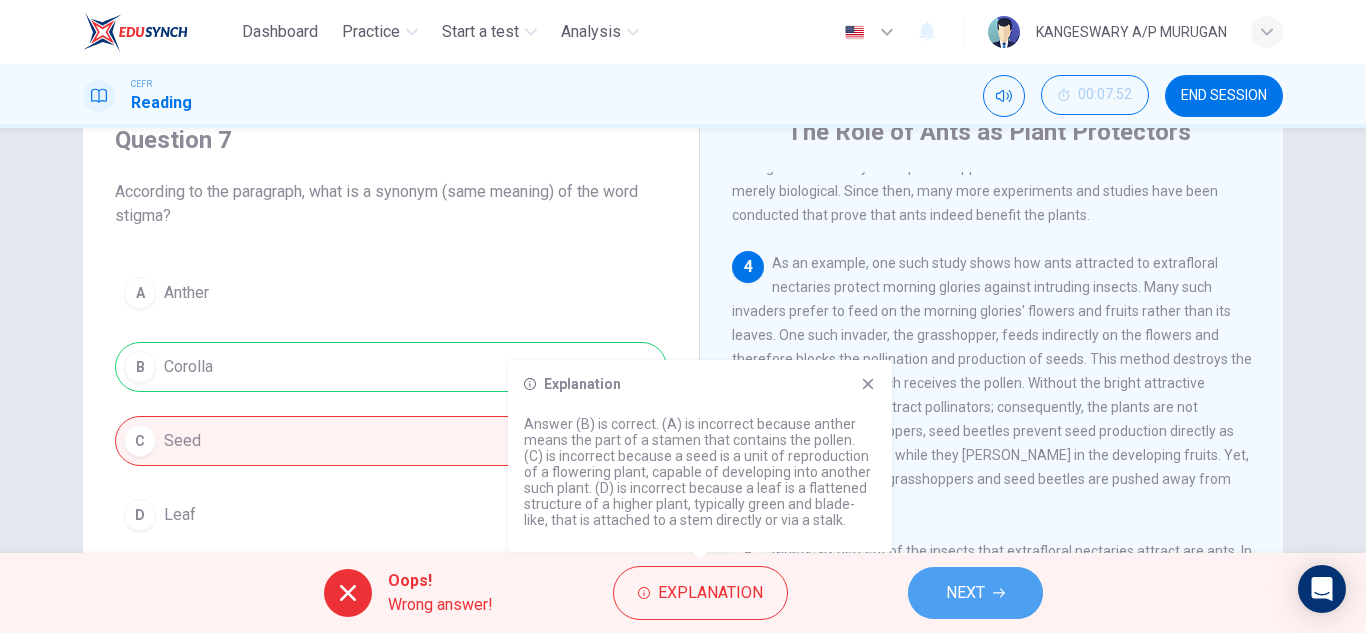 click on "NEXT" at bounding box center (975, 593) 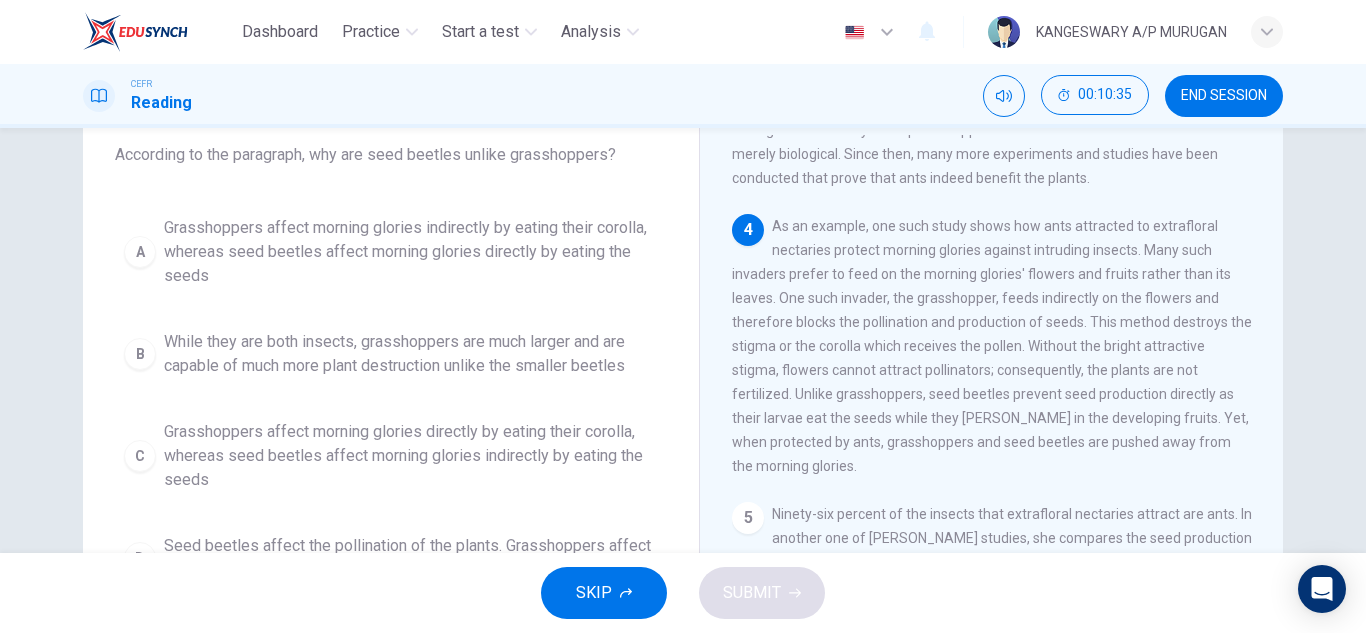 scroll, scrollTop: 118, scrollLeft: 0, axis: vertical 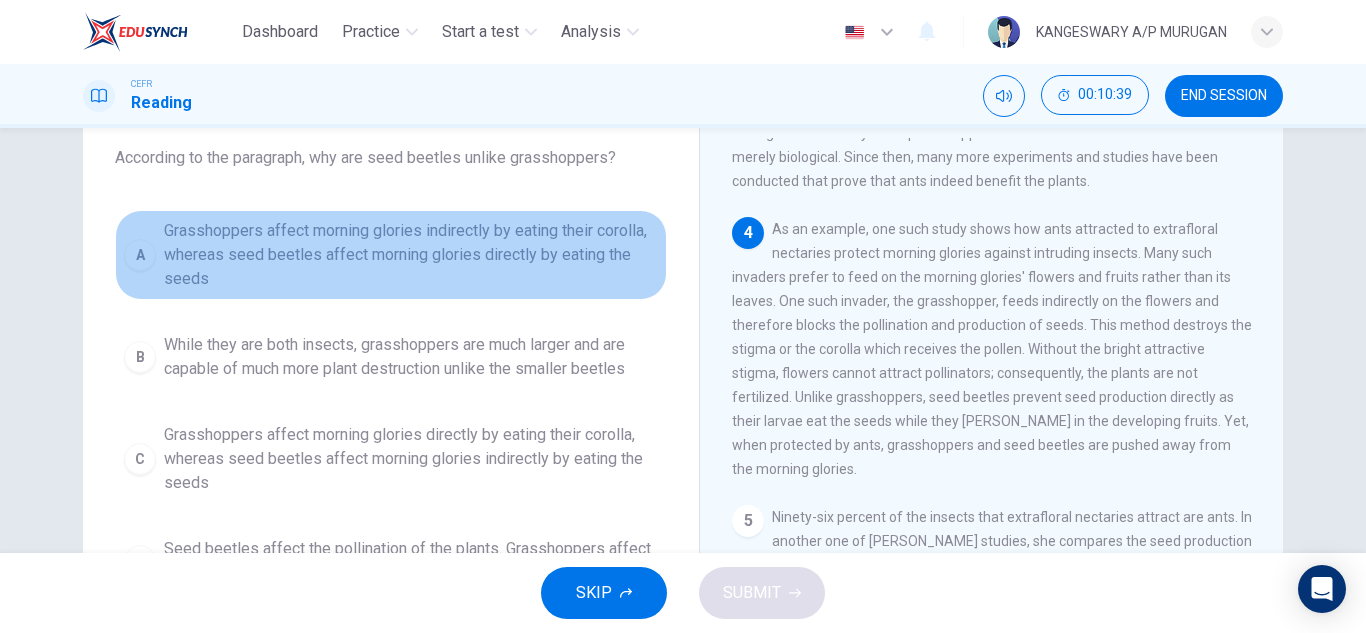 click on "A Grasshoppers affect morning glories indirectly by eating their corolla, whereas seed beetles affect morning glories directly by eating the seeds" at bounding box center (391, 255) 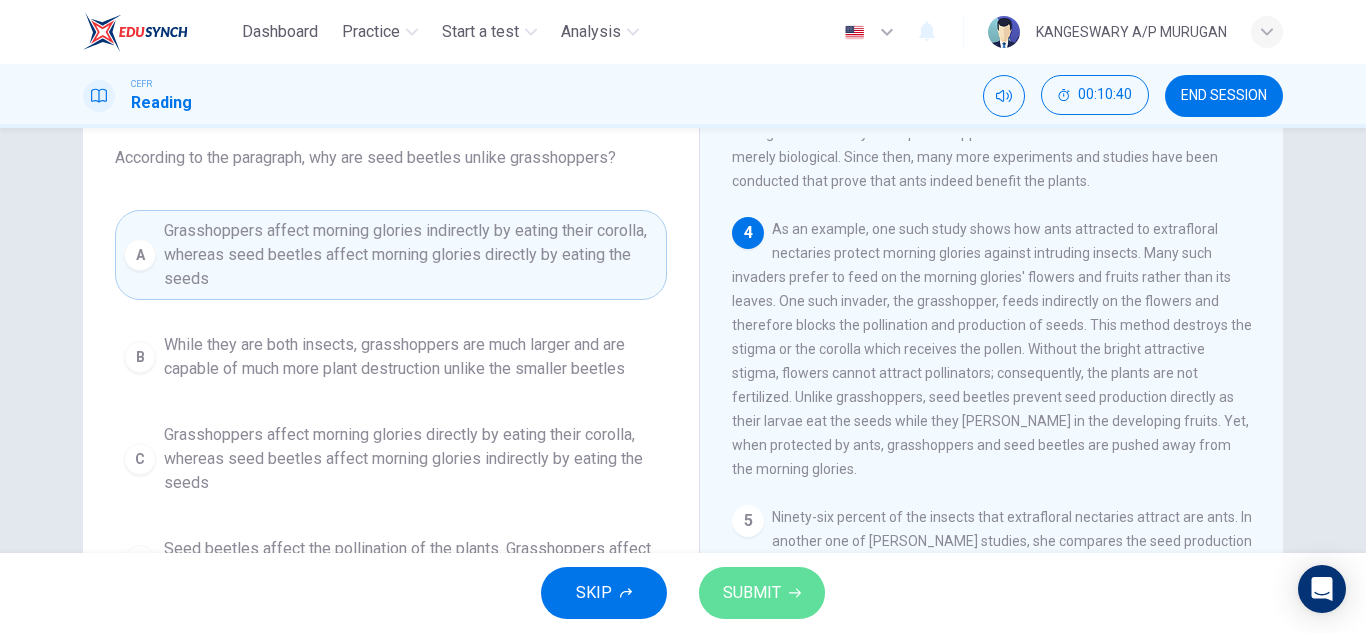 click on "SUBMIT" at bounding box center (762, 593) 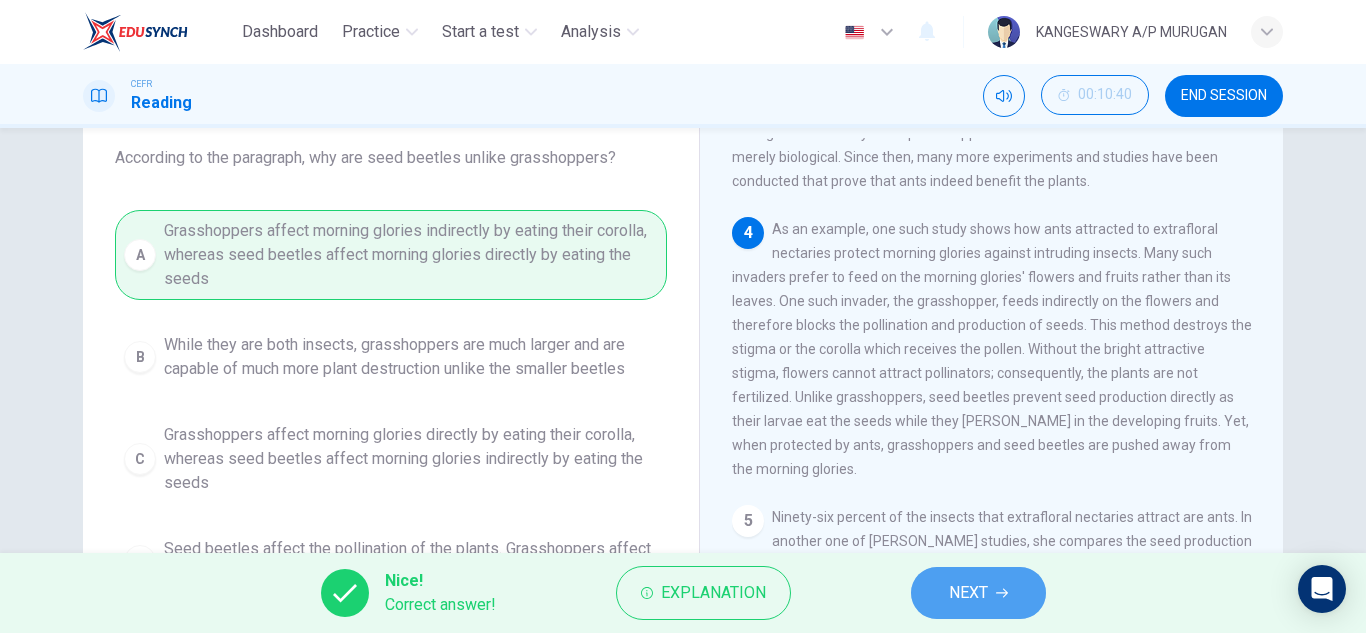 click on "NEXT" at bounding box center (978, 593) 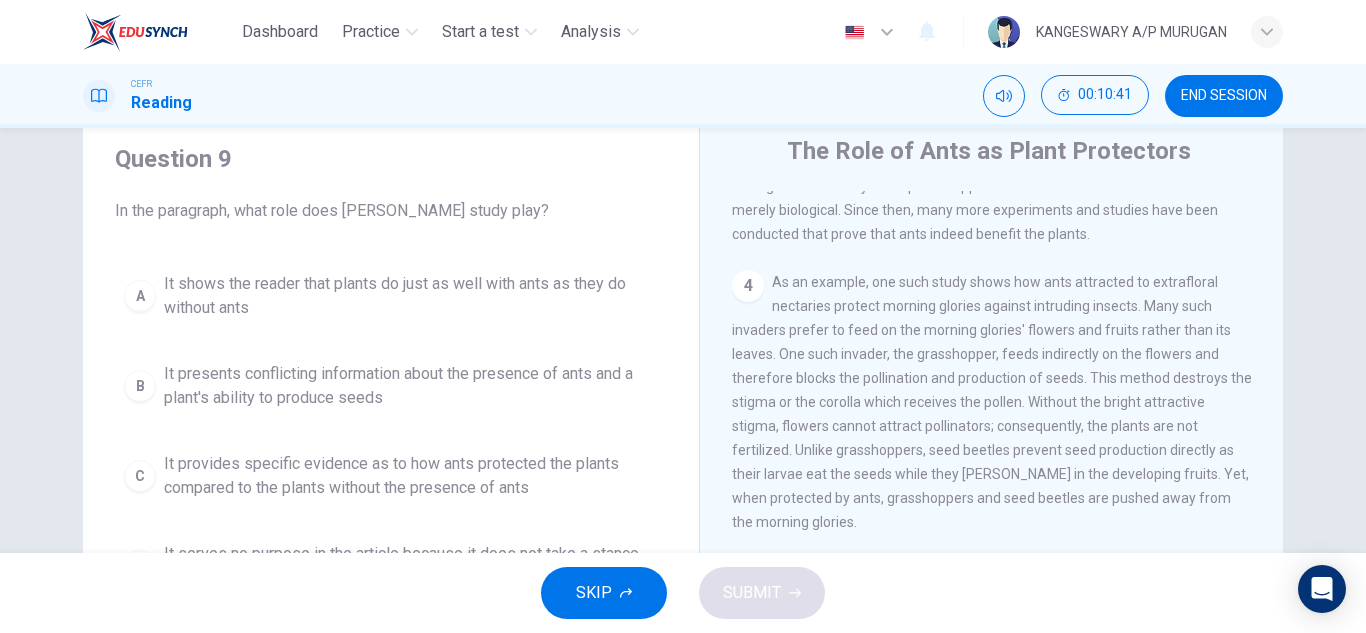 scroll, scrollTop: 64, scrollLeft: 0, axis: vertical 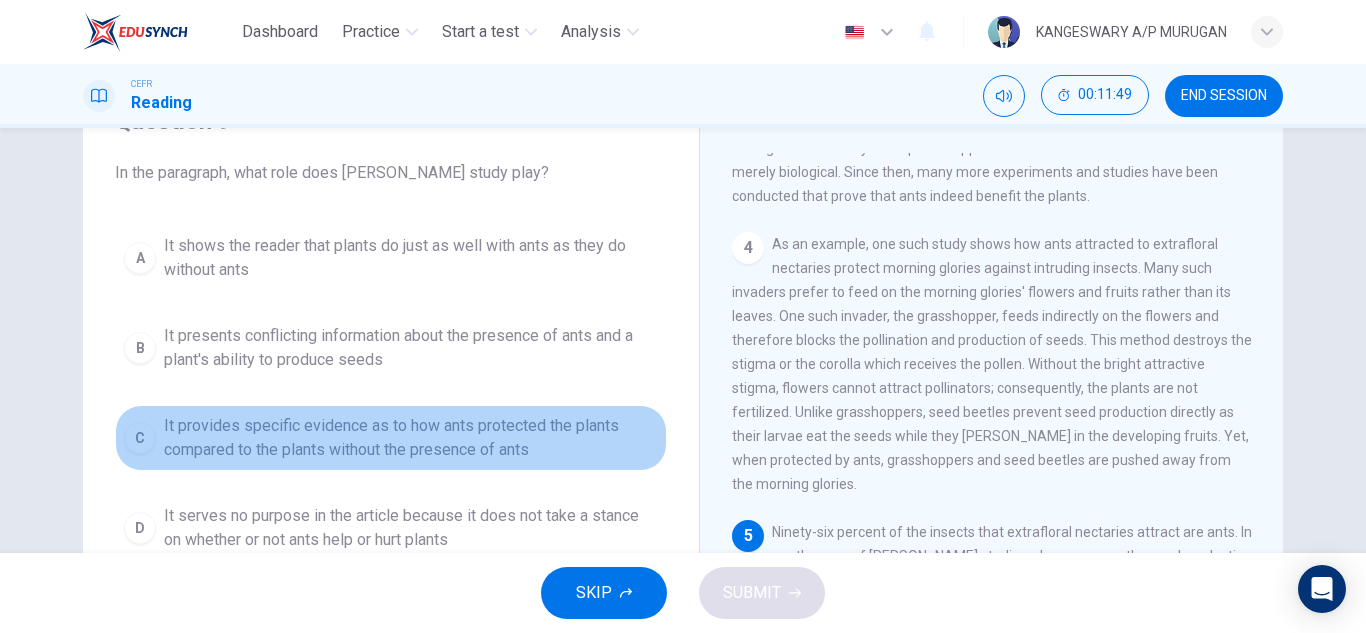click on "It provides specific evidence as to how ants protected the plants compared to the plants without the presence of ants" at bounding box center [411, 438] 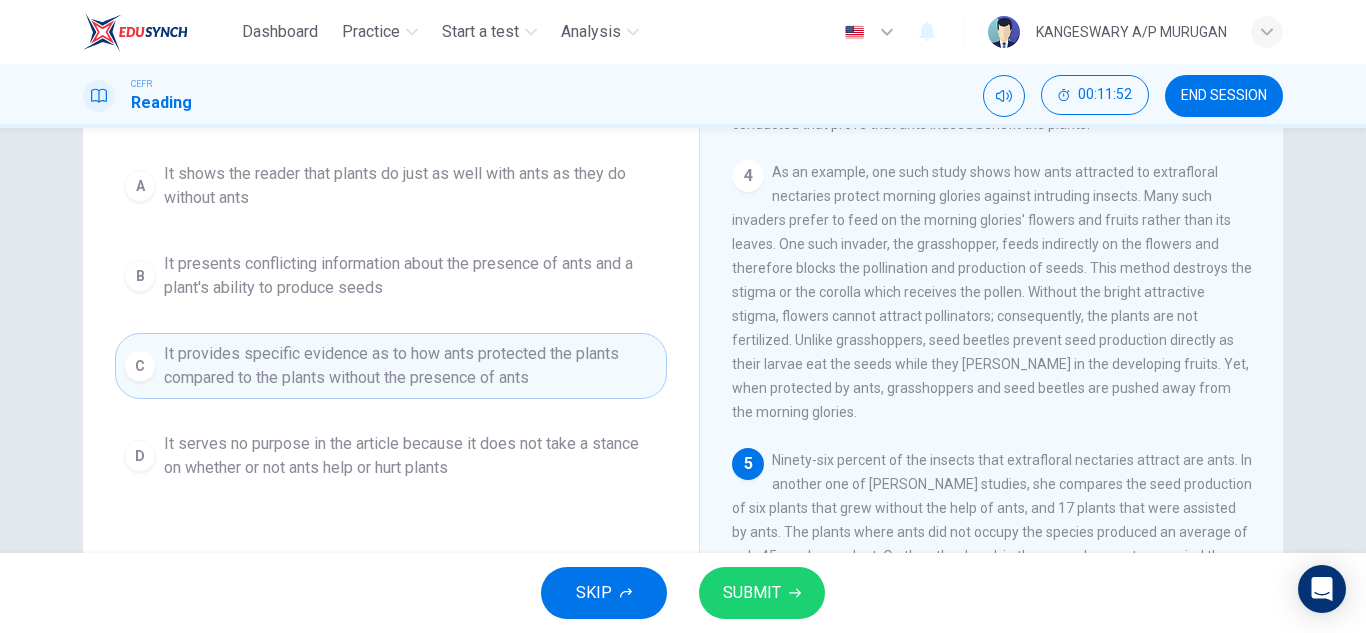 scroll, scrollTop: 180, scrollLeft: 0, axis: vertical 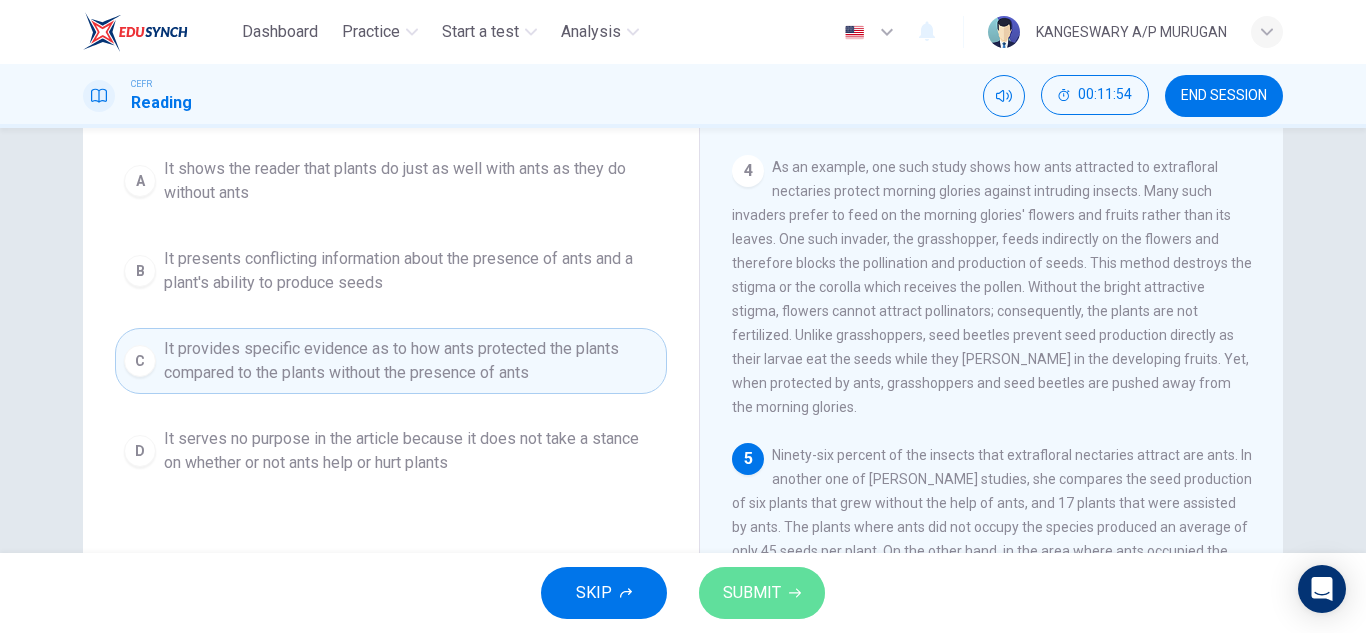 click on "SUBMIT" at bounding box center (752, 593) 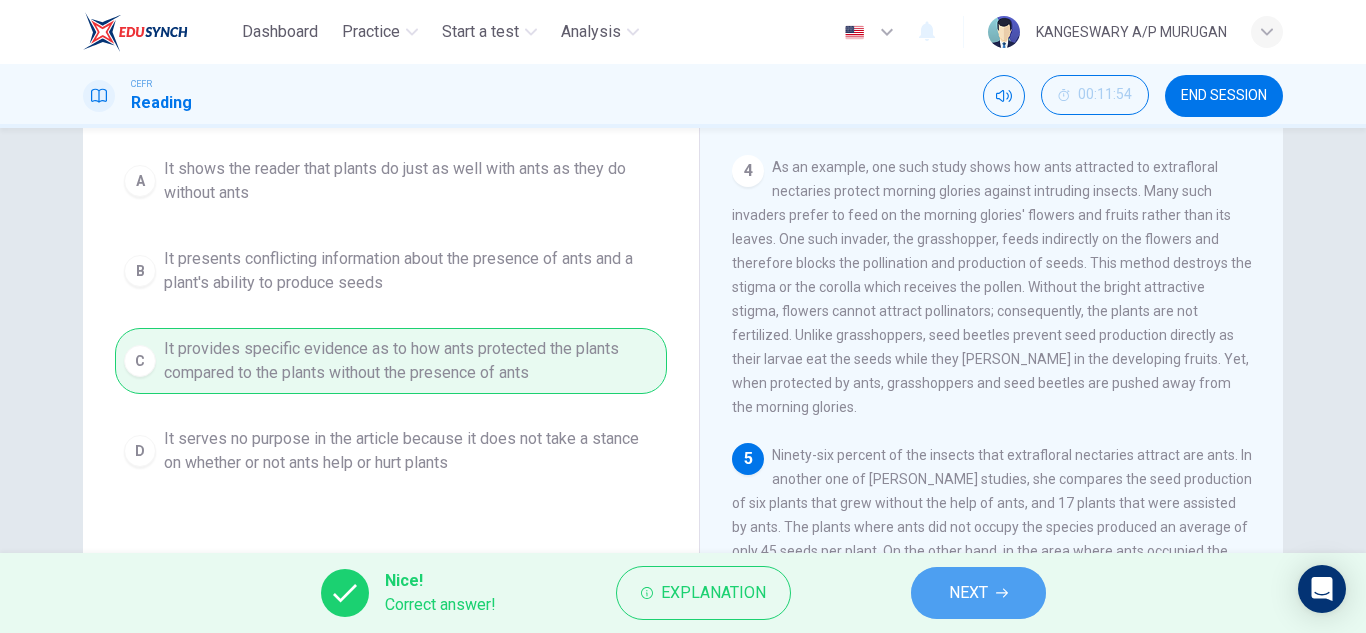 click on "NEXT" at bounding box center (968, 593) 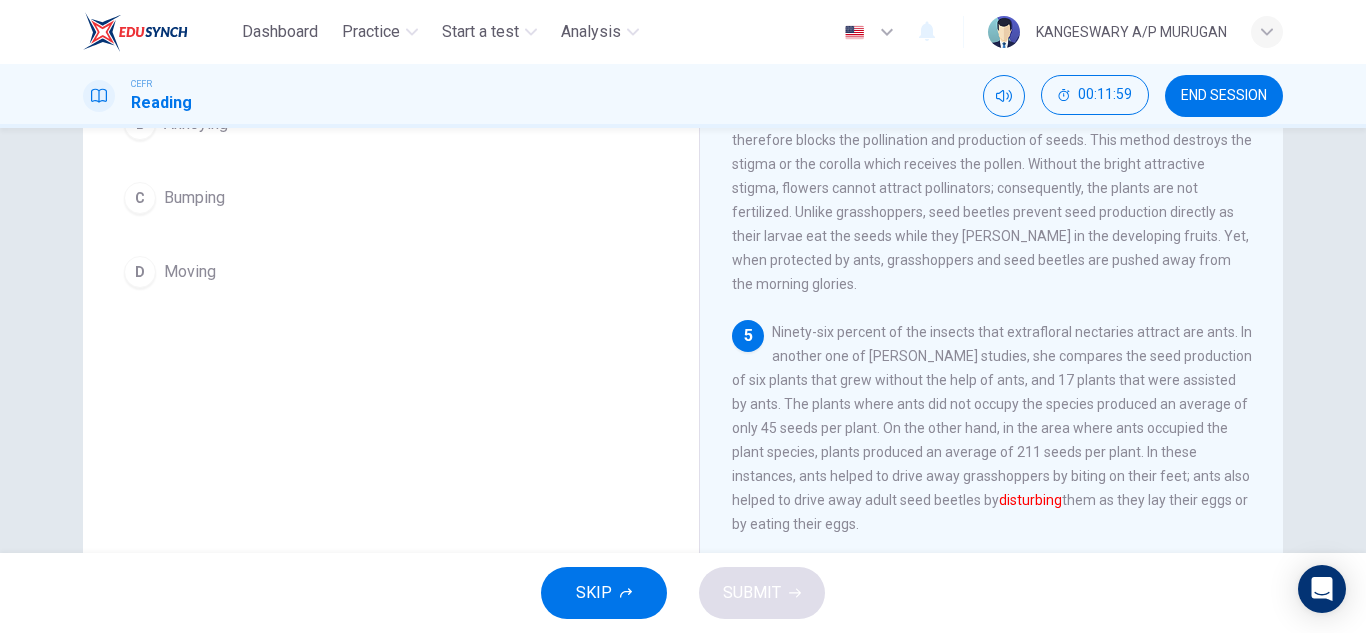 scroll, scrollTop: 304, scrollLeft: 0, axis: vertical 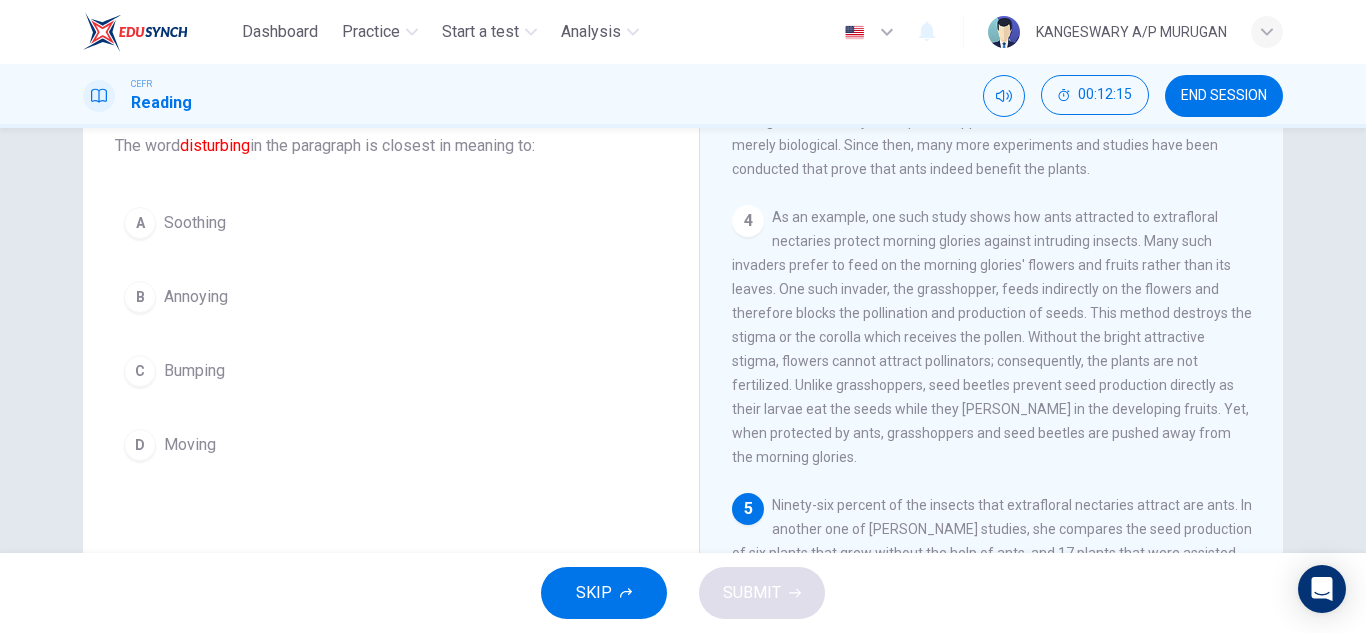 click on "A Soothing B Annoying C Bumping D Moving" at bounding box center [391, 334] 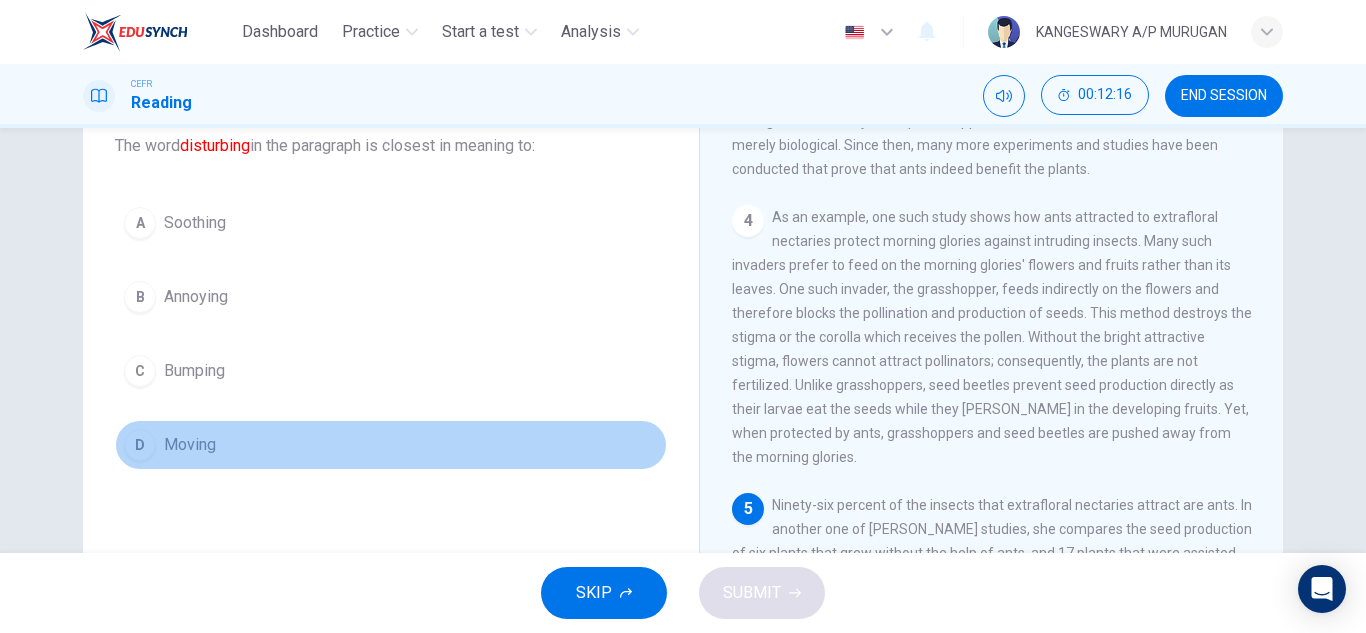 click on "D Moving" at bounding box center [391, 445] 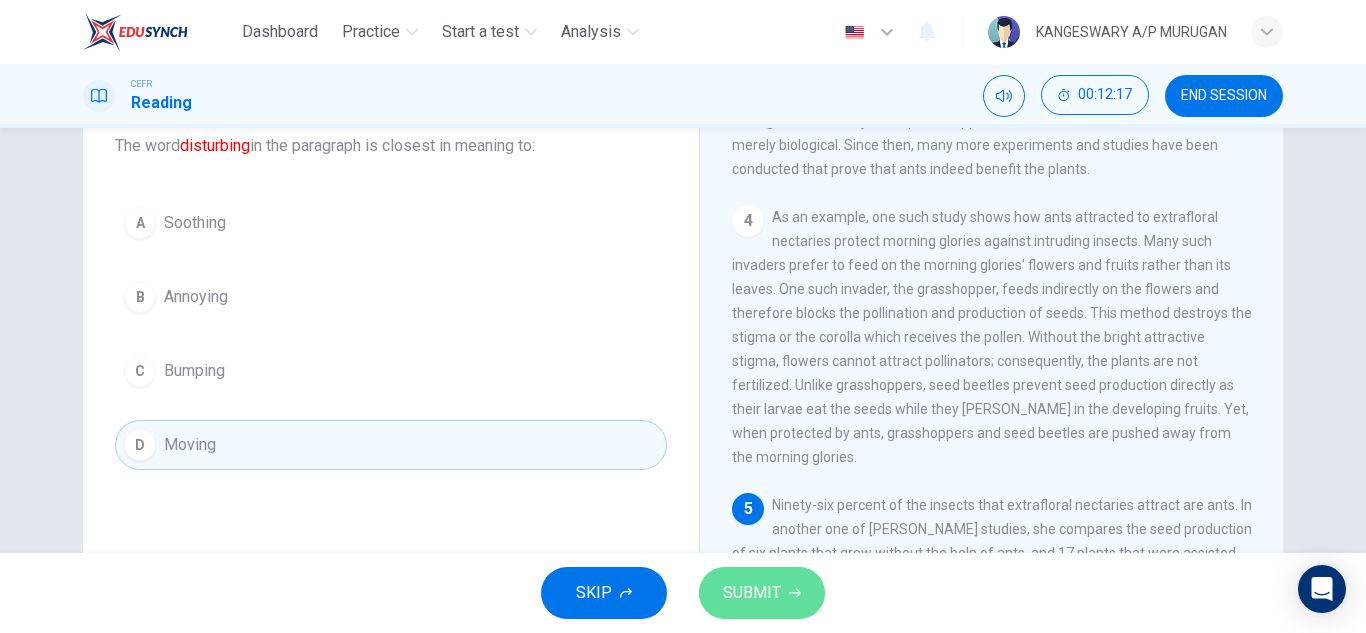 click on "SUBMIT" at bounding box center (752, 593) 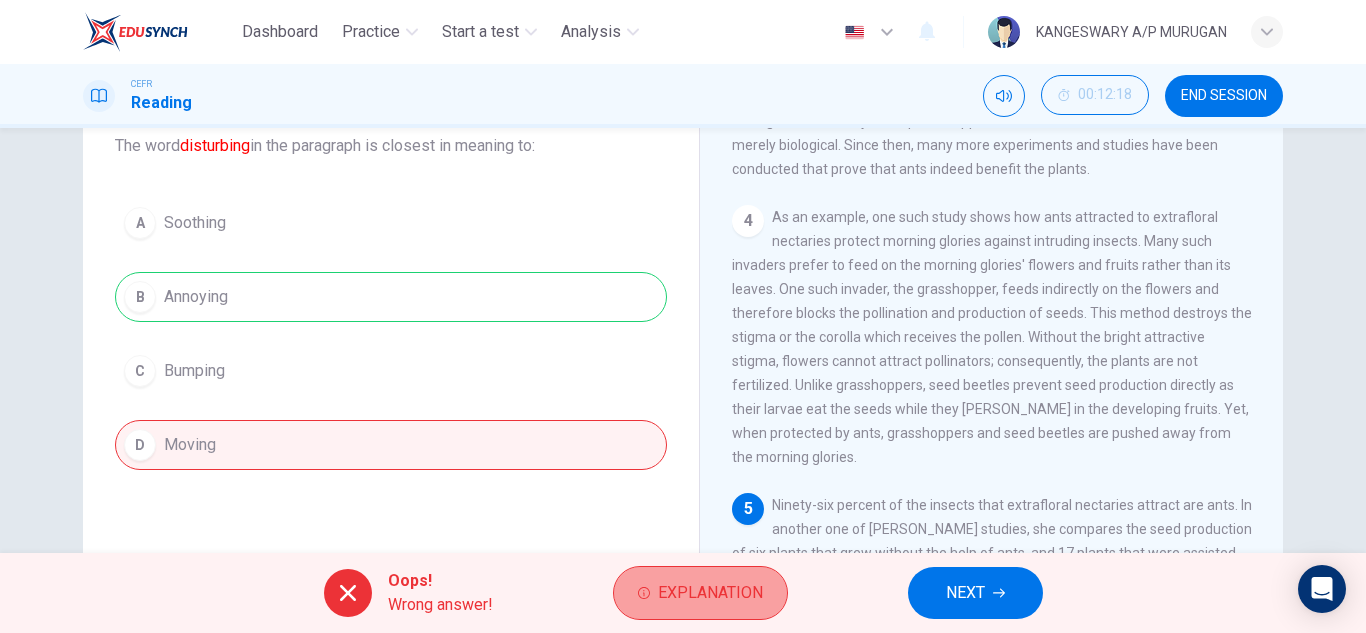 click on "Explanation" at bounding box center [710, 593] 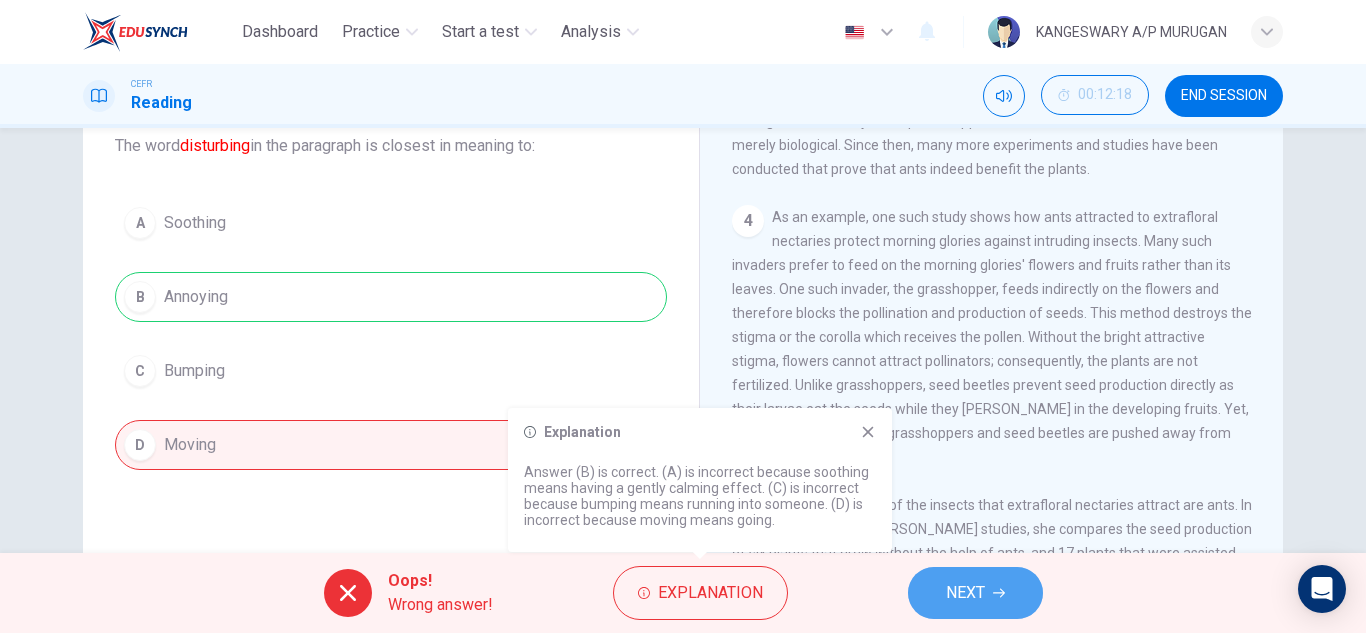 click on "NEXT" at bounding box center [965, 593] 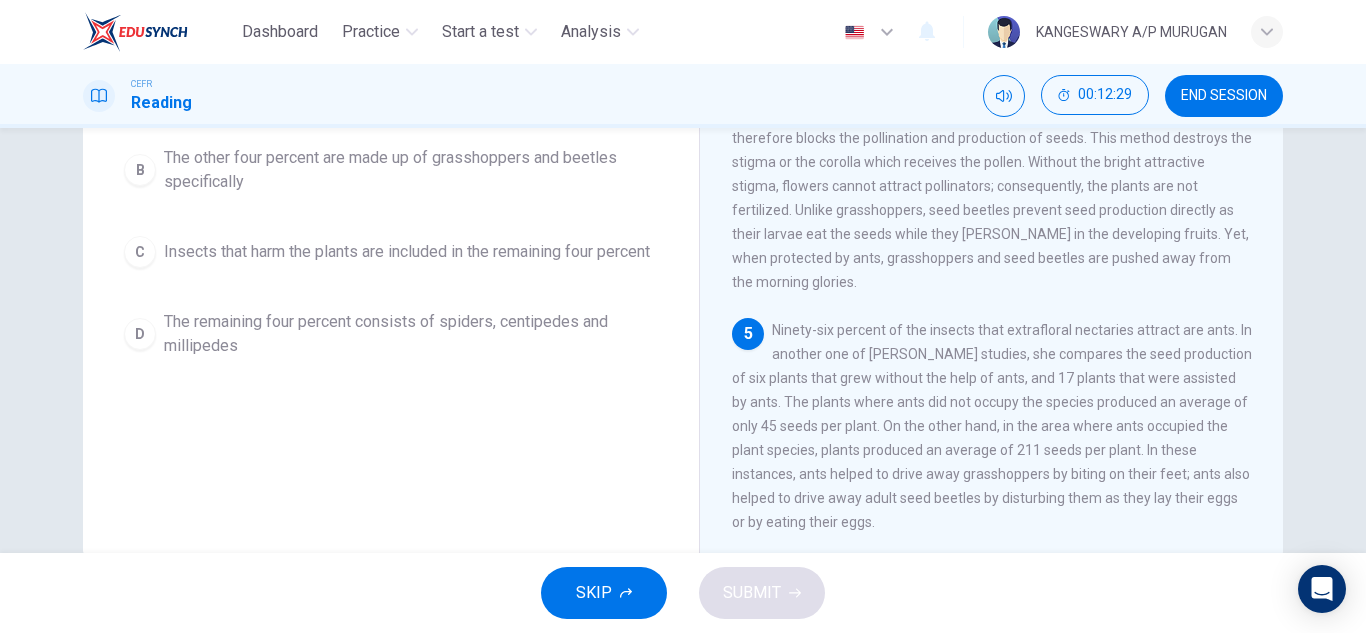 scroll, scrollTop: 306, scrollLeft: 0, axis: vertical 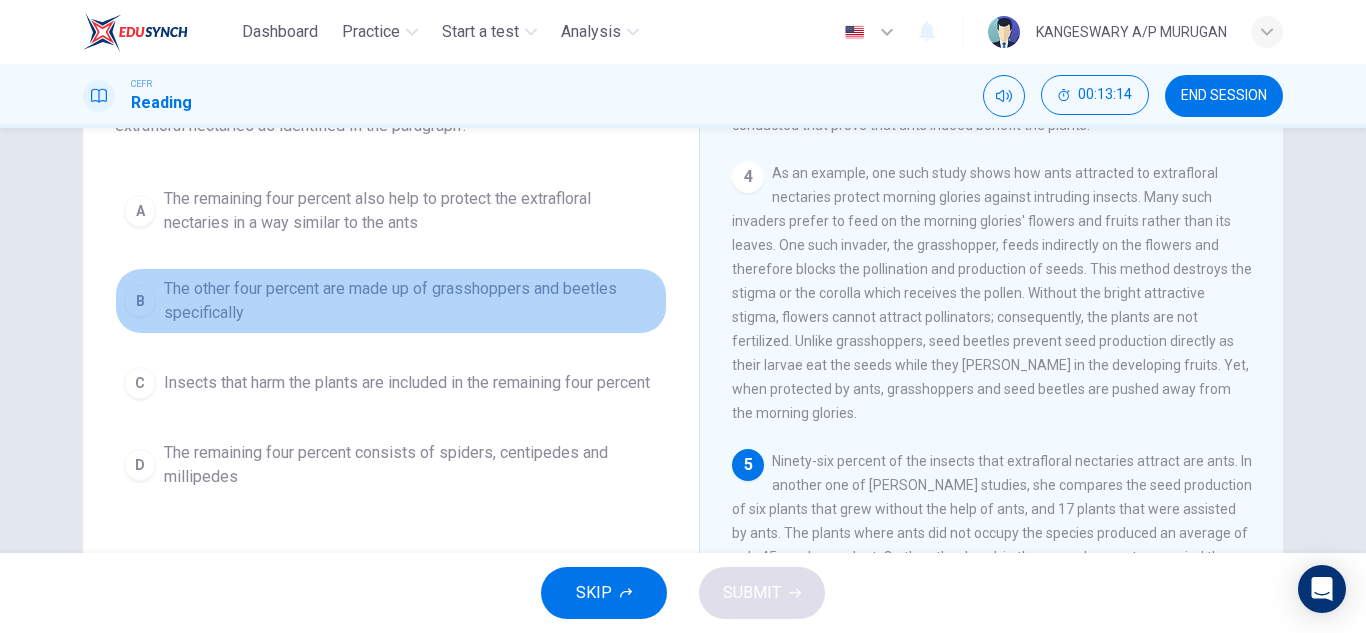 click on "The other four percent are made up of grasshoppers and beetles specifically" at bounding box center (411, 301) 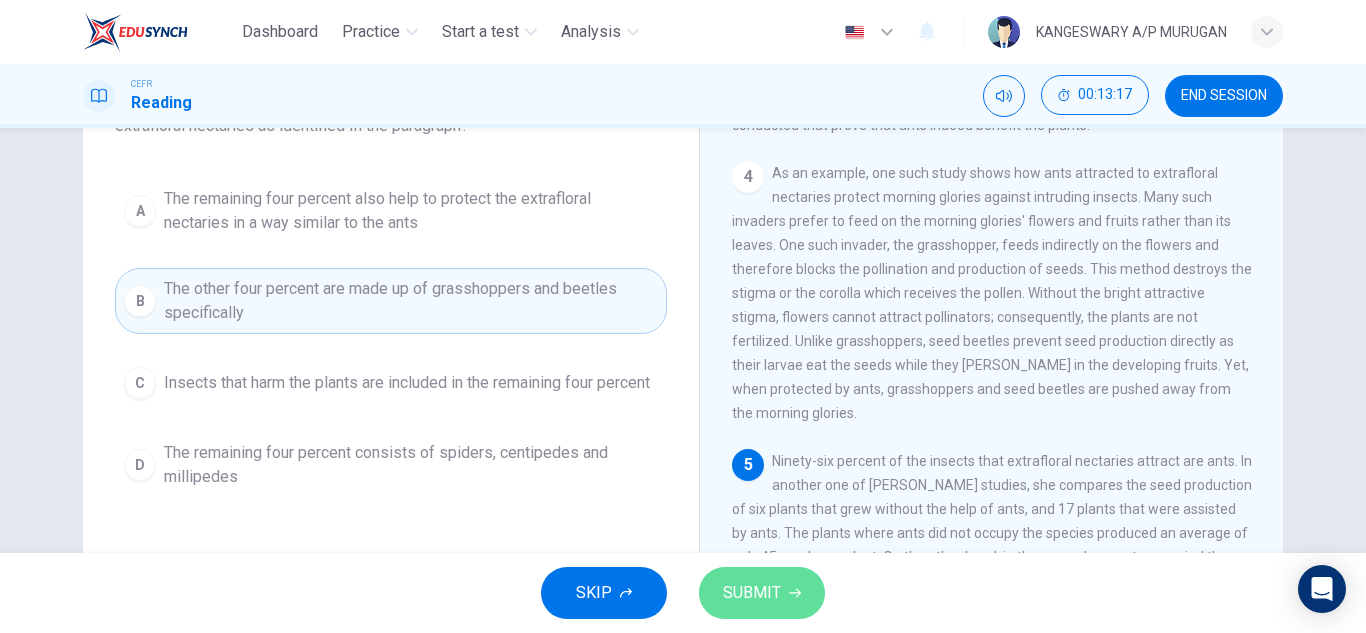 click on "SUBMIT" at bounding box center [762, 593] 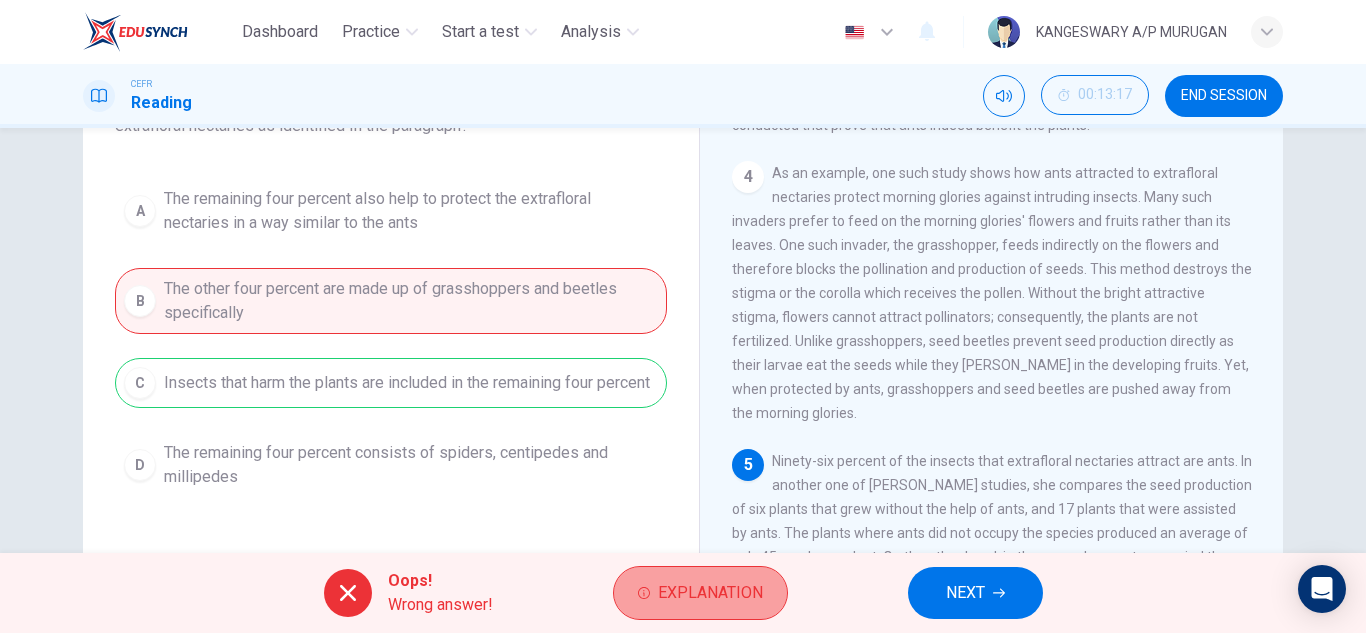 click on "Explanation" at bounding box center [710, 593] 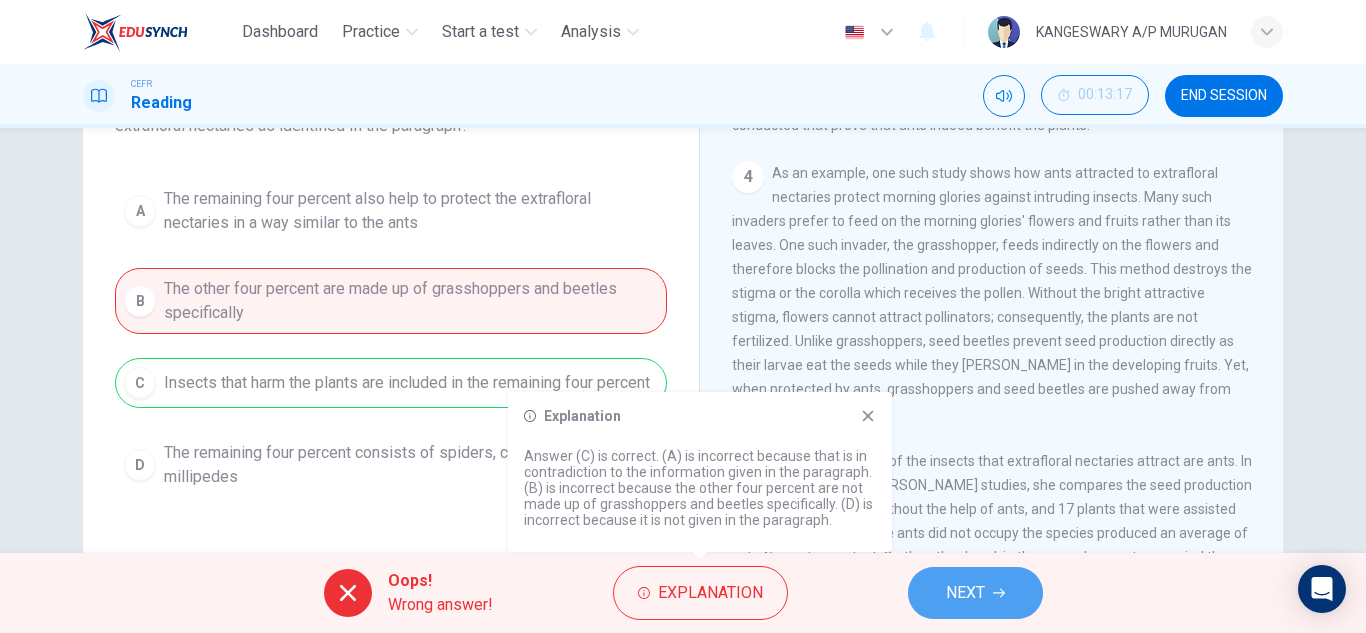 click on "NEXT" at bounding box center (975, 593) 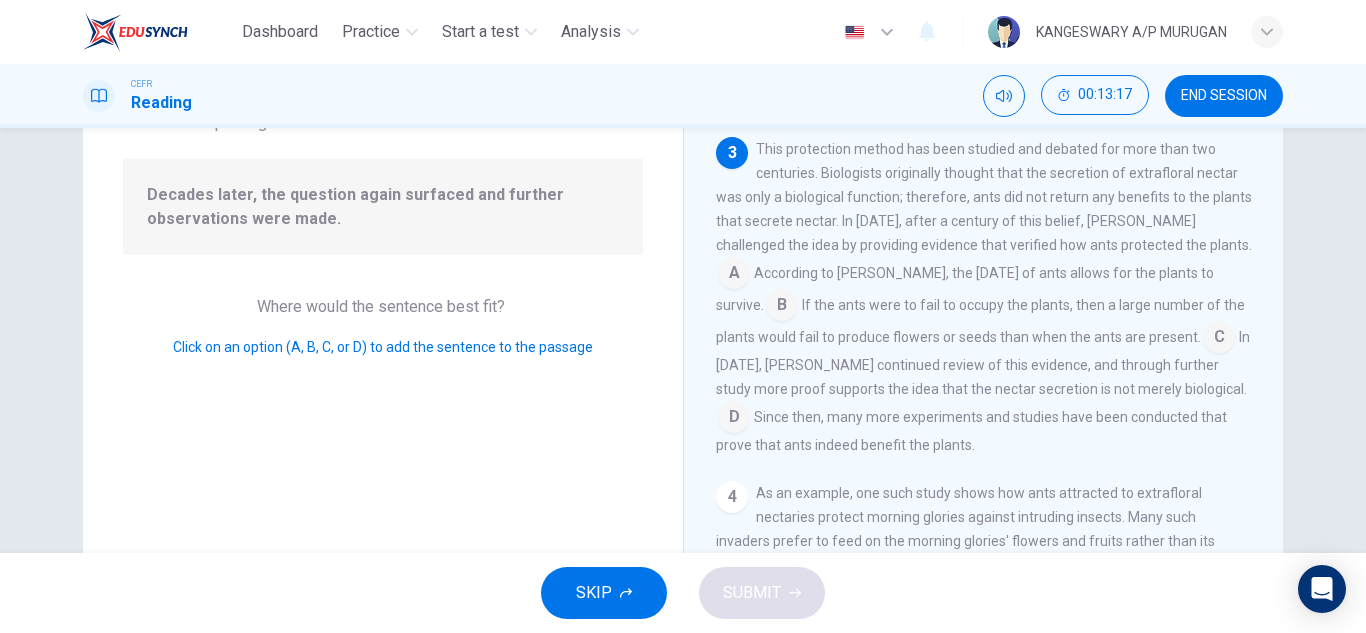 scroll, scrollTop: 393, scrollLeft: 0, axis: vertical 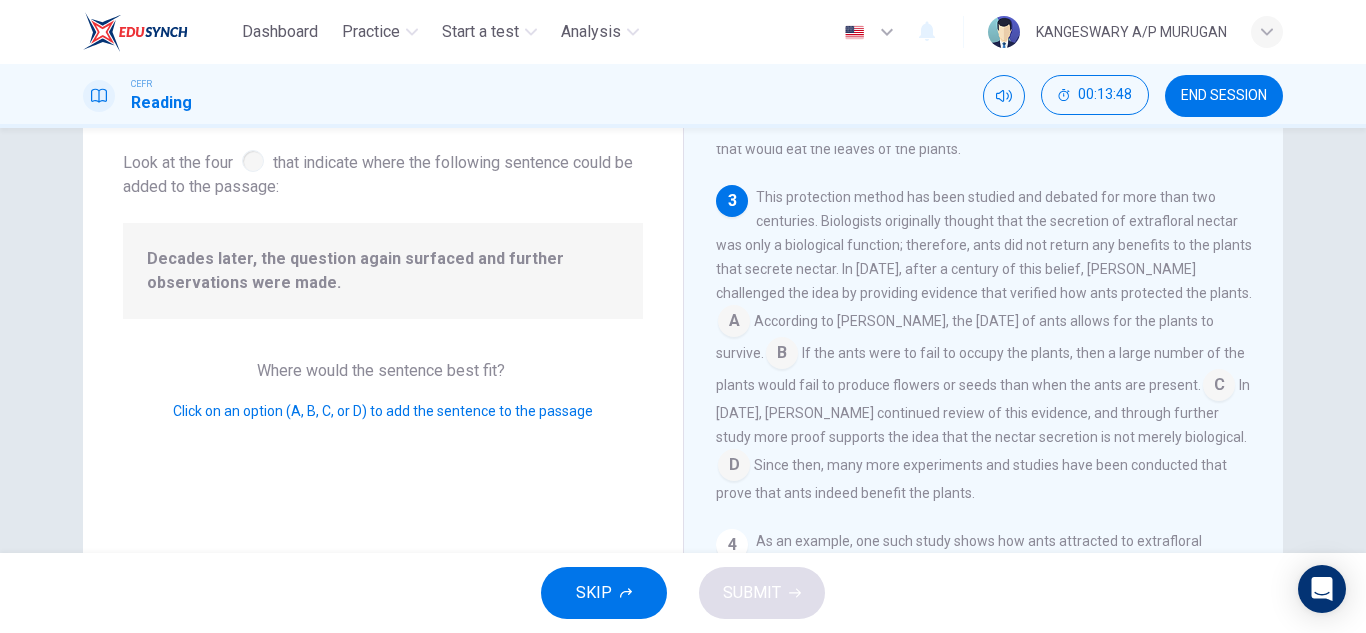 click at bounding box center [1219, 387] 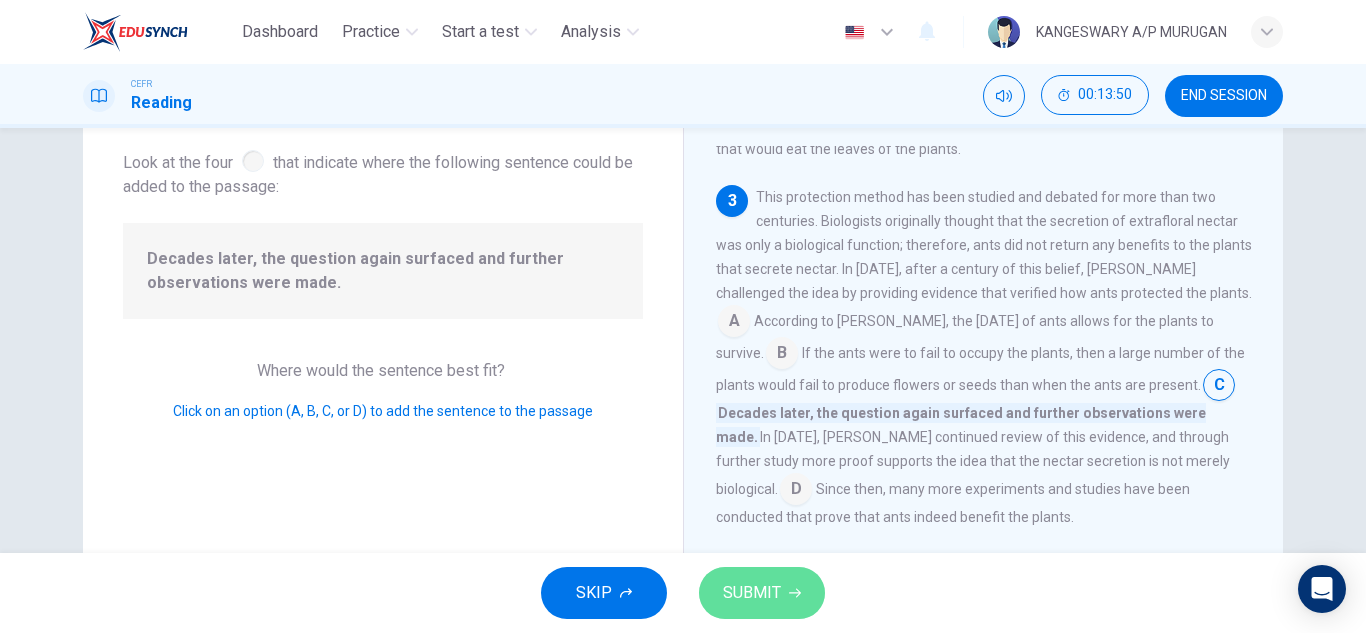 click on "SUBMIT" at bounding box center [752, 593] 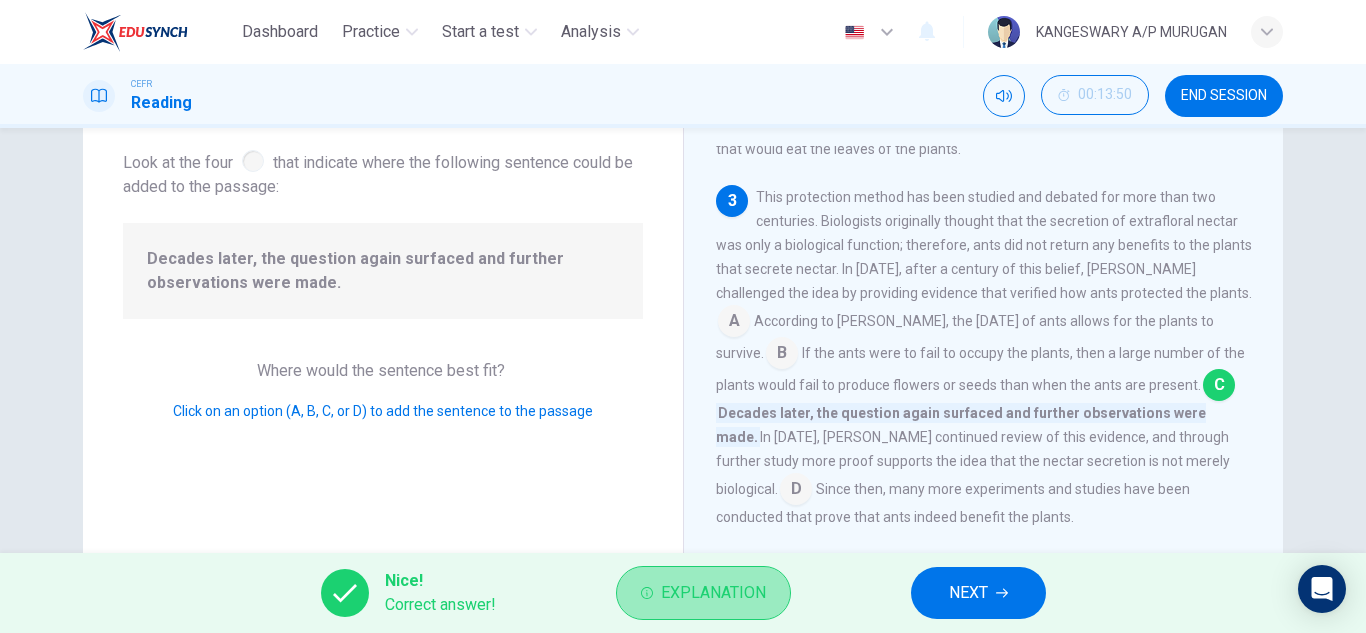 click on "Explanation" at bounding box center (713, 593) 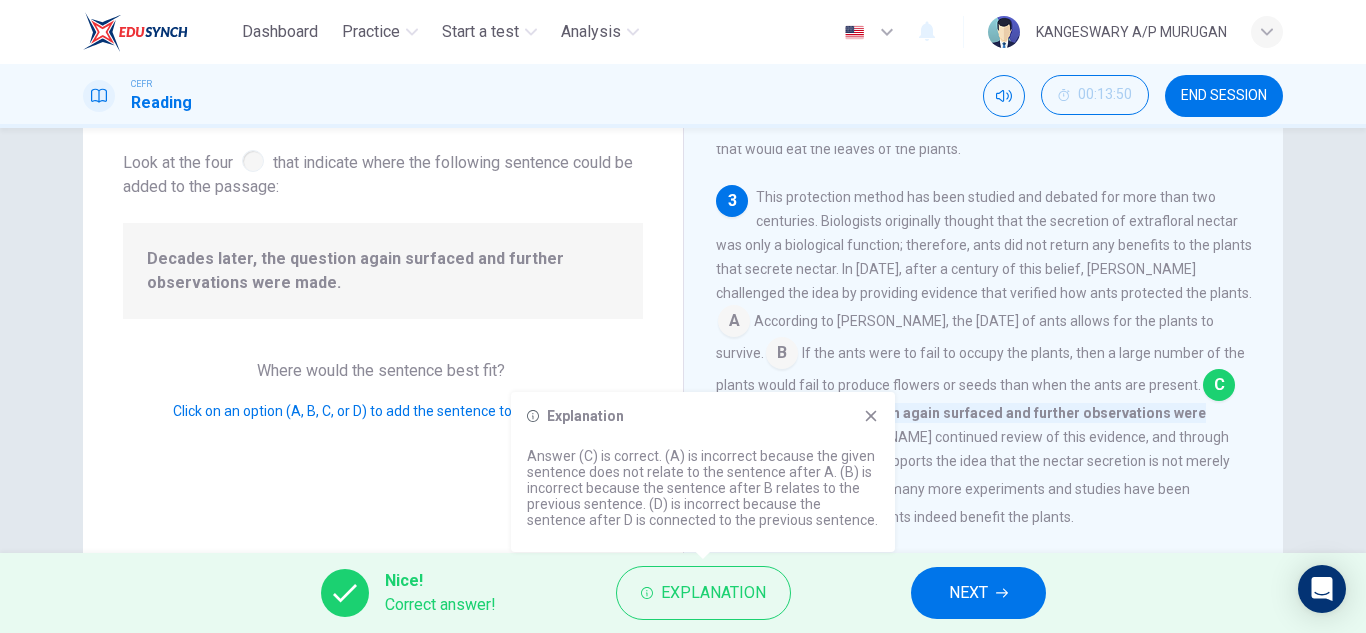 drag, startPoint x: 761, startPoint y: 605, endPoint x: 994, endPoint y: 603, distance: 233.00859 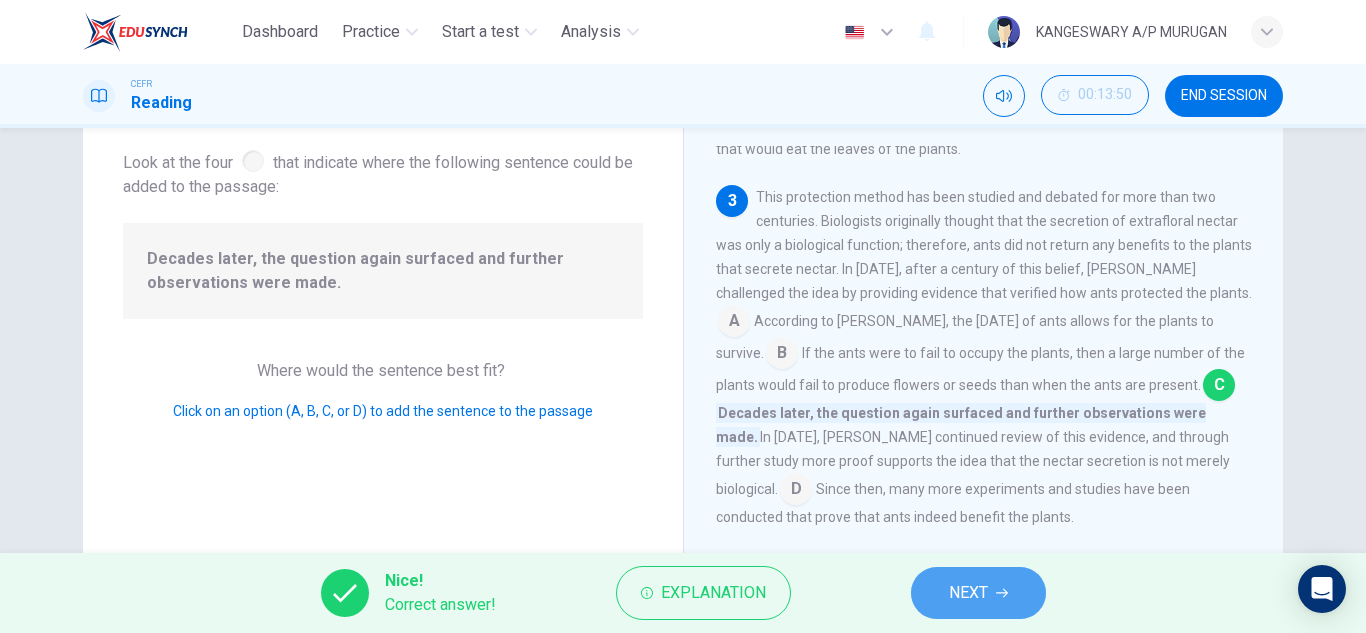 click on "NEXT" at bounding box center [978, 593] 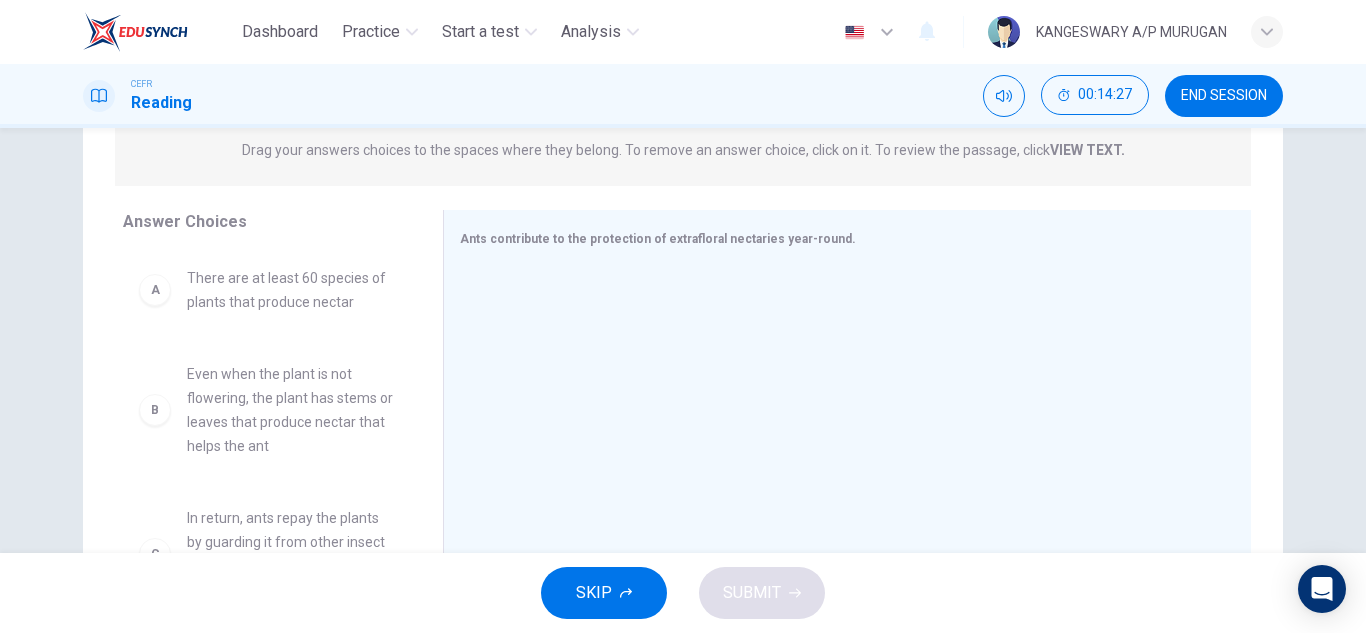 scroll, scrollTop: 262, scrollLeft: 0, axis: vertical 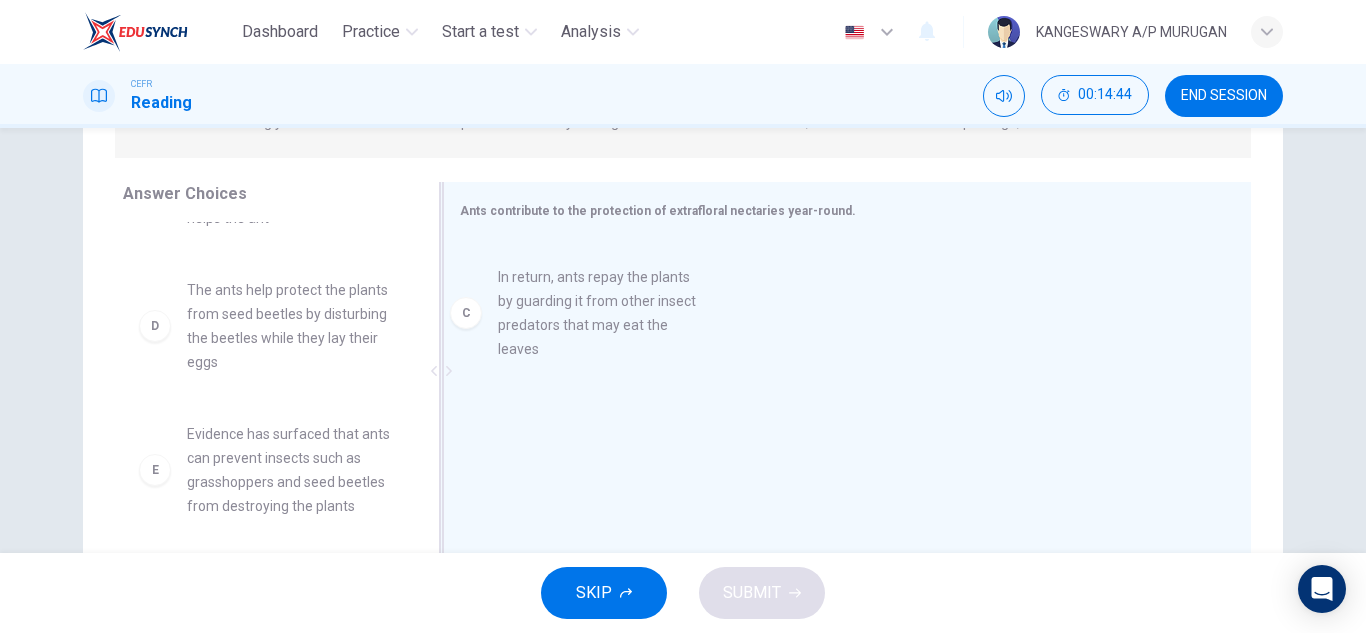 drag, startPoint x: 307, startPoint y: 345, endPoint x: 653, endPoint y: 328, distance: 346.4174 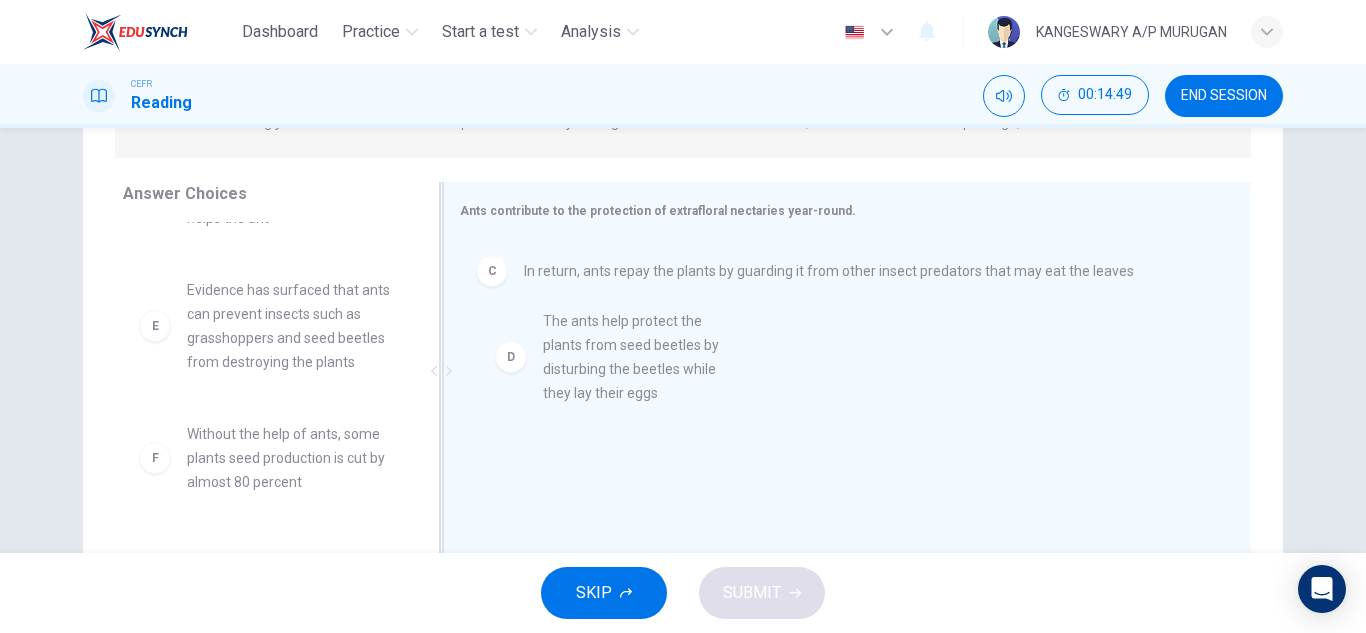 drag, startPoint x: 270, startPoint y: 343, endPoint x: 639, endPoint y: 376, distance: 370.47266 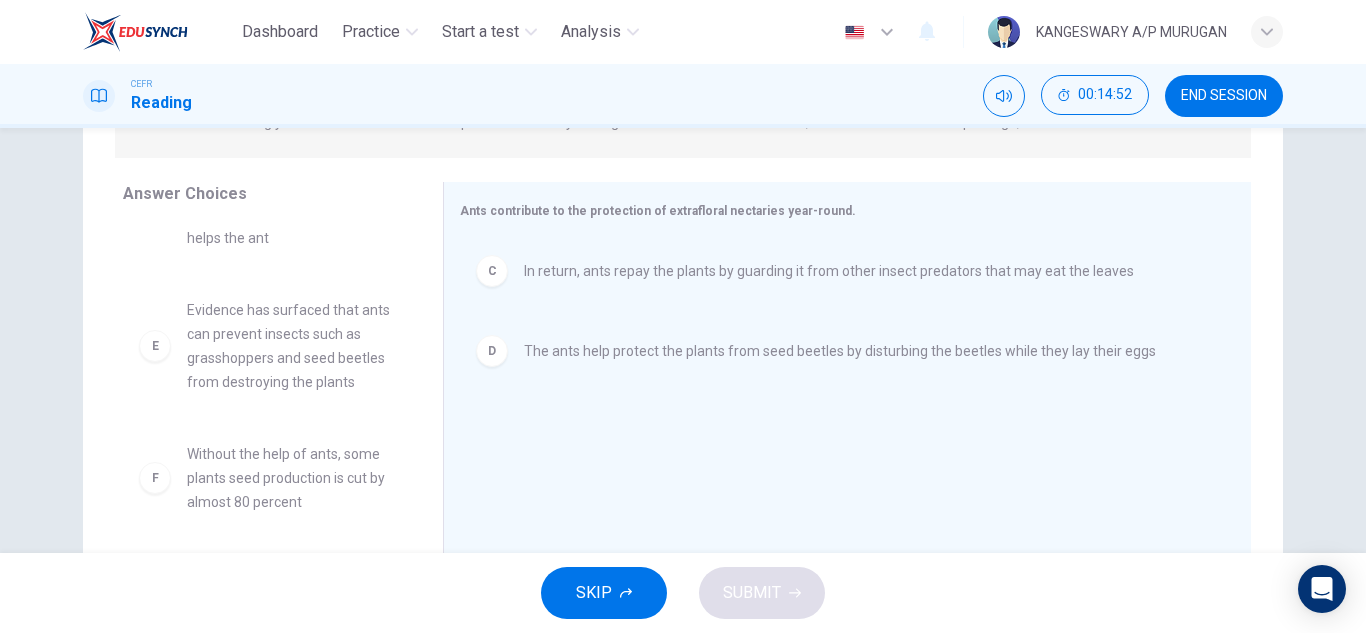 scroll, scrollTop: 204, scrollLeft: 0, axis: vertical 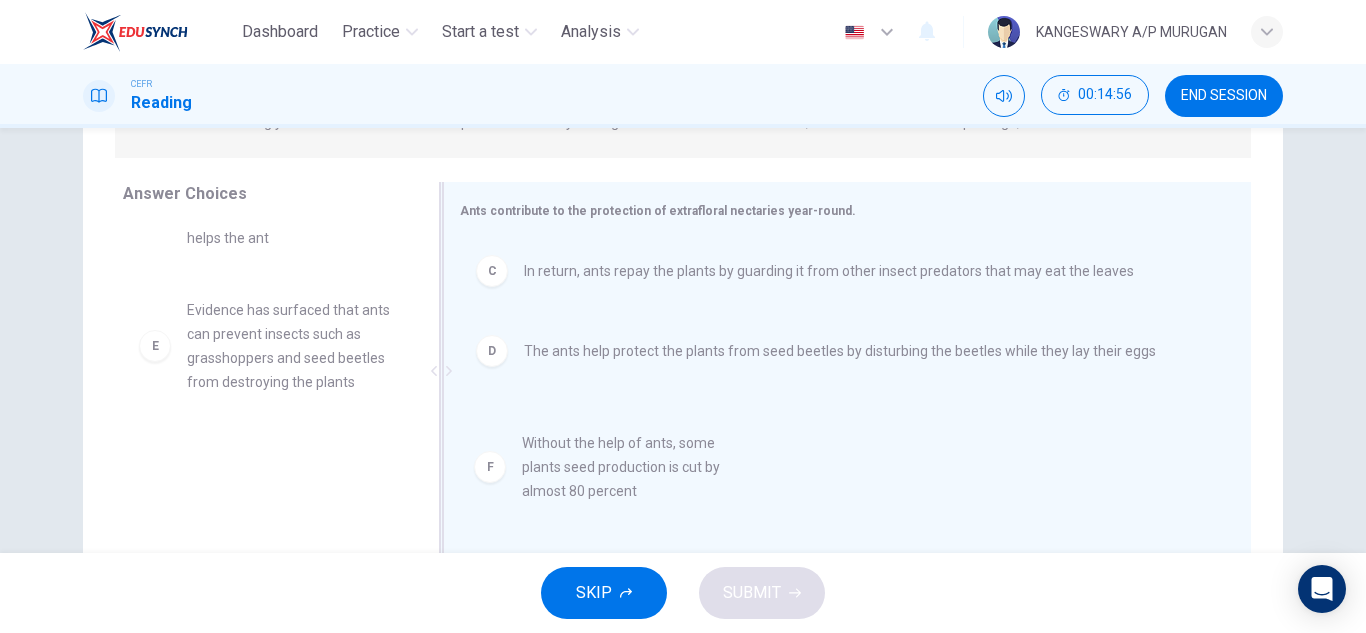 drag, startPoint x: 281, startPoint y: 466, endPoint x: 664, endPoint y: 455, distance: 383.15793 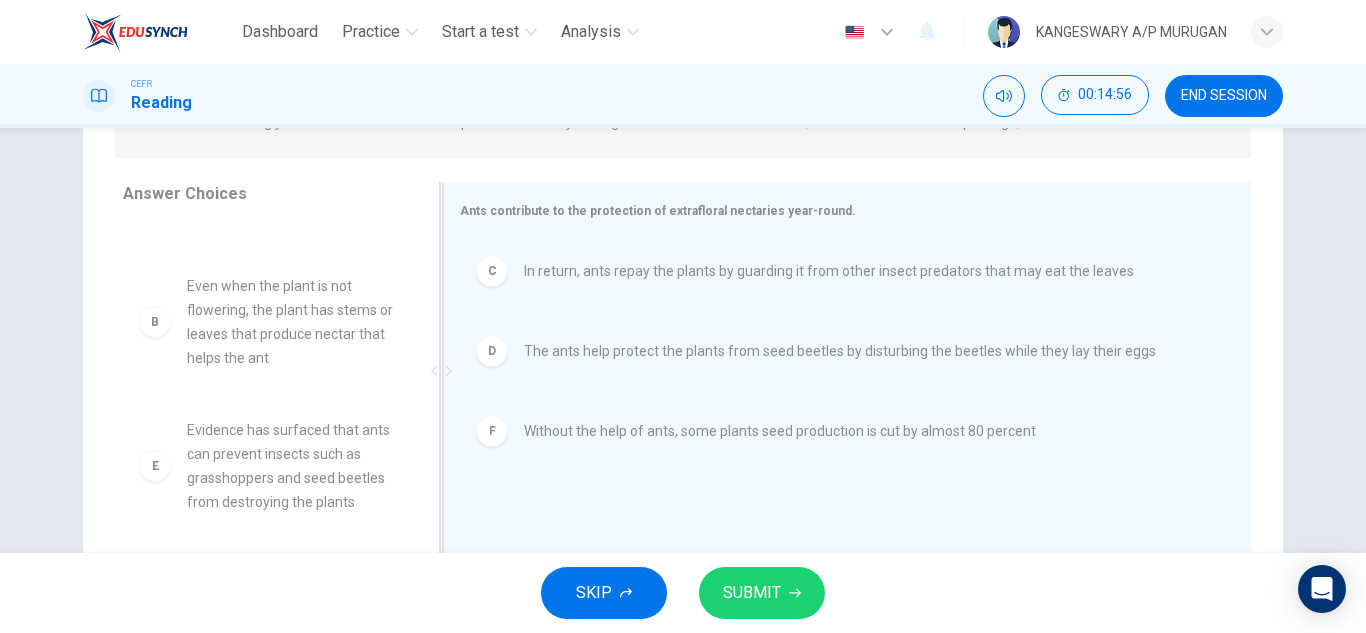 scroll, scrollTop: 84, scrollLeft: 0, axis: vertical 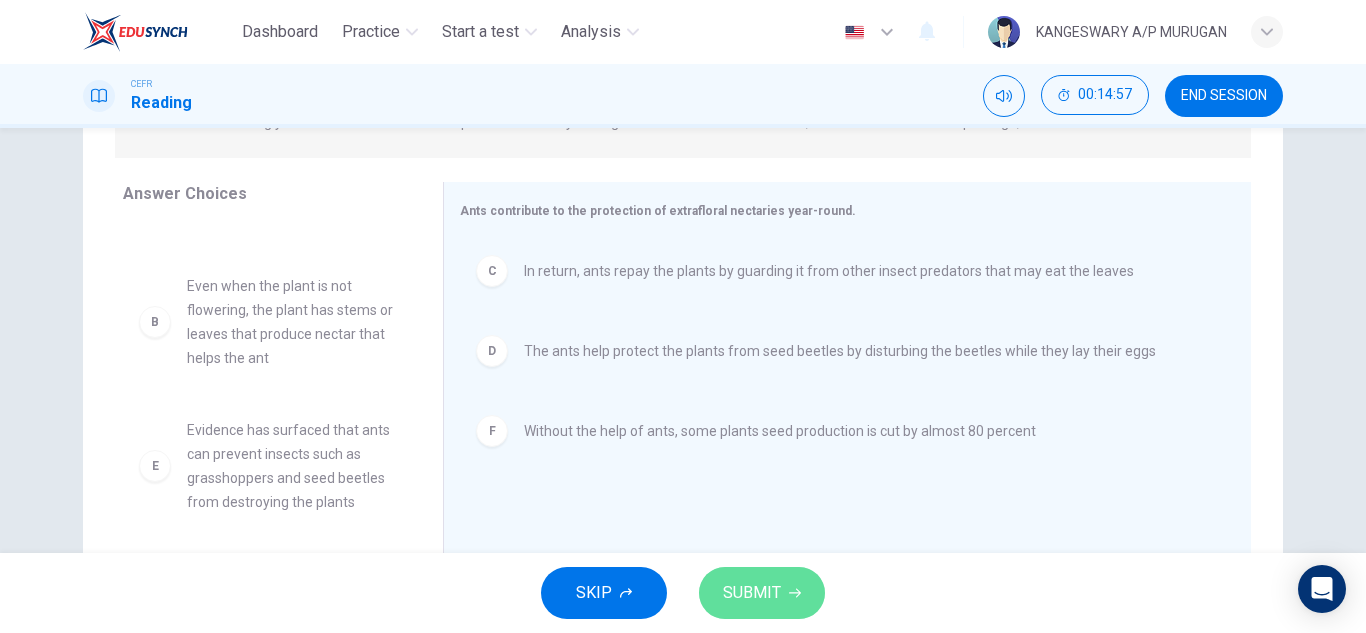 click on "SUBMIT" at bounding box center [762, 593] 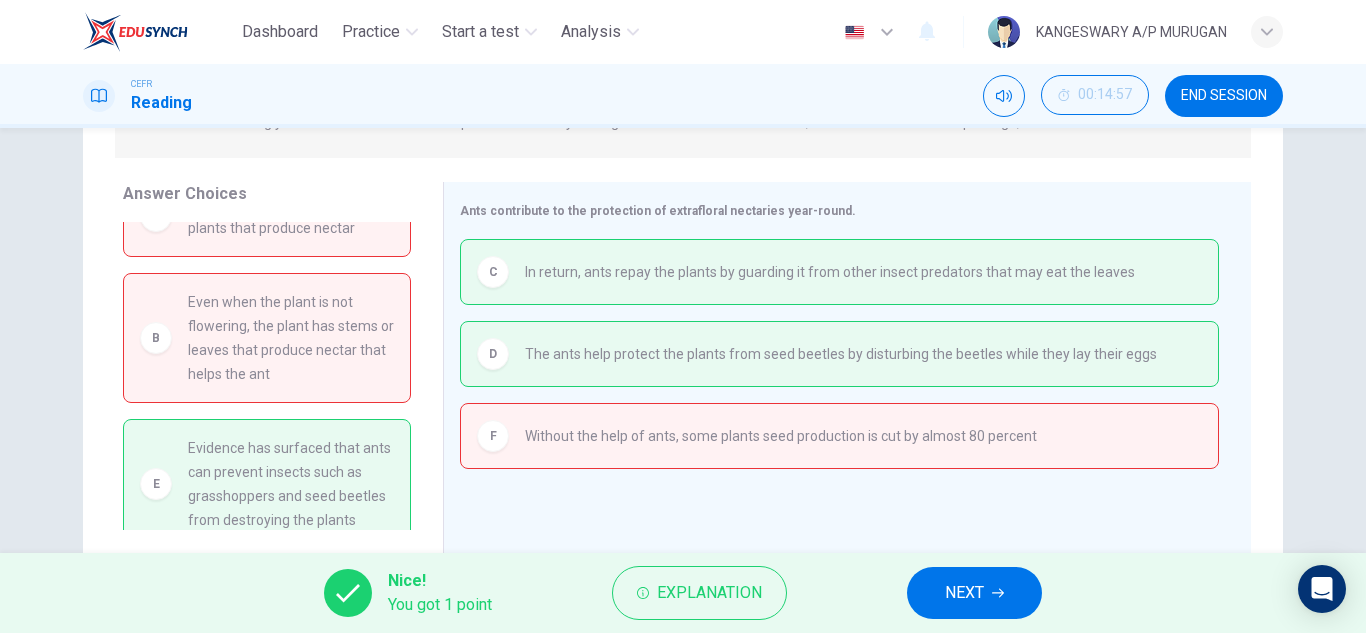 scroll, scrollTop: 0, scrollLeft: 0, axis: both 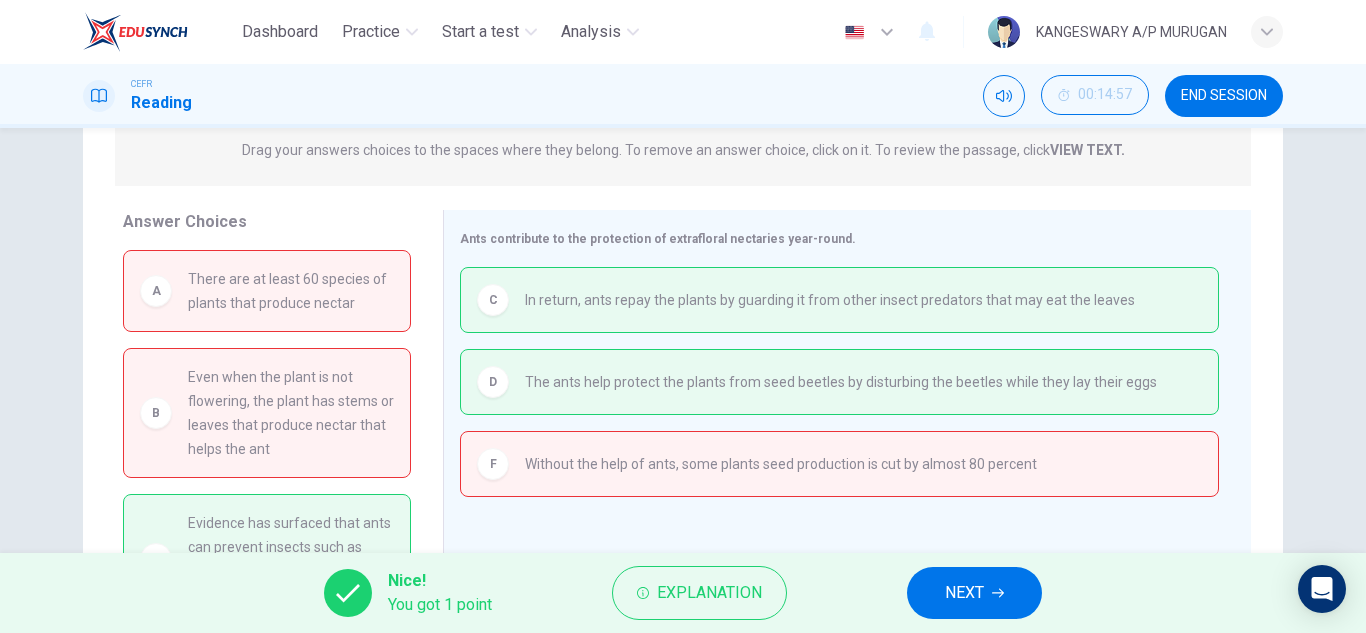 click on "A There are at least 60 species of plants that produce nectar B Even when the plant is not flowering, the plant has stems or leaves that produce nectar that helps the ant E Evidence has surfaced that ants can prevent insects such as grasshoppers and seed beetles from destroying the plants" at bounding box center (267, 404) 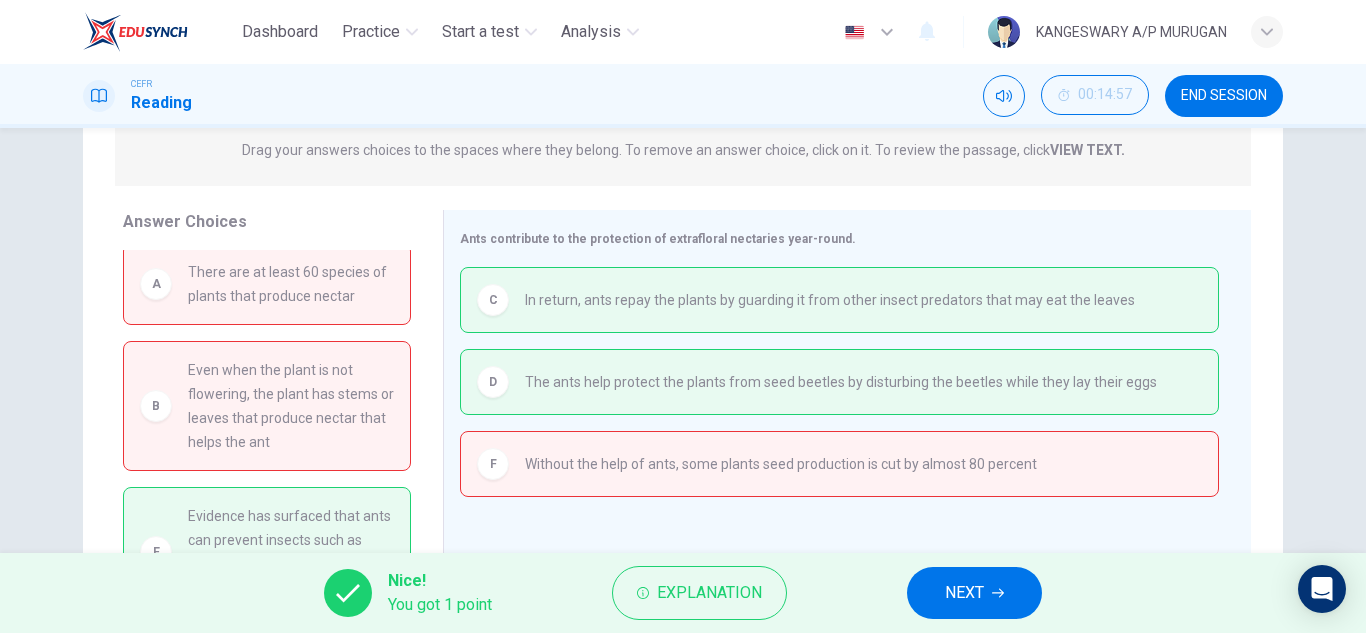 scroll, scrollTop: 0, scrollLeft: 0, axis: both 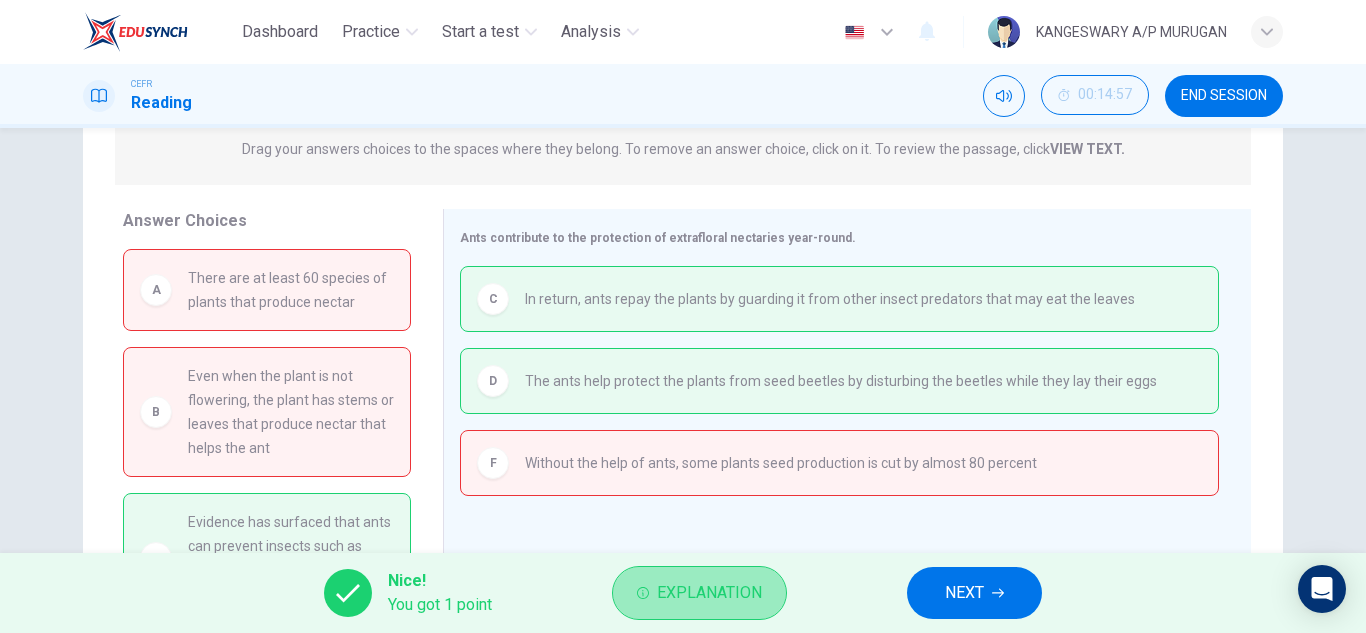 click on "Explanation" at bounding box center (699, 593) 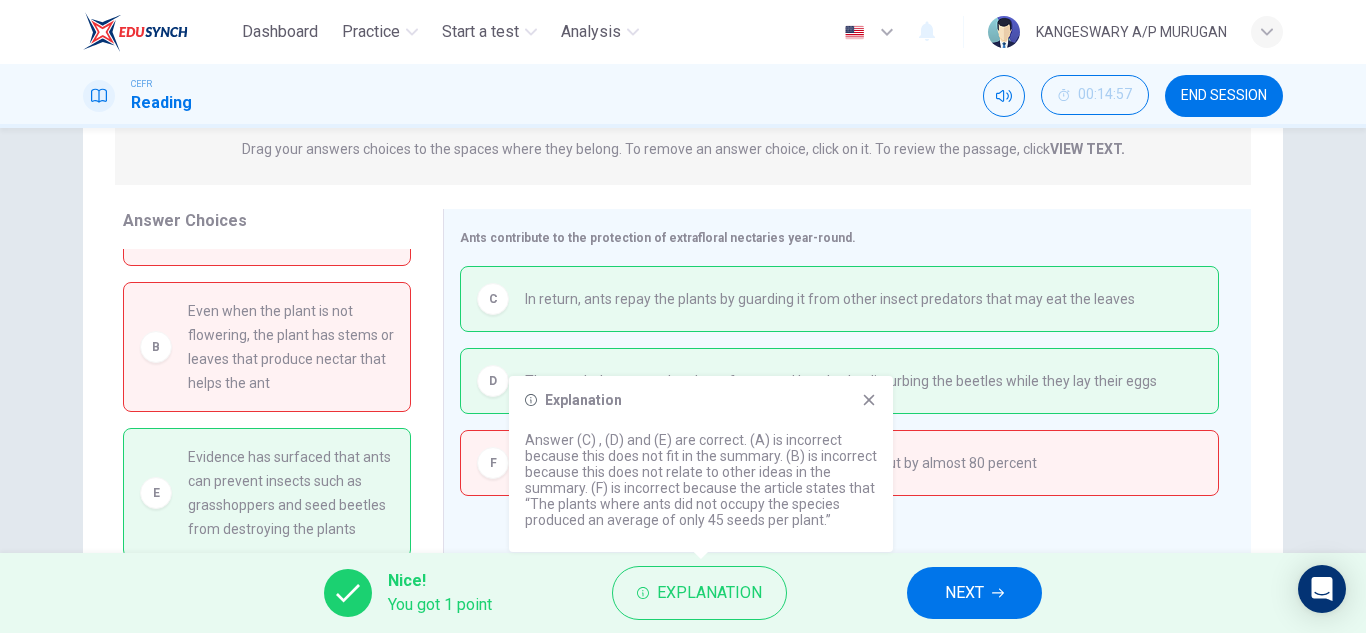 scroll, scrollTop: 90, scrollLeft: 0, axis: vertical 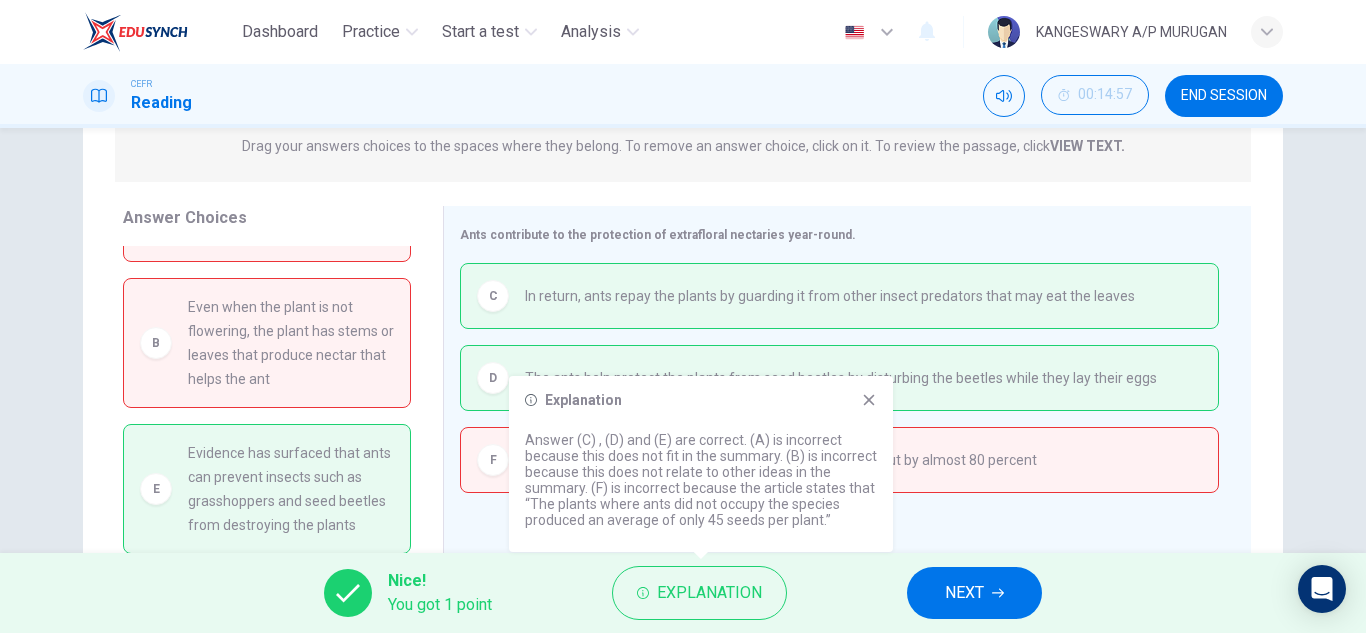 click on "Explanation Answer (C) , (D) and (E) are correct. (A) is incorrect because this does not fit in the summary.  (B) is incorrect because this does not relate to other ideas in the summary. (F) is incorrect because the article states that “The plants where ants did not occupy the species produced an average of only 45 seeds per plant.”" at bounding box center [701, 464] 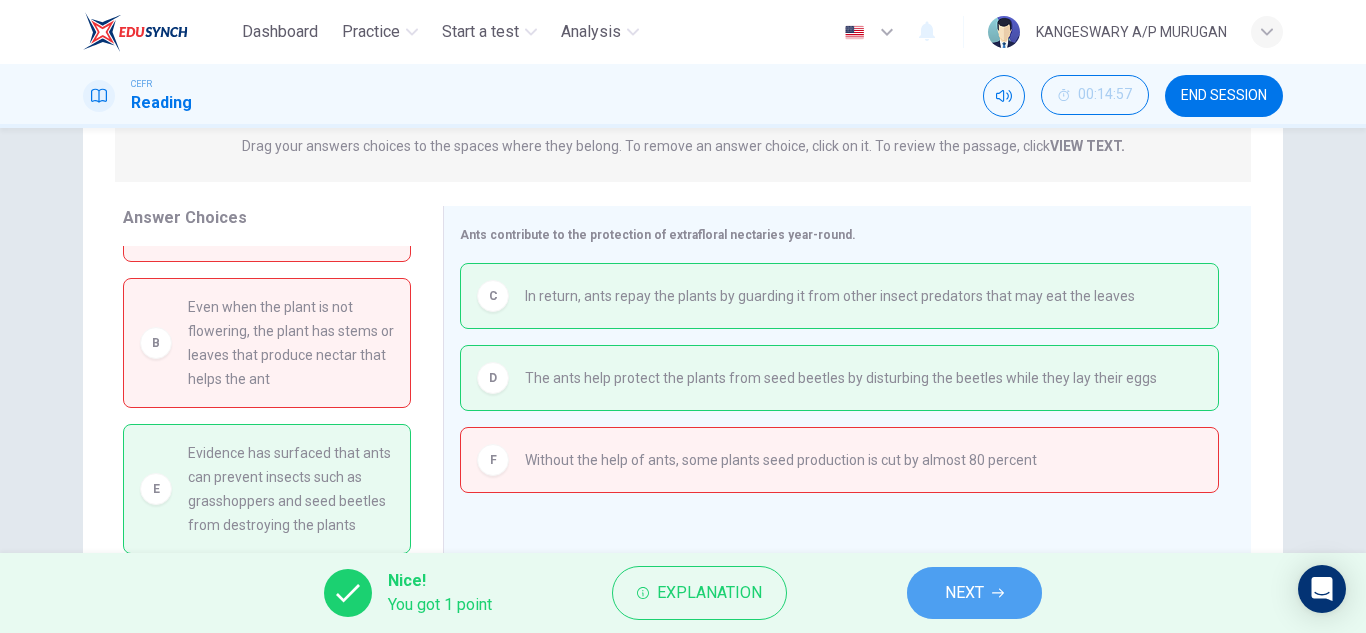 click on "NEXT" at bounding box center [974, 593] 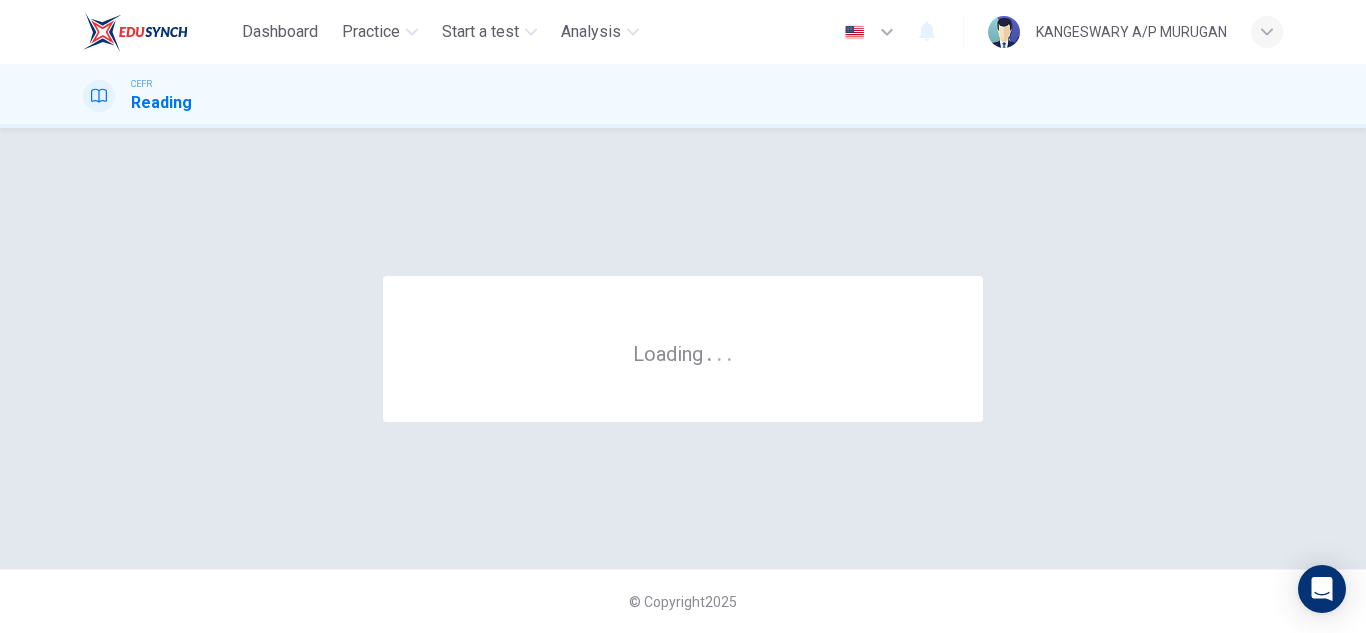 scroll, scrollTop: 0, scrollLeft: 0, axis: both 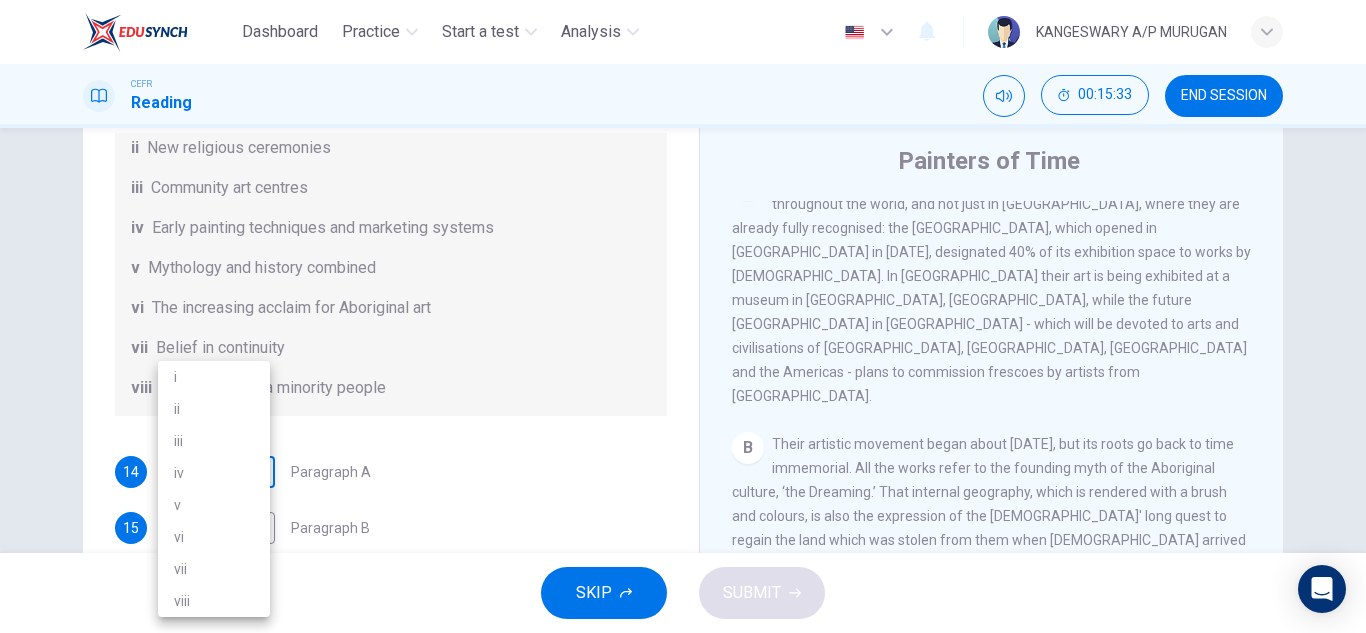 click on "Dashboard Practice Start a test Analysis English en ​ KANGESWARY A/P MURUGAN CEFR Reading 00:15:33 END SESSION Questions 14 - 19 The Reading Passage has eight paragraphs  A-H .
Choose the most suitable heading for paragraphs  A-F  from the list of headings below.
Write the correct number (i-viii) in the boxes below. List of Headings i Amazing results from a project ii New religious ceremonies iii Community art centres iv Early painting techniques and marketing systems v Mythology and history combined vi The increasing acclaim for Aboriginal art vii Belief in continuity viii Oppression of a minority people 14 ​ ​ Paragraph A 15 ​ ​ Paragraph B 16 ​ ​ Paragraph C 17 ​ ​ Paragraph D 18 ​ ​ Paragraph E 19 ​ ​ Paragraph F Painters of Time CLICK TO ZOOM Click to Zoom A B C D E F G H  Today, Aboriginal painting has become a great success. Some works sell for more than $25,000, and exceptional items may fetch as much as $180,000 in Australia. SKIP SUBMIT
Dashboard Practice Analysis" at bounding box center (683, 316) 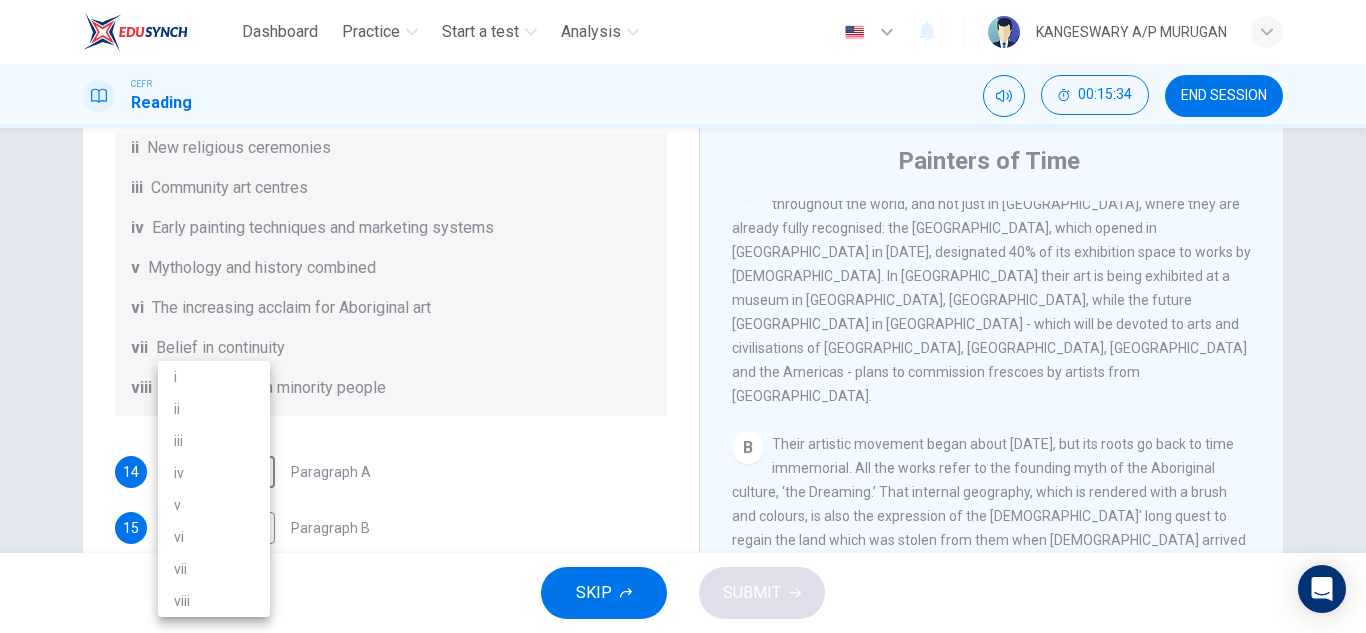 click at bounding box center [683, 316] 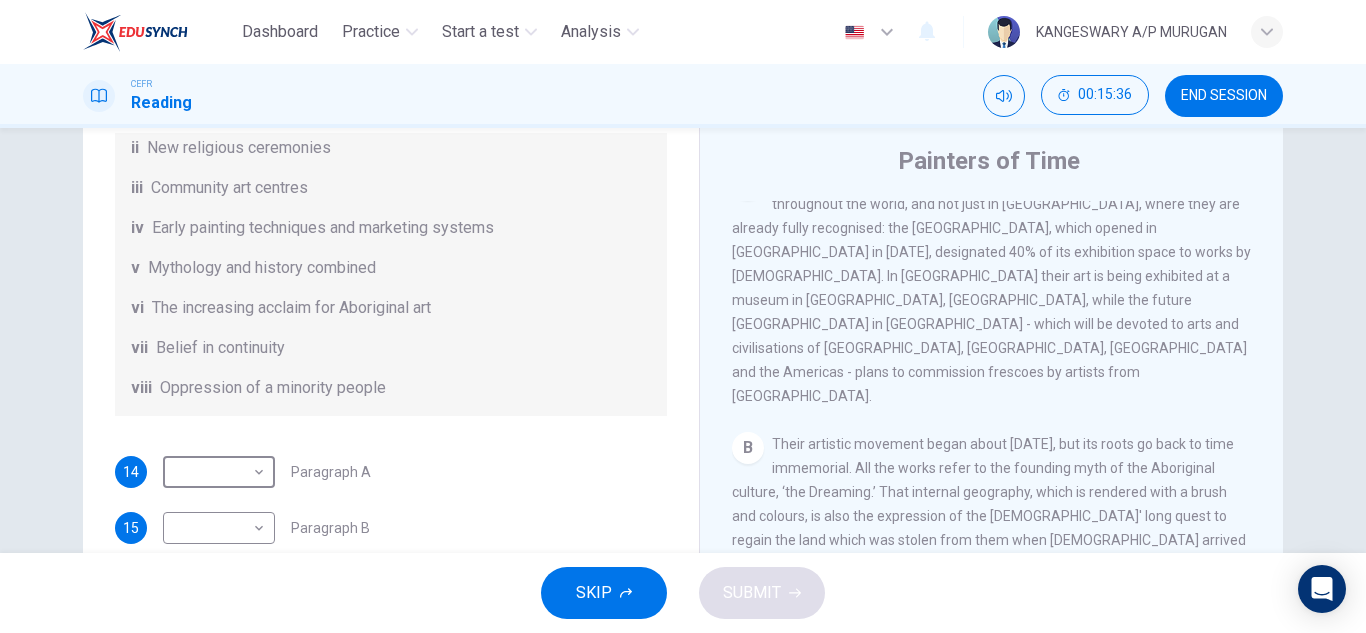 scroll, scrollTop: 90, scrollLeft: 0, axis: vertical 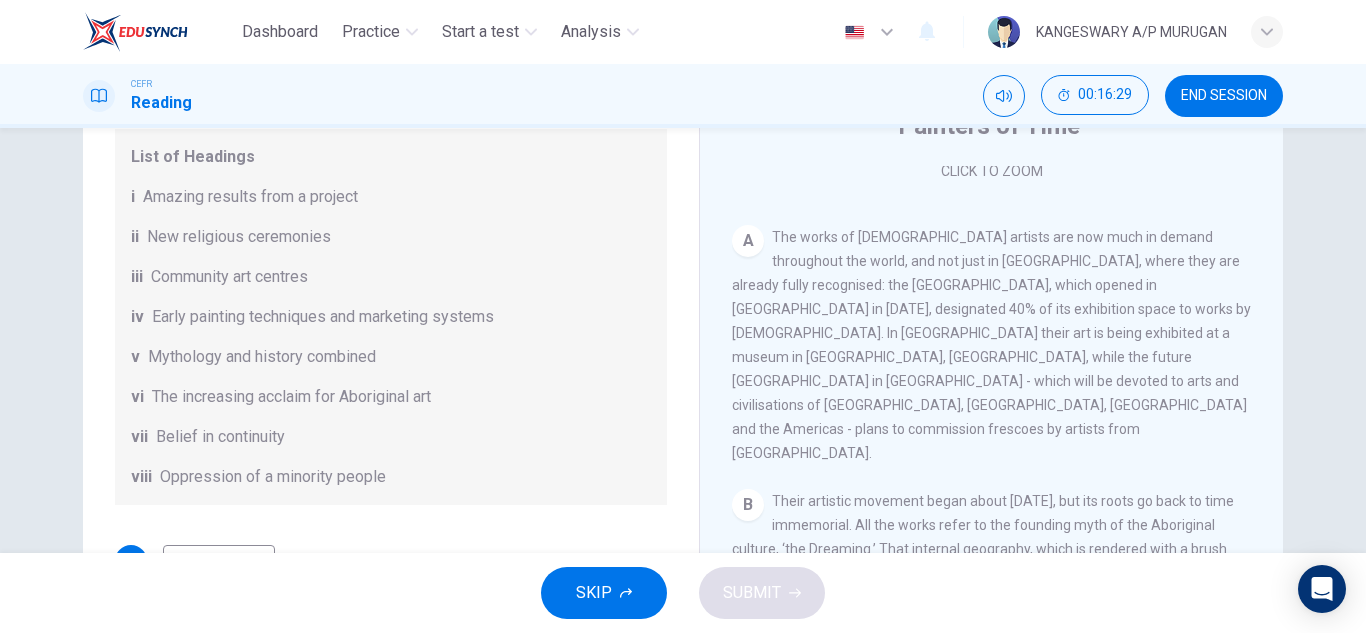 click on "The increasing acclaim for Aboriginal art" at bounding box center (291, 397) 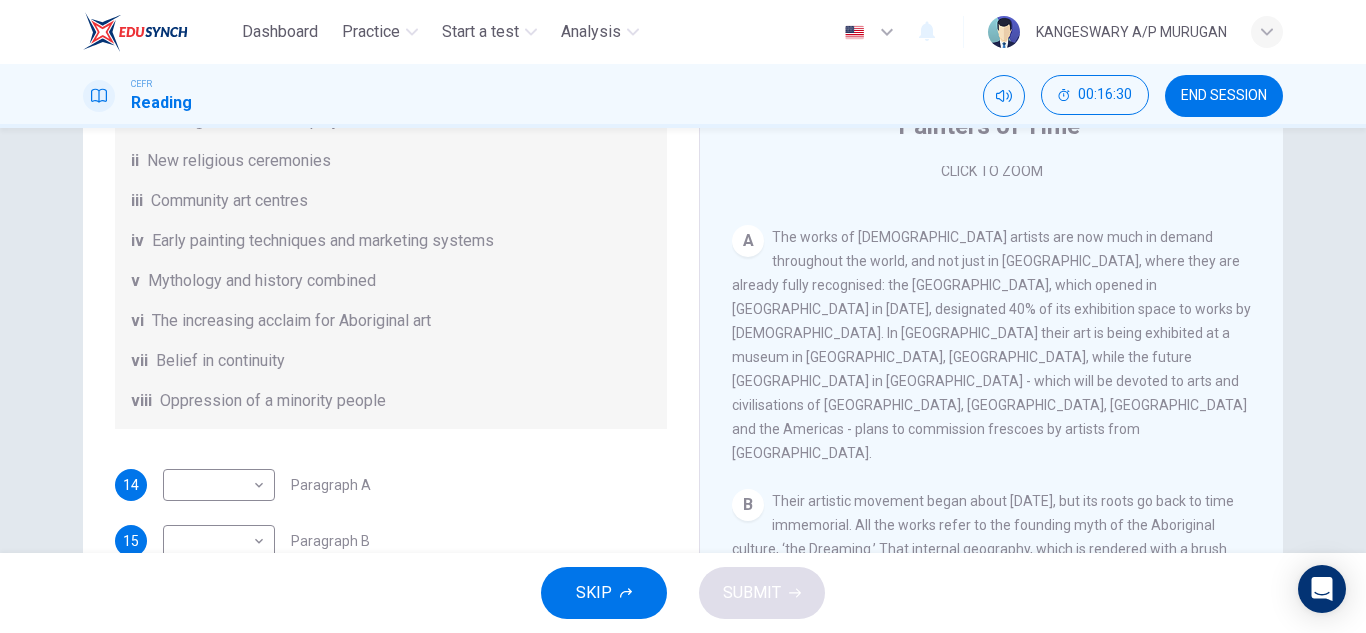 scroll, scrollTop: 306, scrollLeft: 0, axis: vertical 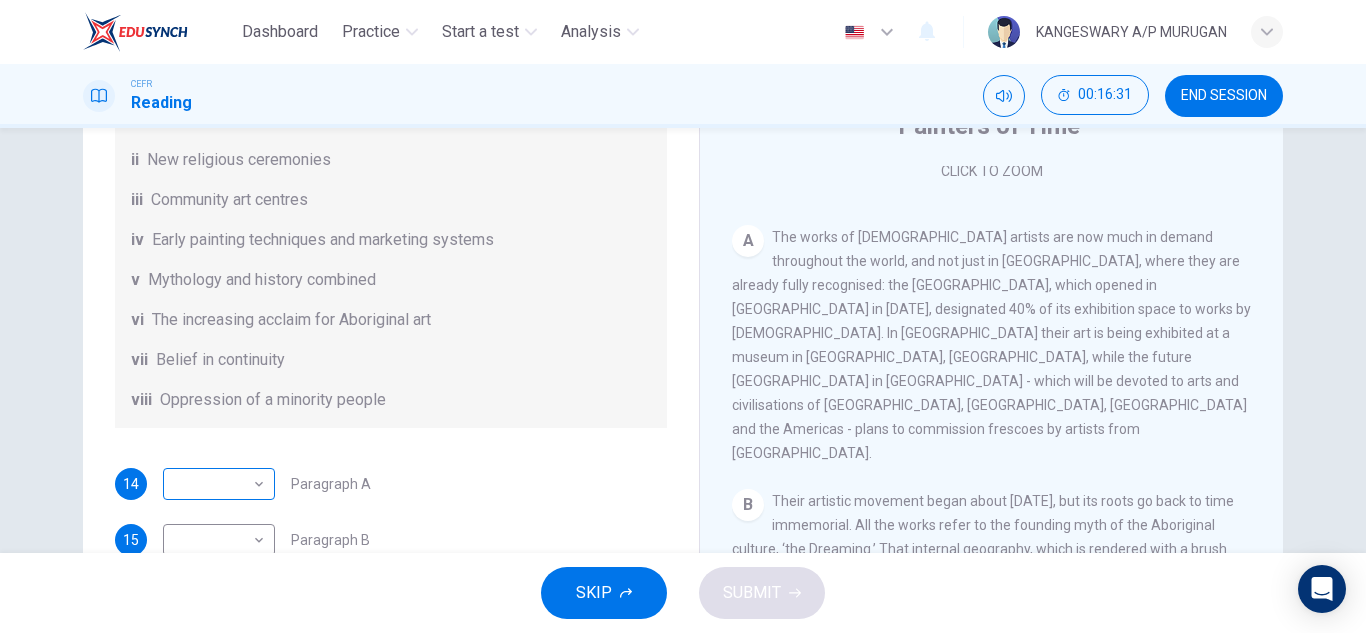 click on "Dashboard Practice Start a test Analysis English en ​ KANGESWARY A/P MURUGAN CEFR Reading 00:16:31 END SESSION Questions 14 - 19 The Reading Passage has eight paragraphs  A-H .
Choose the most suitable heading for paragraphs  A-F  from the list of headings below.
Write the correct number (i-viii) in the boxes below. List of Headings i Amazing results from a project ii New religious ceremonies iii Community art centres iv Early painting techniques and marketing systems v Mythology and history combined vi The increasing acclaim for Aboriginal art vii Belief in continuity viii Oppression of a minority people 14 ​ ​ Paragraph A 15 ​ ​ Paragraph B 16 ​ ​ Paragraph C 17 ​ ​ Paragraph D 18 ​ ​ Paragraph E 19 ​ ​ Paragraph F Painters of Time CLICK TO ZOOM Click to Zoom A B C D E F G H  Today, Aboriginal painting has become a great success. Some works sell for more than $25,000, and exceptional items may fetch as much as $180,000 in Australia. SKIP SUBMIT
Dashboard Practice Analysis" at bounding box center [683, 316] 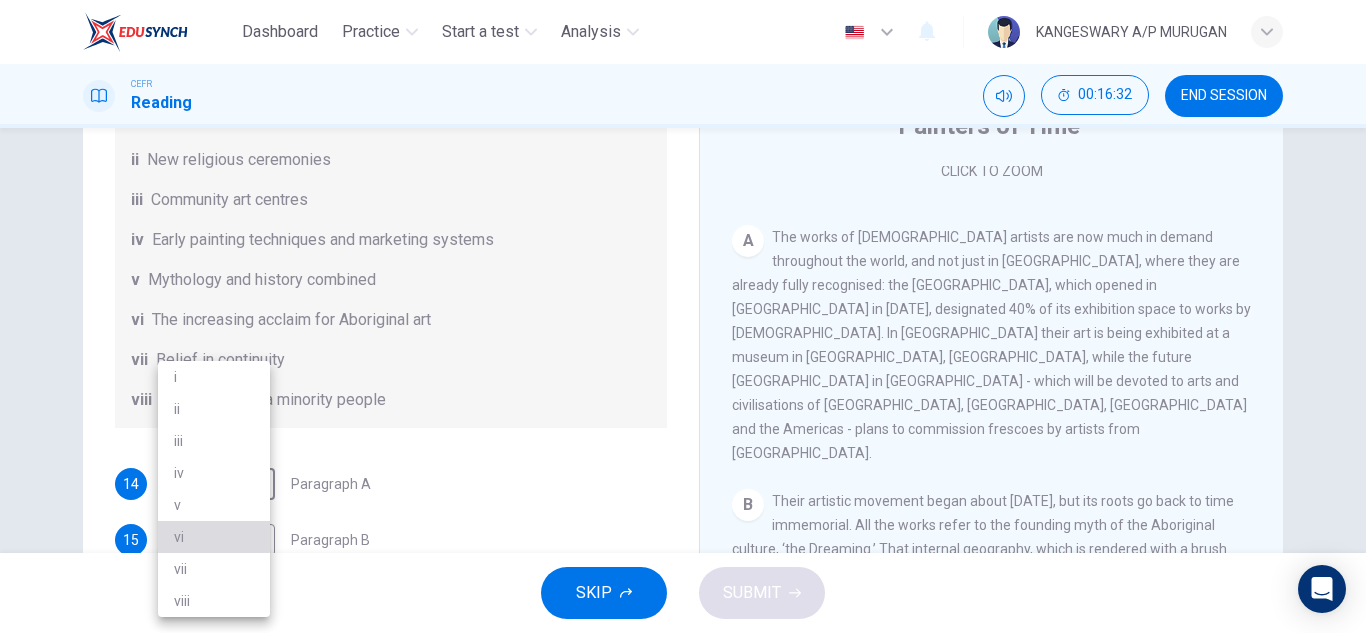 click on "vi" at bounding box center (214, 537) 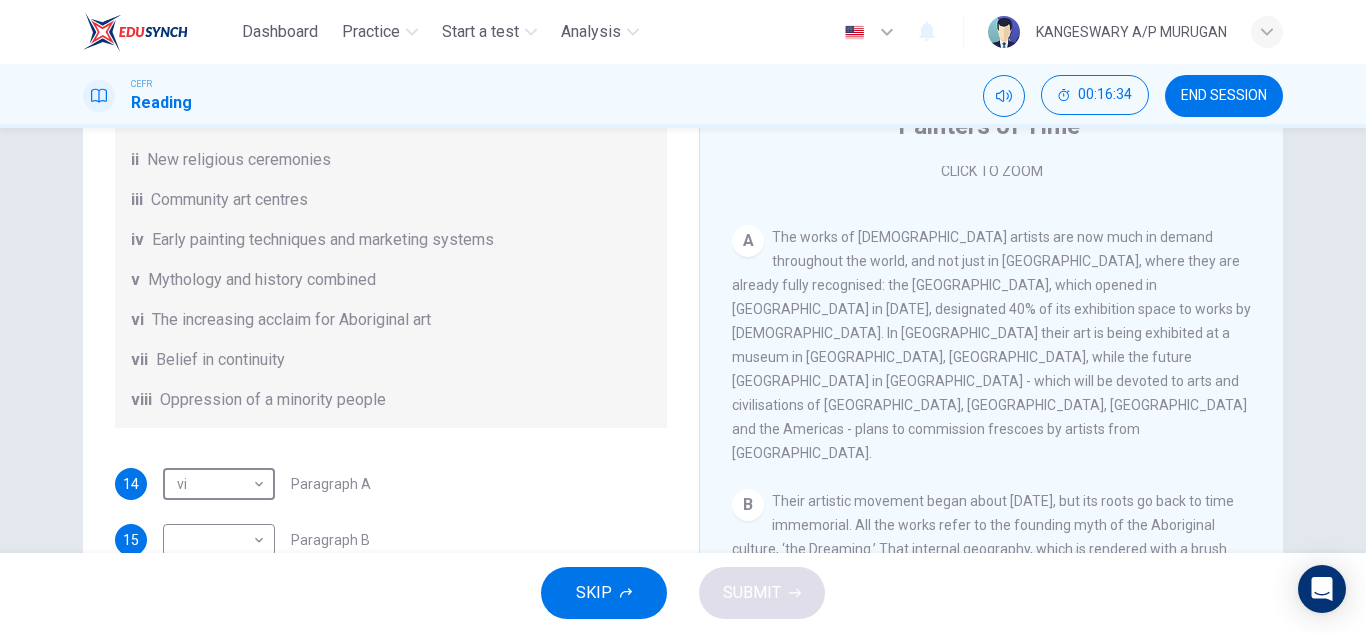 scroll, scrollTop: 353, scrollLeft: 0, axis: vertical 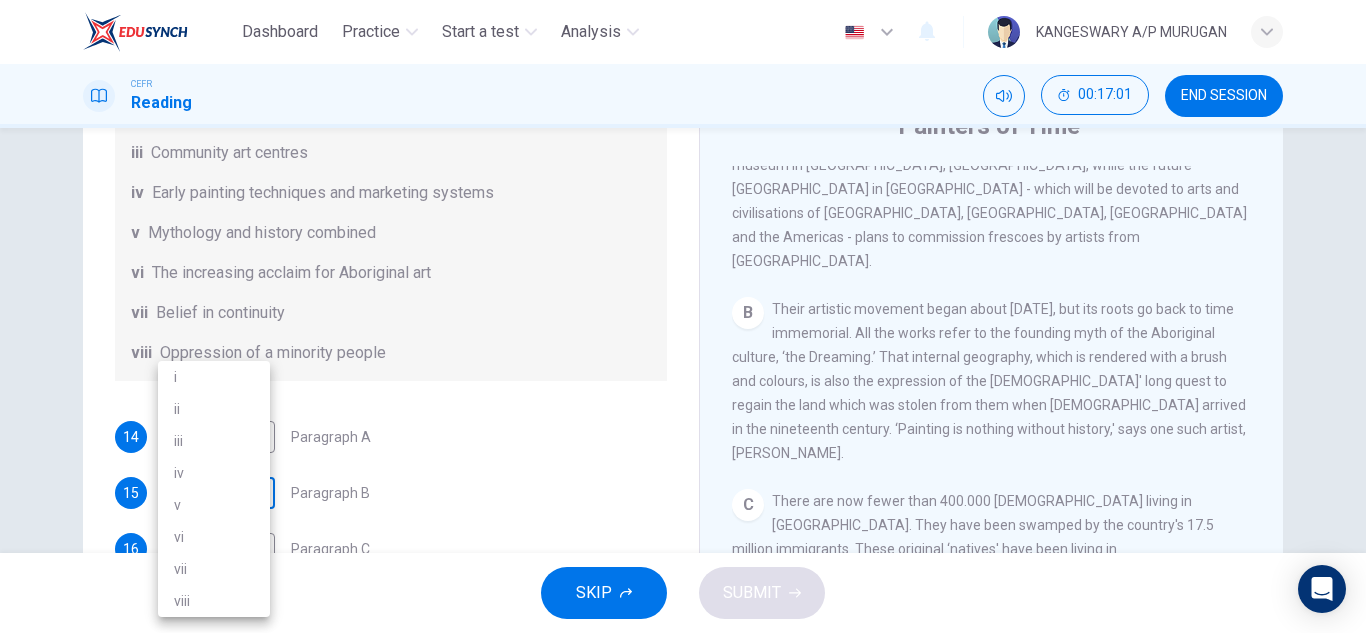 click on "Dashboard Practice Start a test Analysis English en ​ KANGESWARY A/P MURUGAN CEFR Reading 00:17:01 END SESSION Questions 14 - 19 The Reading Passage has eight paragraphs  A-H .
Choose the most suitable heading for paragraphs  A-F  from the list of headings below.
Write the correct number (i-viii) in the boxes below. List of Headings i Amazing results from a project ii New religious ceremonies iii Community art centres iv Early painting techniques and marketing systems v Mythology and history combined vi The increasing acclaim for Aboriginal art vii Belief in continuity viii Oppression of a minority people 14 vi vi ​ Paragraph A 15 ​ ​ Paragraph B 16 ​ ​ Paragraph C 17 ​ ​ Paragraph D 18 ​ ​ Paragraph E 19 ​ ​ Paragraph F Painters of Time CLICK TO ZOOM Click to Zoom A B C D E F G H  Today, Aboriginal painting has become a great success. Some works sell for more than $25,000, and exceptional items may fetch as much as $180,000 in Australia. SKIP SUBMIT
Dashboard Practice 2025 i" at bounding box center (683, 316) 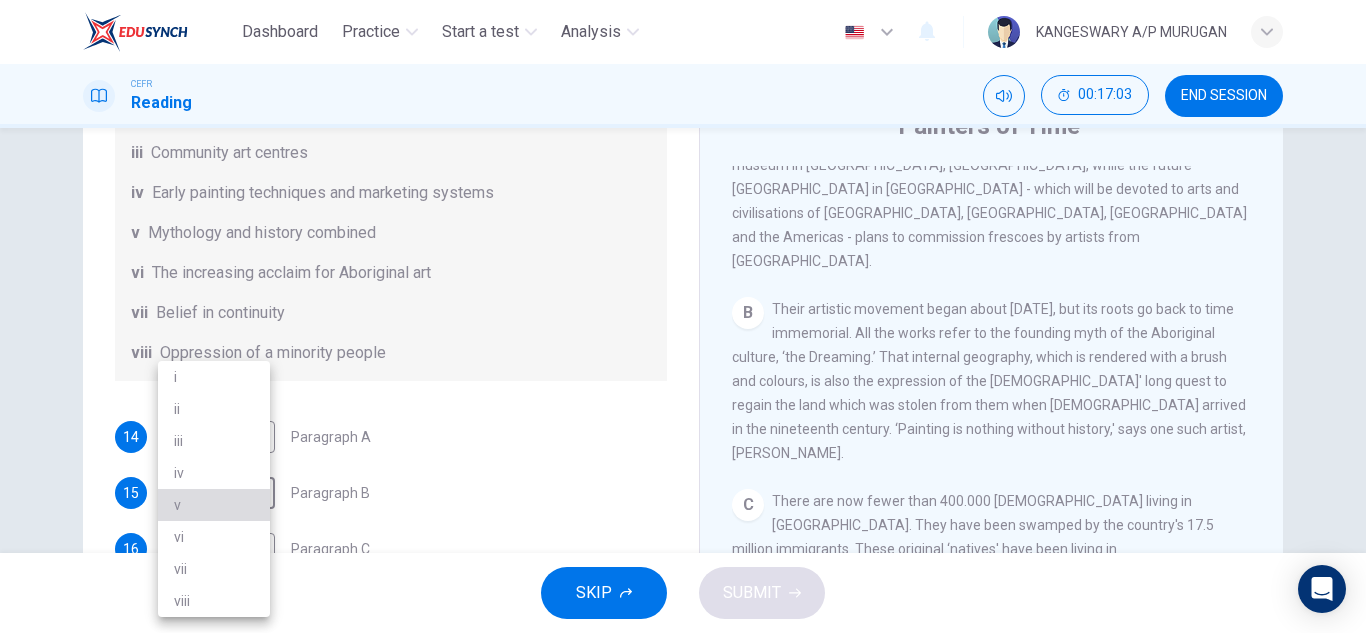 click on "v" at bounding box center (214, 505) 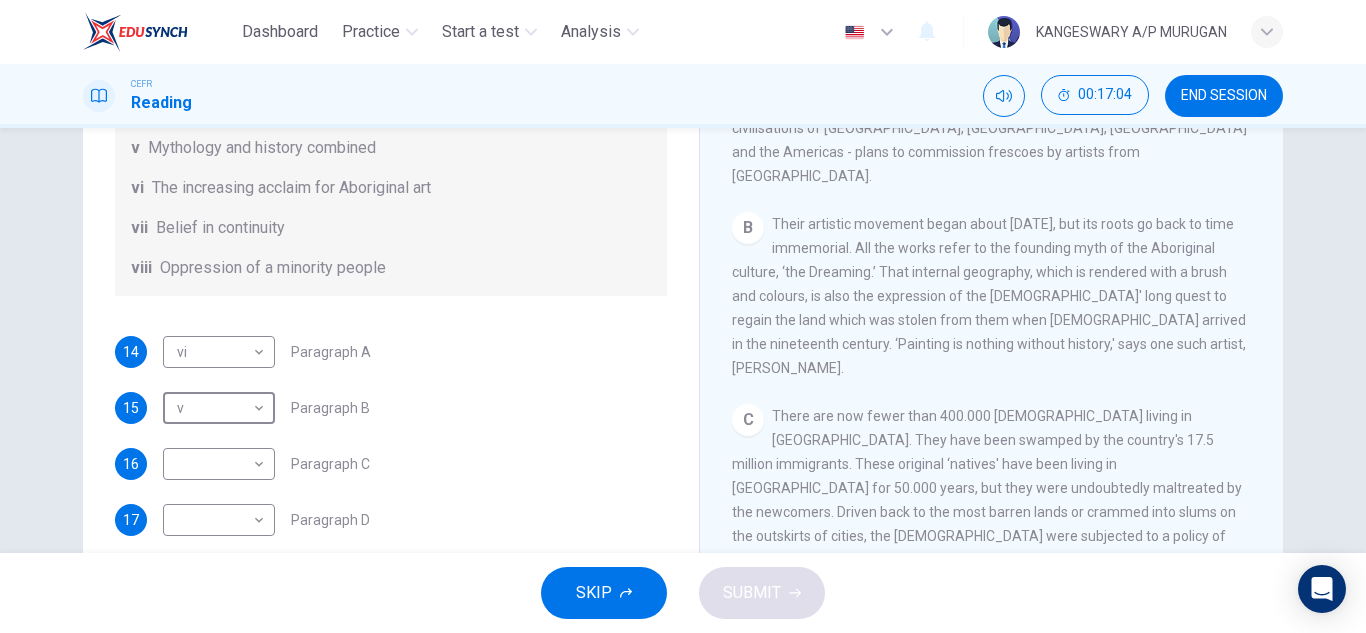 scroll, scrollTop: 176, scrollLeft: 0, axis: vertical 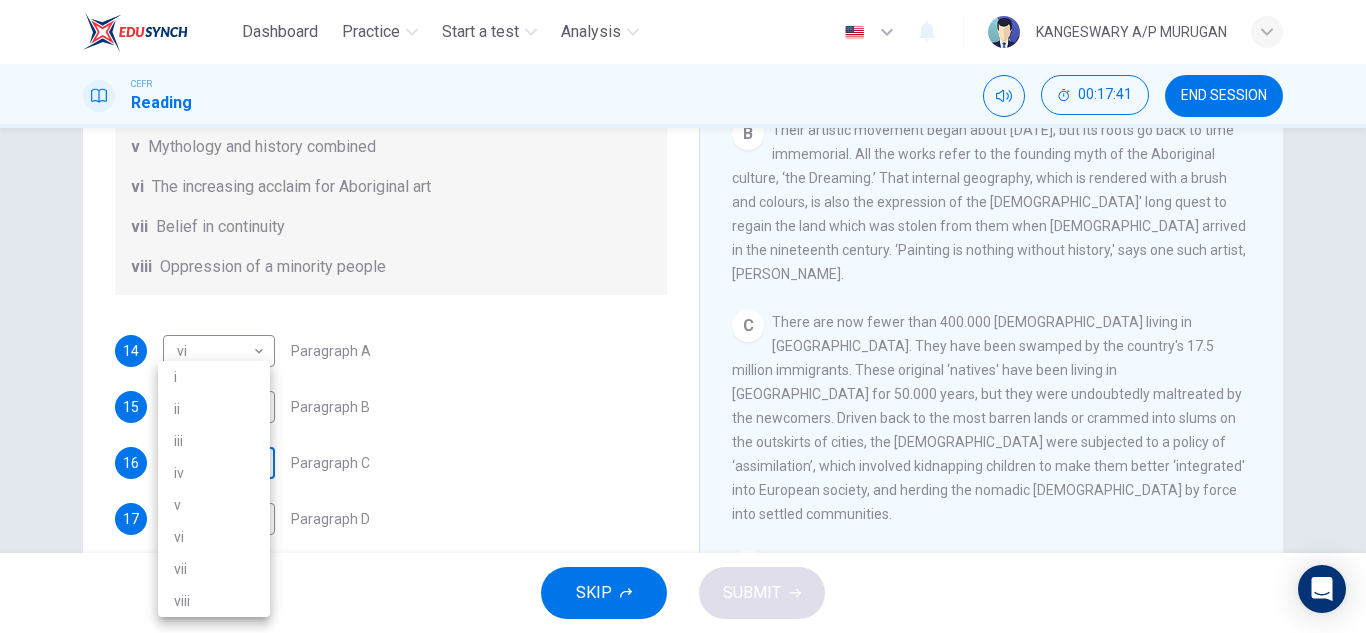 click on "Dashboard Practice Start a test Analysis English en ​ KANGESWARY A/P MURUGAN CEFR Reading 00:17:41 END SESSION Questions 14 - 19 The Reading Passage has eight paragraphs  A-H .
Choose the most suitable heading for paragraphs  A-F  from the list of headings below.
Write the correct number (i-viii) in the boxes below. List of Headings i Amazing results from a project ii New religious ceremonies iii Community art centres iv Early painting techniques and marketing systems v Mythology and history combined vi The increasing acclaim for Aboriginal art vii Belief in continuity viii Oppression of a minority people 14 vi vi ​ Paragraph A 15 v v ​ Paragraph B 16 ​ ​ Paragraph C 17 ​ ​ Paragraph D 18 ​ ​ Paragraph E 19 ​ ​ Paragraph F Painters of Time CLICK TO ZOOM Click to Zoom A B C D E F G H  Today, Aboriginal painting has become a great success. Some works sell for more than $25,000, and exceptional items may fetch as much as $180,000 in Australia. SKIP SUBMIT
Dashboard Practice 2025 i" at bounding box center (683, 316) 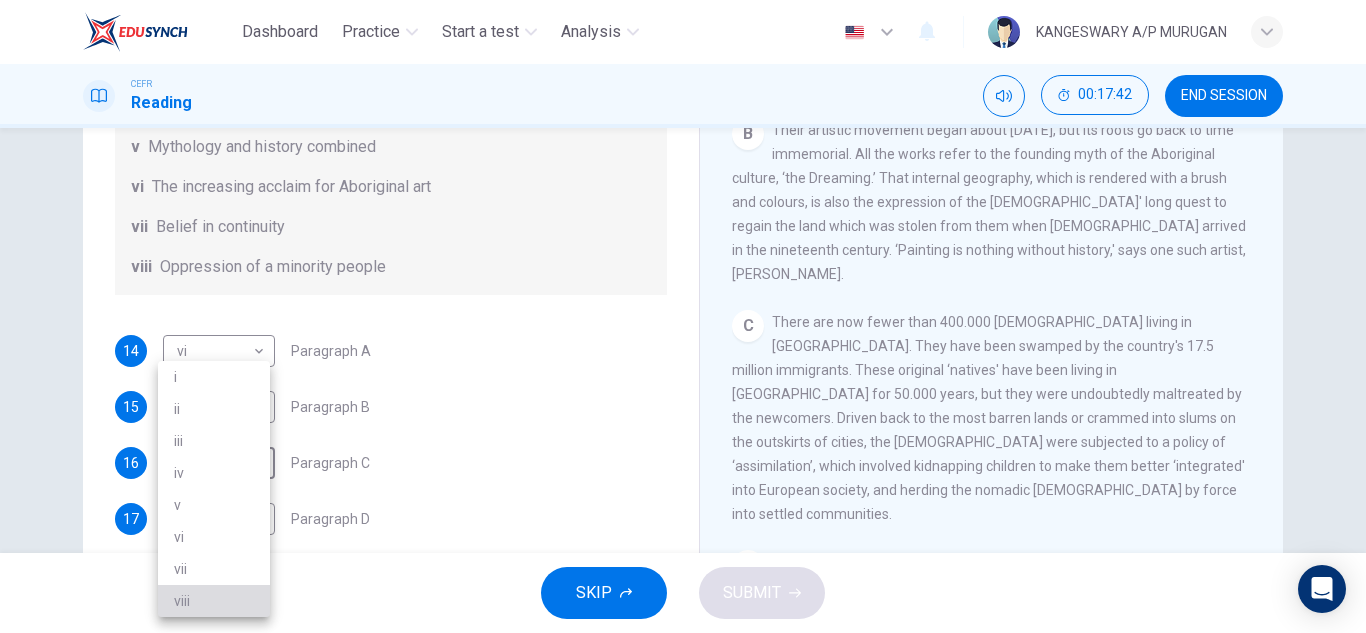 click on "viii" at bounding box center [214, 601] 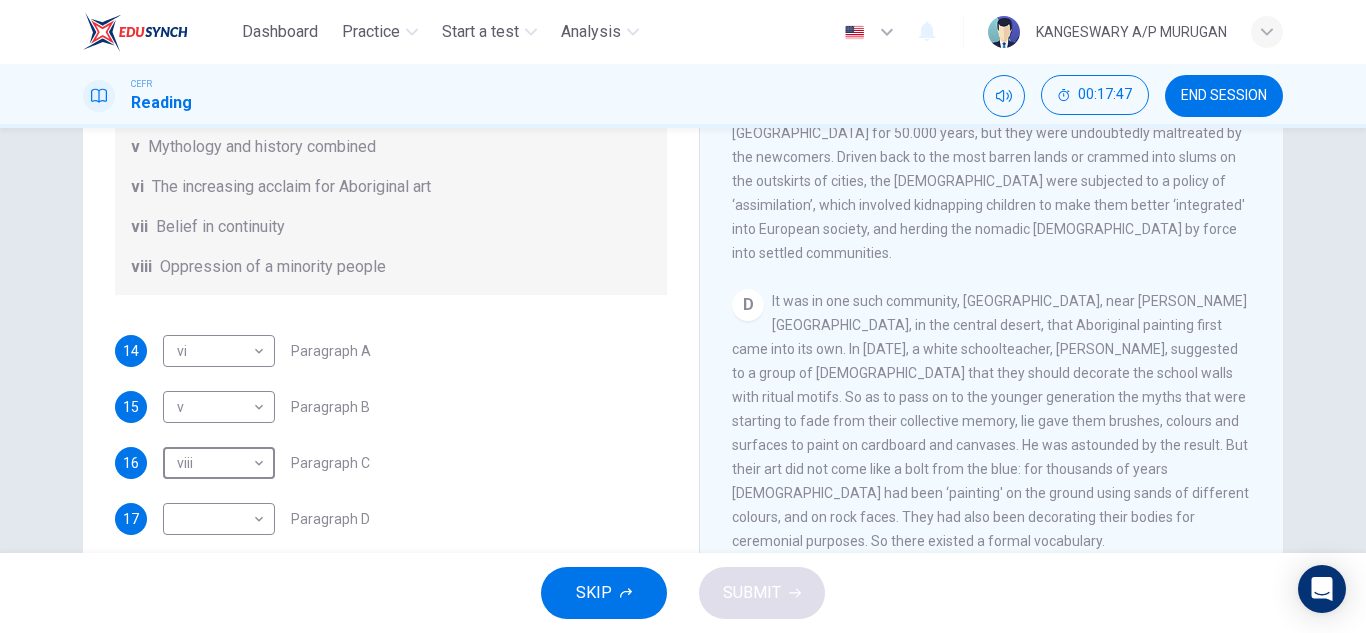 scroll, scrollTop: 927, scrollLeft: 0, axis: vertical 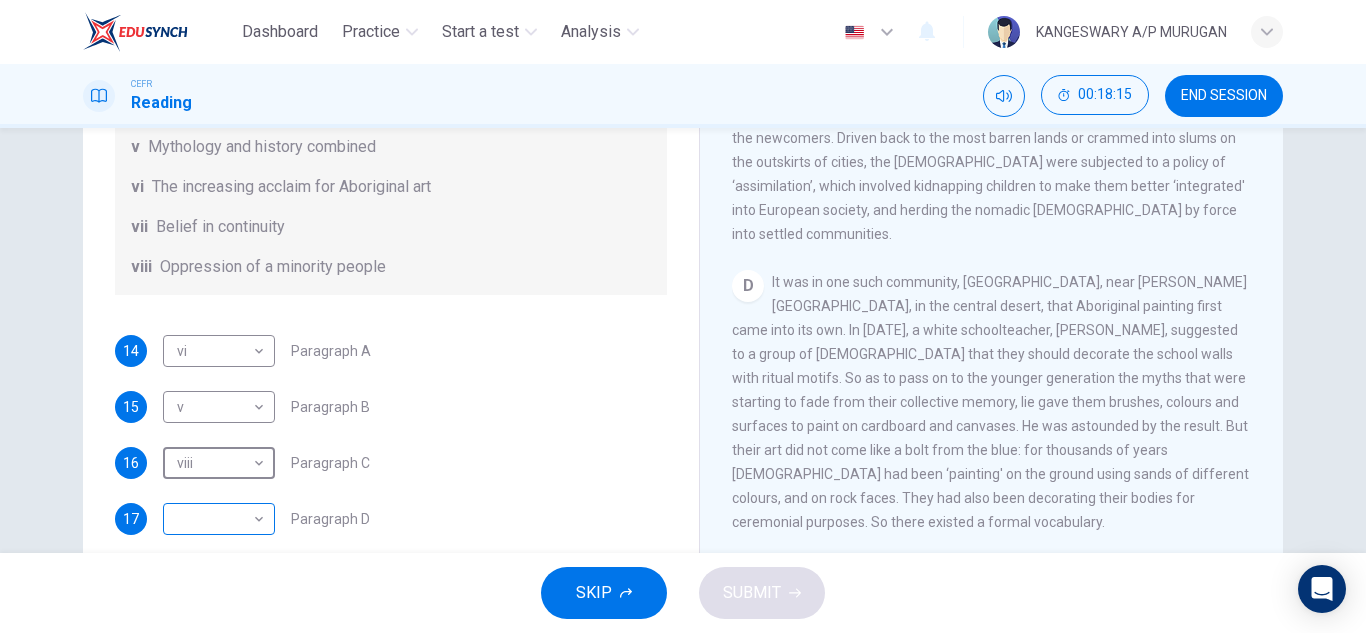 click on "Dashboard Practice Start a test Analysis English en ​ KANGESWARY A/P MURUGAN CEFR Reading 00:18:15 END SESSION Questions 14 - 19 The Reading Passage has eight paragraphs  A-H .
Choose the most suitable heading for paragraphs  A-F  from the list of headings below.
Write the correct number (i-viii) in the boxes below. List of Headings i Amazing results from a project ii New religious ceremonies iii Community art centres iv Early painting techniques and marketing systems v Mythology and history combined vi The increasing acclaim for Aboriginal art vii Belief in continuity viii Oppression of a minority people 14 vi vi ​ Paragraph A 15 v v ​ Paragraph B 16 viii viii ​ Paragraph C 17 ​ ​ Paragraph D 18 ​ ​ Paragraph E 19 ​ ​ Paragraph F Painters of Time CLICK TO ZOOM Click to Zoom A B C D E F G H  Today, Aboriginal painting has become a great success. Some works sell for more than $25,000, and exceptional items may fetch as much as $180,000 in Australia. SKIP SUBMIT
Dashboard Practice" at bounding box center [683, 316] 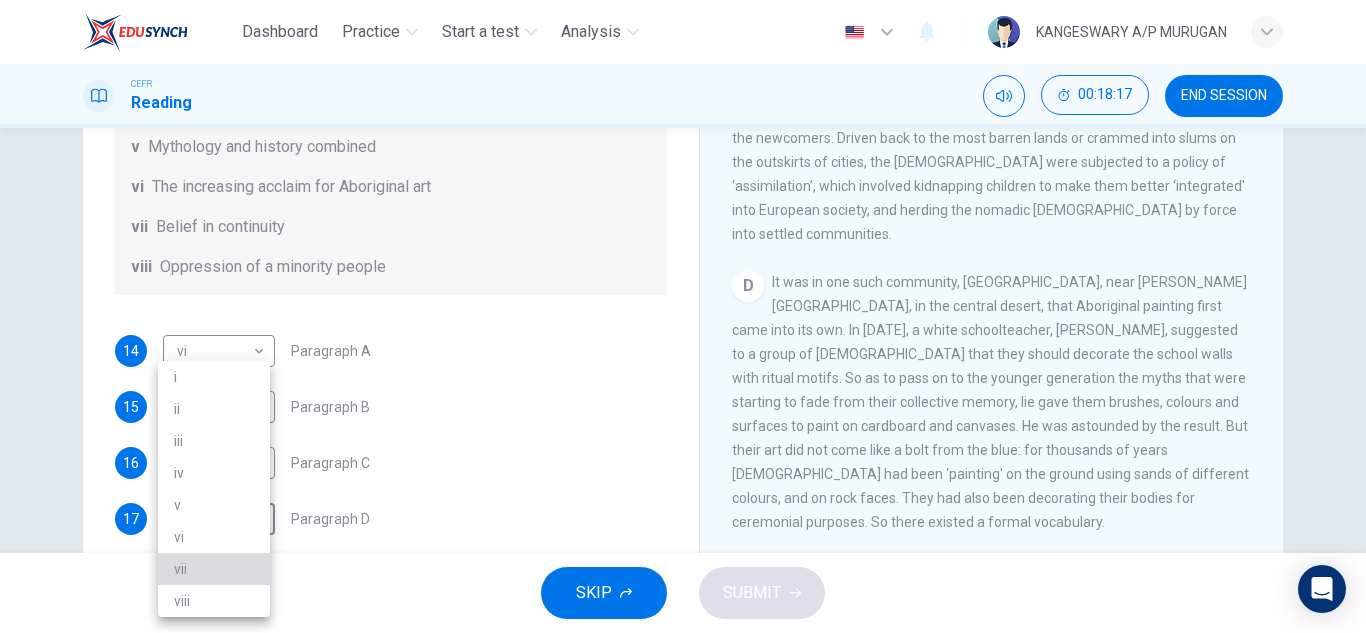 click on "vii" at bounding box center [214, 569] 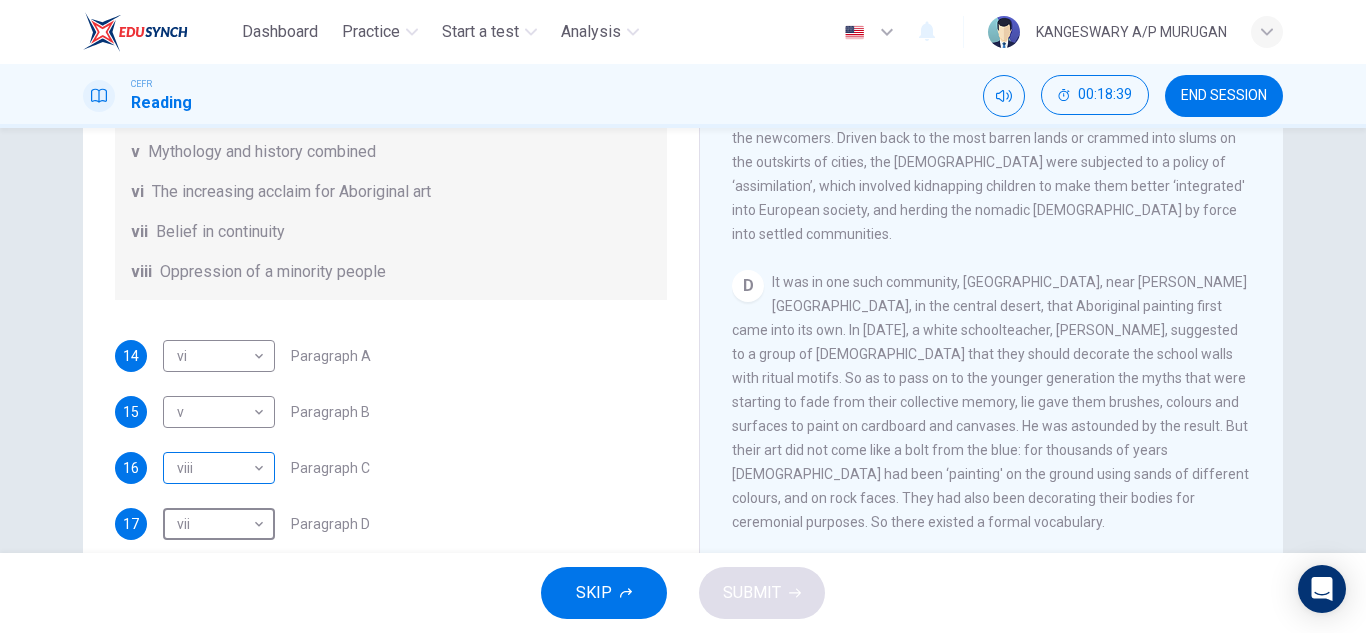 scroll, scrollTop: 353, scrollLeft: 0, axis: vertical 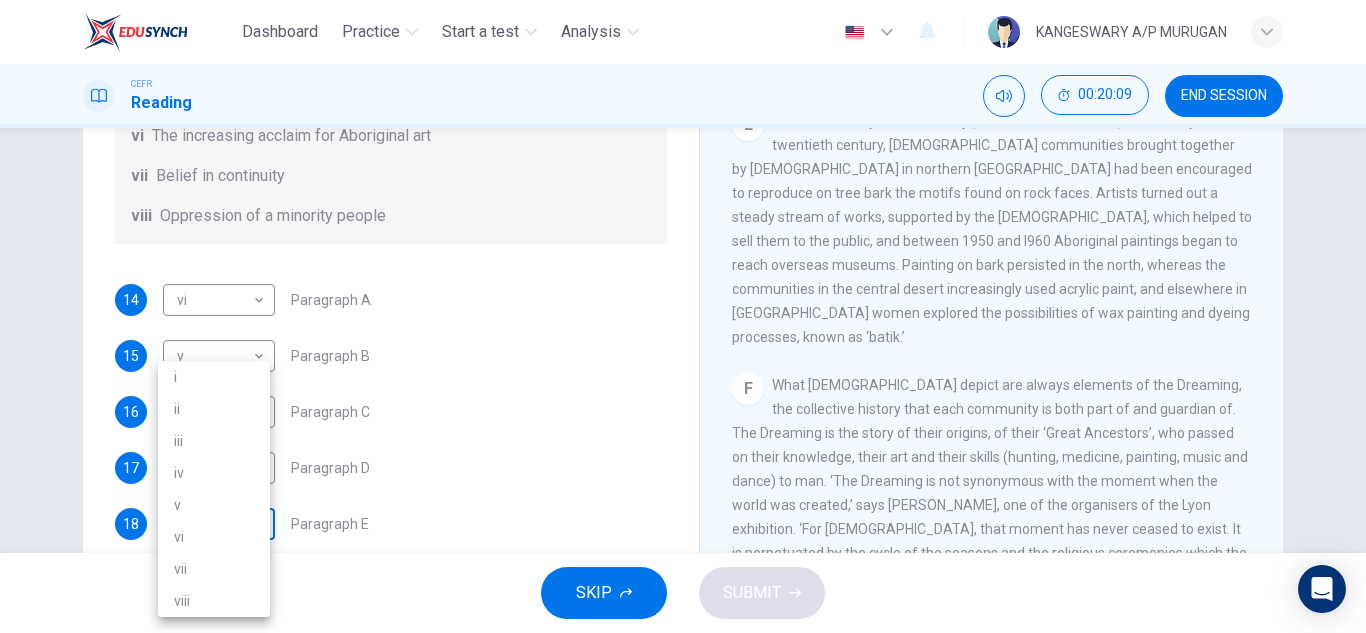 click on "Dashboard Practice Start a test Analysis English en ​ KANGESWARY A/P MURUGAN CEFR Reading 00:20:09 END SESSION Questions 14 - 19 The Reading Passage has eight paragraphs  A-H .
Choose the most suitable heading for paragraphs  A-F  from the list of headings below.
Write the correct number (i-viii) in the boxes below. List of Headings i Amazing results from a project ii New religious ceremonies iii Community art centres iv Early painting techniques and marketing systems v Mythology and history combined vi The increasing acclaim for Aboriginal art vii Belief in continuity viii Oppression of a minority people 14 vi vi ​ Paragraph A 15 v v ​ Paragraph B 16 viii viii ​ Paragraph C 17 vii vii ​ Paragraph D 18 ​ ​ Paragraph E 19 ​ ​ Paragraph F Painters of Time CLICK TO ZOOM Click to Zoom A B C D E F G H  Today, Aboriginal painting has become a great success. Some works sell for more than $25,000, and exceptional items may fetch as much as $180,000 in Australia. SKIP SUBMIT
Dashboard 2025" at bounding box center (683, 316) 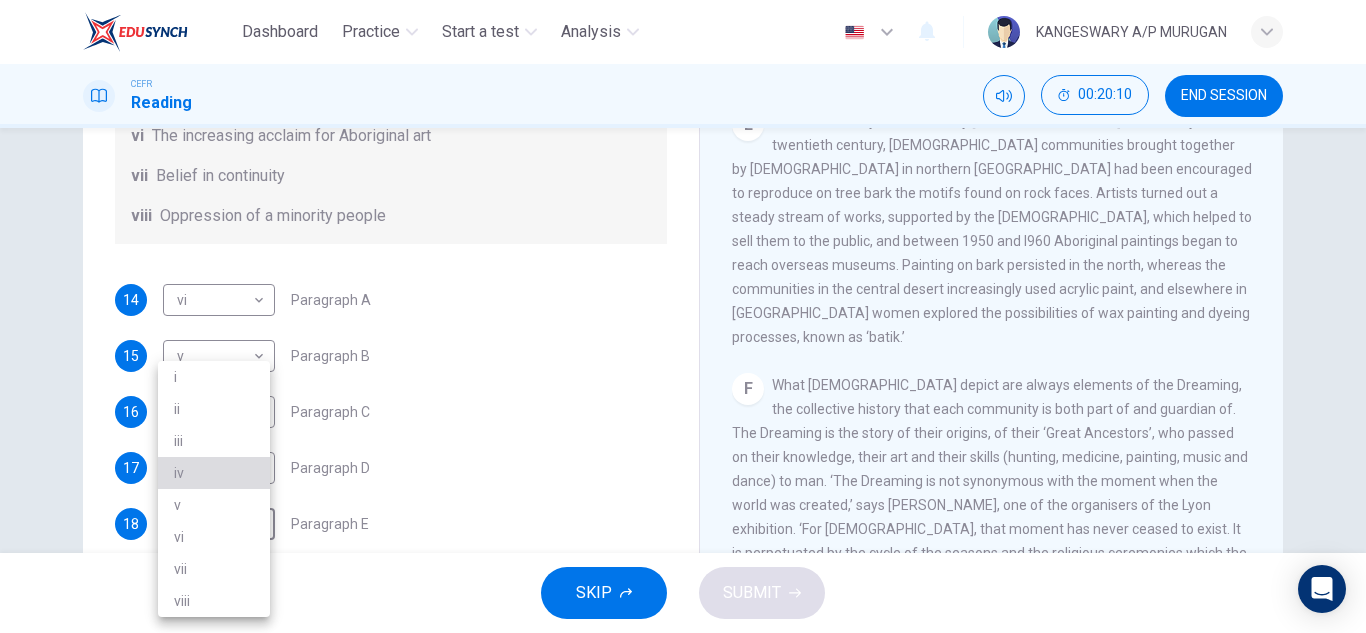 click on "iv" at bounding box center (214, 473) 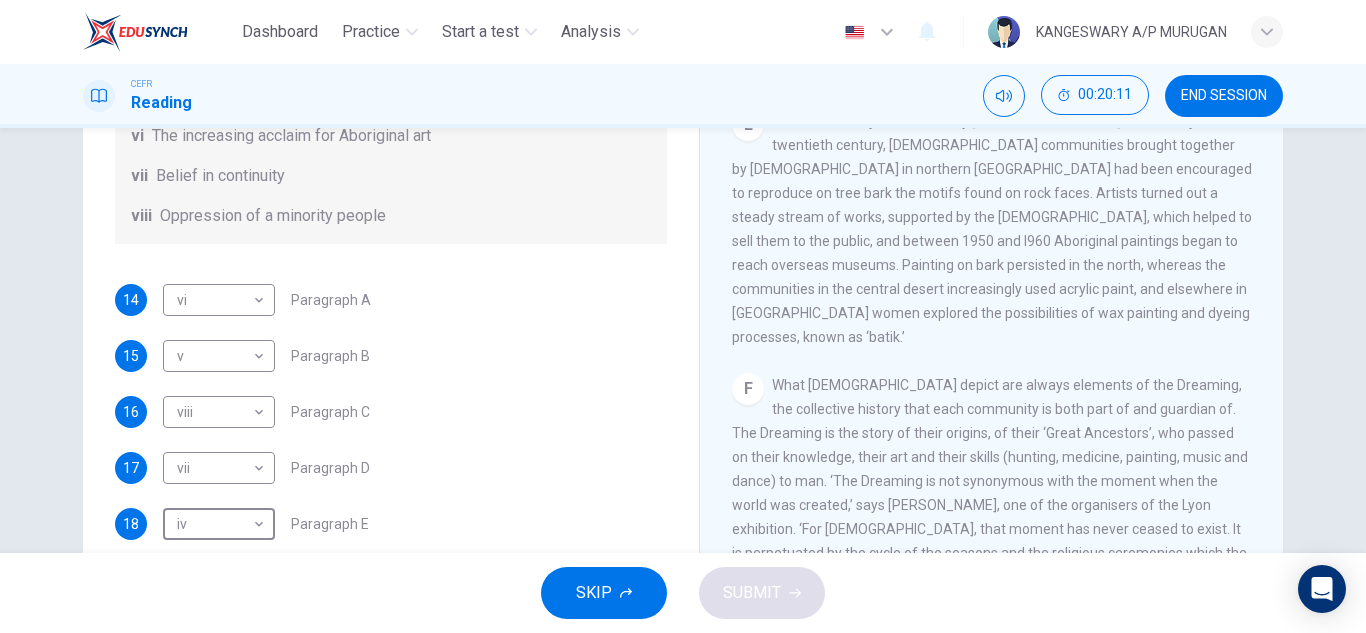 scroll, scrollTop: 353, scrollLeft: 0, axis: vertical 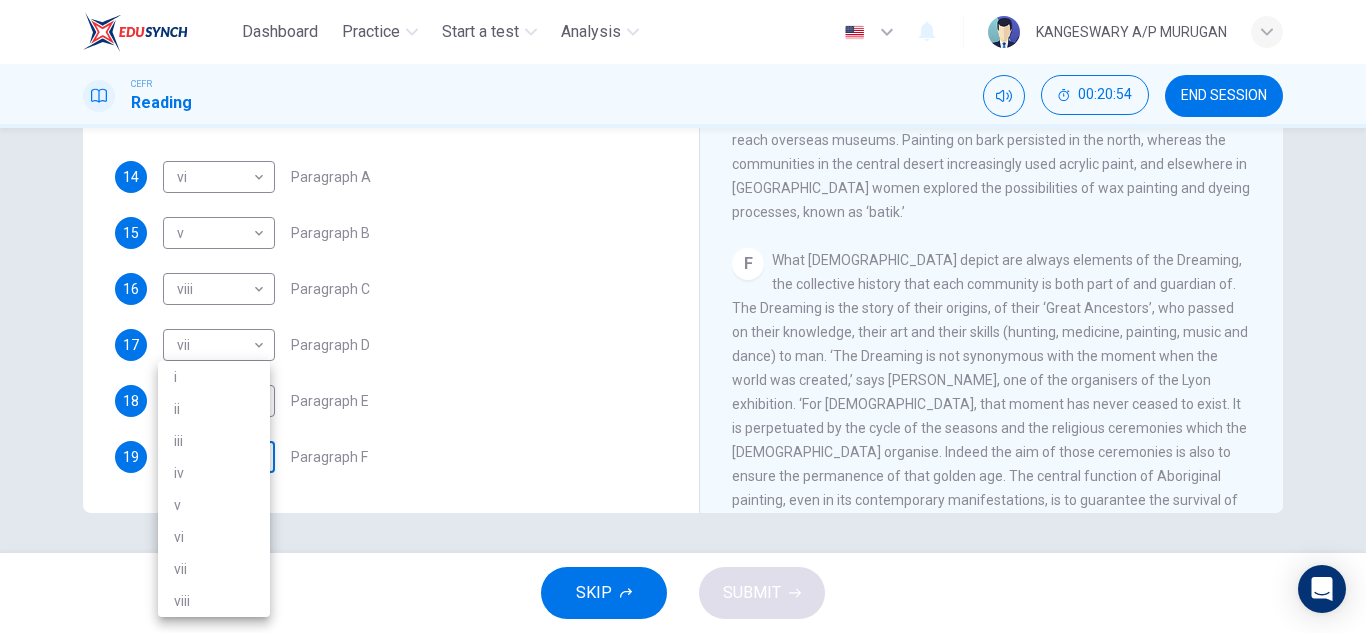 click on "Dashboard Practice Start a test Analysis English en ​ KANGESWARY A/P MURUGAN CEFR Reading 00:20:54 END SESSION Questions 14 - 19 The Reading Passage has eight paragraphs  A-H .
Choose the most suitable heading for paragraphs  A-F  from the list of headings below.
Write the correct number (i-viii) in the boxes below. List of Headings i Amazing results from a project ii New religious ceremonies iii Community art centres iv Early painting techniques and marketing systems v Mythology and history combined vi The increasing acclaim for Aboriginal art vii Belief in continuity viii Oppression of a minority people 14 vi vi ​ Paragraph A 15 v v ​ Paragraph B 16 viii viii ​ Paragraph C 17 vii vii ​ Paragraph D 18 iv iv ​ Paragraph E 19 ​ ​ Paragraph F Painters of Time CLICK TO ZOOM Click to Zoom A B C D E F G H  Today, Aboriginal painting has become a great success. Some works sell for more than $25,000, and exceptional items may fetch as much as $180,000 in Australia. SKIP SUBMIT
Dashboard i v" at bounding box center [683, 316] 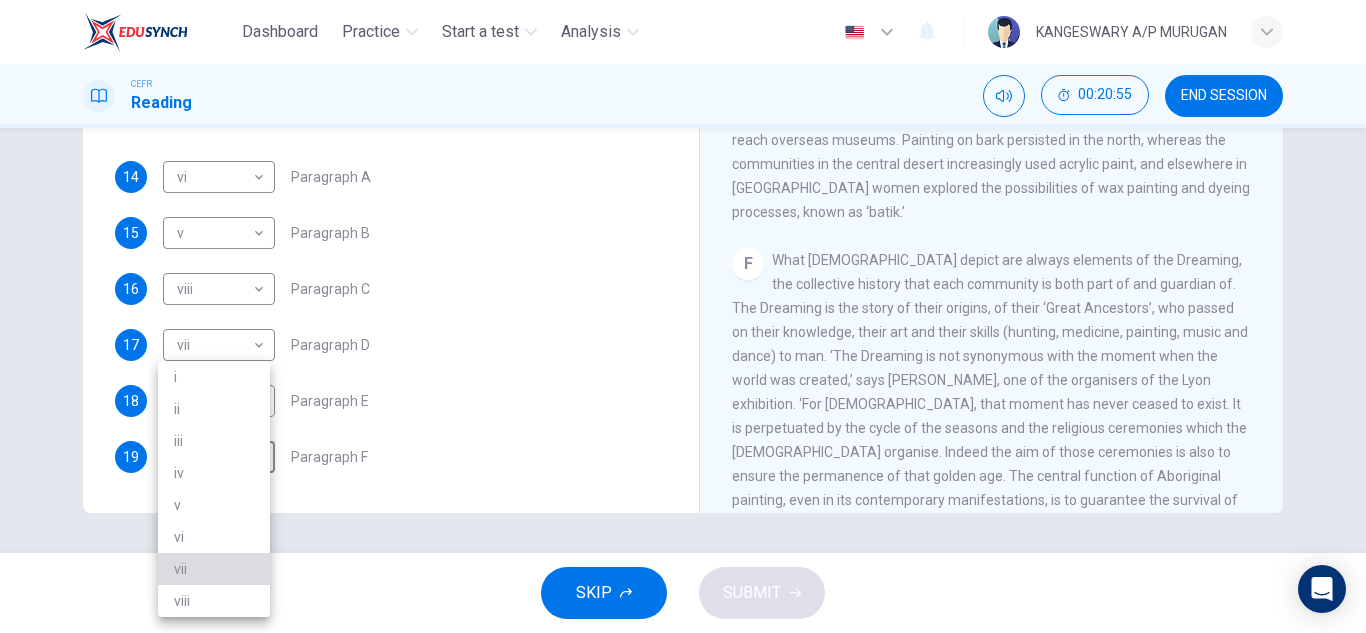 click on "vii" at bounding box center (214, 569) 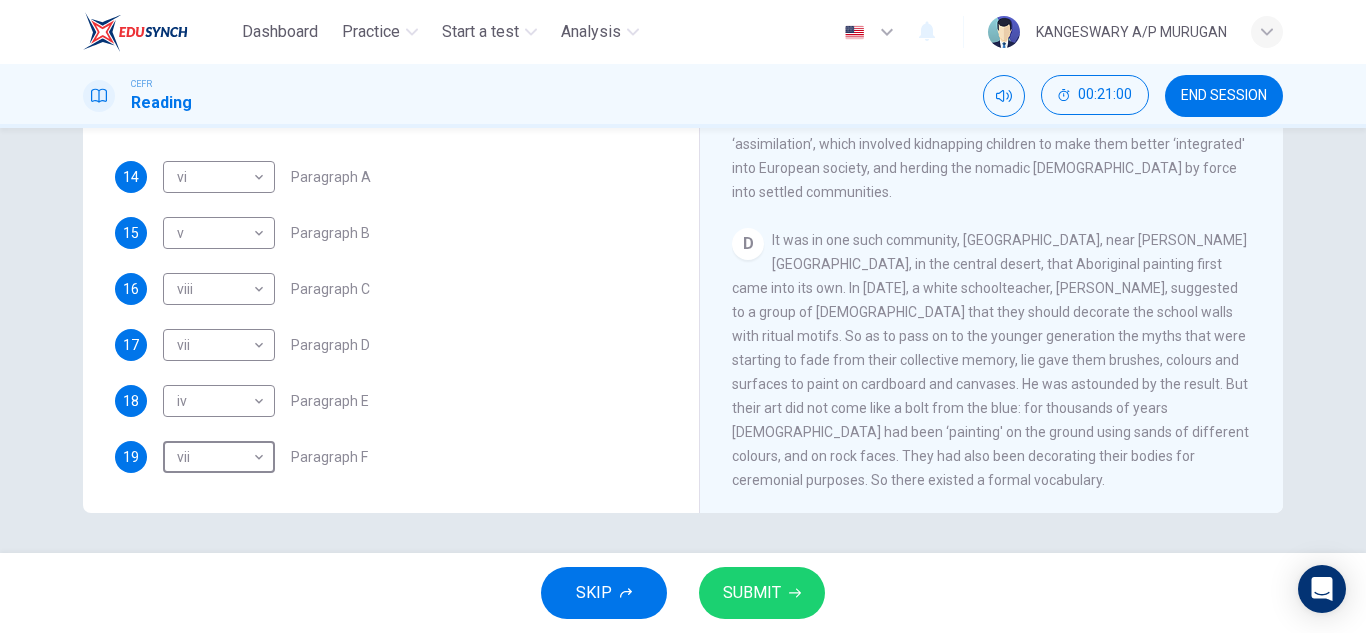 scroll, scrollTop: 794, scrollLeft: 0, axis: vertical 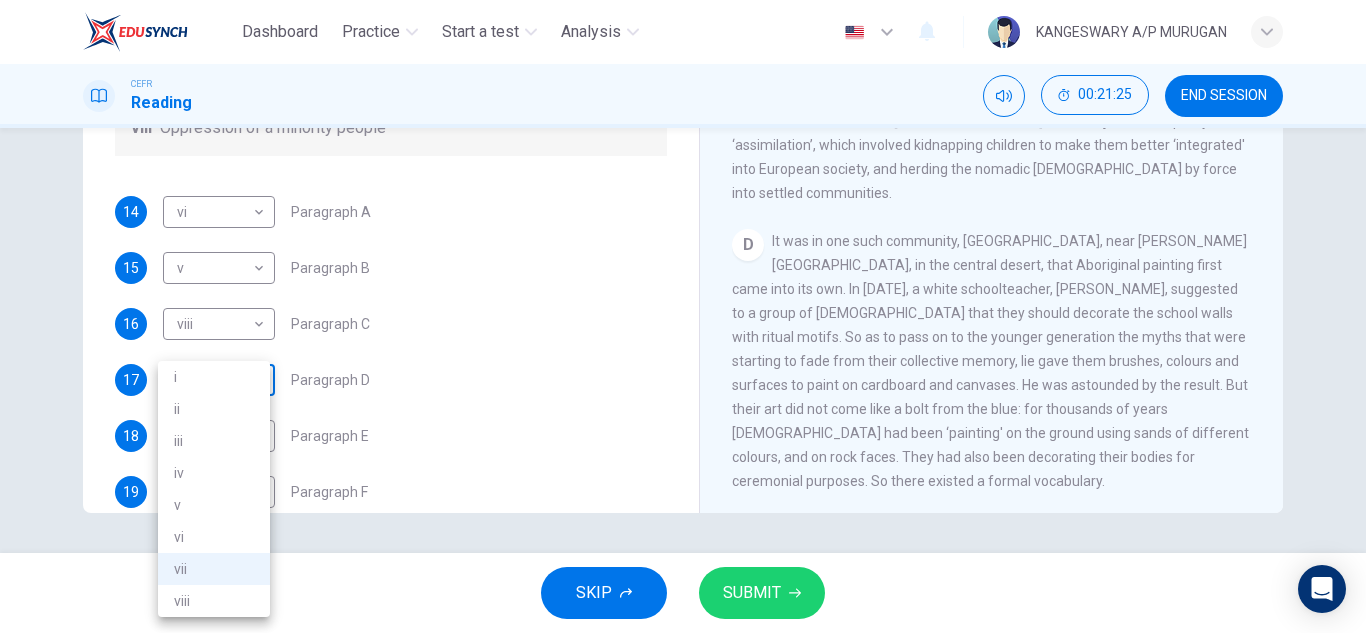 click on "Dashboard Practice Start a test Analysis English en ​ KANGESWARY A/P MURUGAN CEFR Reading 00:21:25 END SESSION Questions 14 - 19 The Reading Passage has eight paragraphs  A-H .
Choose the most suitable heading for paragraphs  A-F  from the list of headings below.
Write the correct number (i-viii) in the boxes below. List of Headings i Amazing results from a project ii New religious ceremonies iii Community art centres iv Early painting techniques and marketing systems v Mythology and history combined vi The increasing acclaim for Aboriginal art vii Belief in continuity viii Oppression of a minority people 14 vi vi ​ Paragraph A 15 v v ​ Paragraph B 16 viii viii ​ Paragraph C 17 vii vii ​ Paragraph D 18 iv iv ​ Paragraph E 19 vii vii ​ Paragraph F Painters of Time CLICK TO ZOOM Click to Zoom A B C D E F G H  Today, Aboriginal painting has become a great success. Some works sell for more than $25,000, and exceptional items may fetch as much as $180,000 in Australia. SKIP SUBMIT
Dashboard" at bounding box center [683, 316] 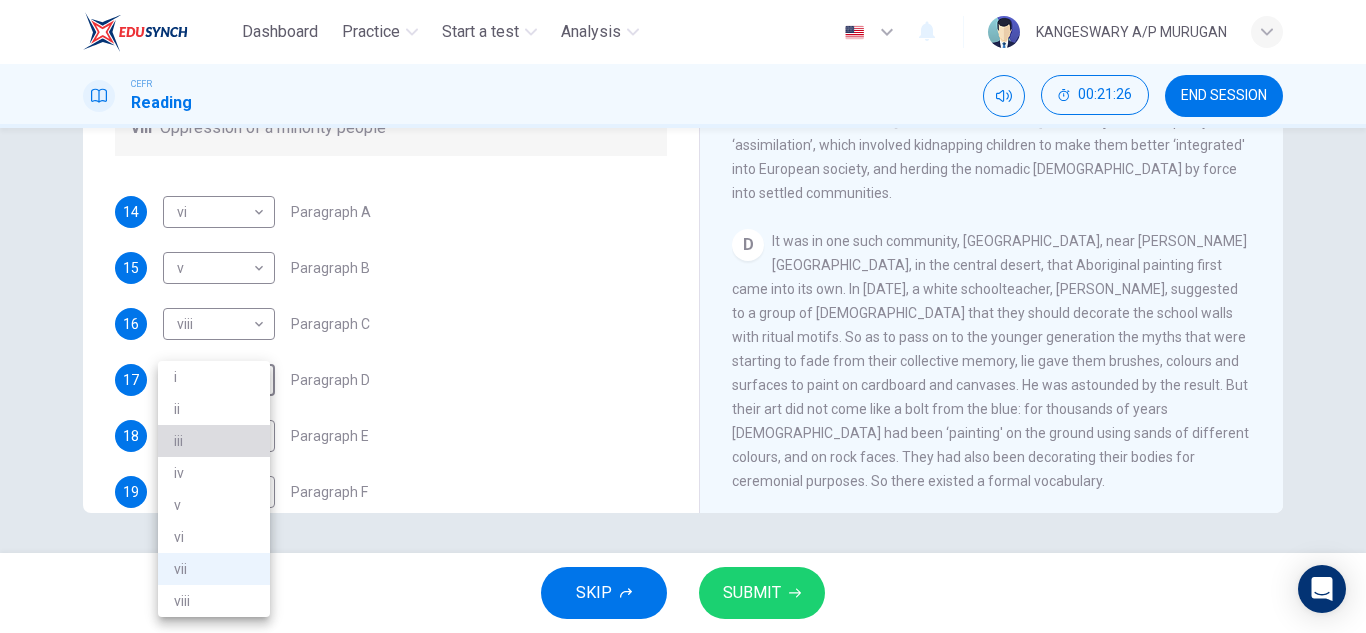 click on "iii" at bounding box center (214, 441) 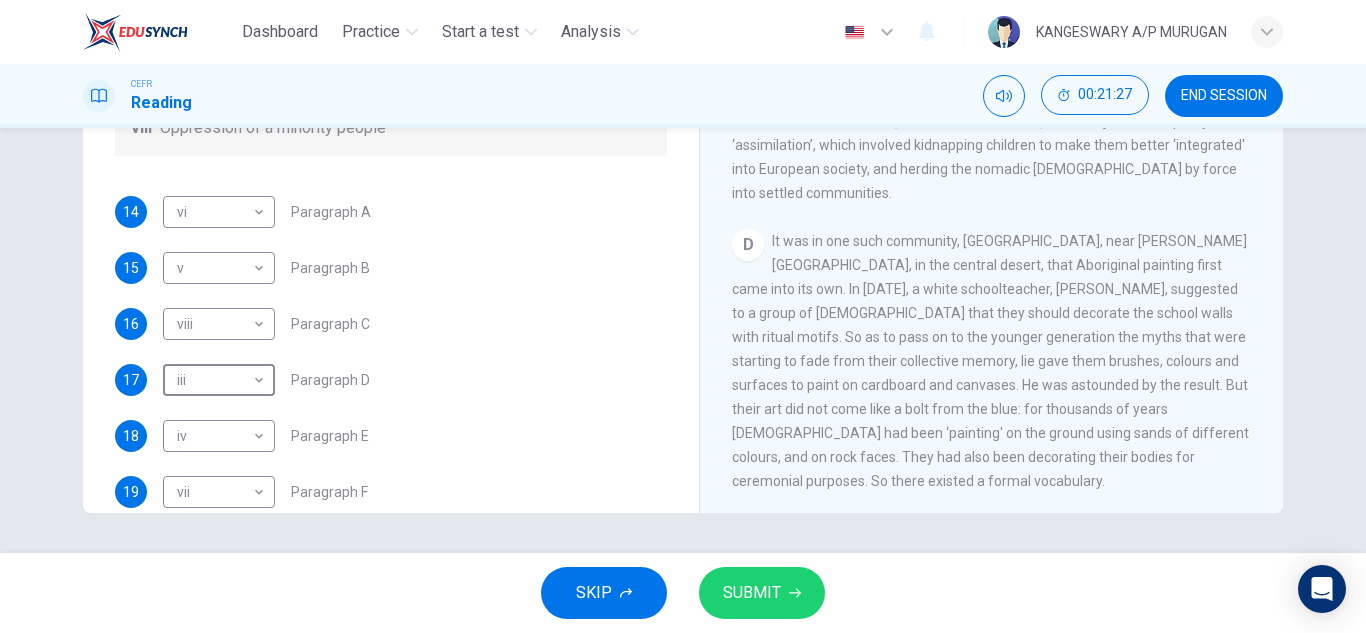 scroll, scrollTop: 353, scrollLeft: 0, axis: vertical 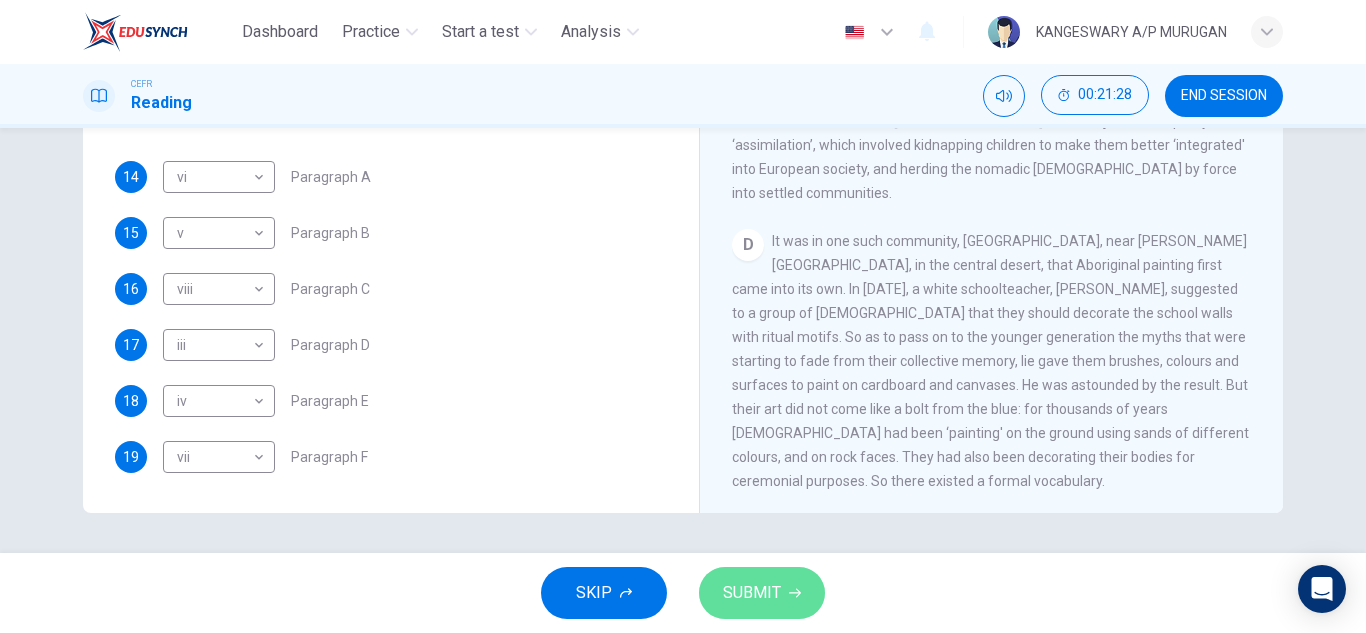 click on "SUBMIT" at bounding box center (752, 593) 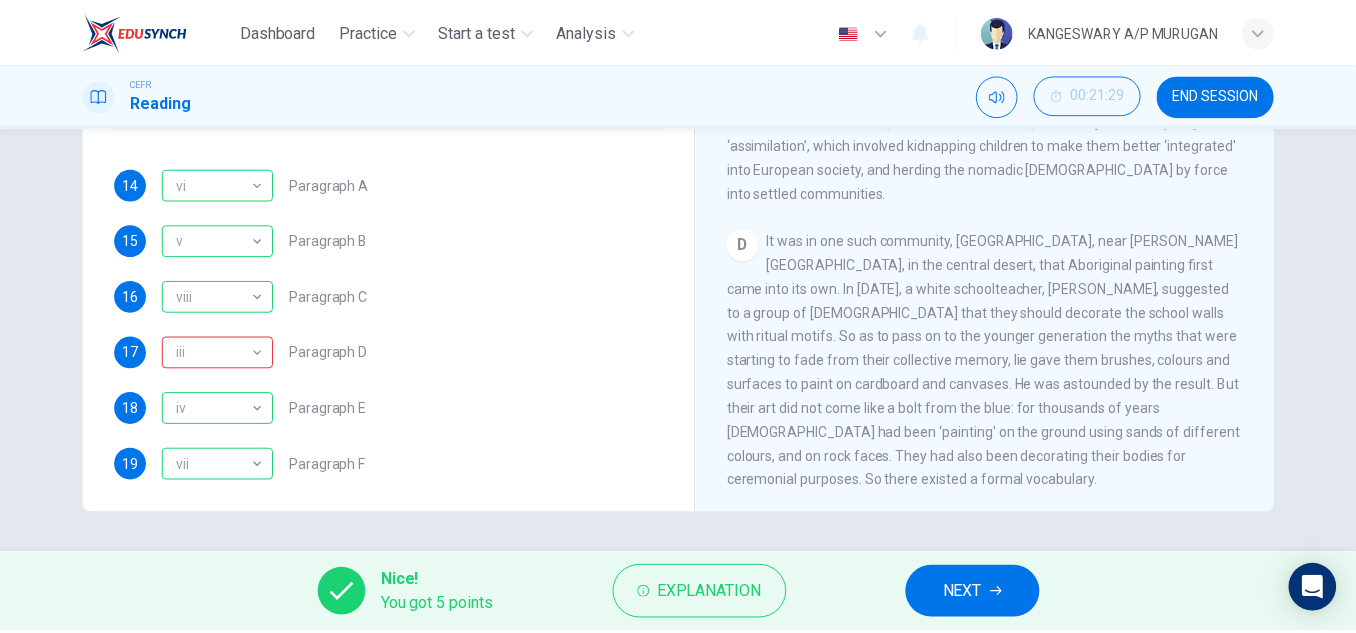scroll, scrollTop: 353, scrollLeft: 0, axis: vertical 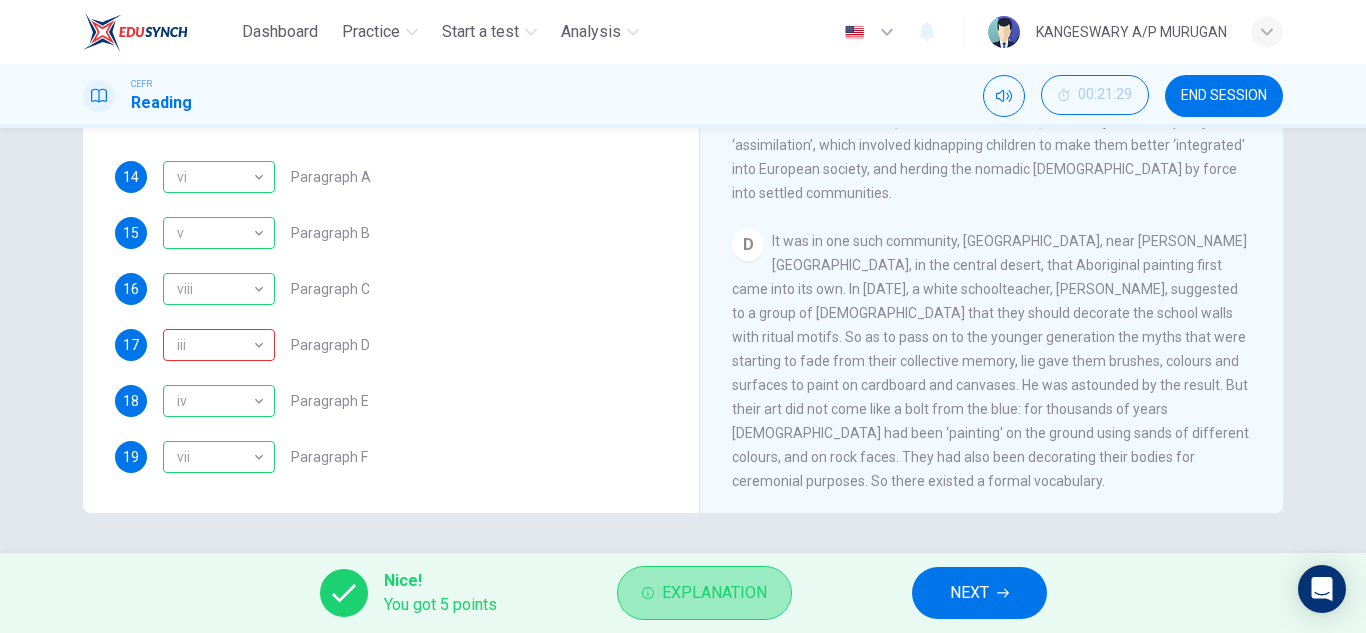 click 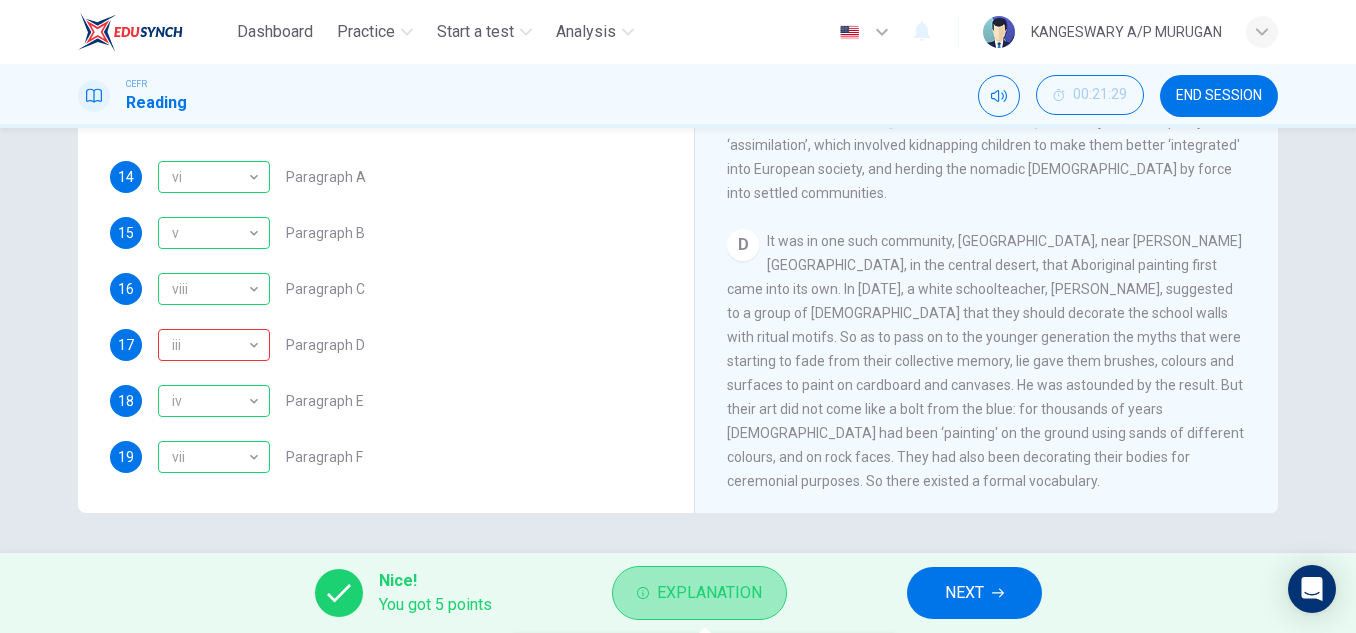 click 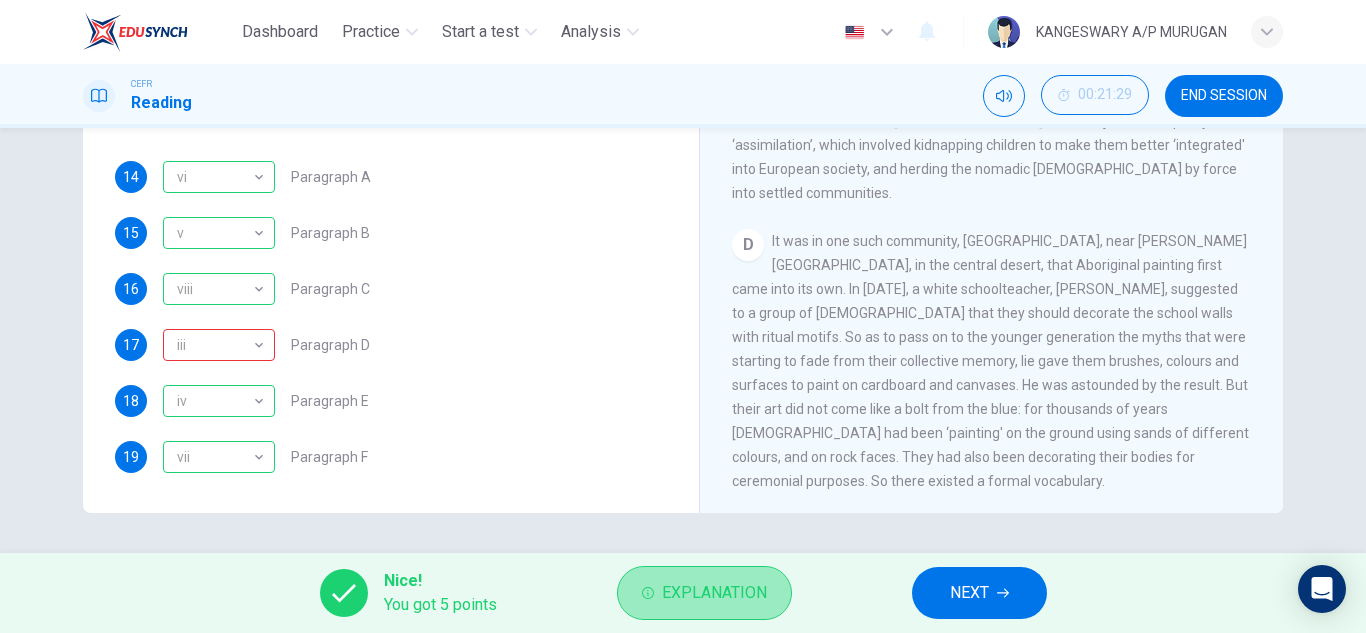 click on "Explanation" at bounding box center (714, 593) 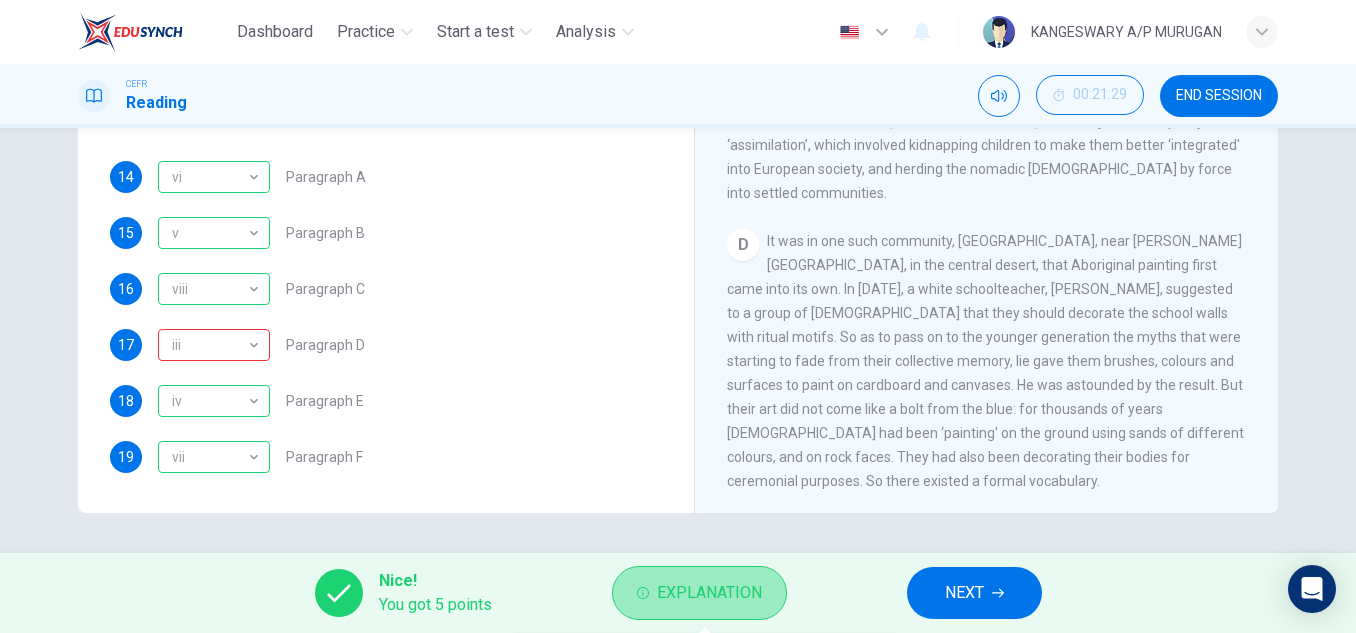 click on "Explanation" at bounding box center (709, 593) 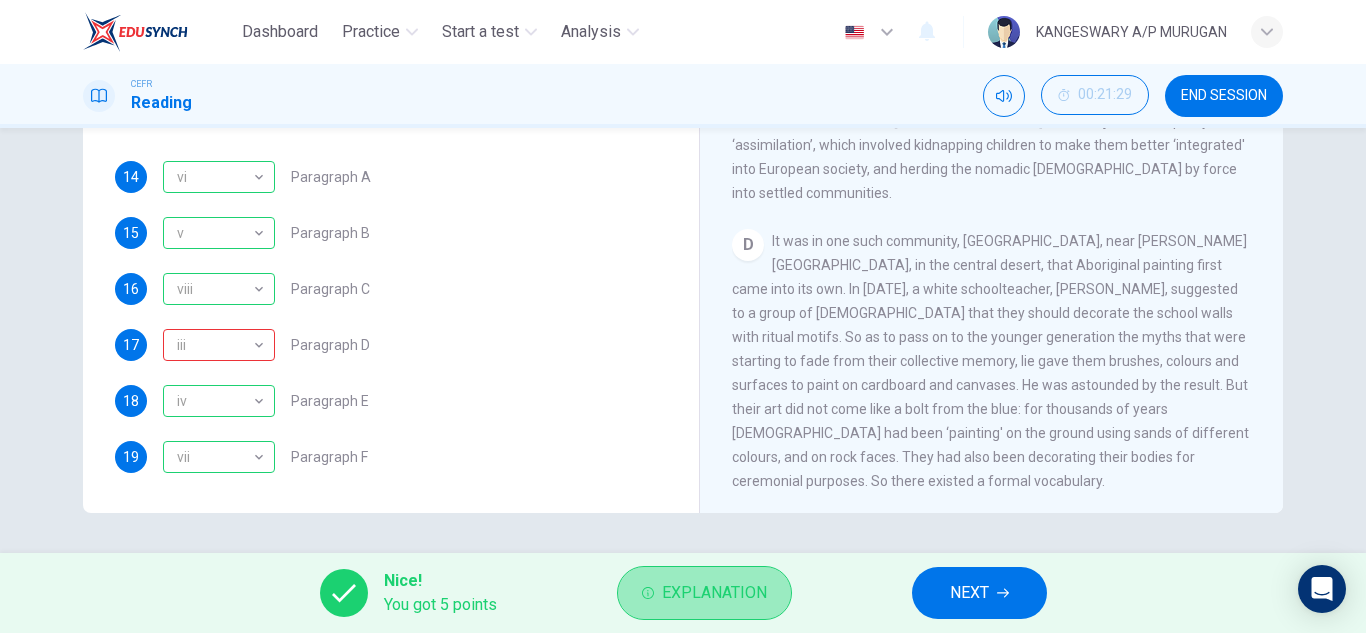 click on "Explanation" at bounding box center [704, 593] 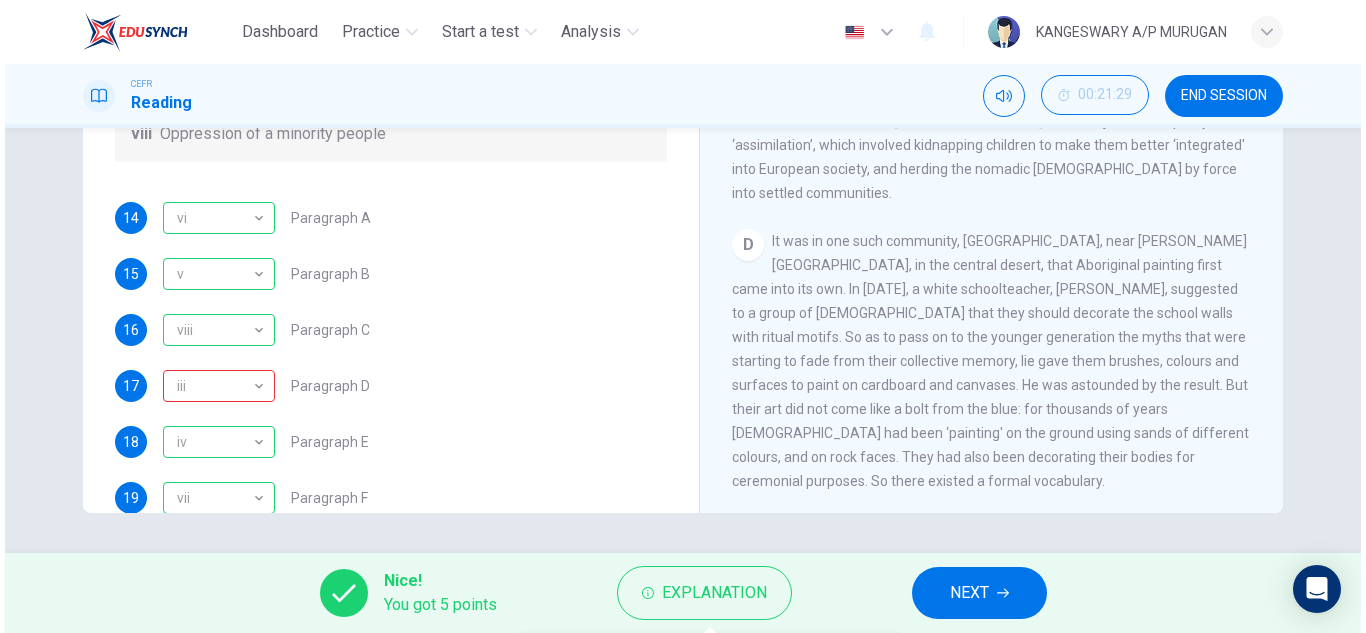scroll, scrollTop: 353, scrollLeft: 0, axis: vertical 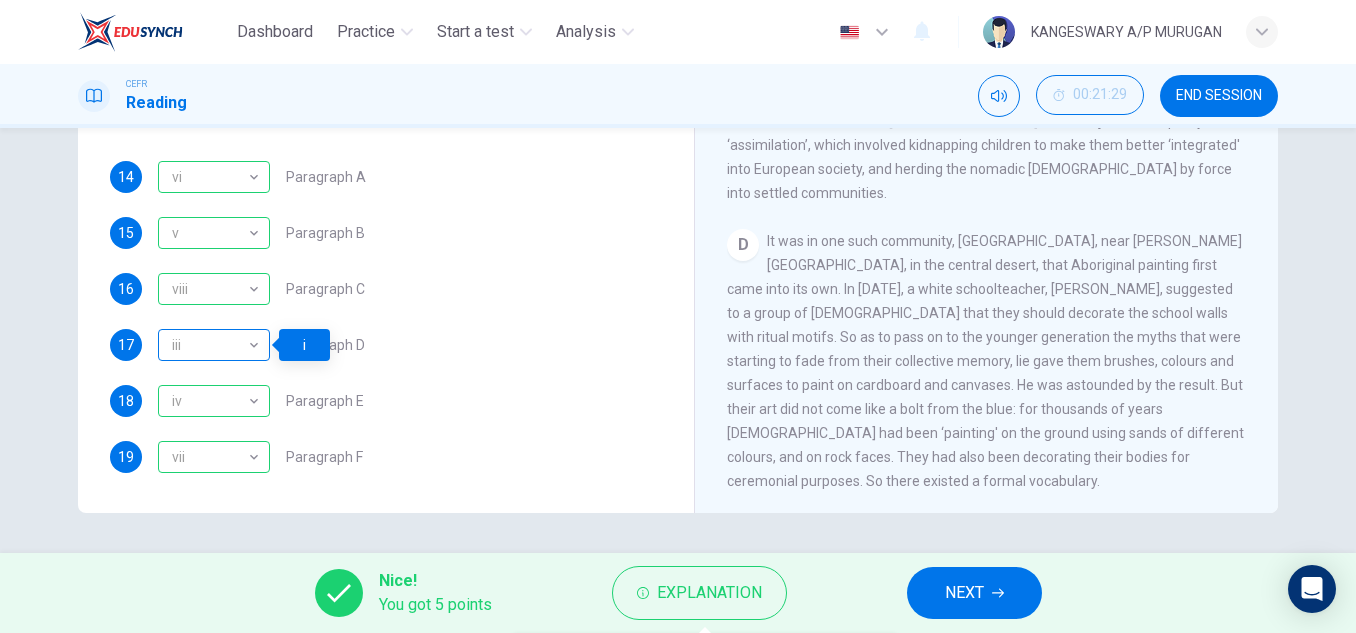 click on "iii" at bounding box center (210, 345) 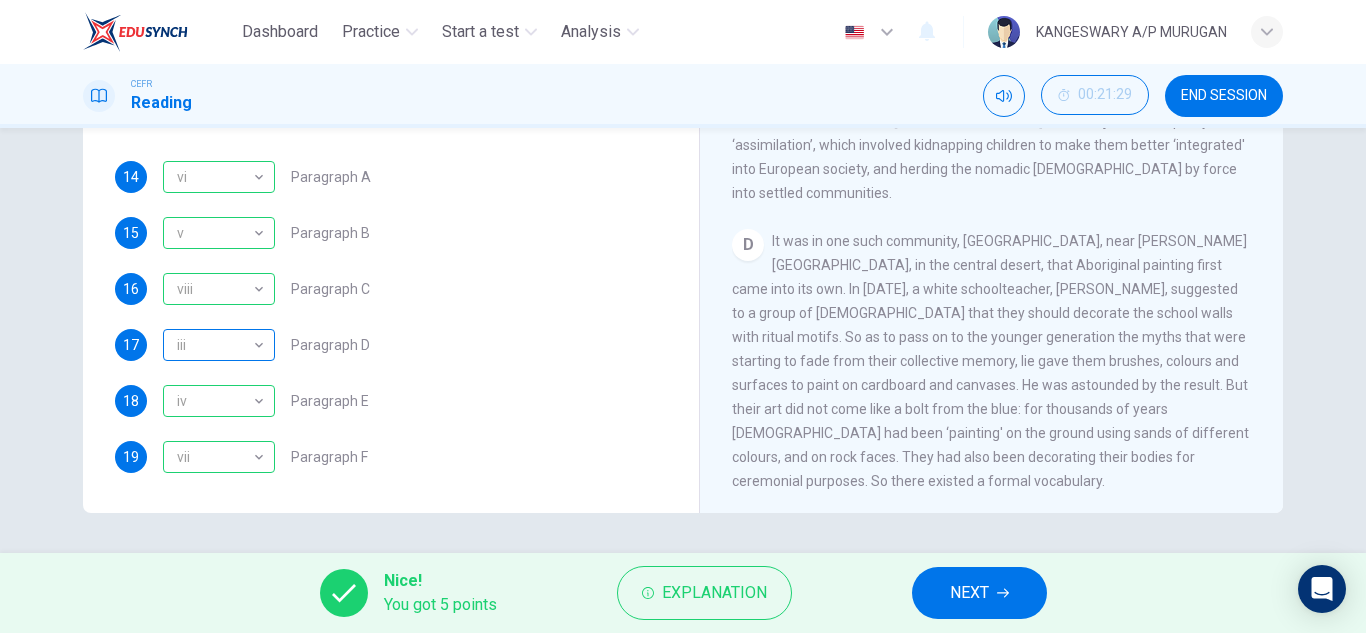 click on "iii" at bounding box center (215, 345) 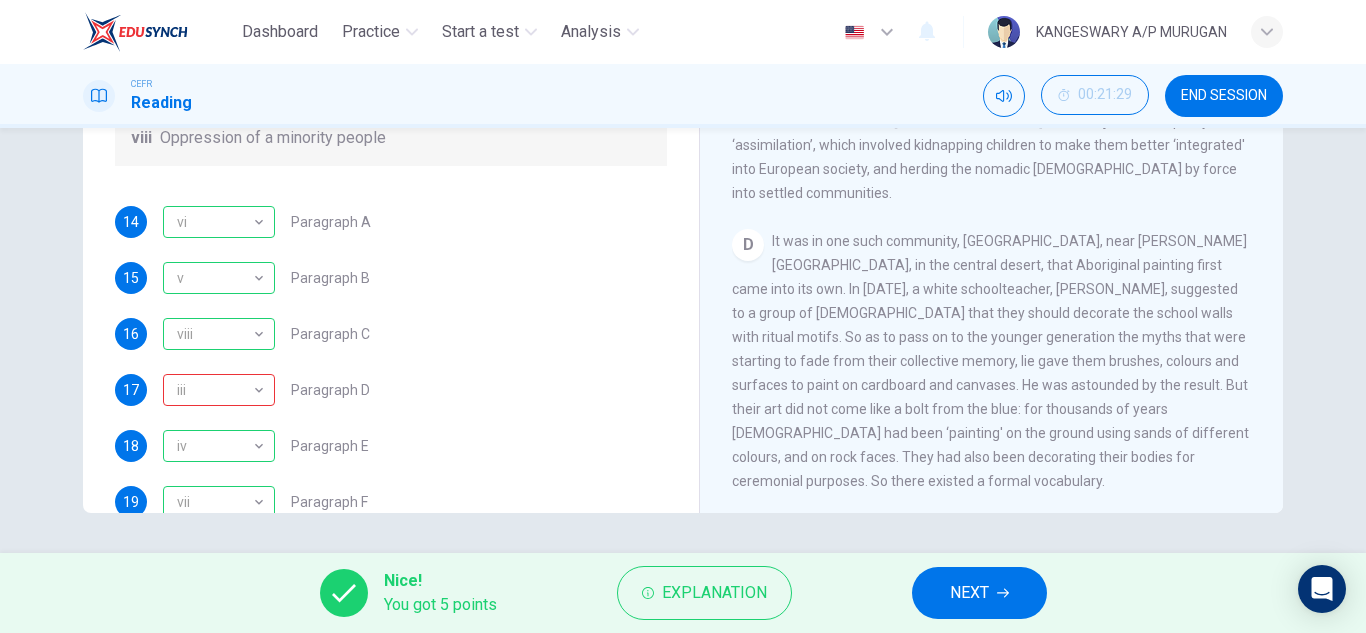 scroll, scrollTop: 353, scrollLeft: 0, axis: vertical 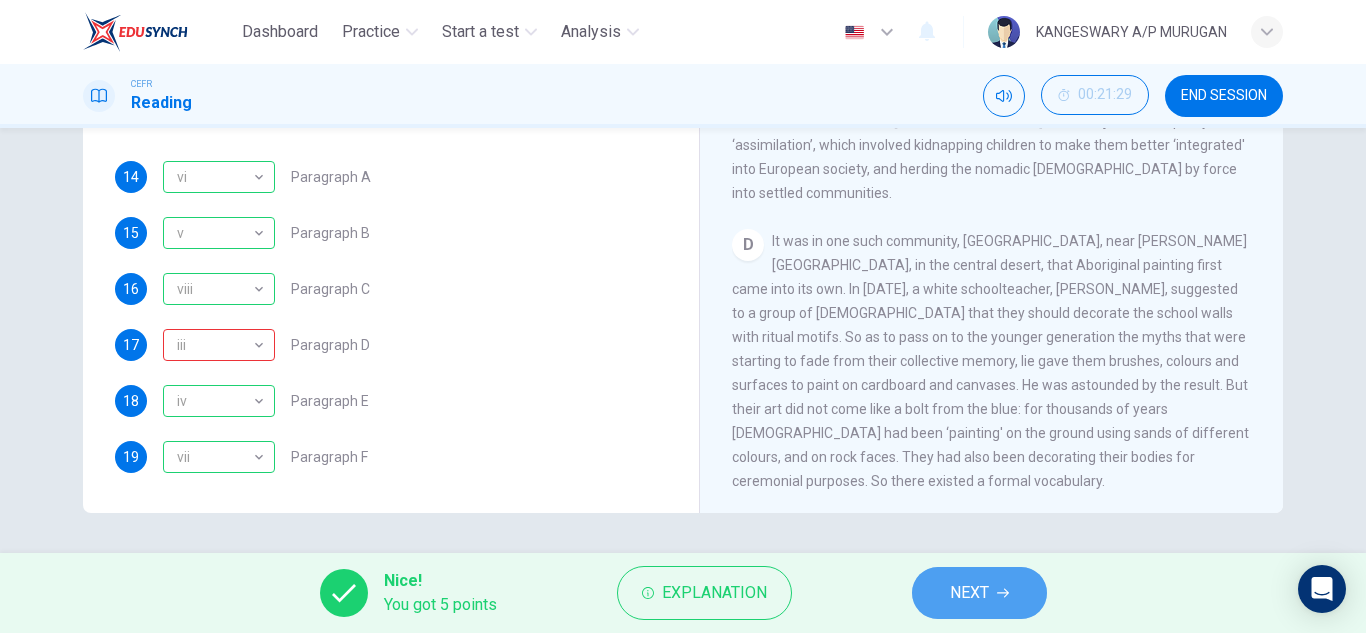click on "NEXT" at bounding box center [979, 593] 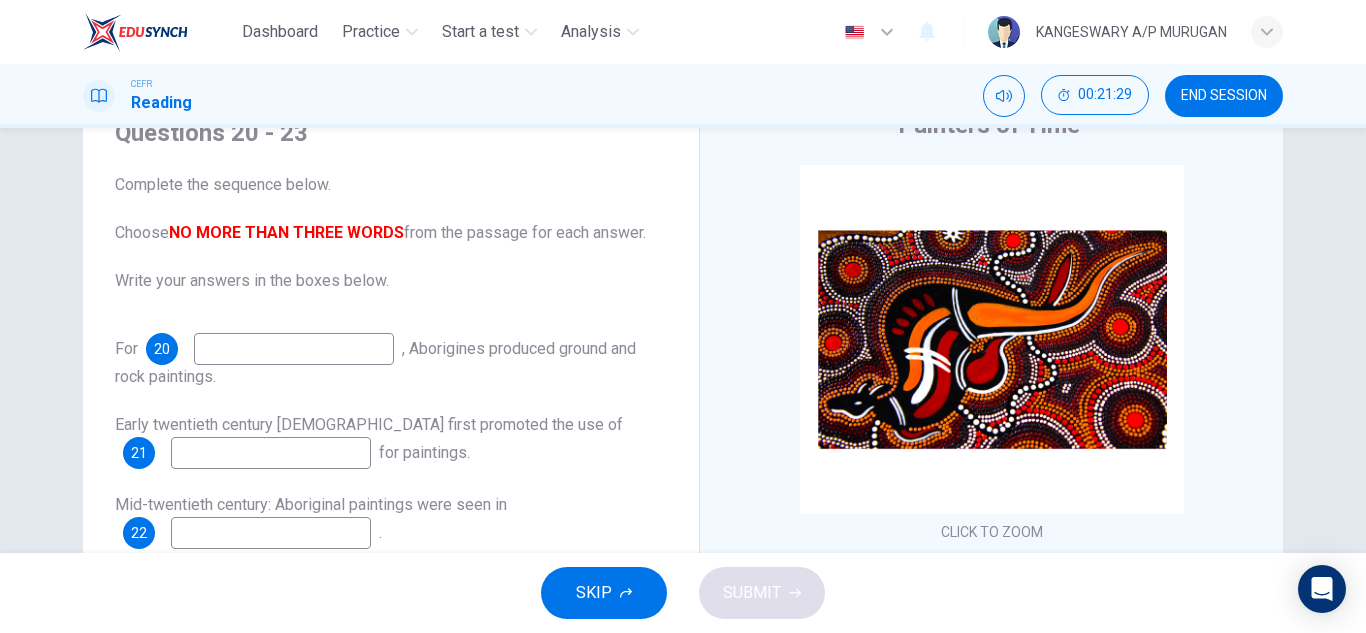 scroll, scrollTop: 90, scrollLeft: 0, axis: vertical 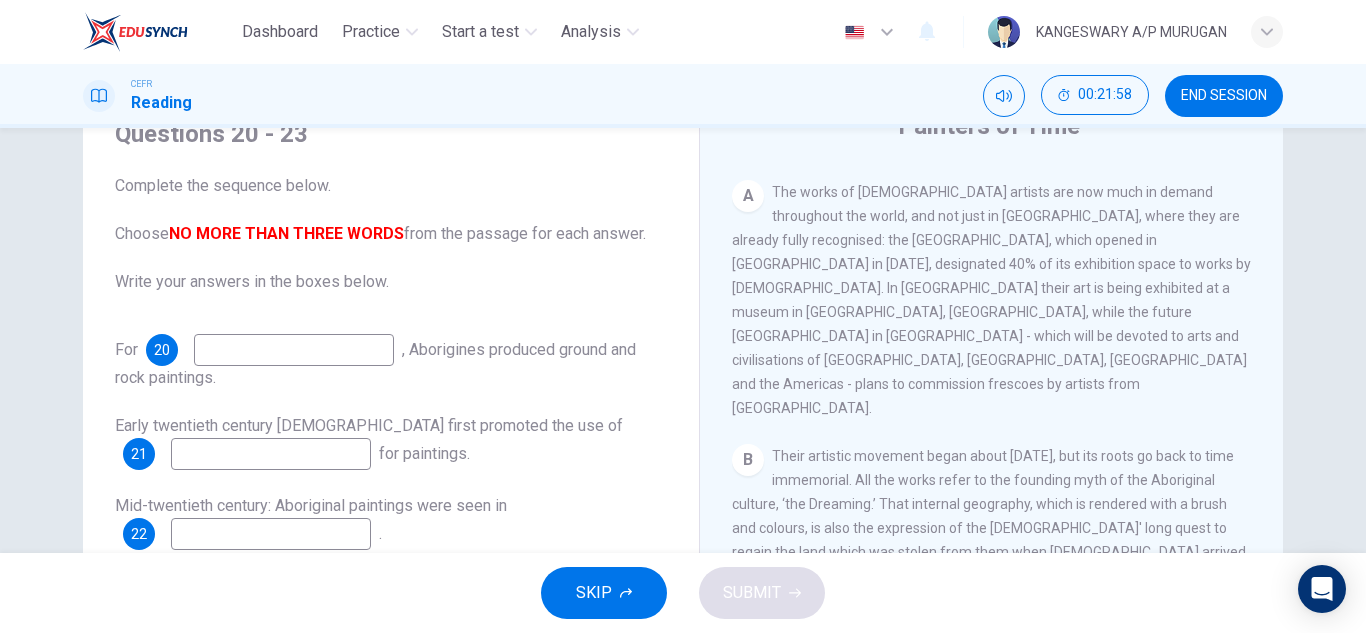 click on "20" at bounding box center [162, 350] 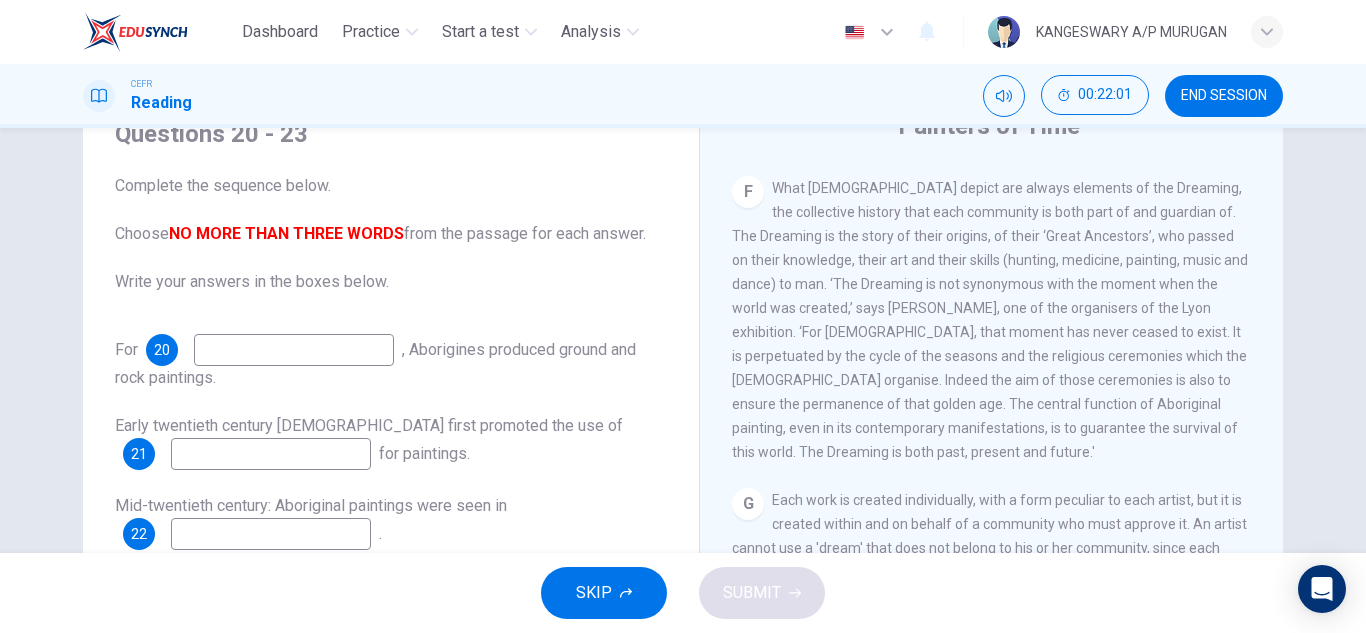 scroll, scrollTop: 1856, scrollLeft: 0, axis: vertical 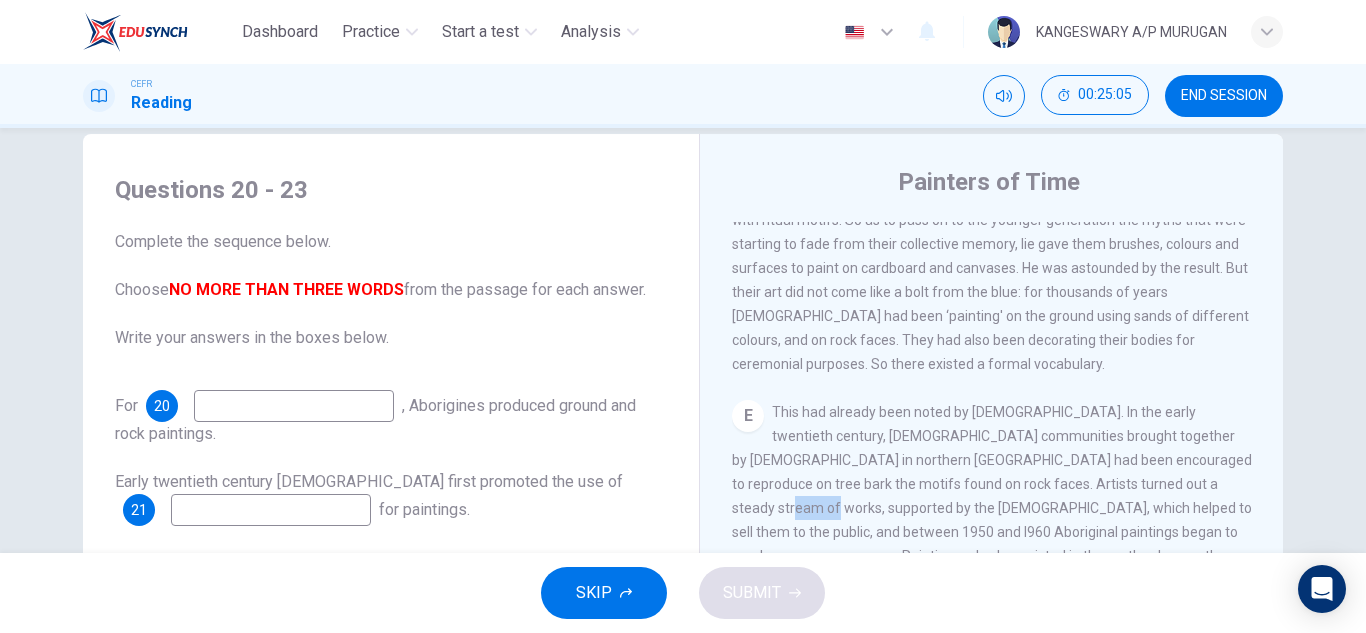 click on "E This had already been noted by Europeans. In the early twentieth century, Aboriginal communities brought together by missionaries in northern Australia had been encouraged to reproduce on tree bark the motifs found on rock faces. Artists turned out a steady stream of works, supported by the churches, which helped to sell them to the public, and between 1950 and I960 Aboriginal paintings began to reach overseas museums. Painting on bark persisted in the north, whereas the communities in the central desert increasingly used acrylic paint, and elsewhere in Western Australia women explored the possibilities of wax painting and dyeing processes, known as ‘batik.’" at bounding box center [992, 520] 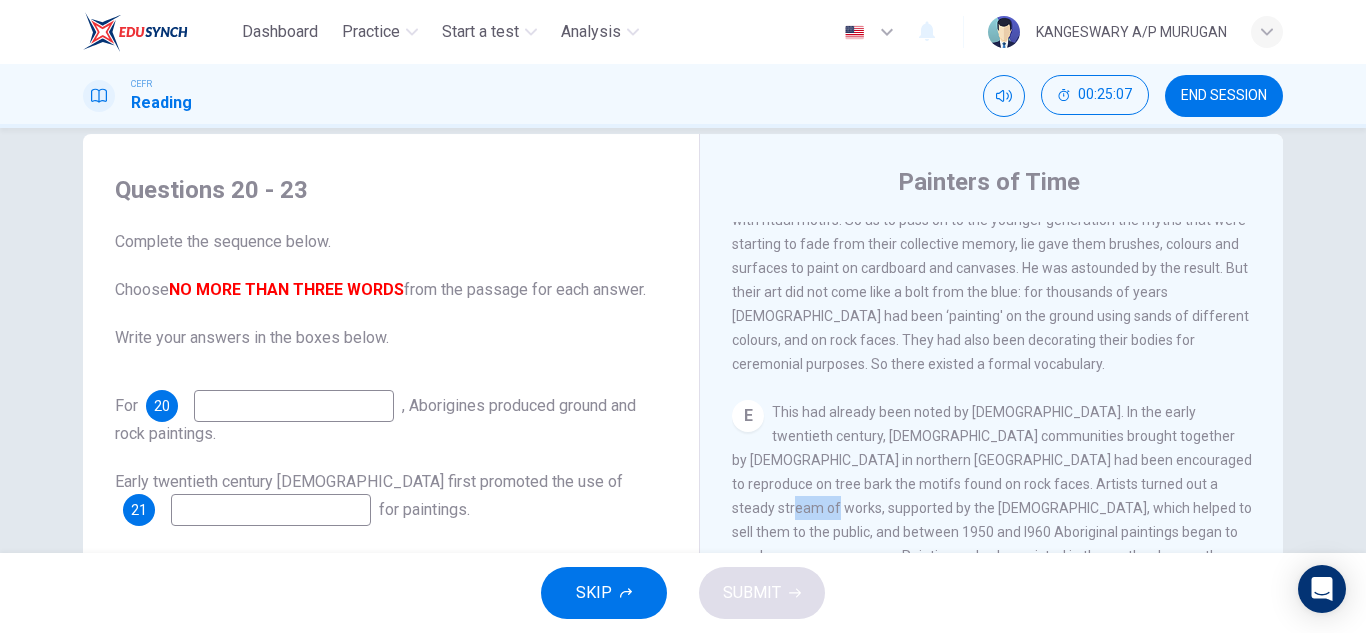 click on "This had already been noted by Europeans. In the early twentieth century, Aboriginal communities brought together by missionaries in northern Australia had been encouraged to reproduce on tree bark the motifs found on rock faces. Artists turned out a steady stream of works, supported by the churches, which helped to sell them to the public, and between 1950 and I960 Aboriginal paintings began to reach overseas museums. Painting on bark persisted in the north, whereas the communities in the central desert increasingly used acrylic paint, and elsewhere in Western Australia women explored the possibilities of wax painting and dyeing processes, known as ‘batik.’" at bounding box center [992, 520] 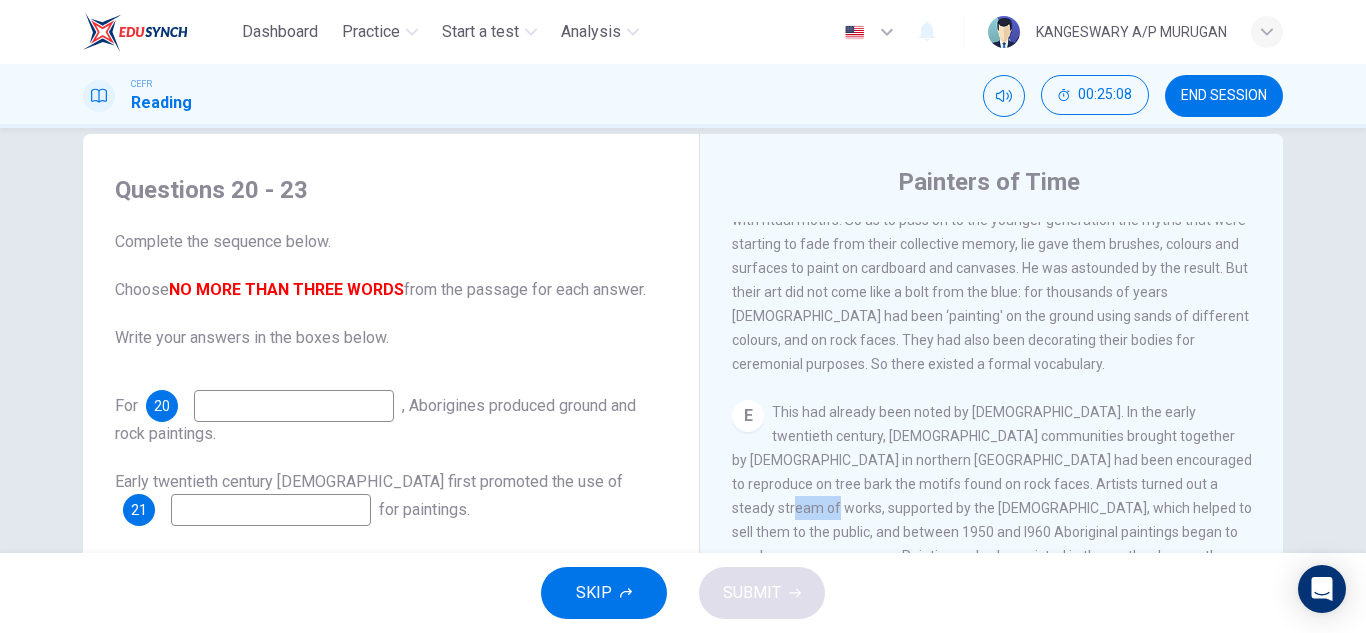 drag, startPoint x: 898, startPoint y: 483, endPoint x: 800, endPoint y: 471, distance: 98.731964 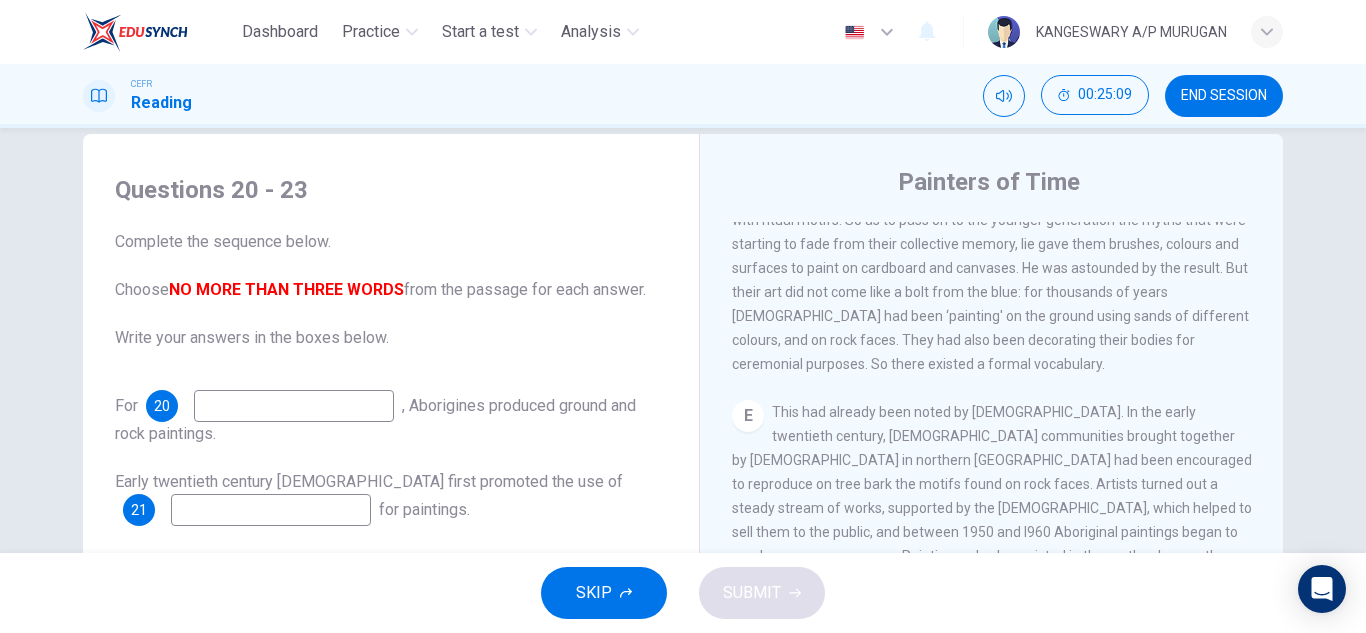 click at bounding box center [294, 406] 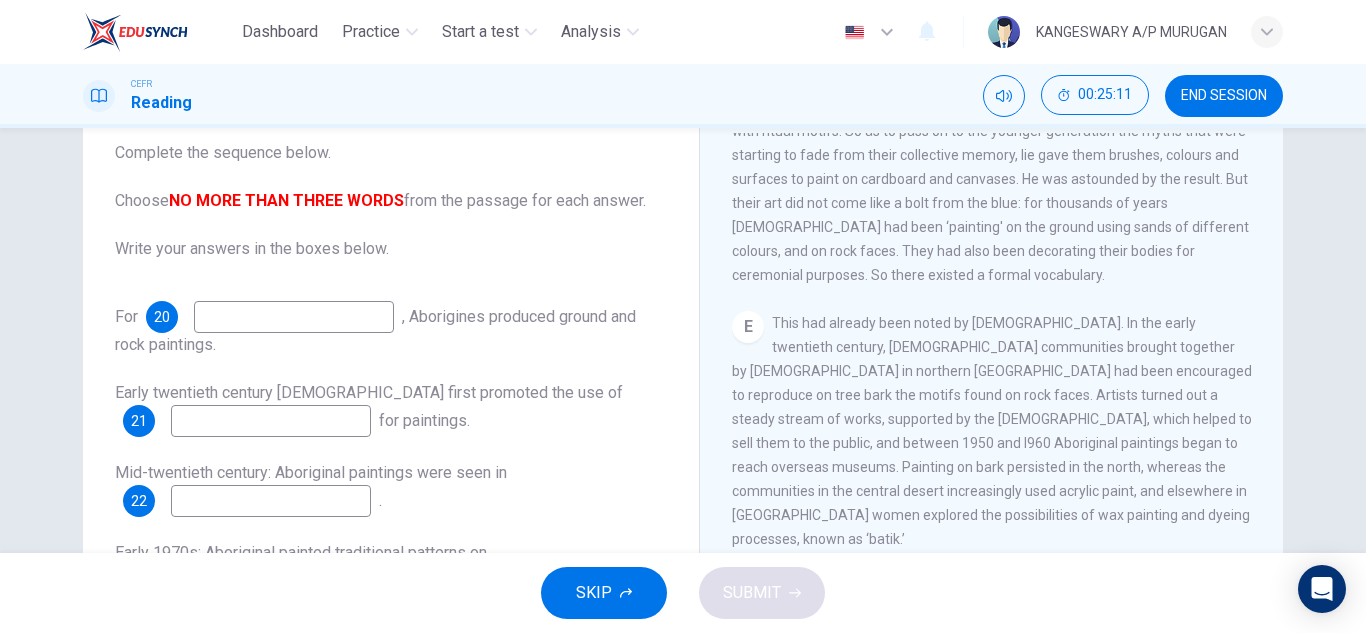 scroll, scrollTop: 124, scrollLeft: 0, axis: vertical 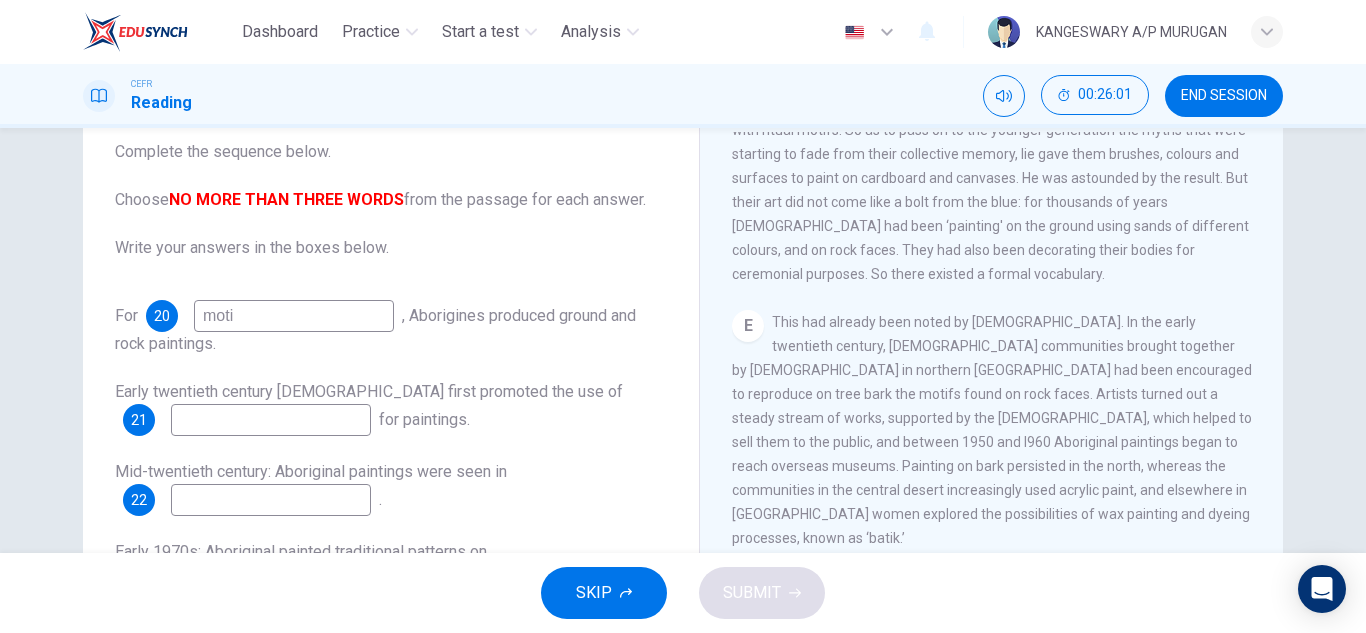 type on "motif" 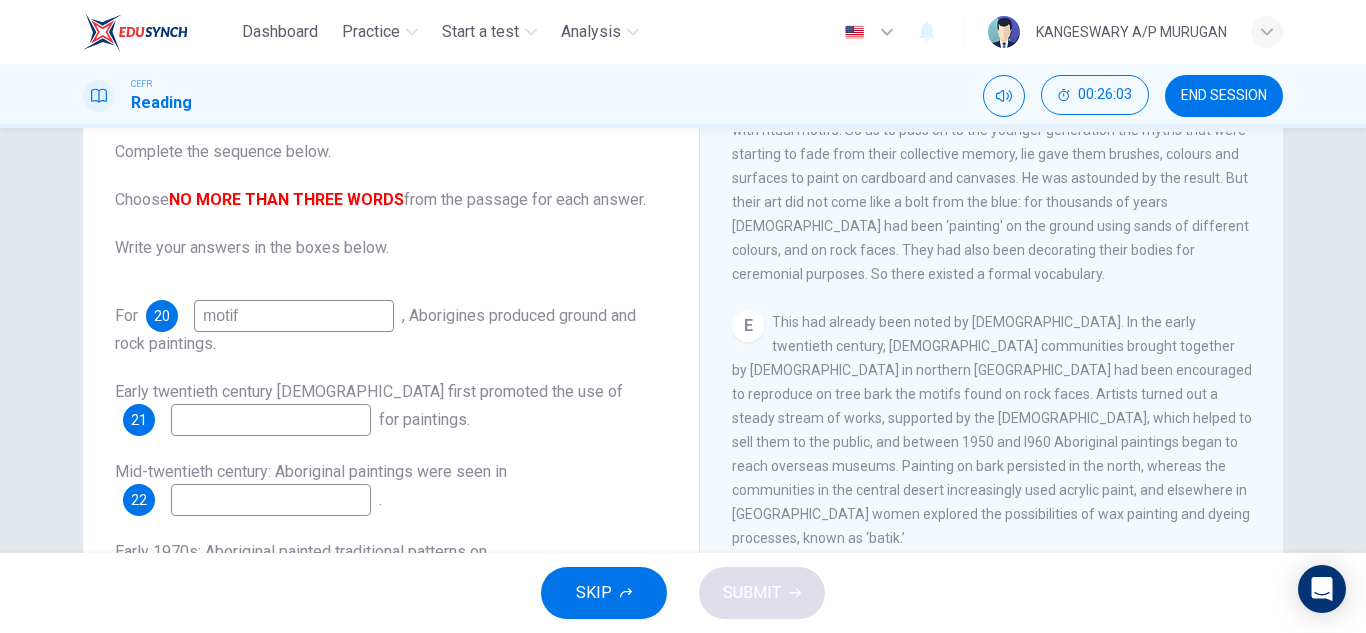 click on "motif" at bounding box center (294, 316) 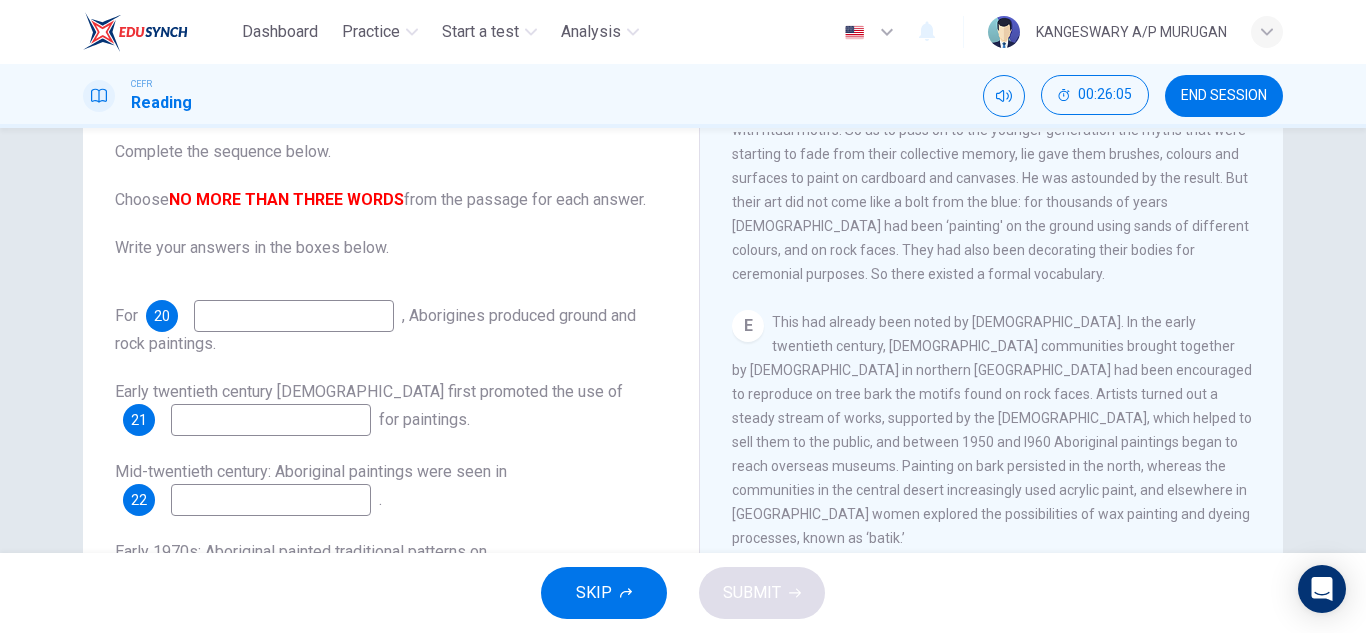 click at bounding box center (271, 420) 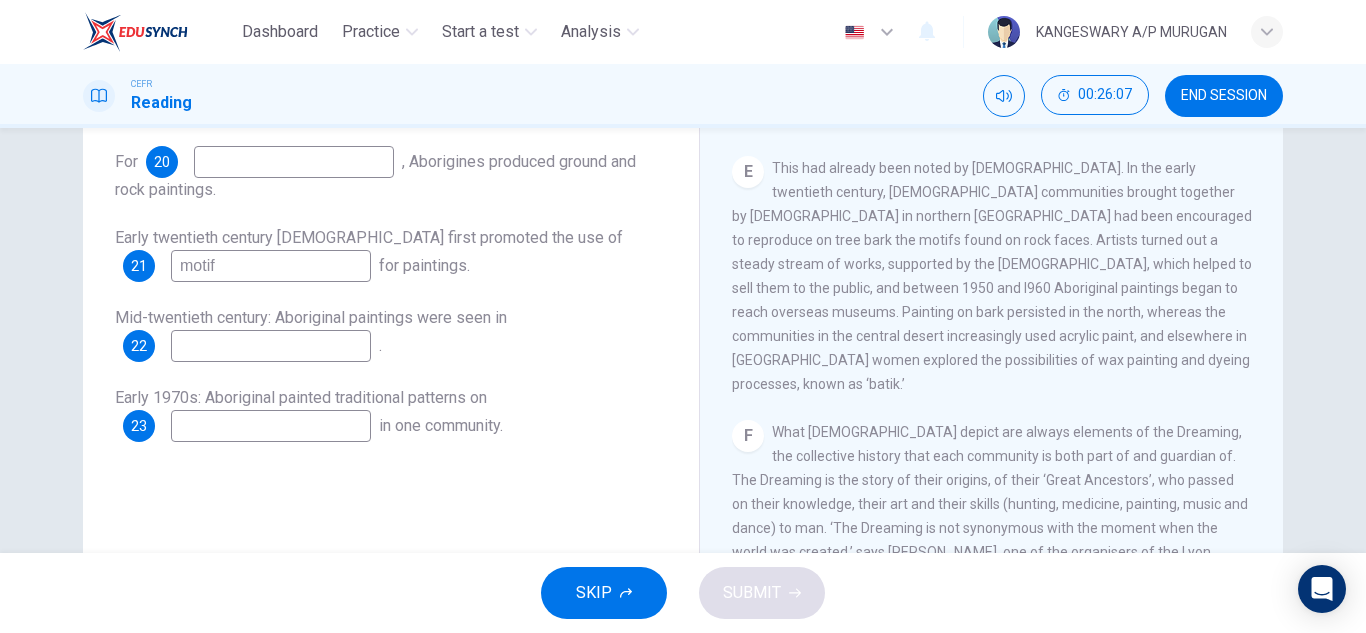 scroll, scrollTop: 280, scrollLeft: 0, axis: vertical 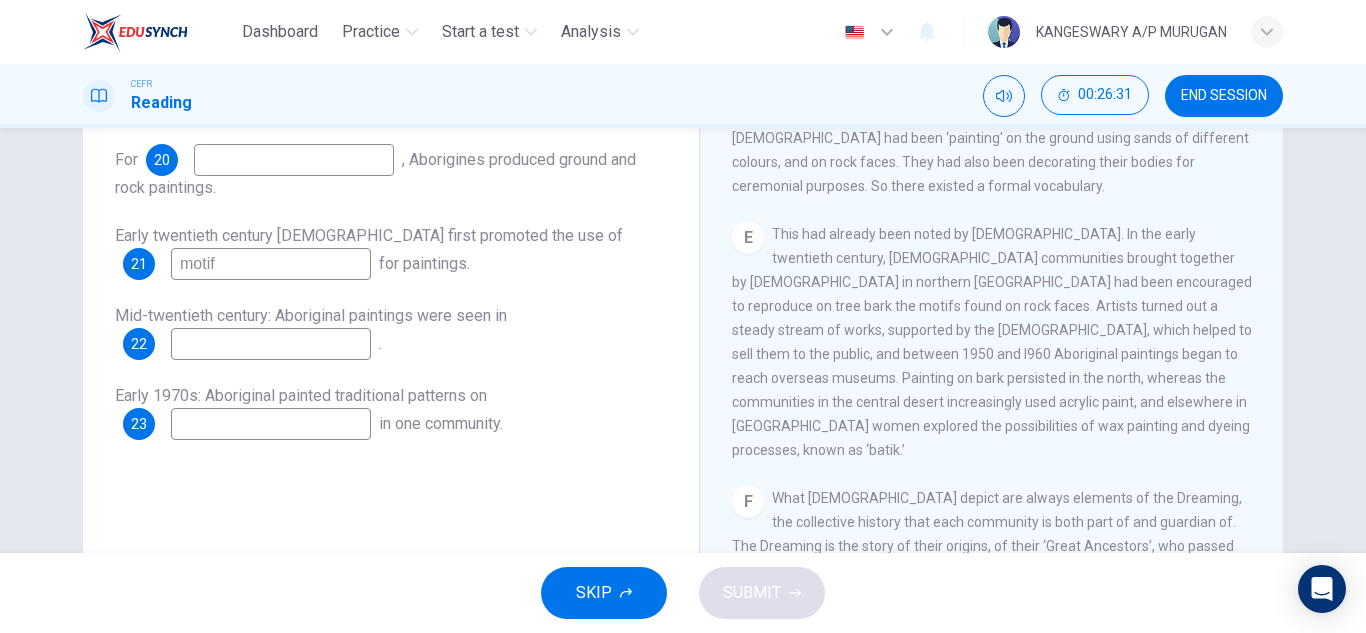type on "motif" 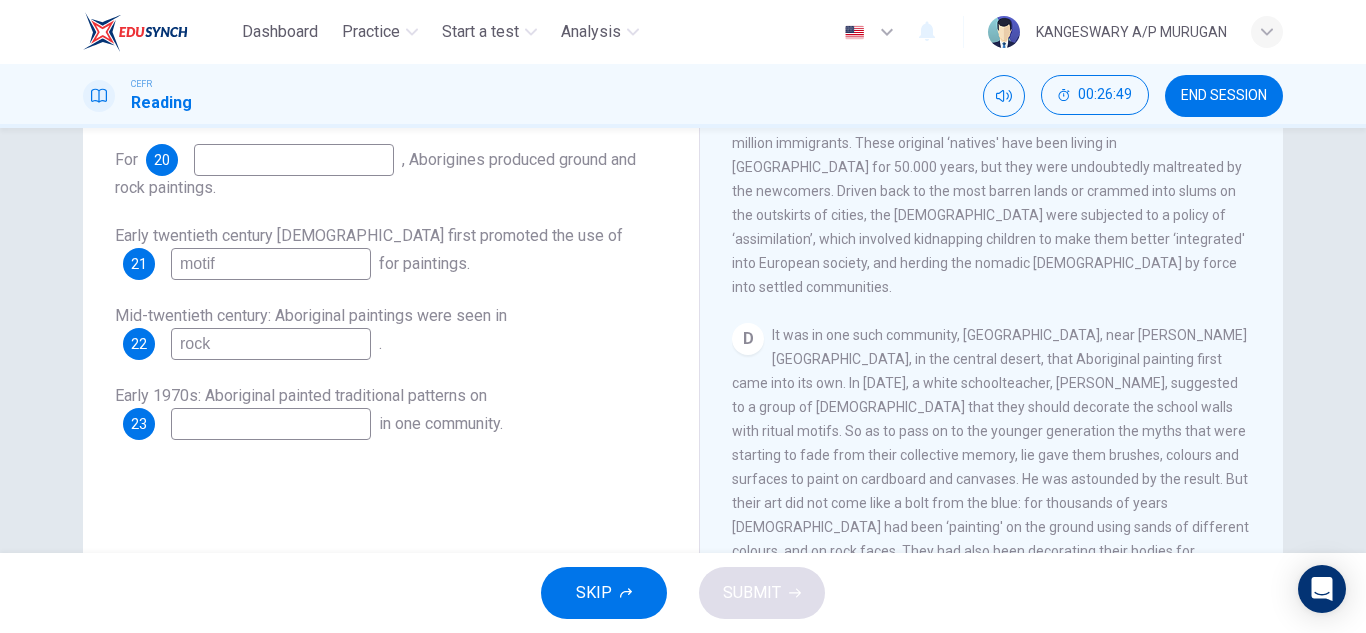 scroll, scrollTop: 766, scrollLeft: 0, axis: vertical 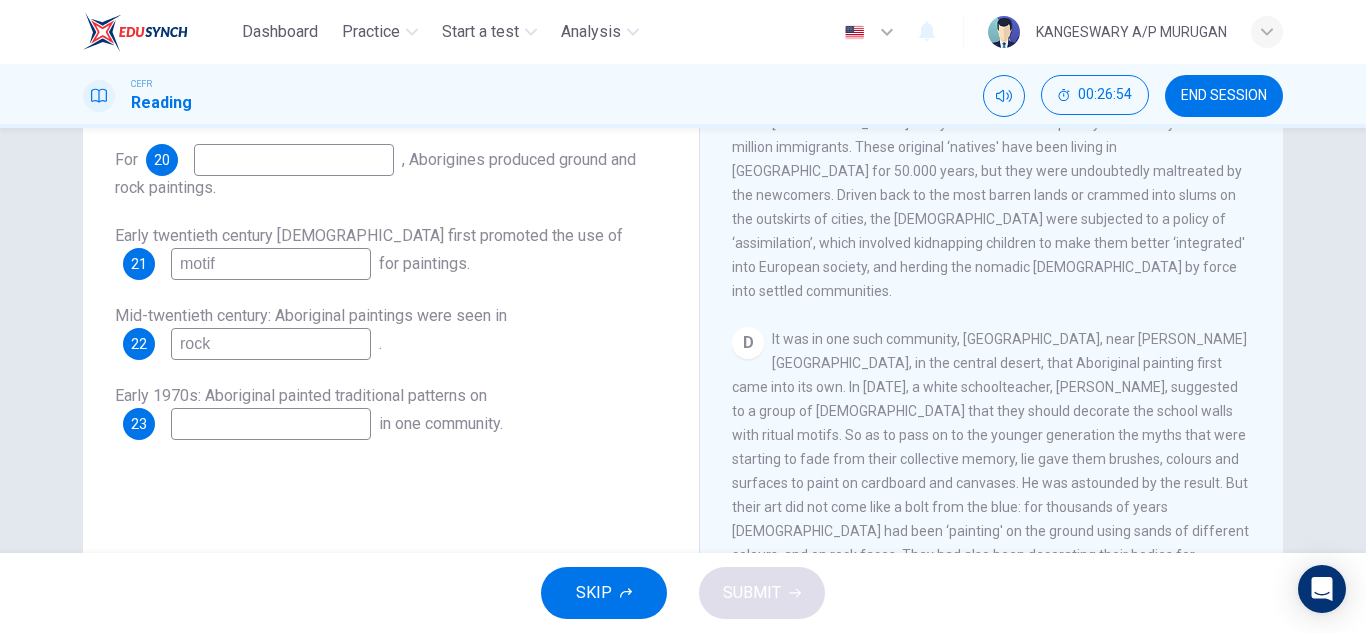 type on "rock" 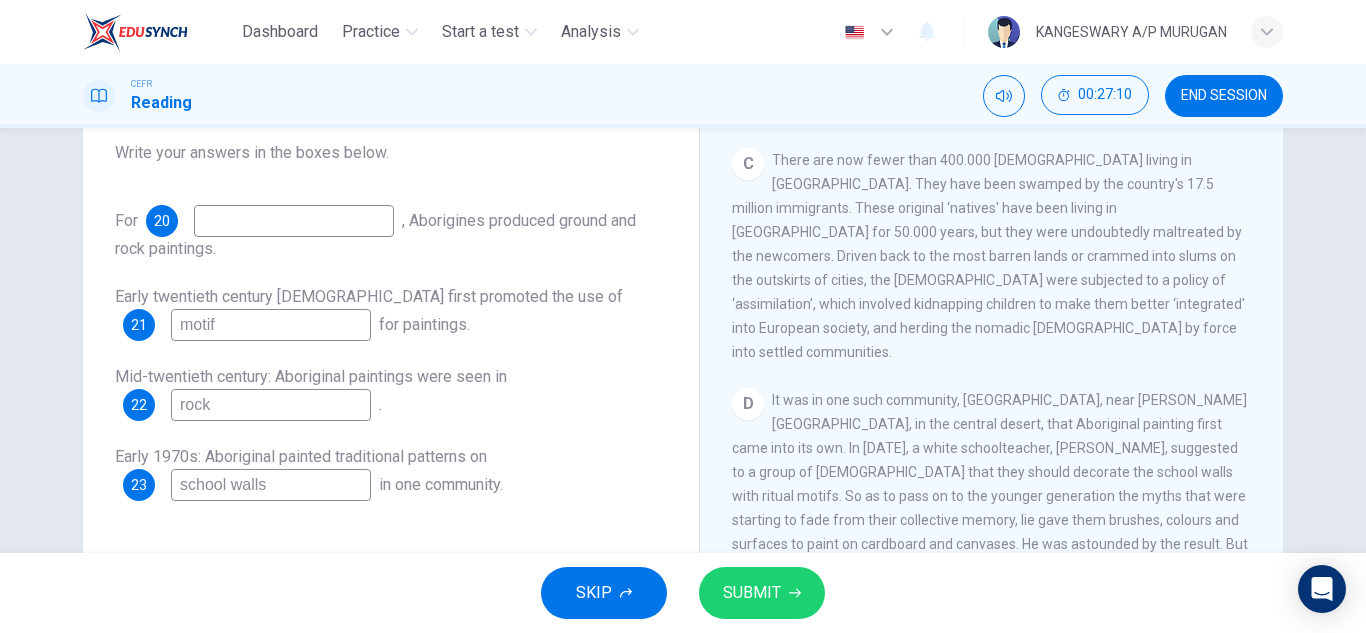 scroll, scrollTop: 218, scrollLeft: 0, axis: vertical 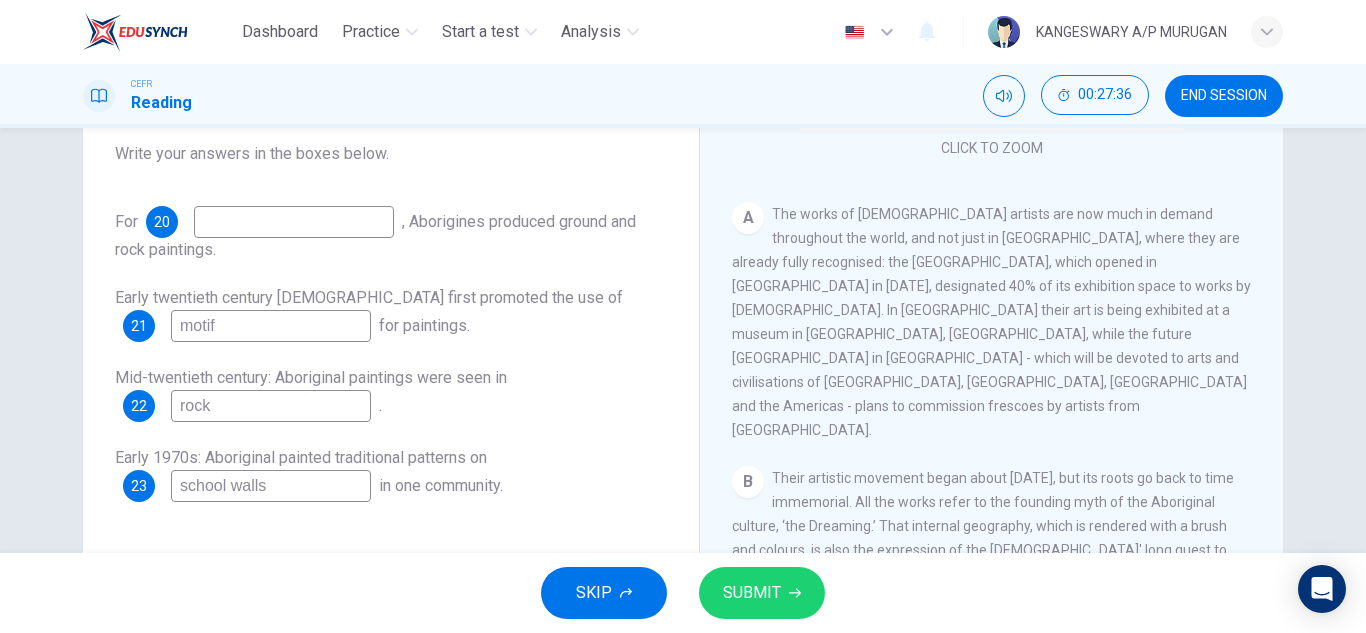 type on "school walls" 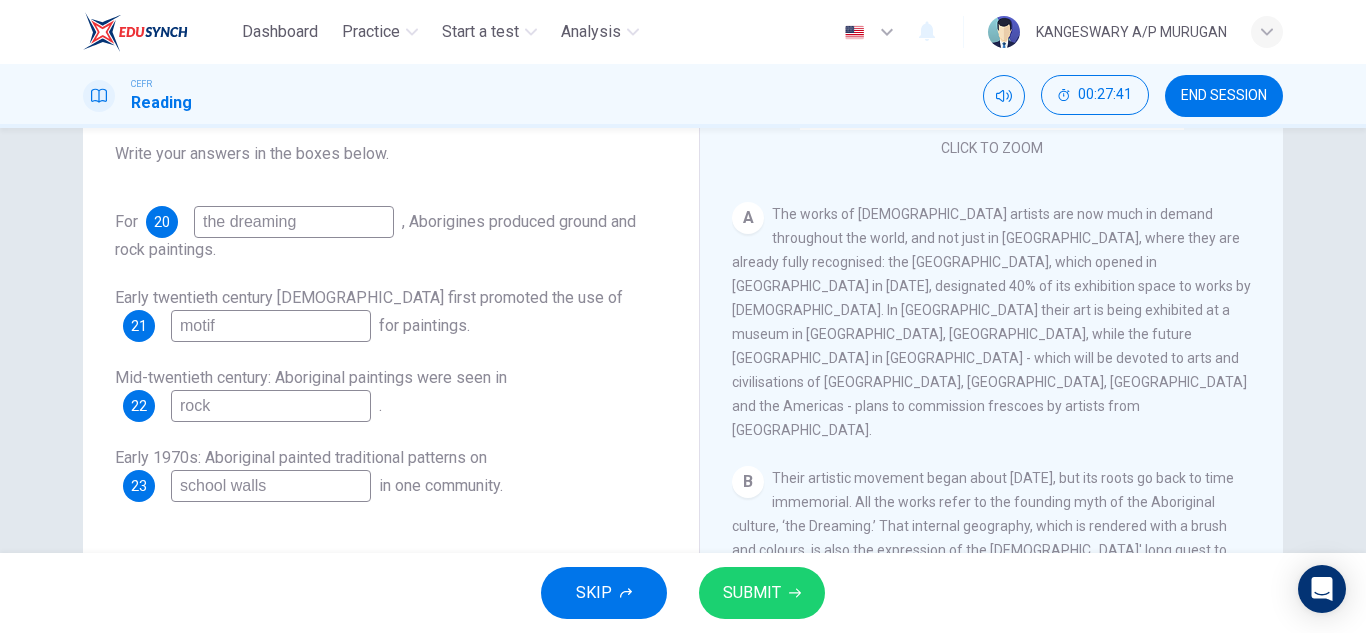type on "the dreaming" 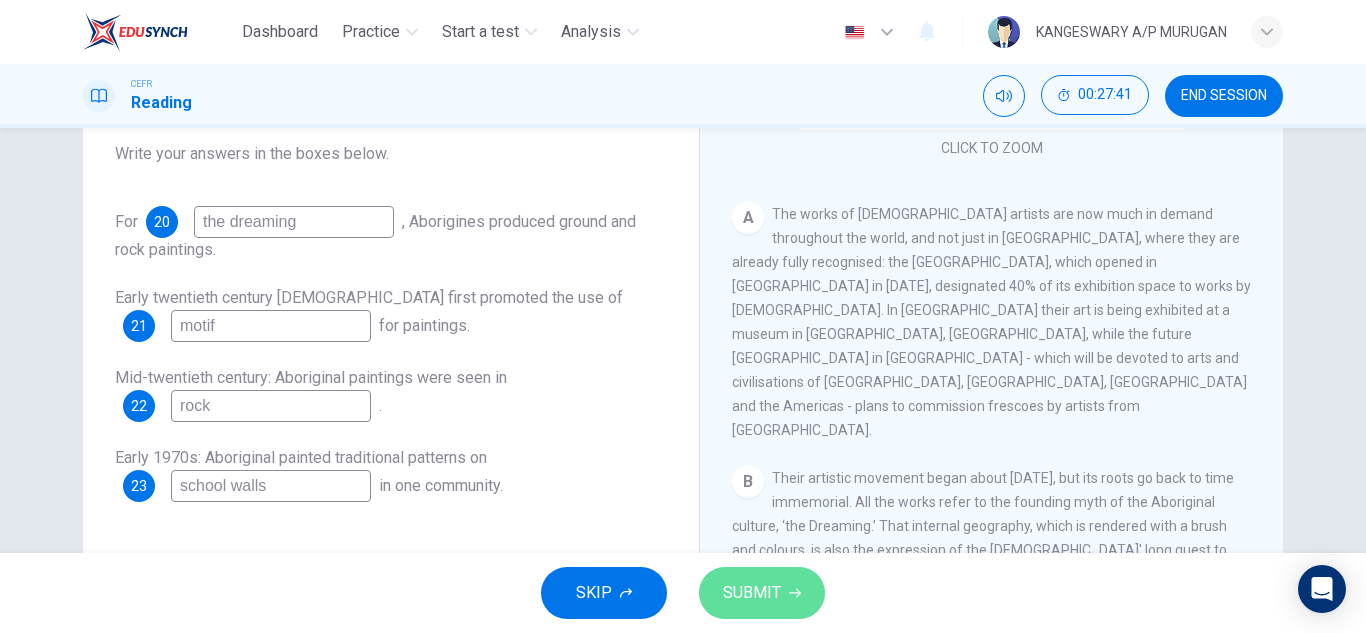 click on "SUBMIT" at bounding box center (762, 593) 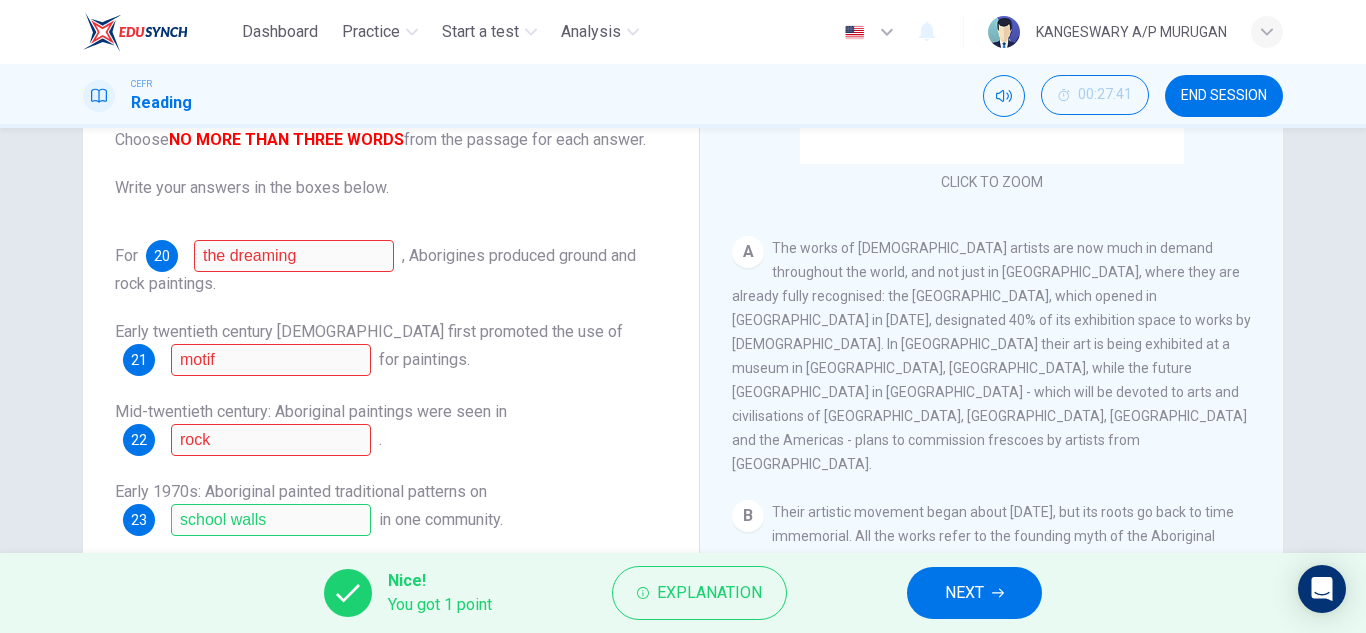 scroll, scrollTop: 183, scrollLeft: 0, axis: vertical 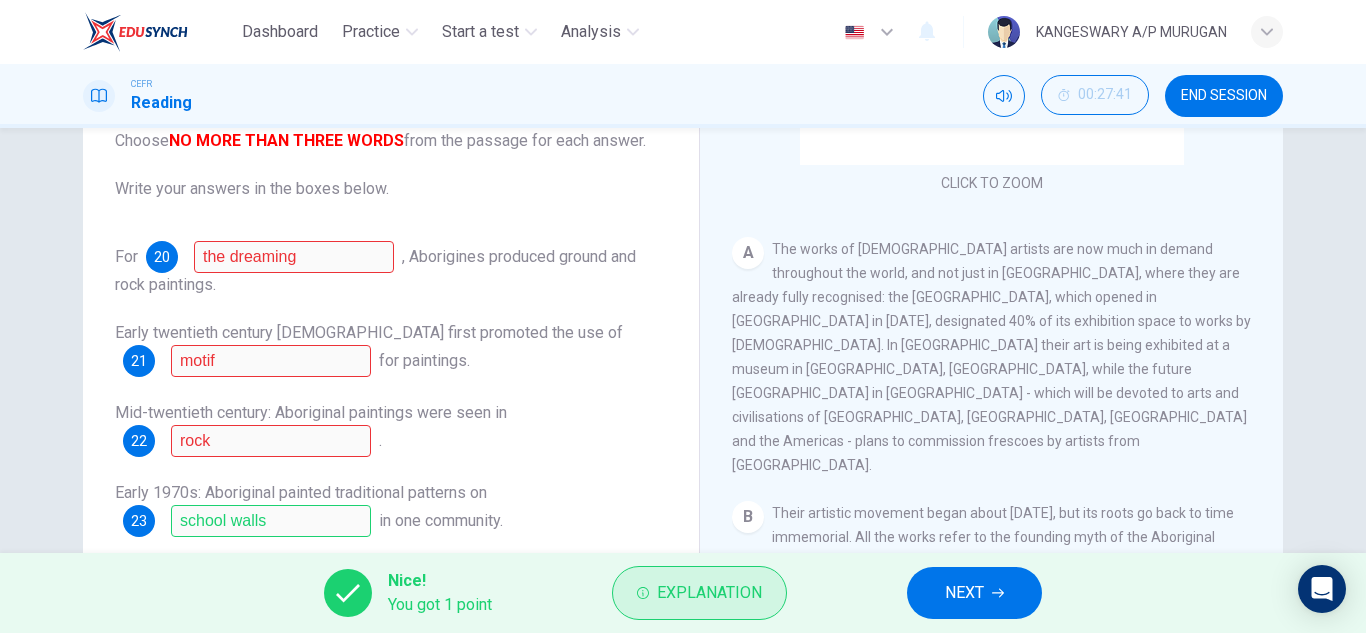 click on "Explanation" at bounding box center (709, 593) 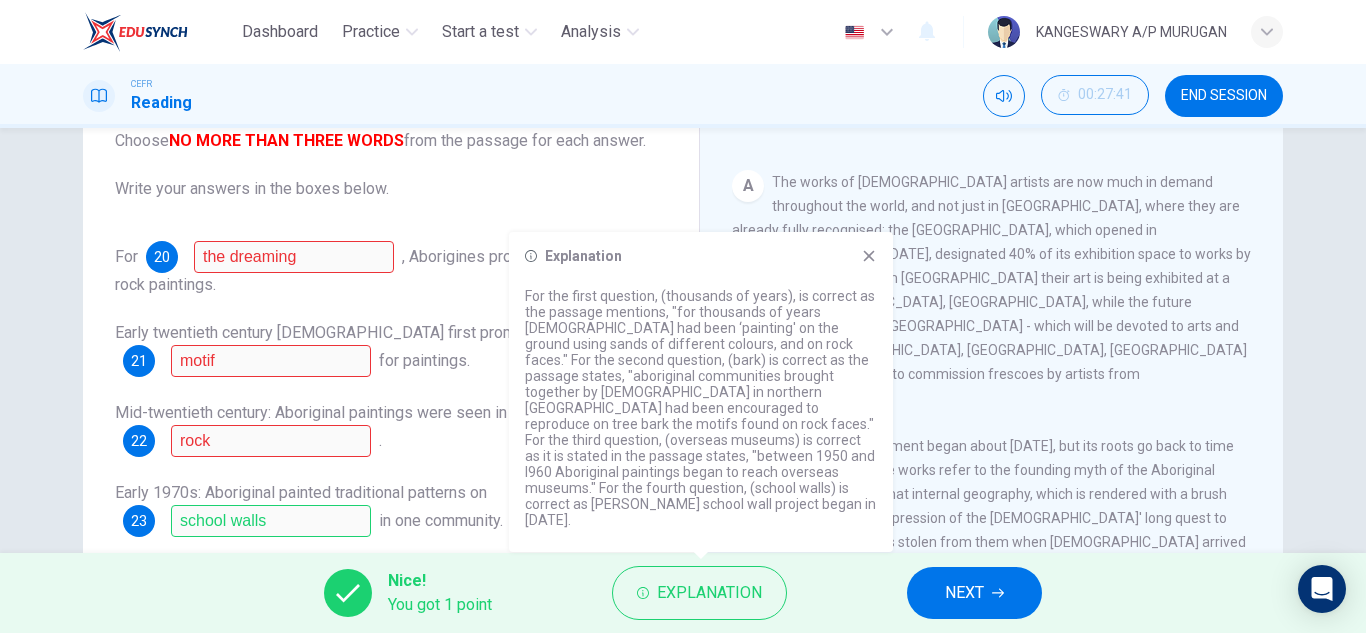 scroll, scrollTop: 327, scrollLeft: 0, axis: vertical 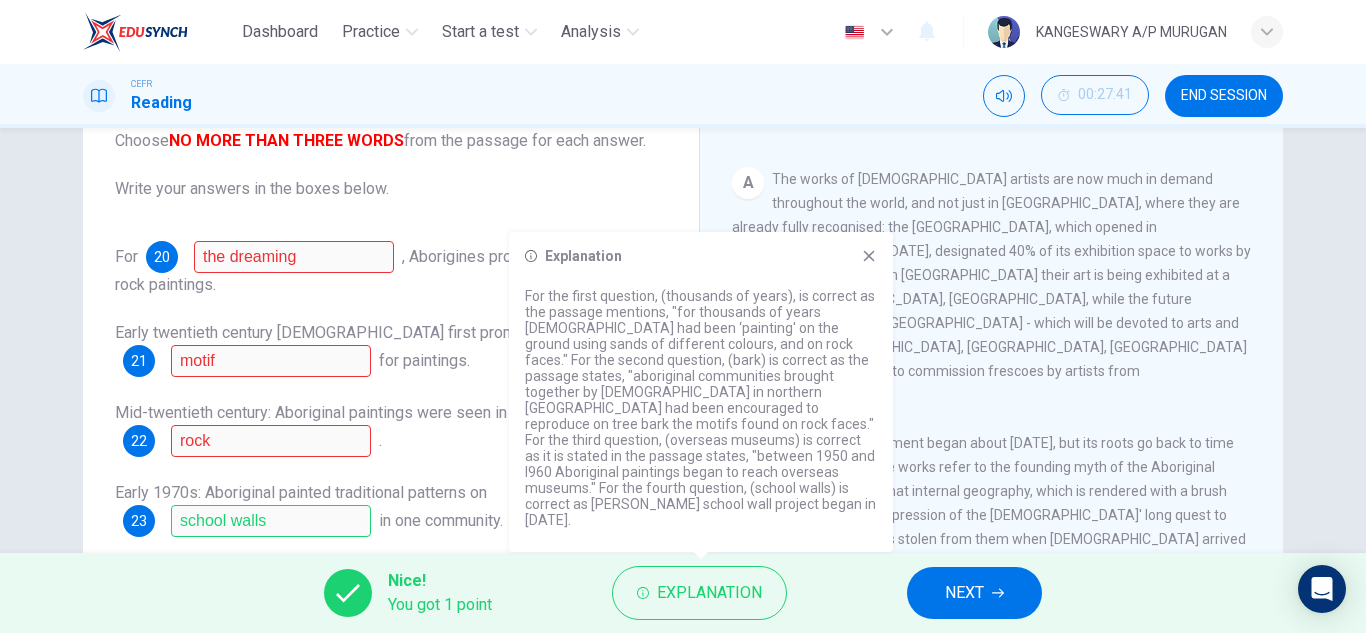 click on "For the first question, (thousands of years), is correct as the passage mentions, "for thousands of years Aborigines had been ‘painting' on the ground using sands of different colours, and on rock faces."
For the second question, (bark) is correct as the passage states, "aboriginal communities brought together by missionaries in northern Australia had been encouraged to reproduce on tree bark the motifs found on rock faces."
For the third question, (overseas museums) is correct as it is stated in the passage states, "between 1950 and I960 Aboriginal paintings began to reach overseas museums."
For the fourth question, (school walls) is correct as Geoffrey Bardon's school wall project began in 1971." at bounding box center [701, 408] 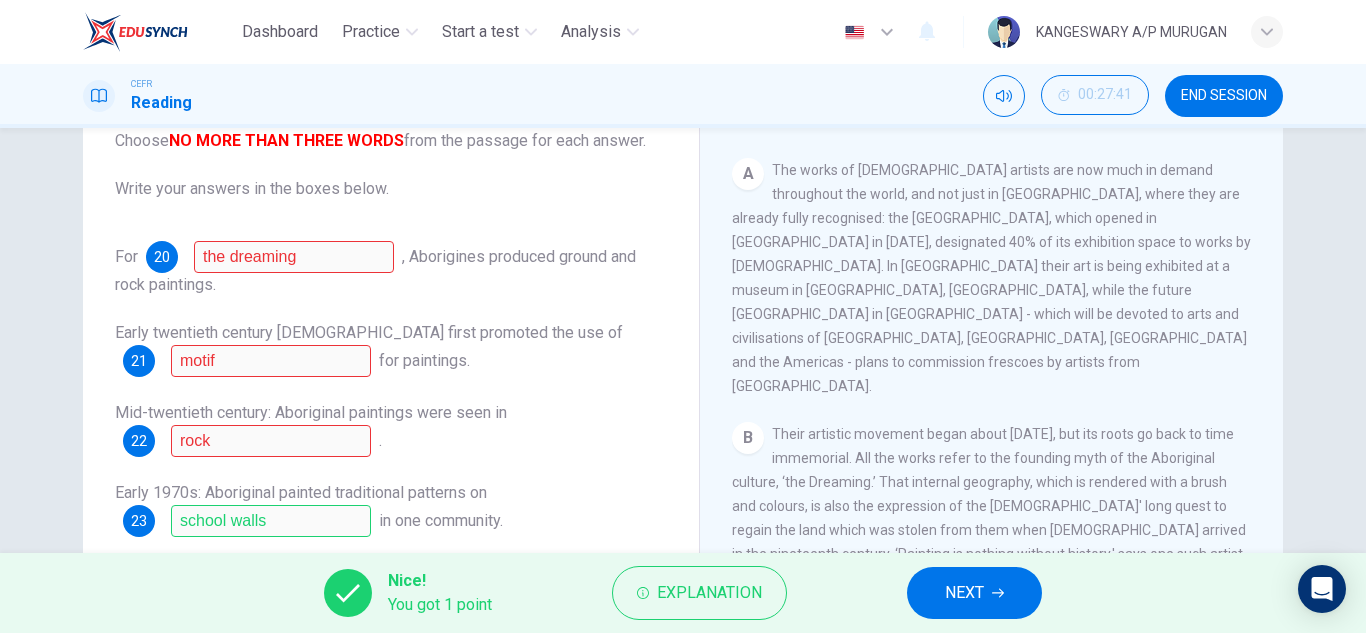 scroll, scrollTop: 927, scrollLeft: 0, axis: vertical 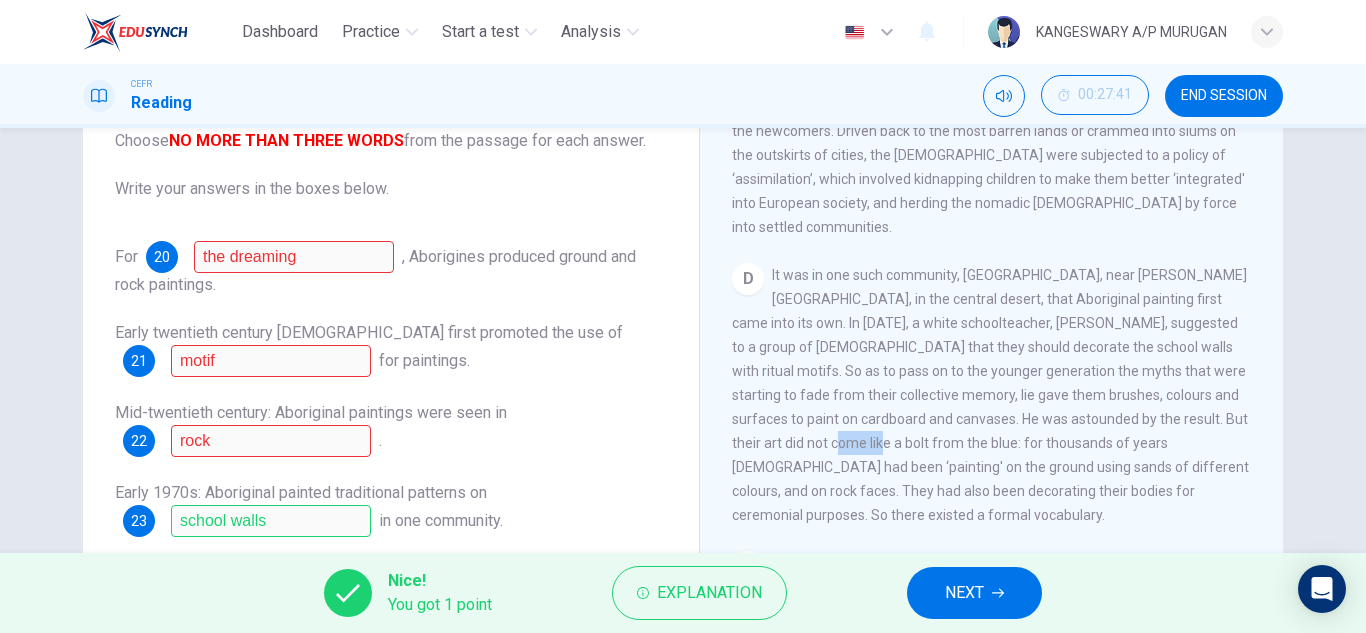 click on "It was in one such community, Papunya, near Alice Springs, in the central desert, that Aboriginal painting first came into its own. In 1971, a white schoolteacher, Geoffrey Bardon, suggested to a group of Aborigines that they should decorate the school walls with ritual motifs. So as to pass on to the younger generation the myths that were starting to fade from their collective memory, lie gave them brushes, colours and surfaces to paint on cardboard and canvases. He was astounded by the result. But their art did not come like a bolt from the blue: for thousands of years Aborigines had been ‘painting' on the ground using sands of different colours, and on rock faces. They had also been decorating their bodies for ceremonial purposes. So there existed a formal vocabulary." at bounding box center (990, 395) 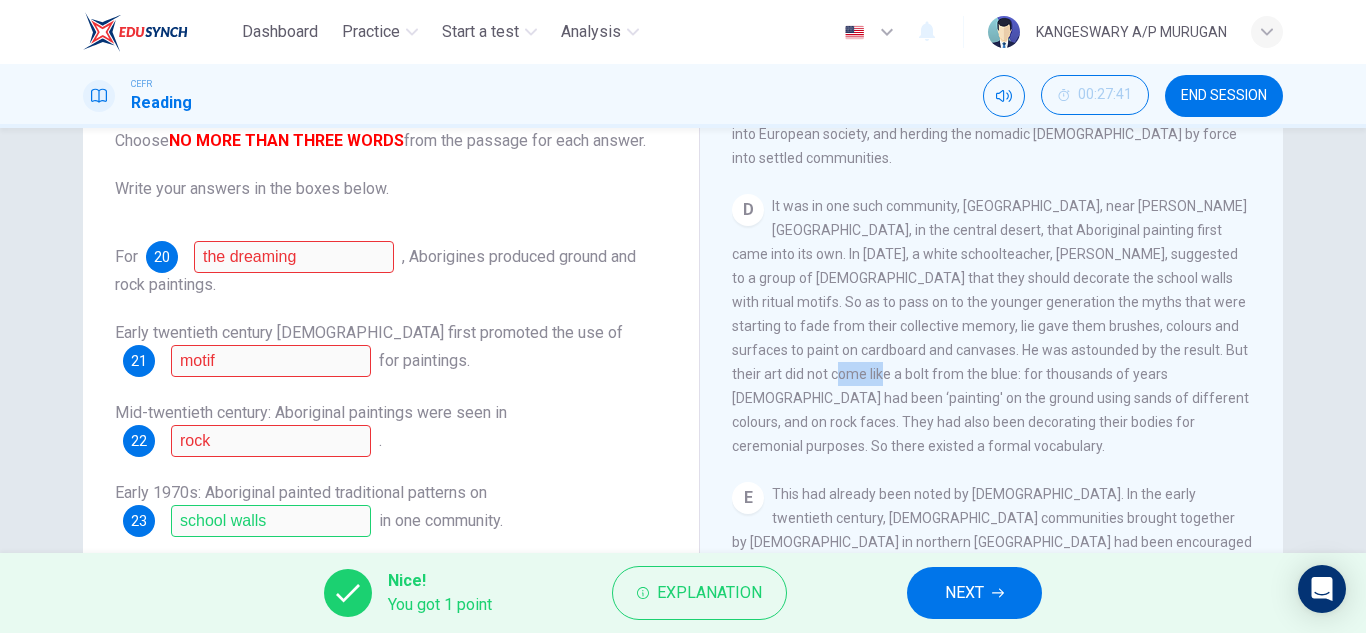 scroll, scrollTop: 997, scrollLeft: 0, axis: vertical 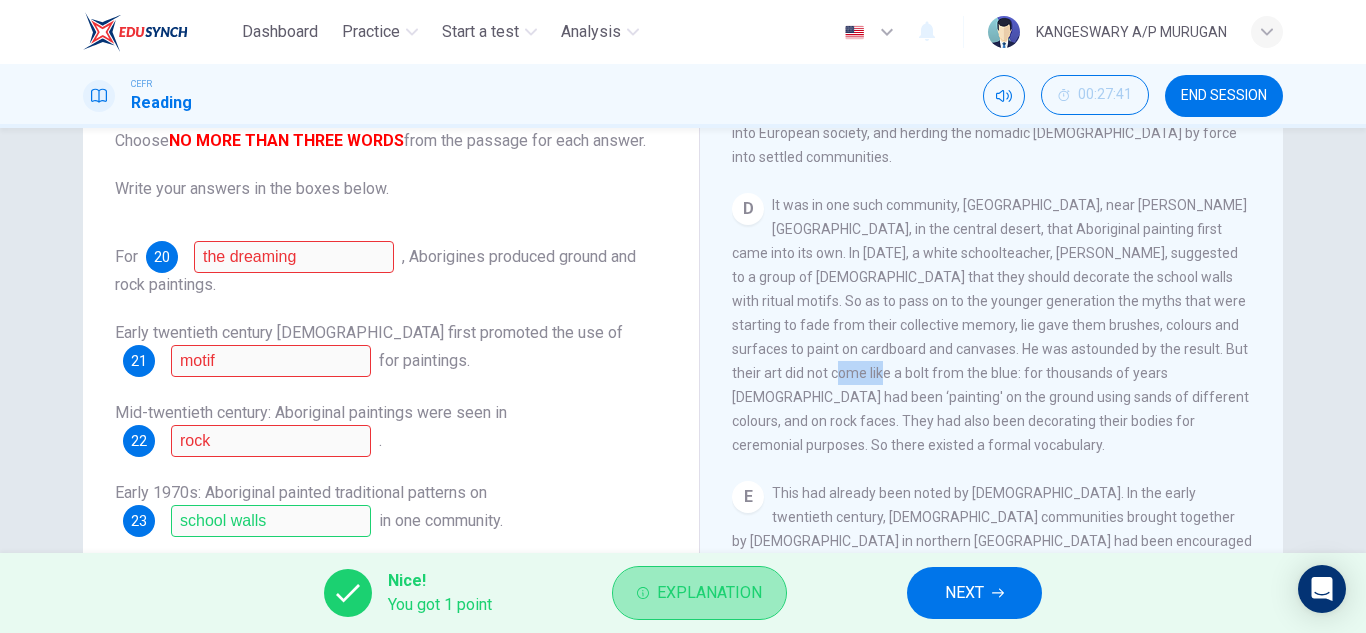 click on "Explanation" at bounding box center (709, 593) 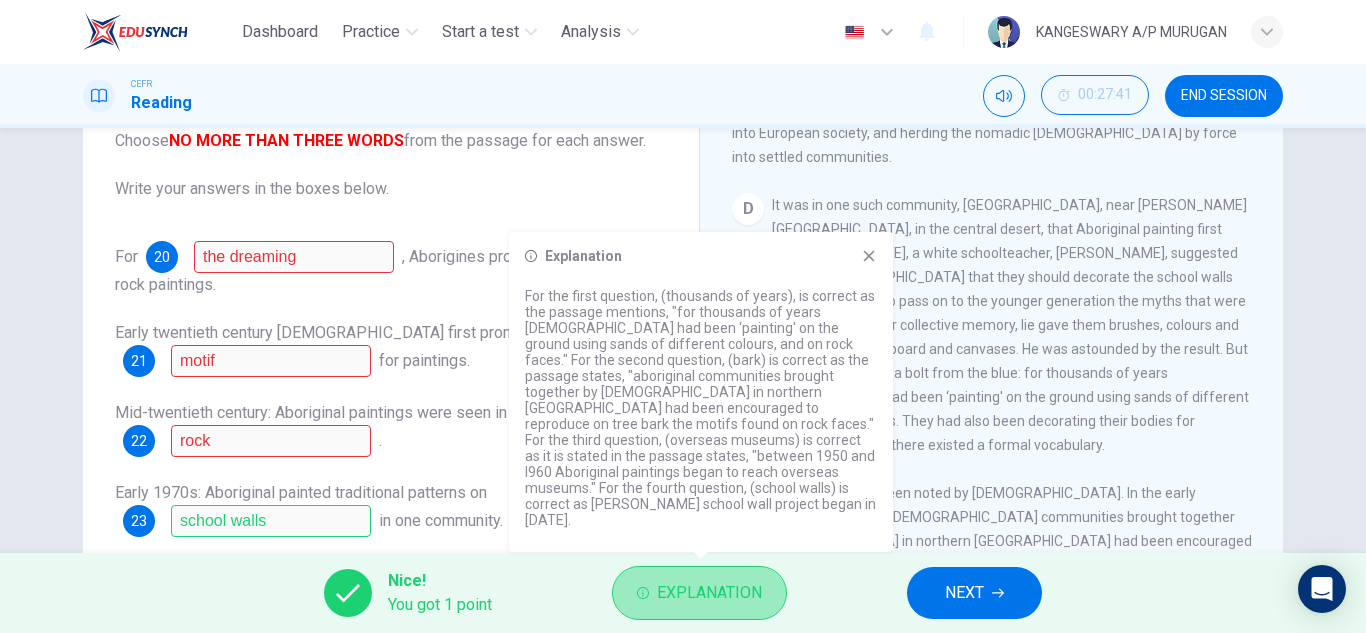 click on "Explanation" at bounding box center [709, 593] 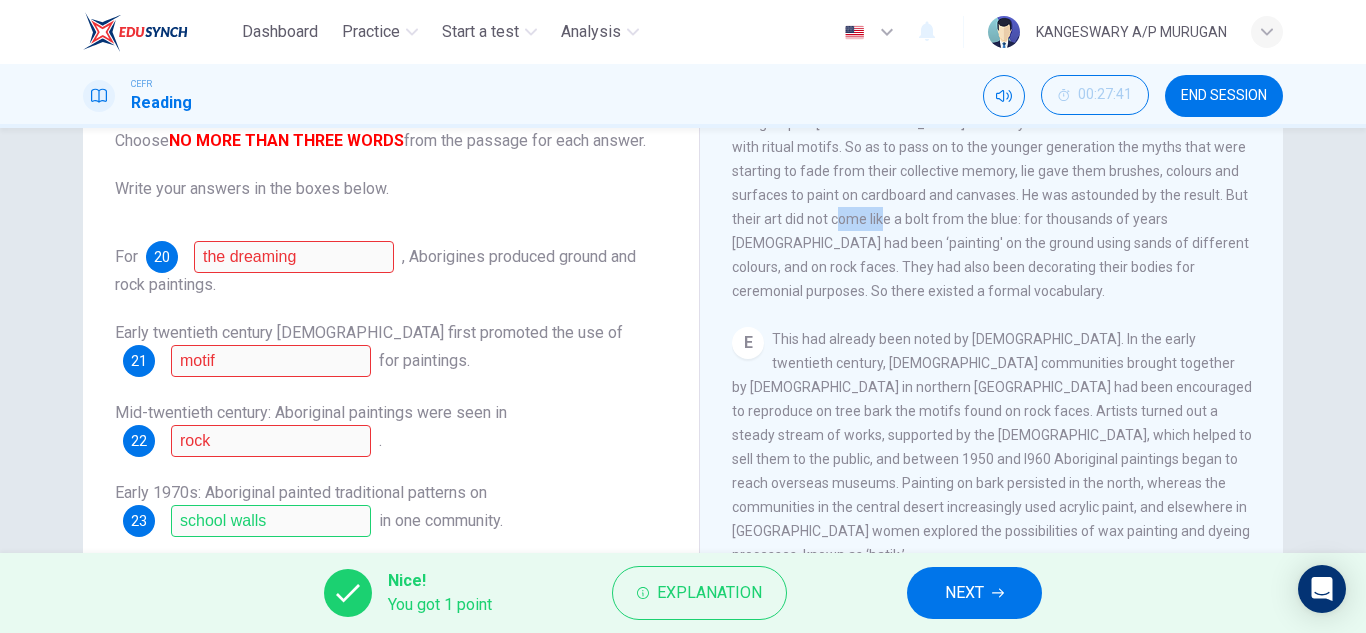 scroll, scrollTop: 1153, scrollLeft: 0, axis: vertical 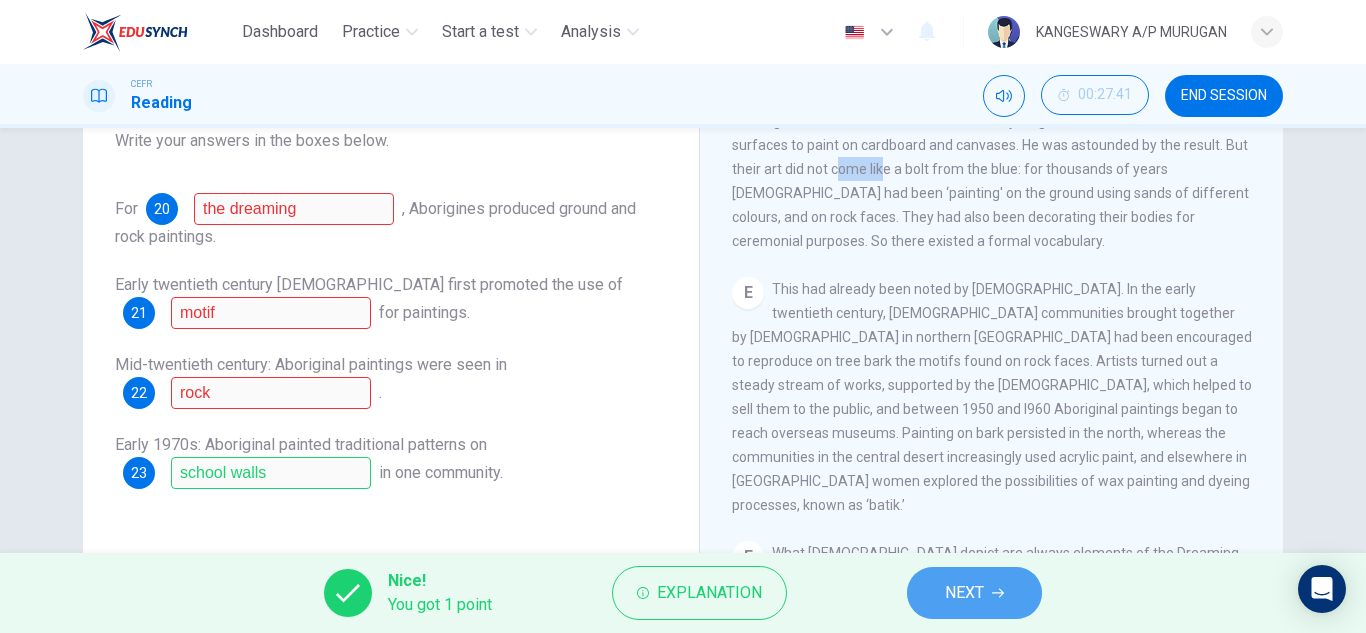 click on "NEXT" at bounding box center [964, 593] 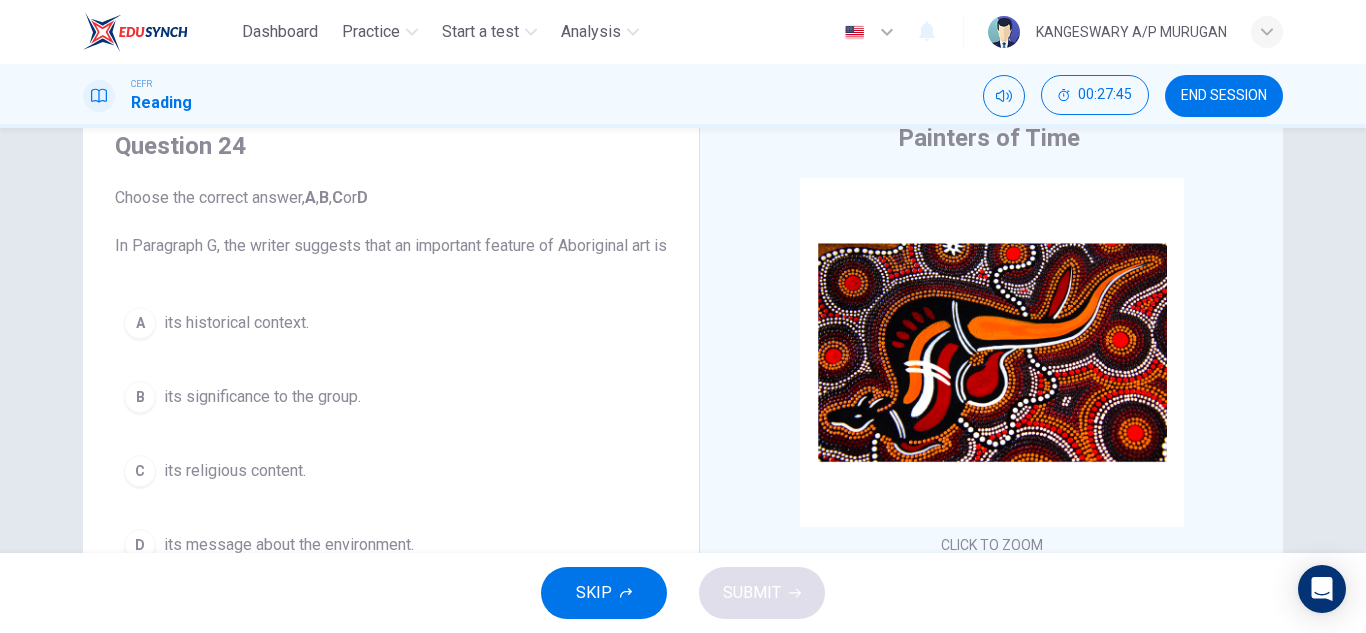 scroll, scrollTop: 79, scrollLeft: 0, axis: vertical 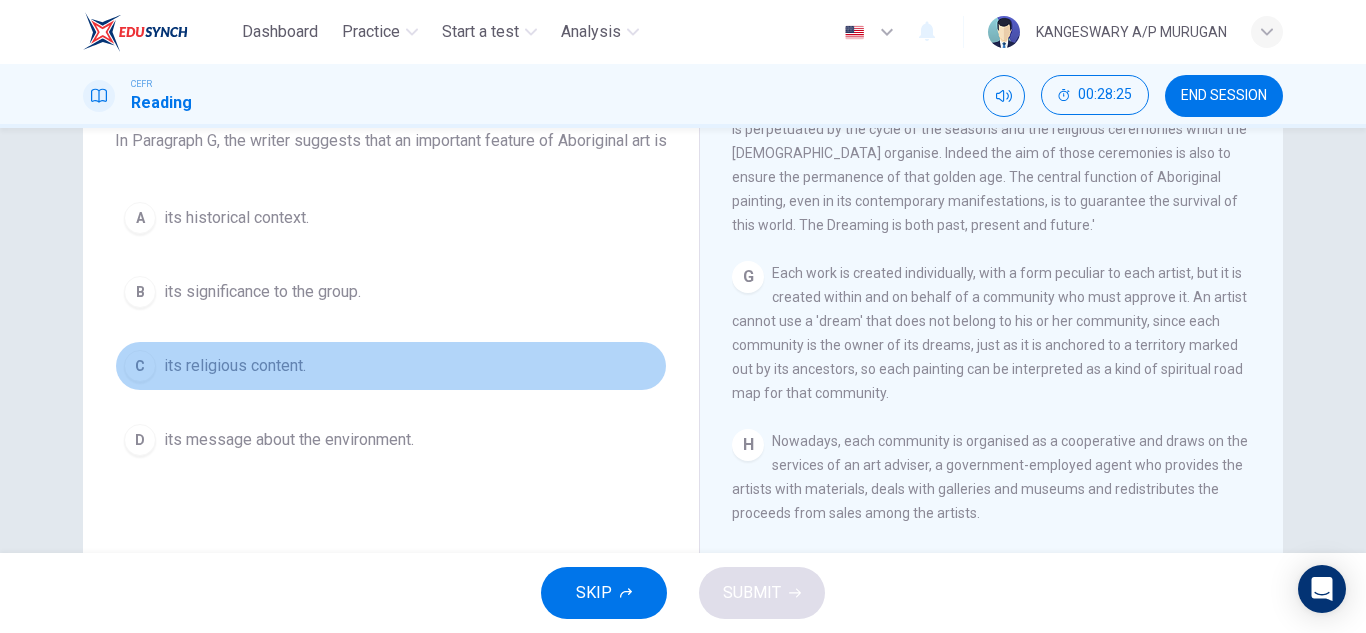 click on "its religious content." at bounding box center (235, 366) 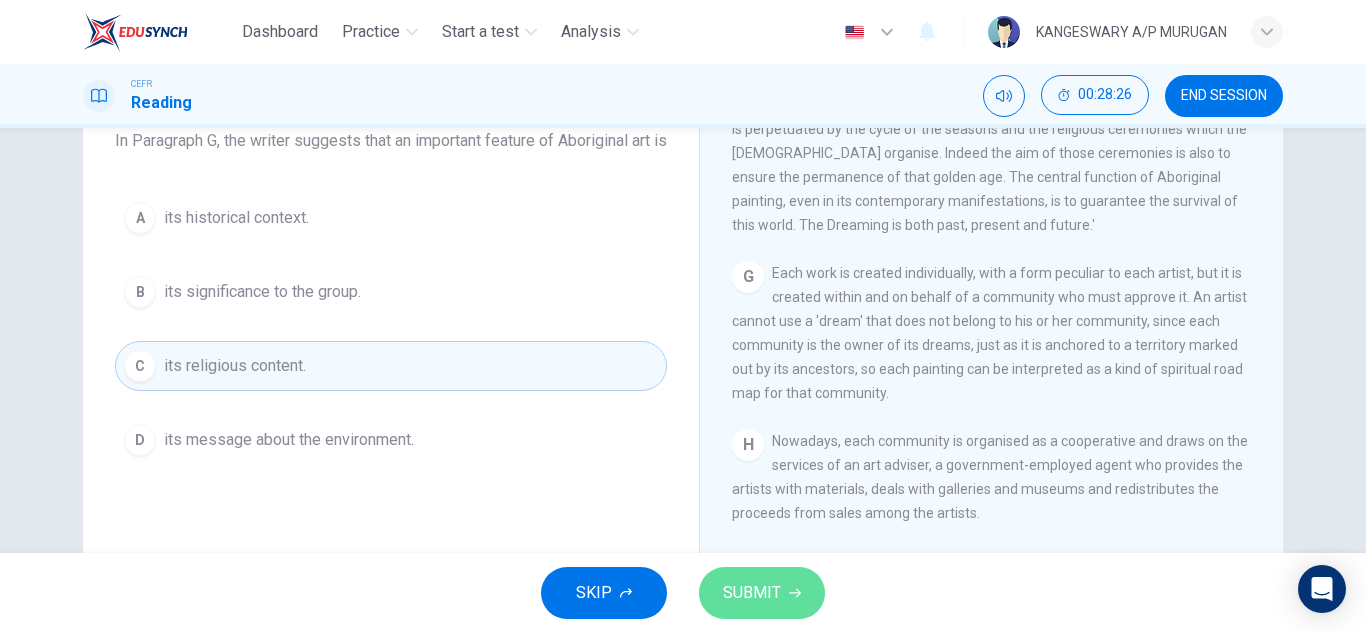 click on "SUBMIT" at bounding box center [752, 593] 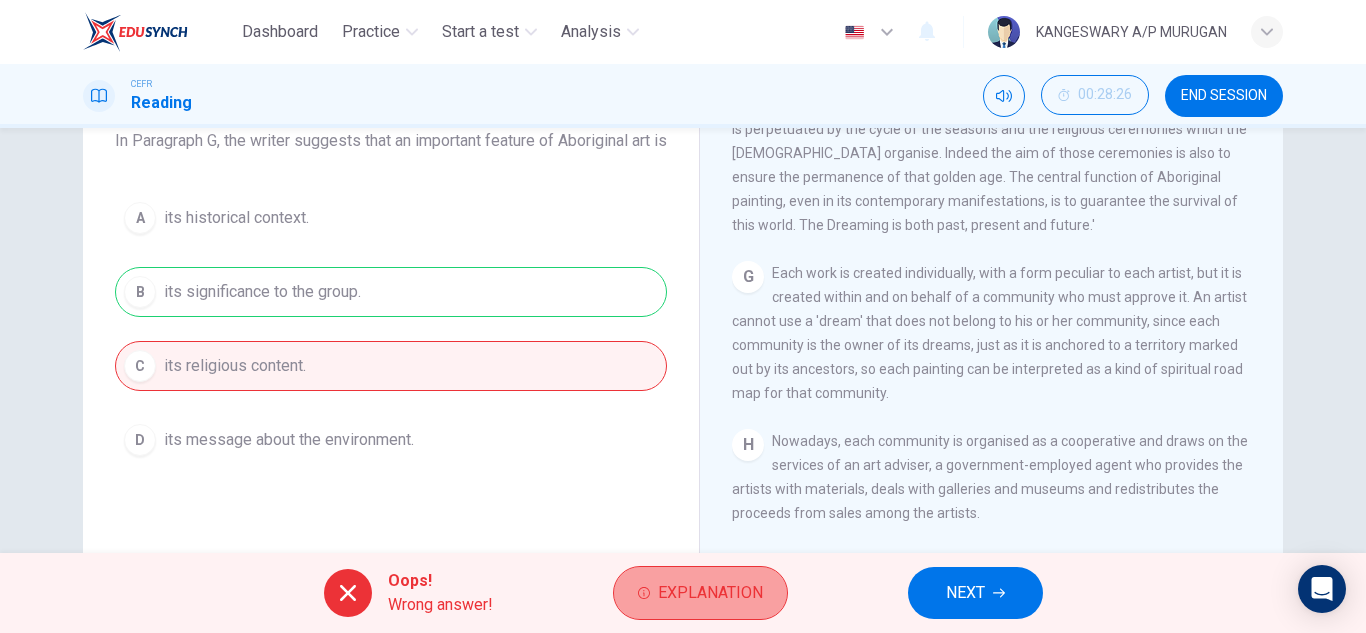 click on "Explanation" at bounding box center [710, 593] 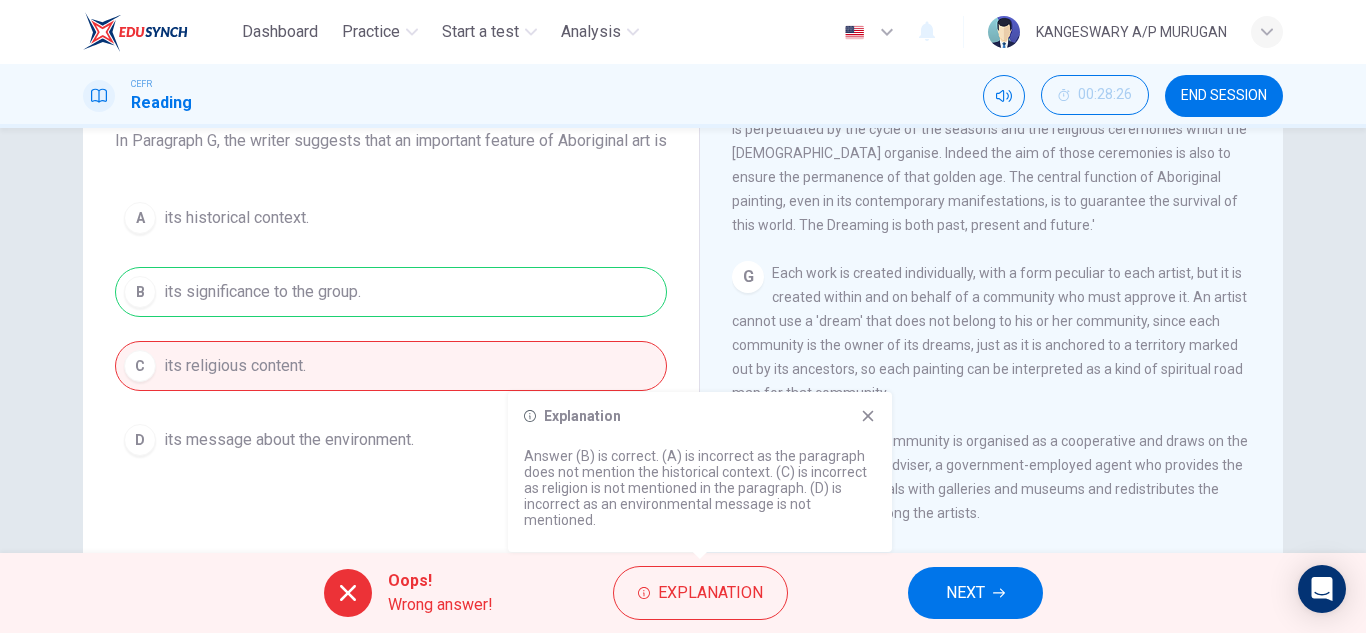 click 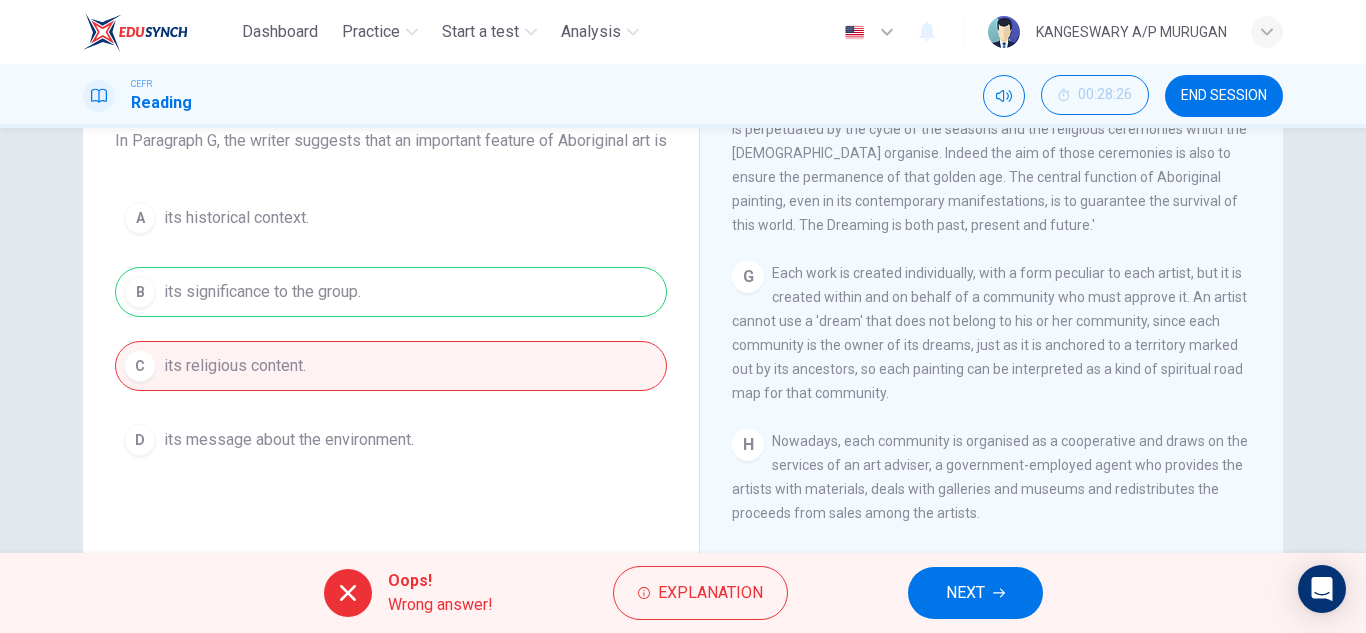 click on "NEXT" at bounding box center (965, 593) 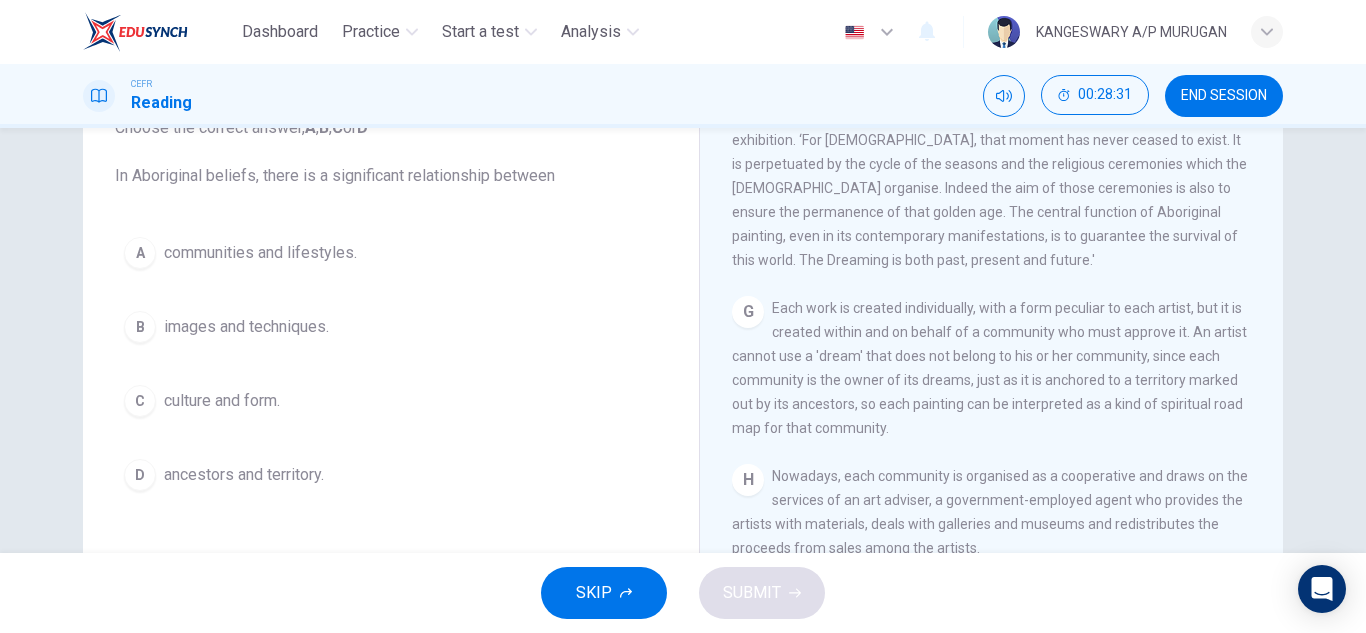 scroll, scrollTop: 149, scrollLeft: 0, axis: vertical 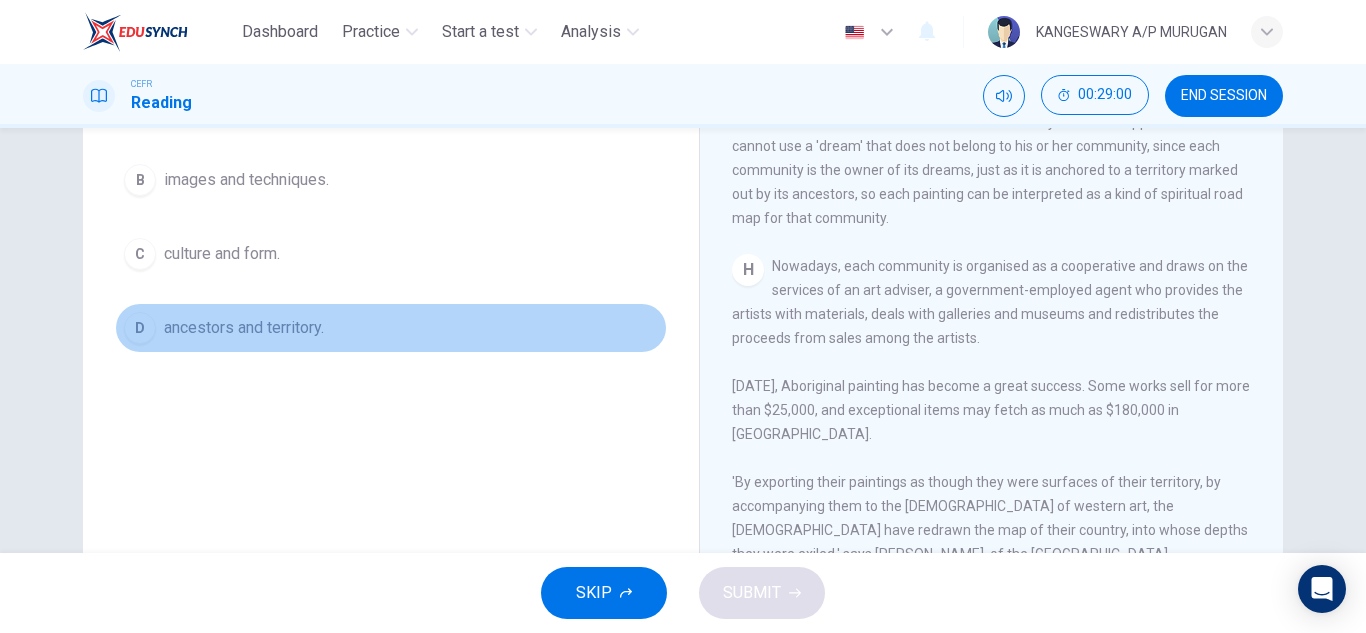 click on "ancestors and territory." at bounding box center [244, 328] 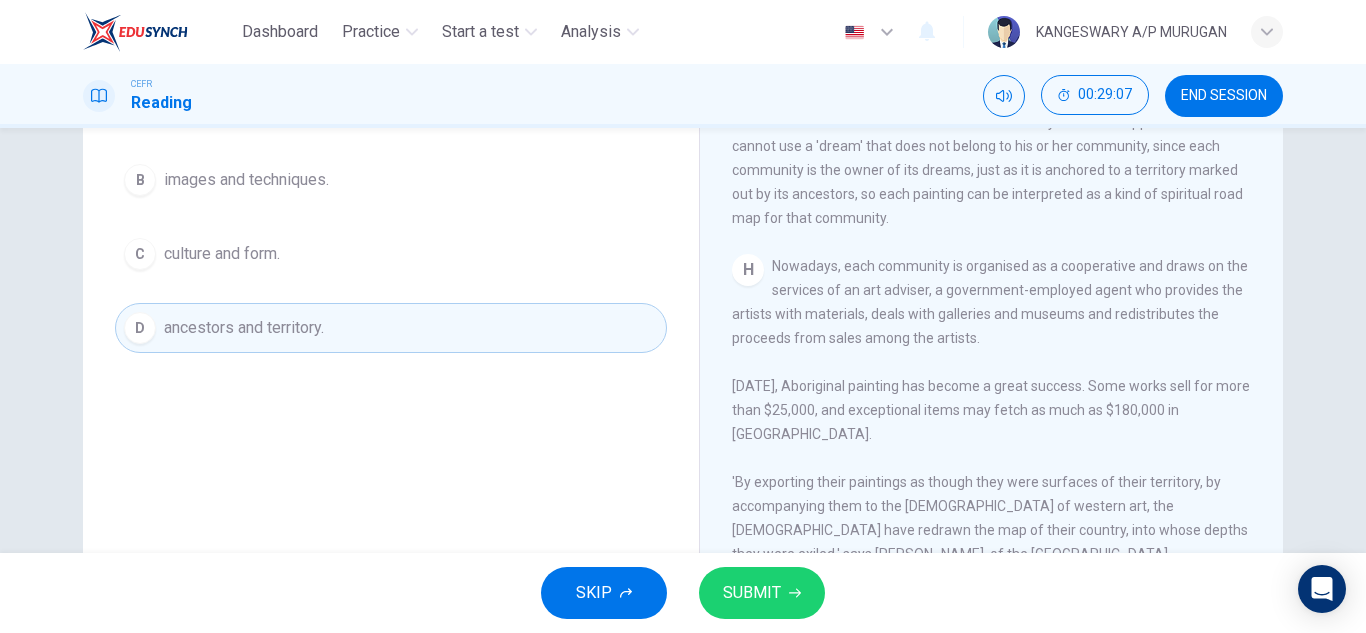 scroll, scrollTop: 350, scrollLeft: 0, axis: vertical 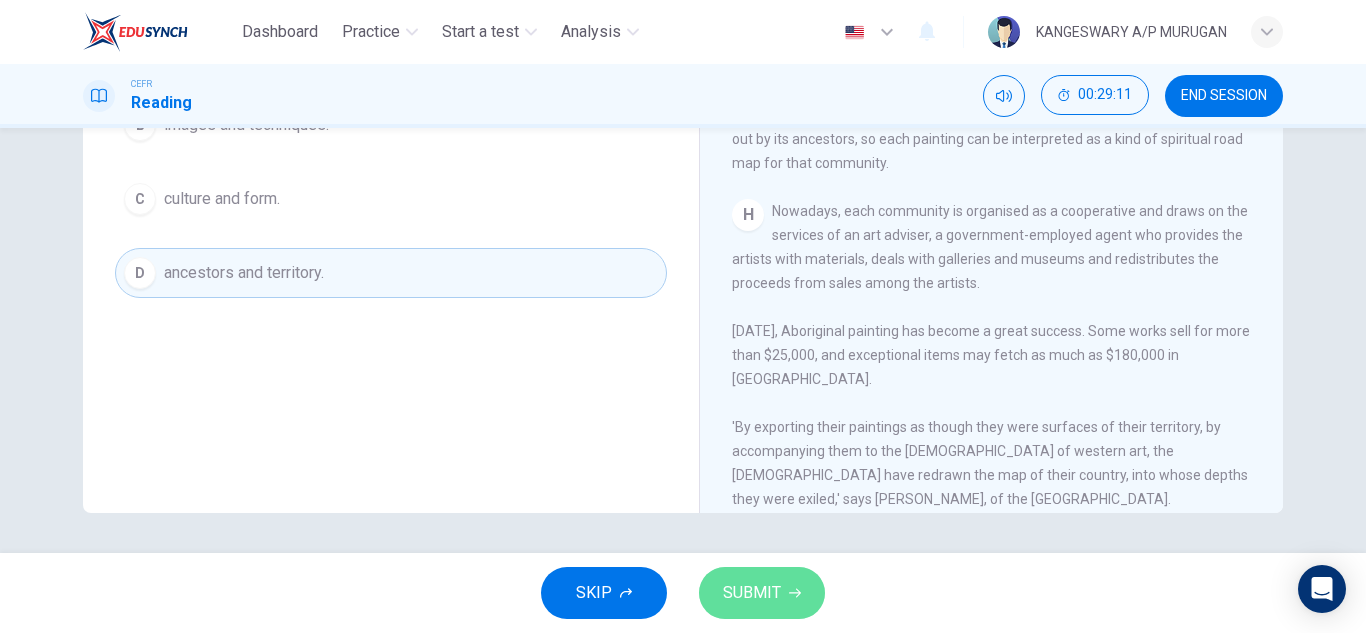 click on "SUBMIT" at bounding box center [752, 593] 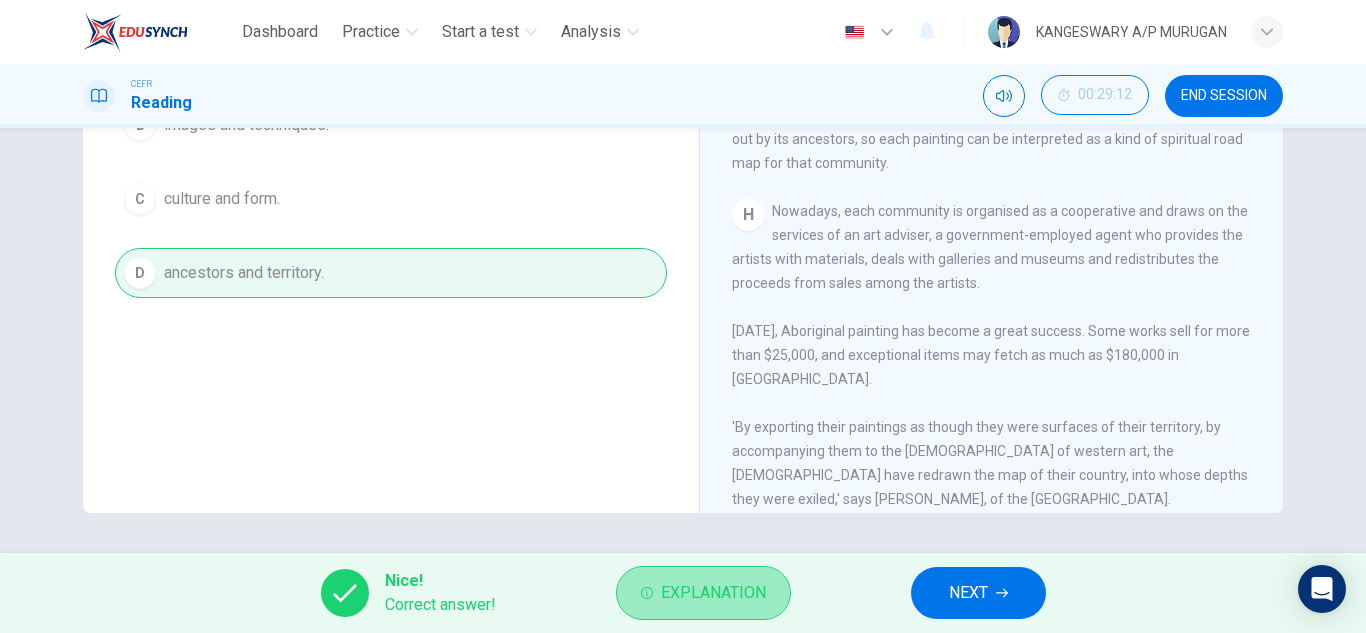 click on "Explanation" at bounding box center [703, 593] 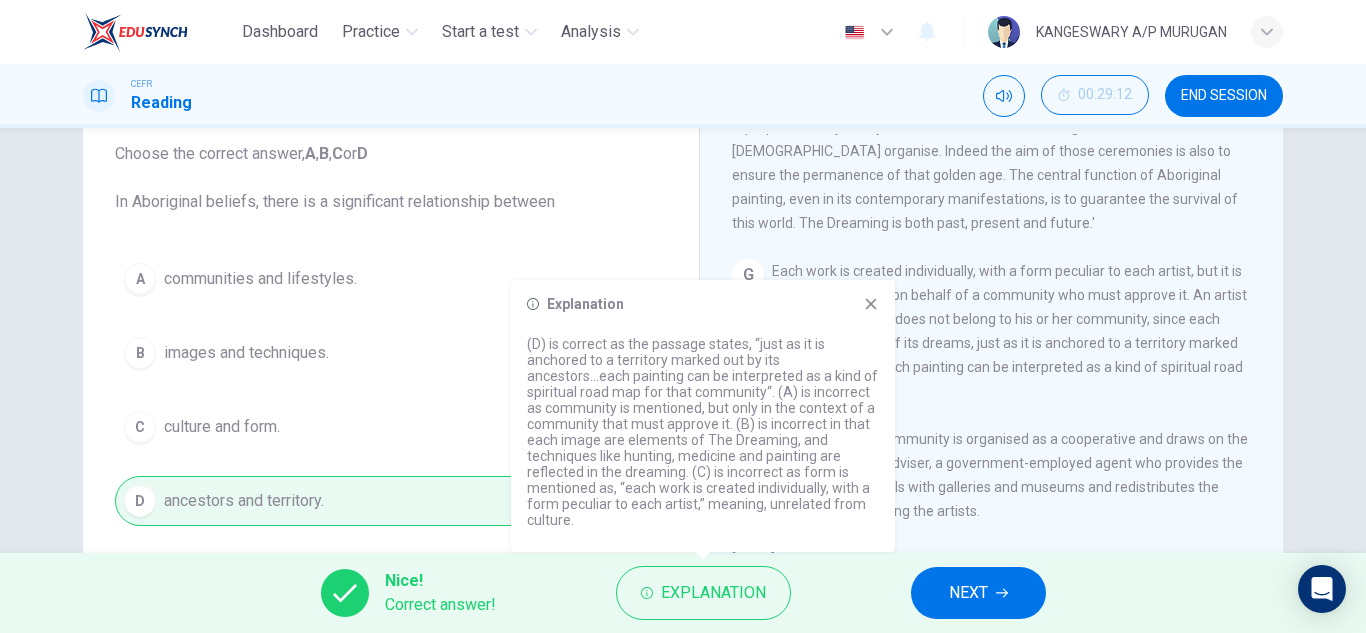 scroll, scrollTop: 121, scrollLeft: 0, axis: vertical 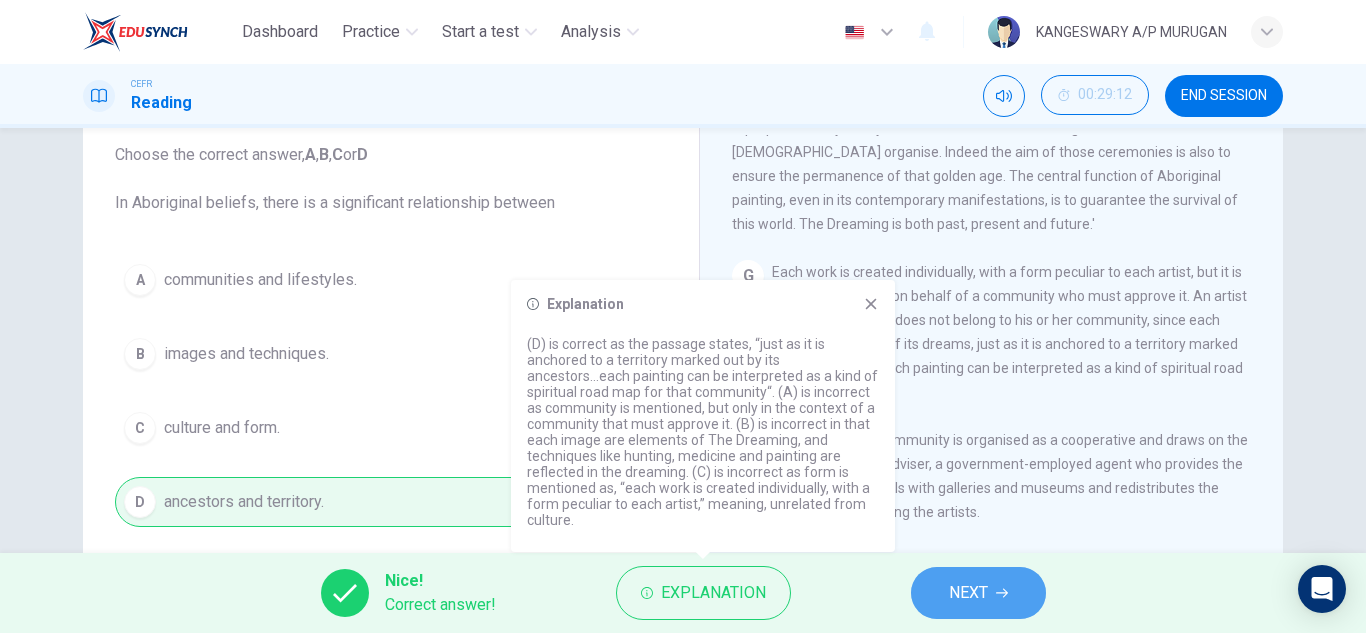 click on "NEXT" at bounding box center (978, 593) 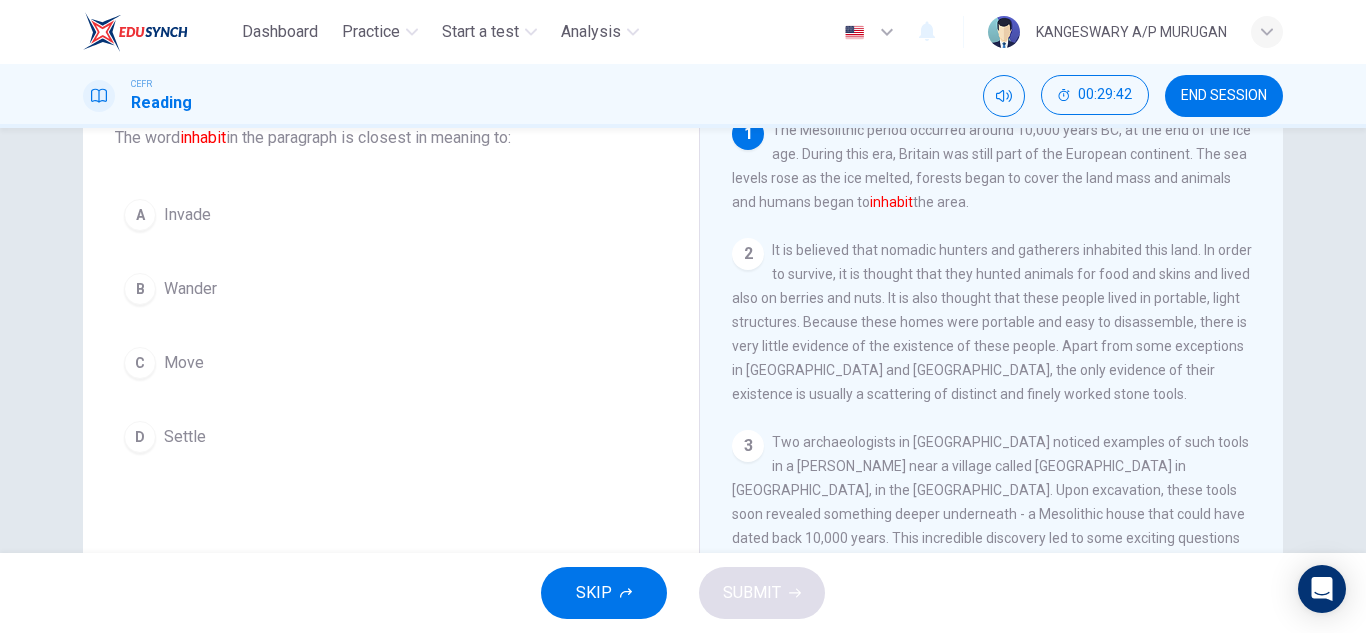 scroll, scrollTop: 139, scrollLeft: 0, axis: vertical 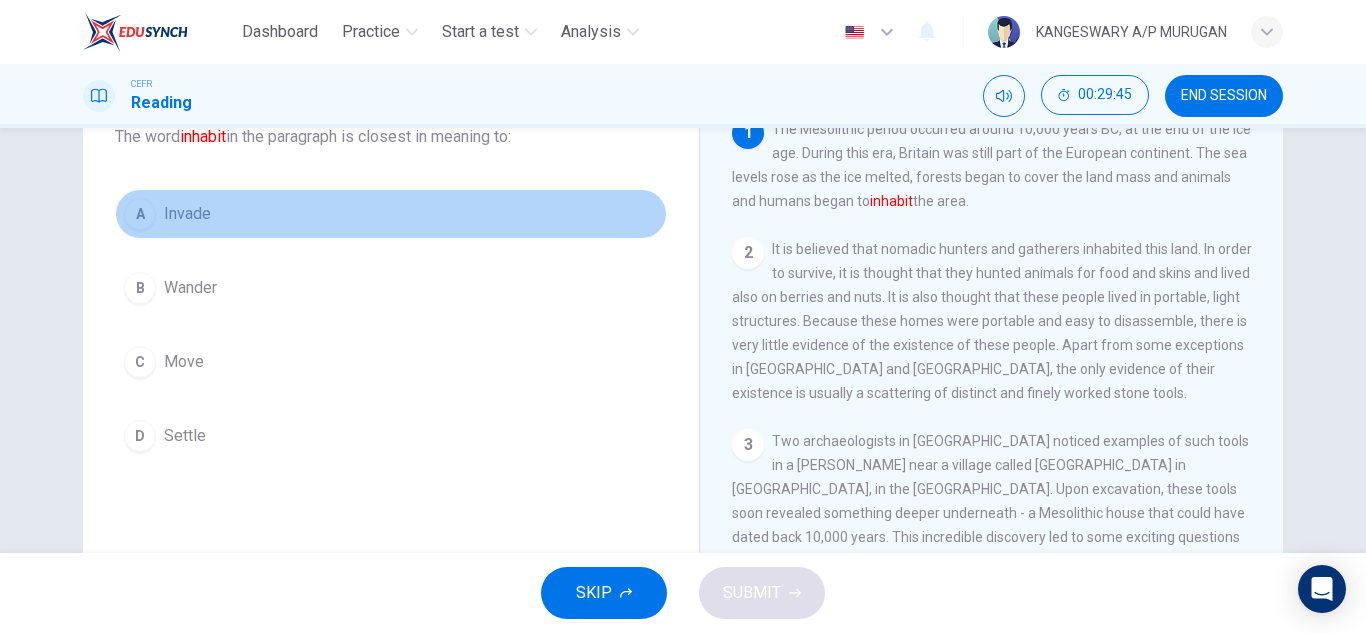 click on "A Invade" at bounding box center (391, 214) 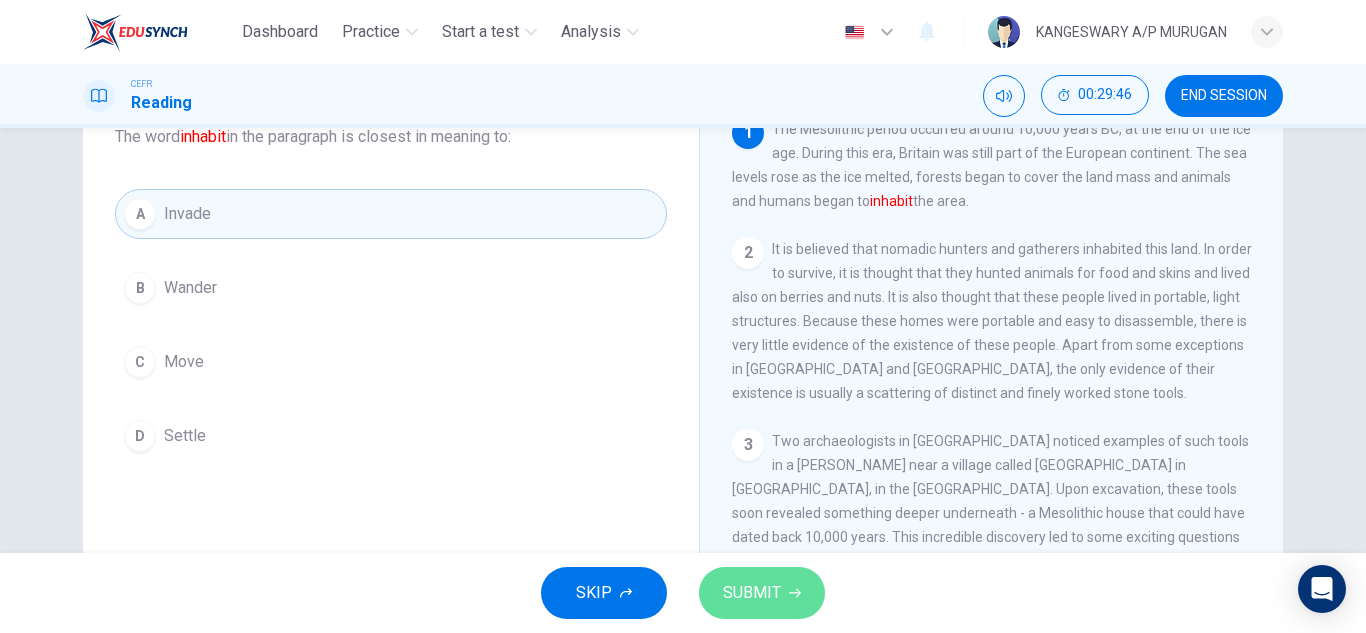 click on "SUBMIT" at bounding box center (752, 593) 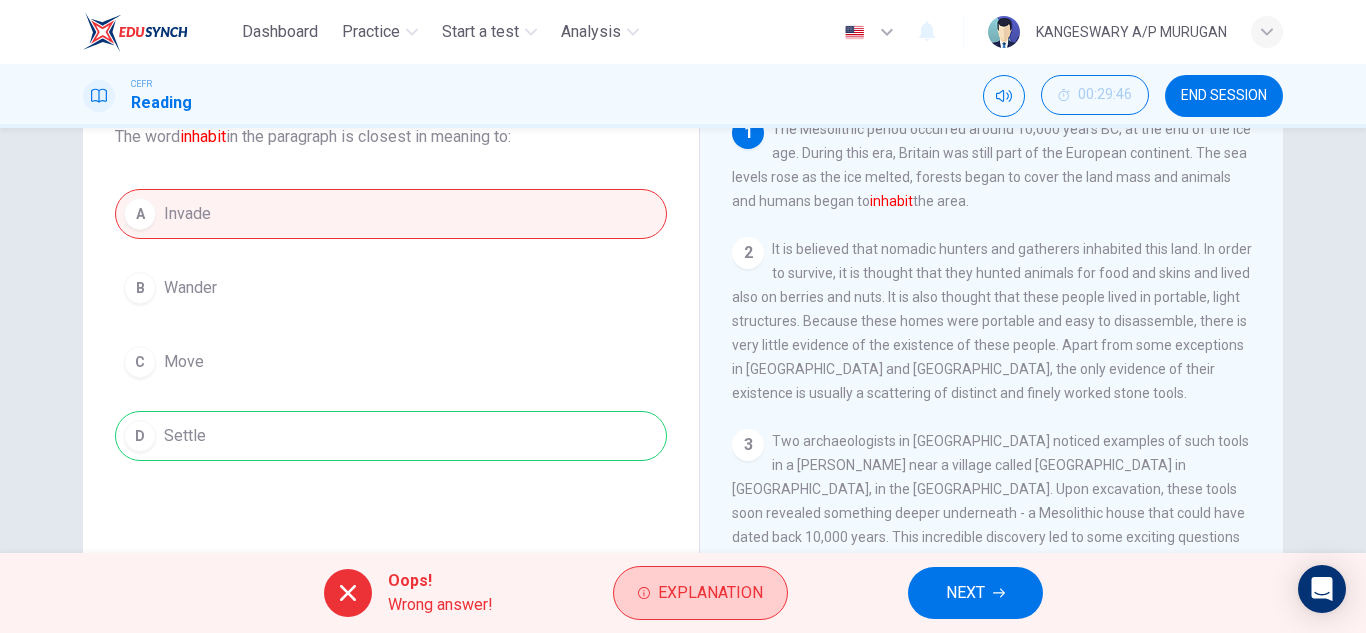 drag, startPoint x: 687, startPoint y: 625, endPoint x: 690, endPoint y: 608, distance: 17.262676 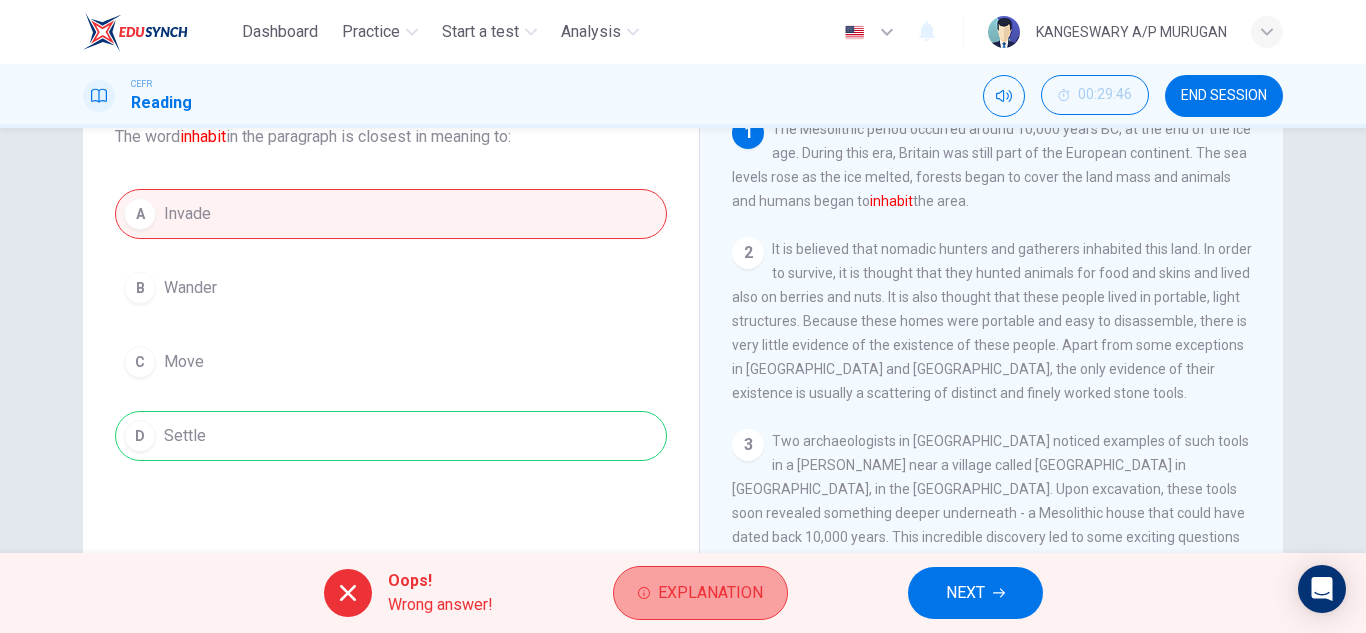 click on "Explanation" at bounding box center (700, 593) 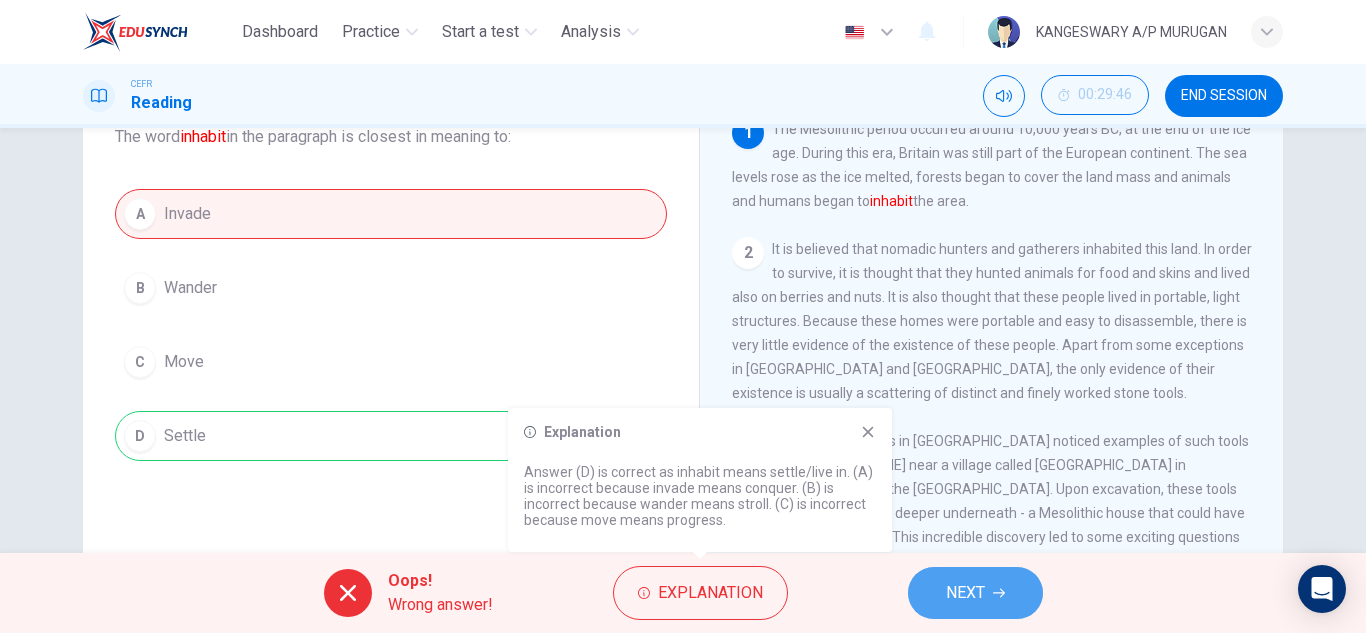 click on "NEXT" at bounding box center [975, 593] 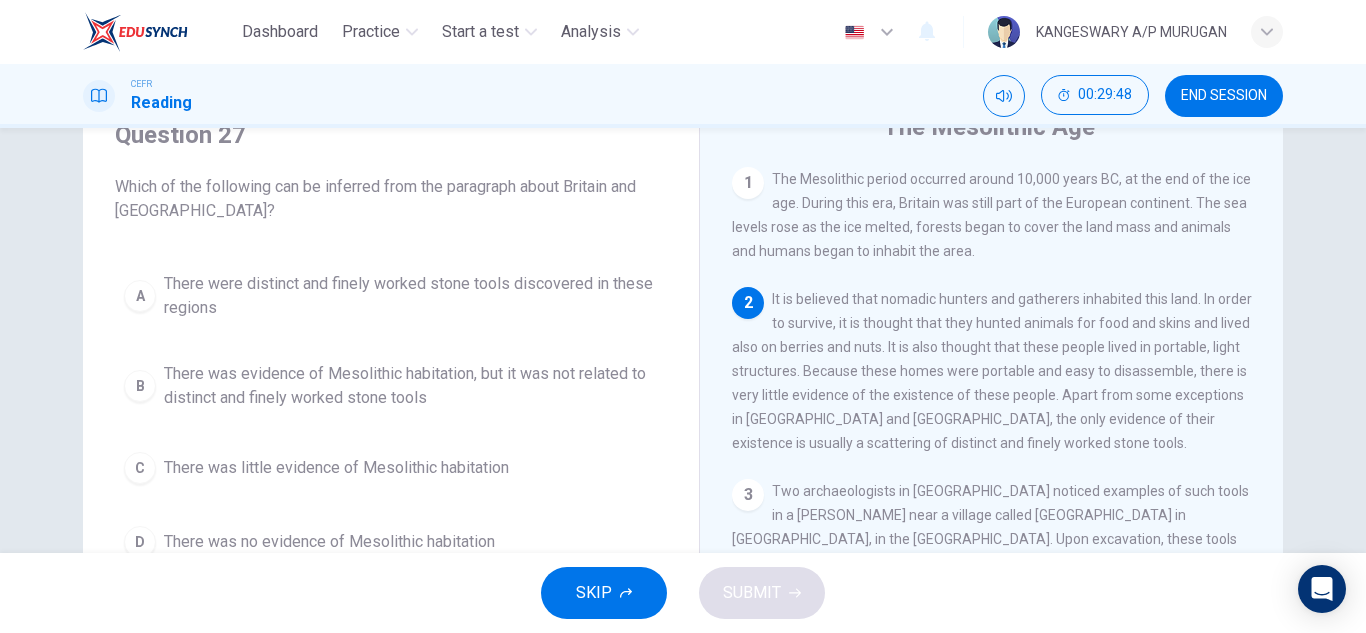 scroll, scrollTop: 91, scrollLeft: 0, axis: vertical 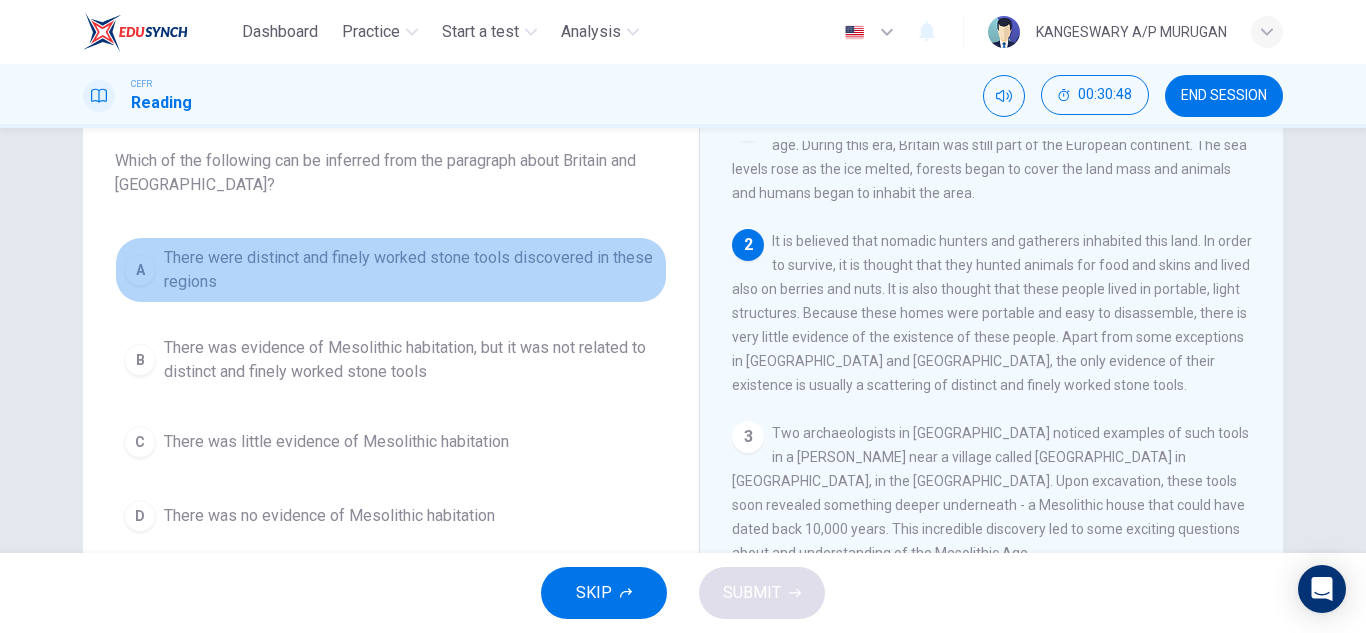 click on "There were distinct and finely worked stone tools discovered in these regions" at bounding box center (411, 270) 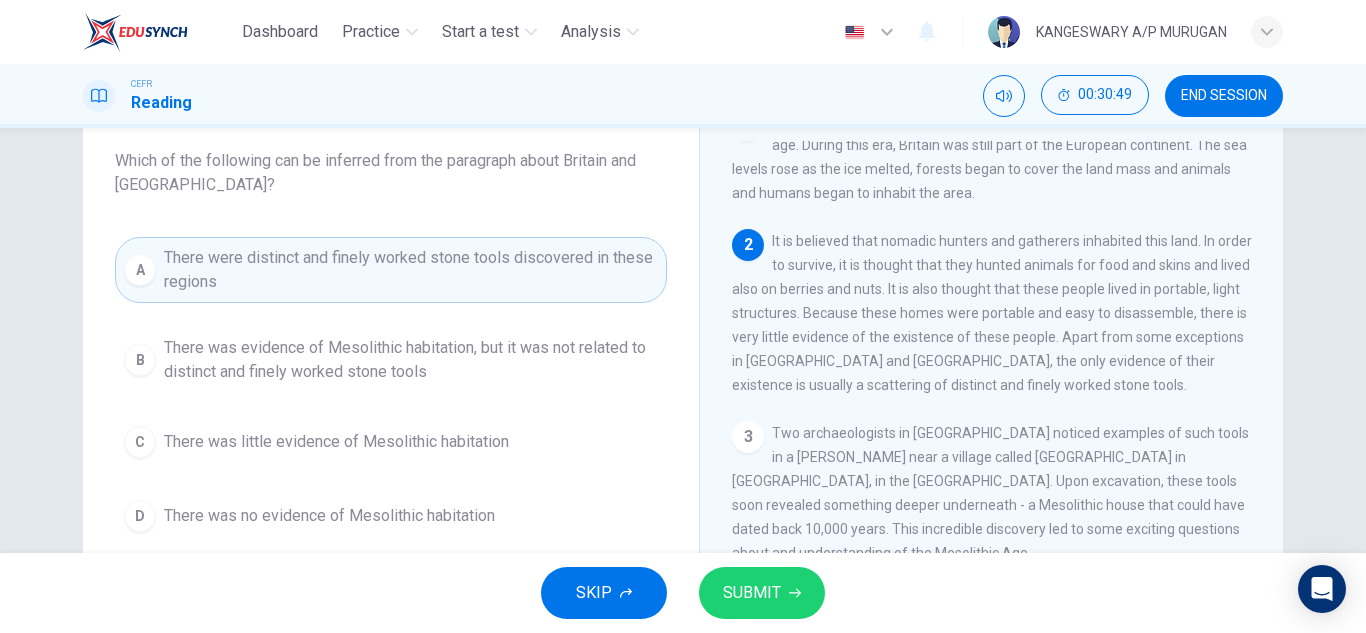 drag, startPoint x: 743, startPoint y: 565, endPoint x: 746, endPoint y: 575, distance: 10.440307 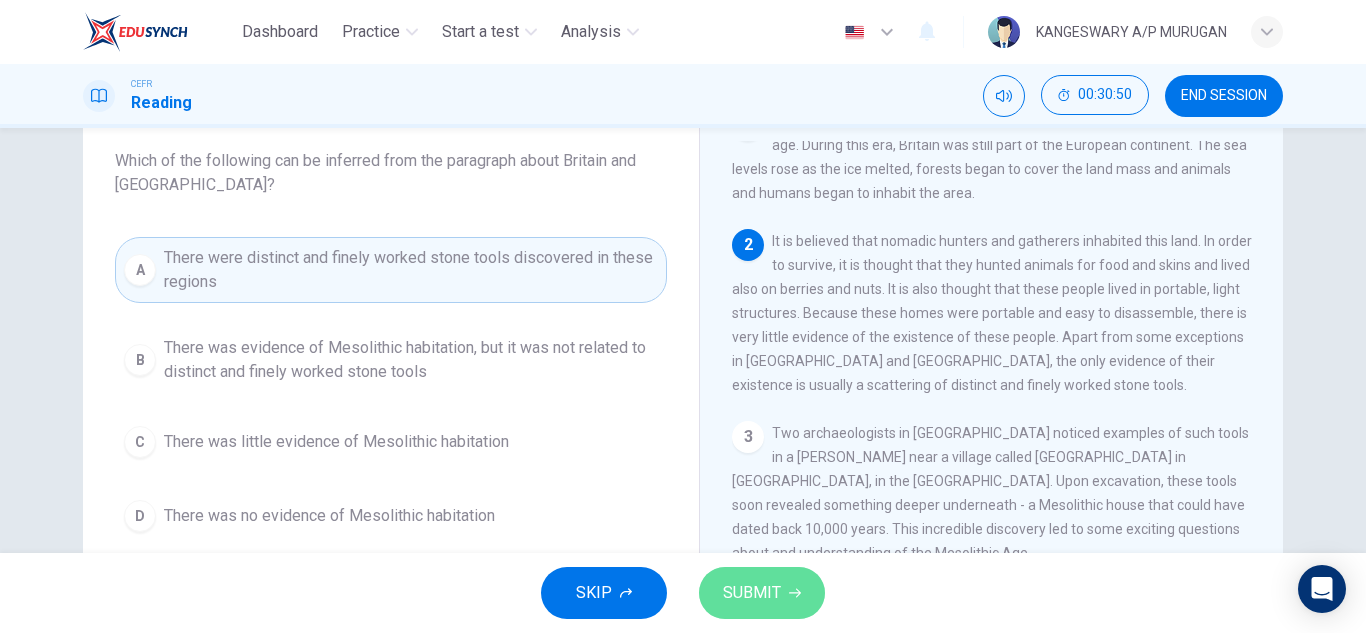 click on "SUBMIT" at bounding box center [762, 593] 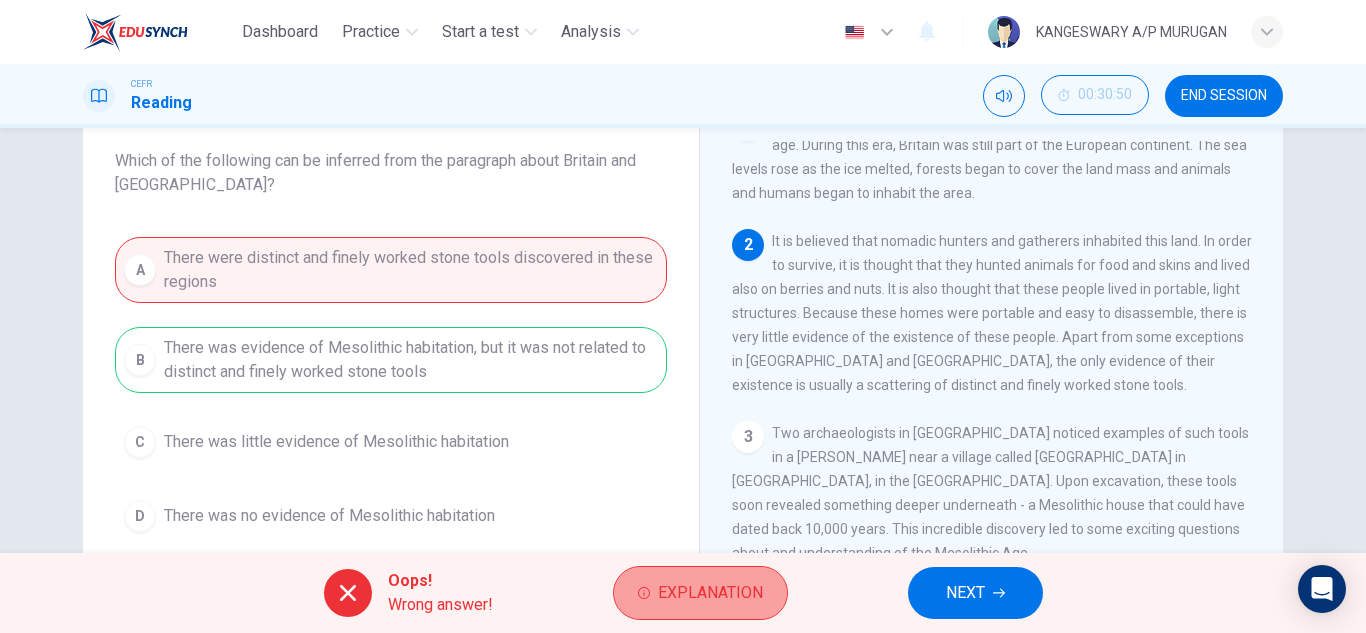 click on "Explanation" at bounding box center (700, 593) 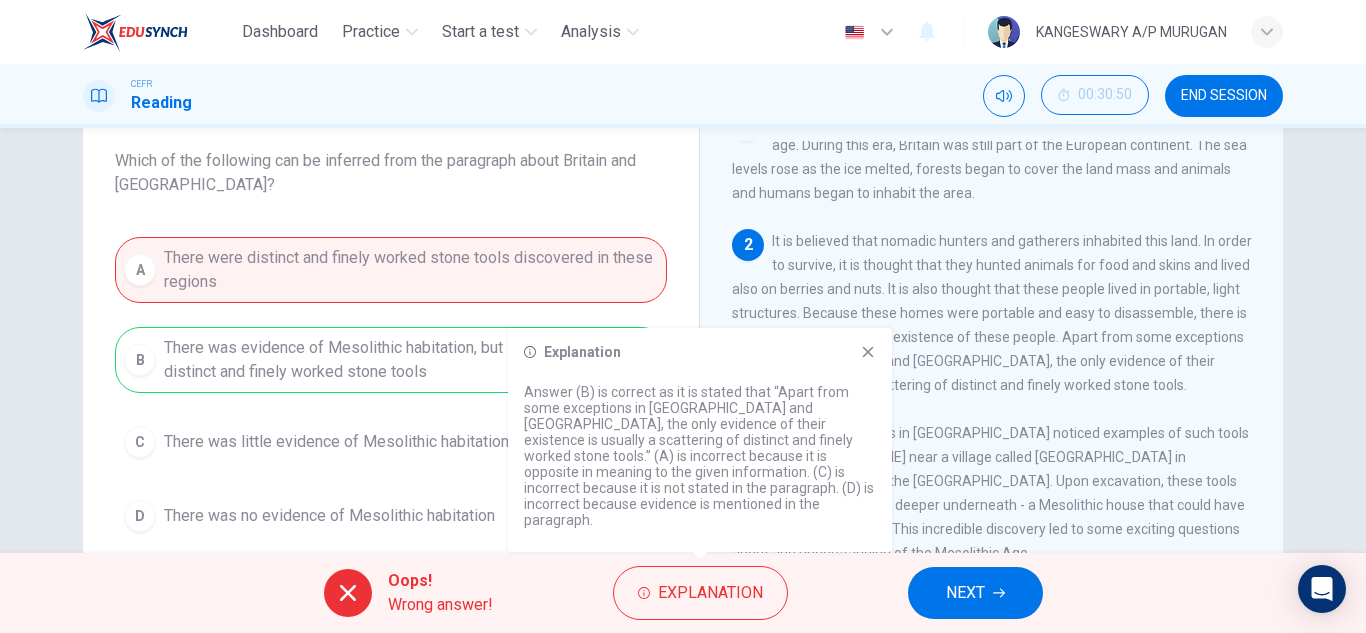 click 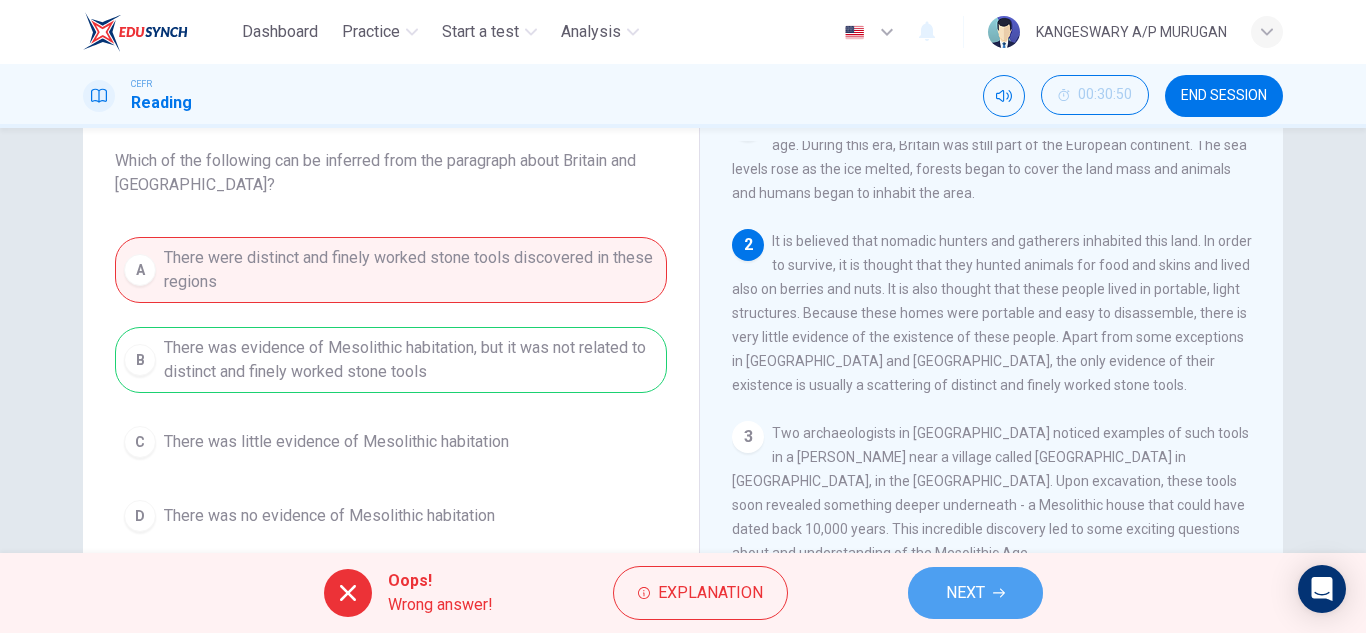 click on "NEXT" at bounding box center (975, 593) 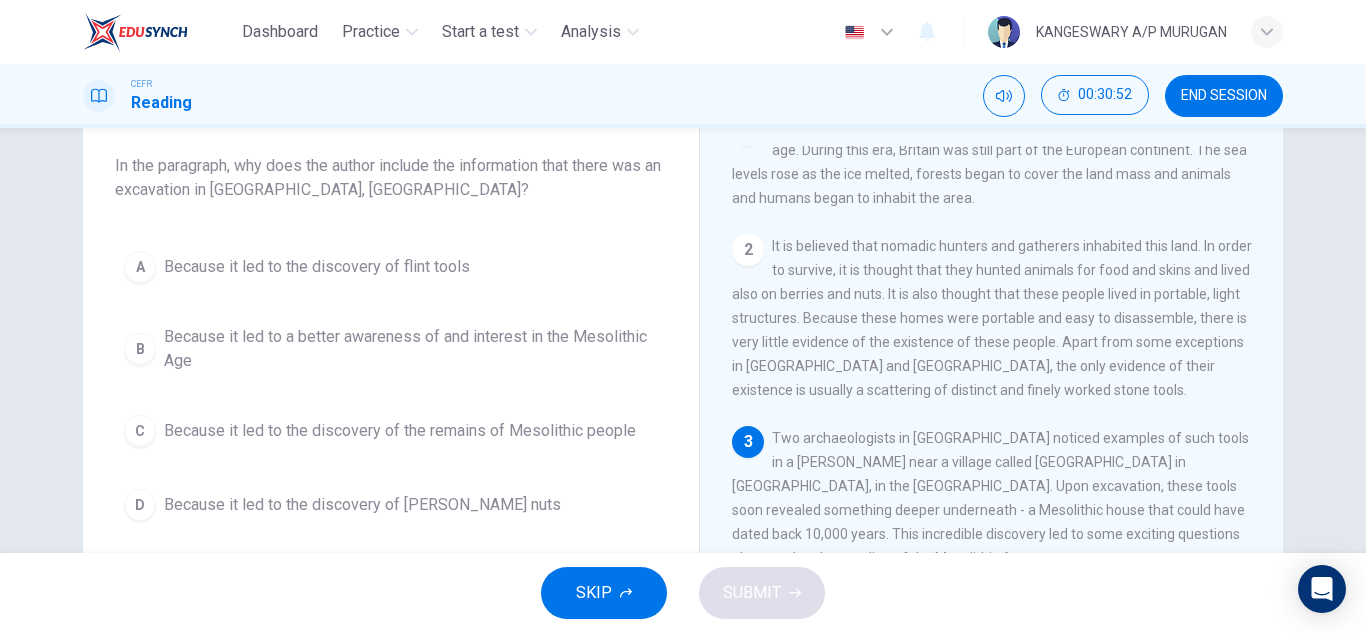 scroll, scrollTop: 109, scrollLeft: 0, axis: vertical 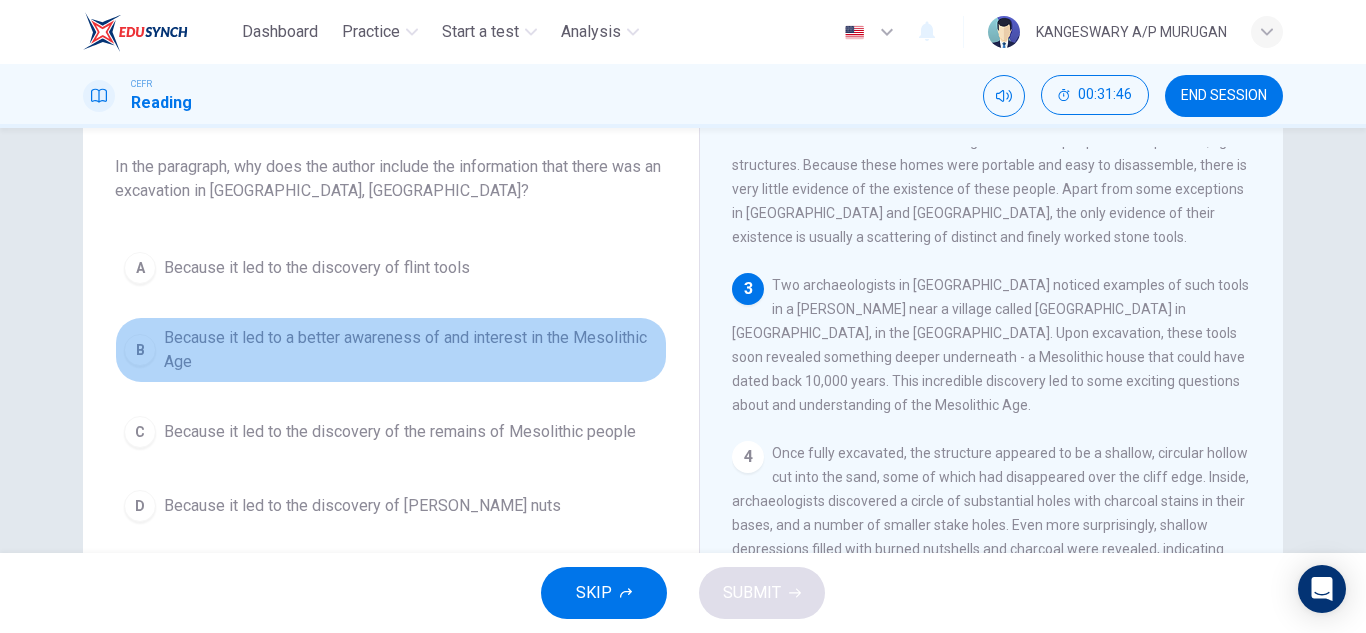 click on "Because it led to a better awareness of and interest in the Mesolithic Age" at bounding box center [411, 350] 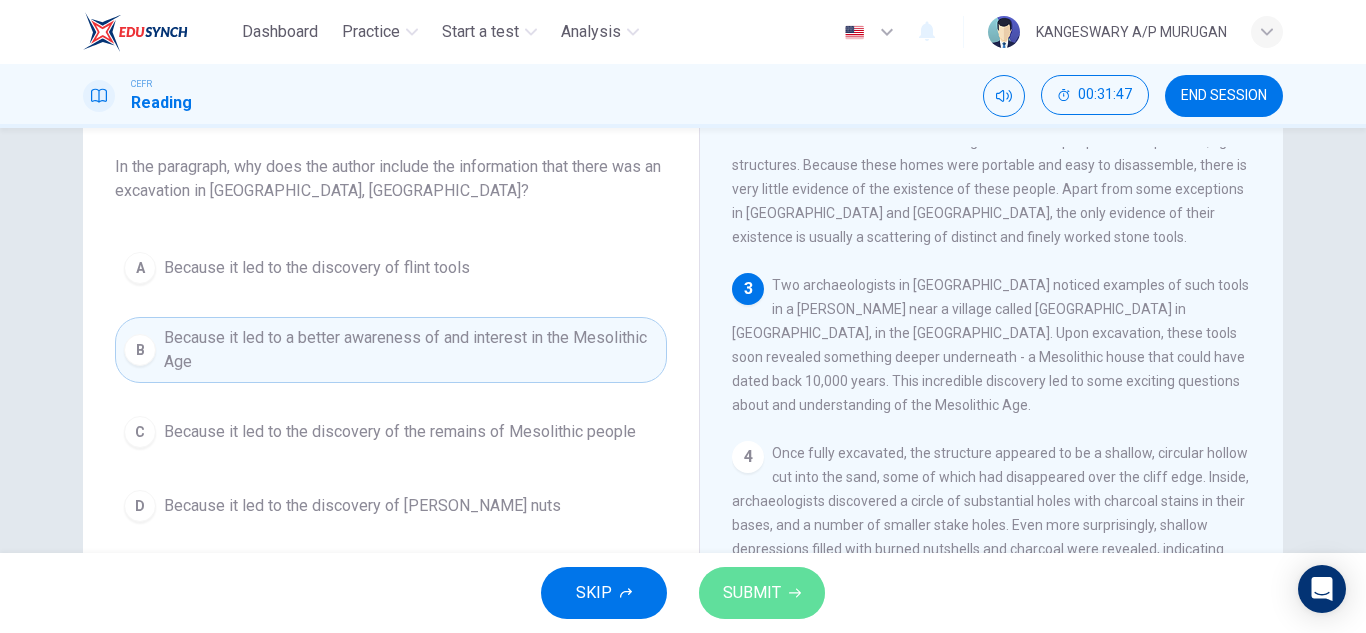 click on "SUBMIT" at bounding box center (752, 593) 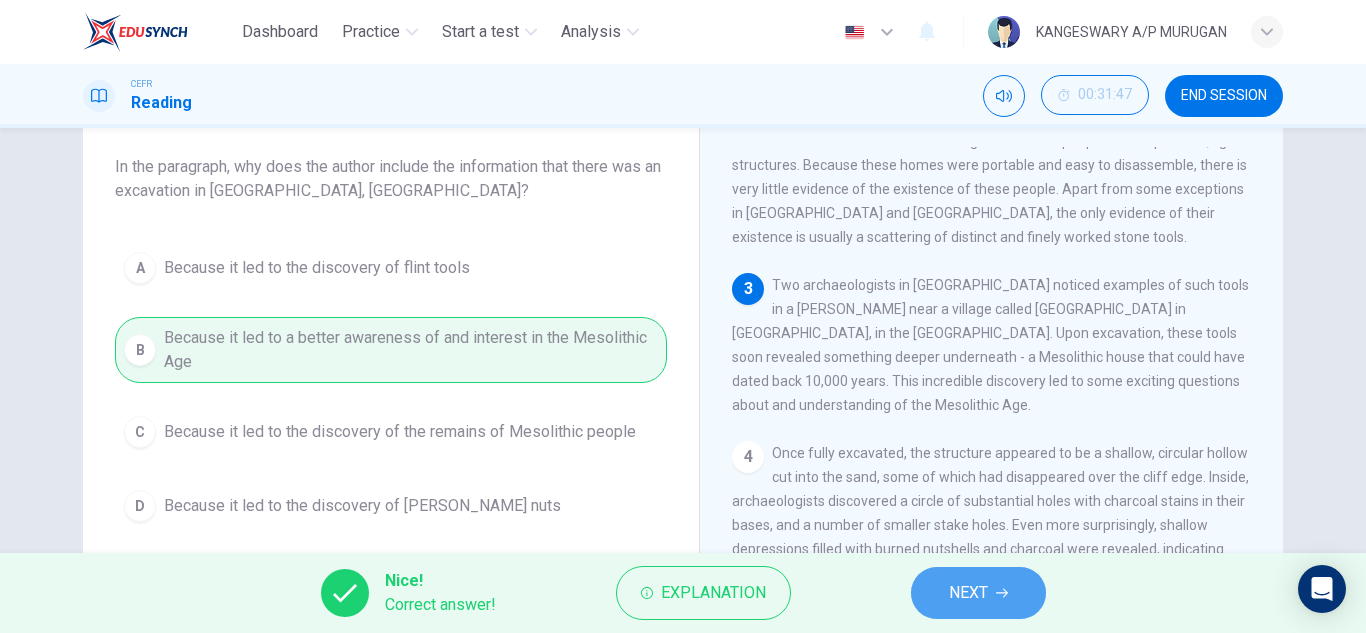 click on "NEXT" at bounding box center [978, 593] 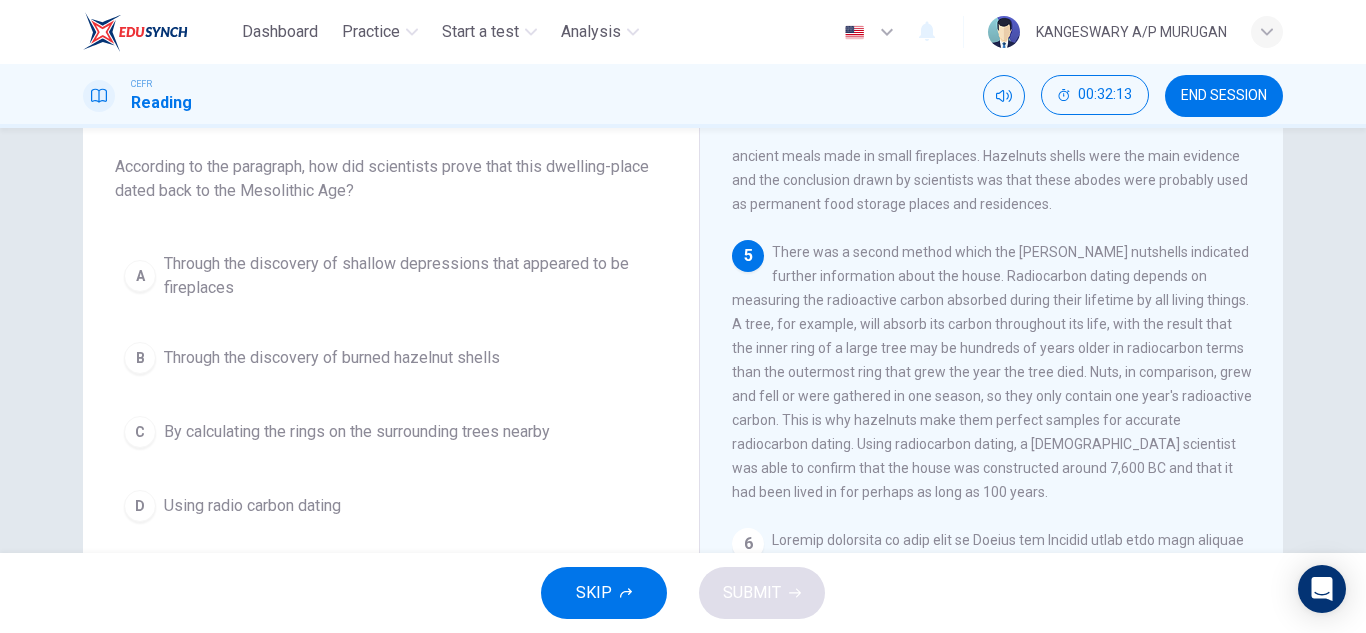 scroll, scrollTop: 608, scrollLeft: 0, axis: vertical 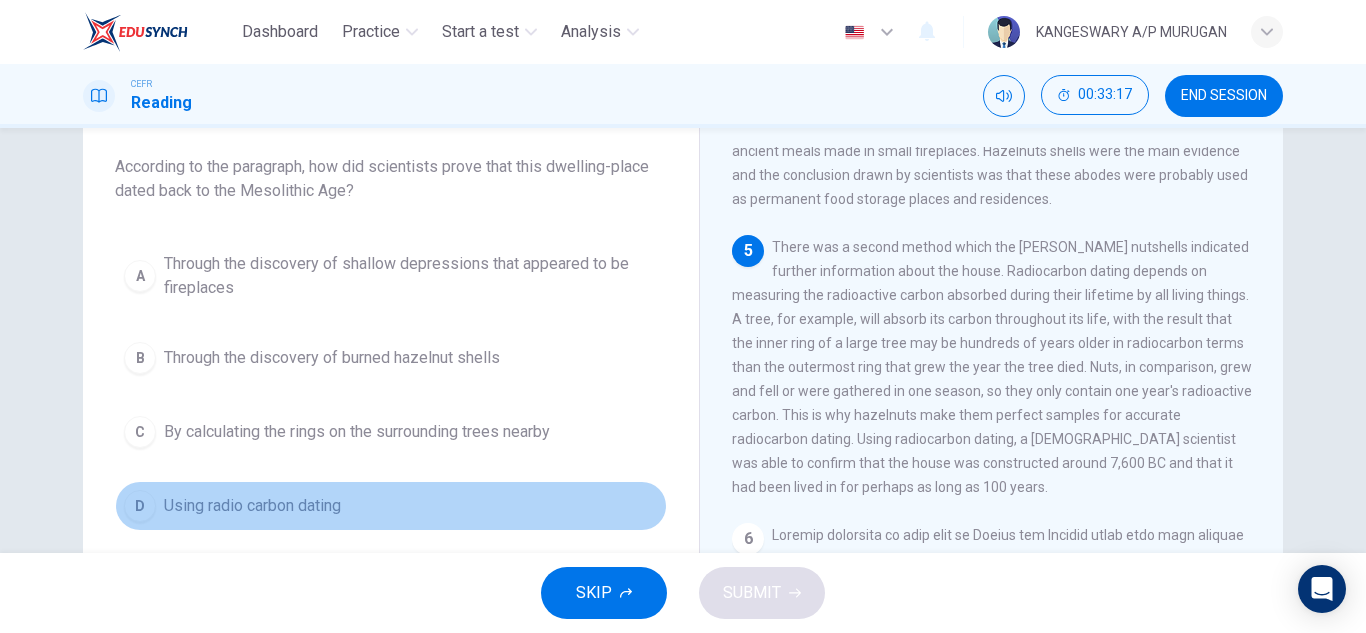 click on "Using radio carbon dating" at bounding box center [252, 506] 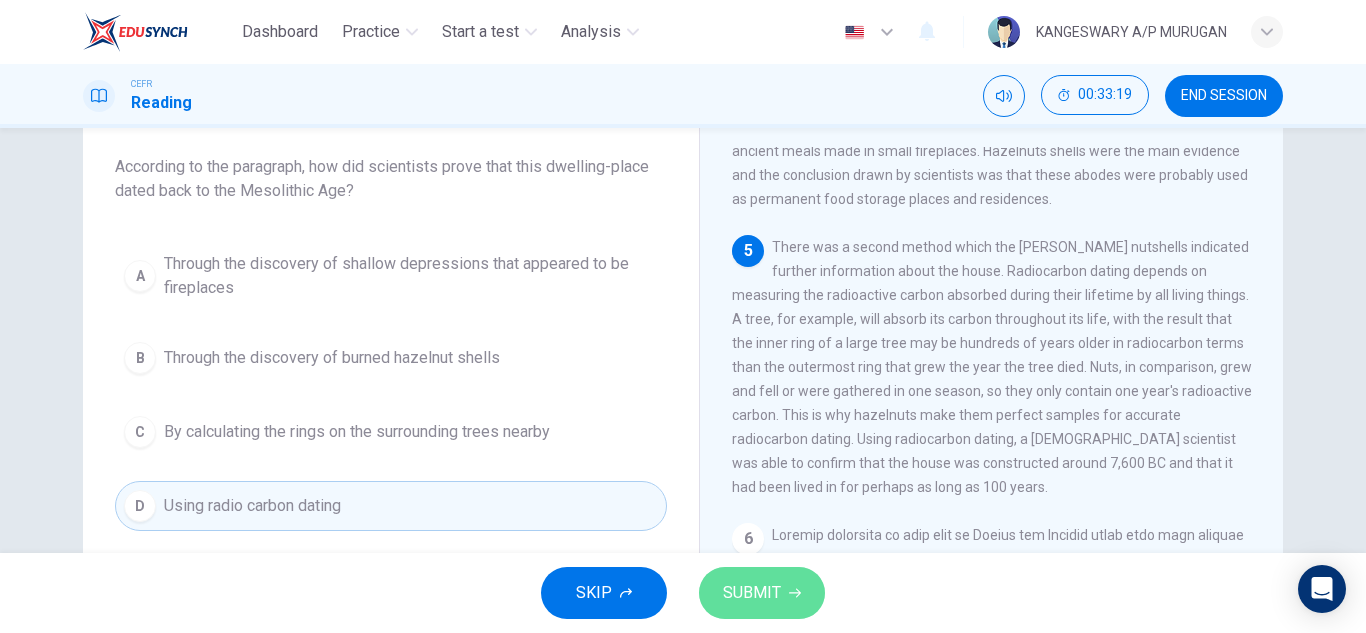 click on "SUBMIT" at bounding box center (752, 593) 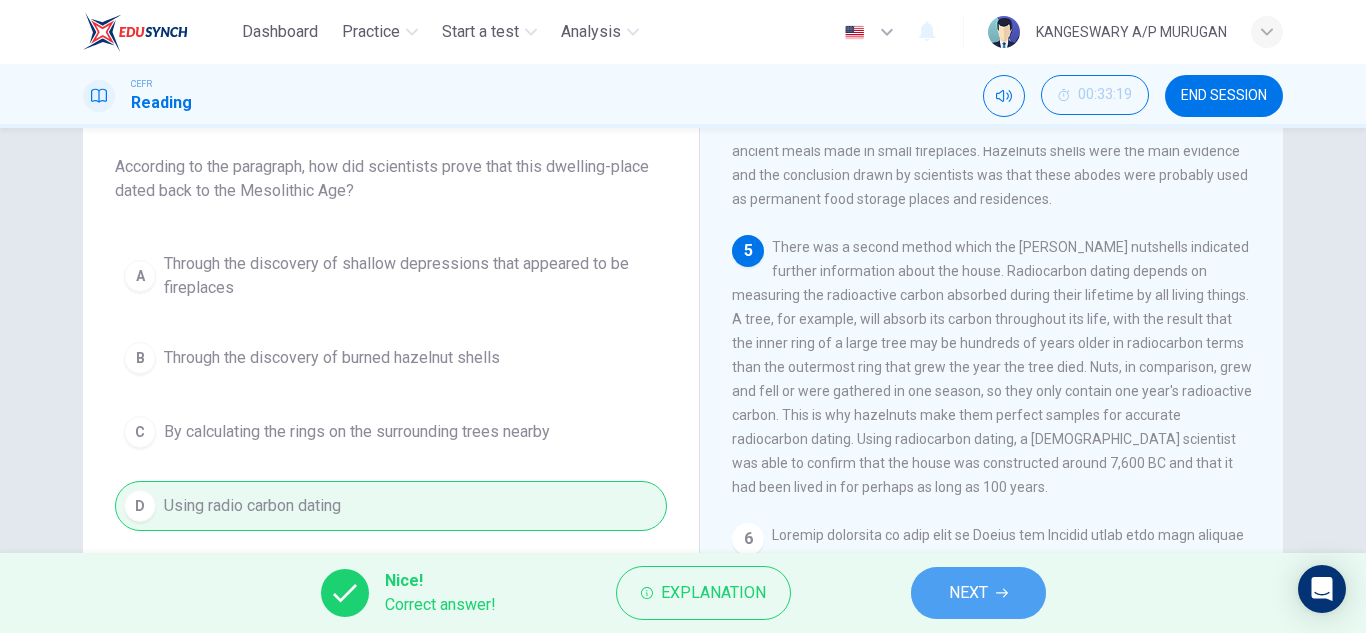 click on "NEXT" at bounding box center [968, 593] 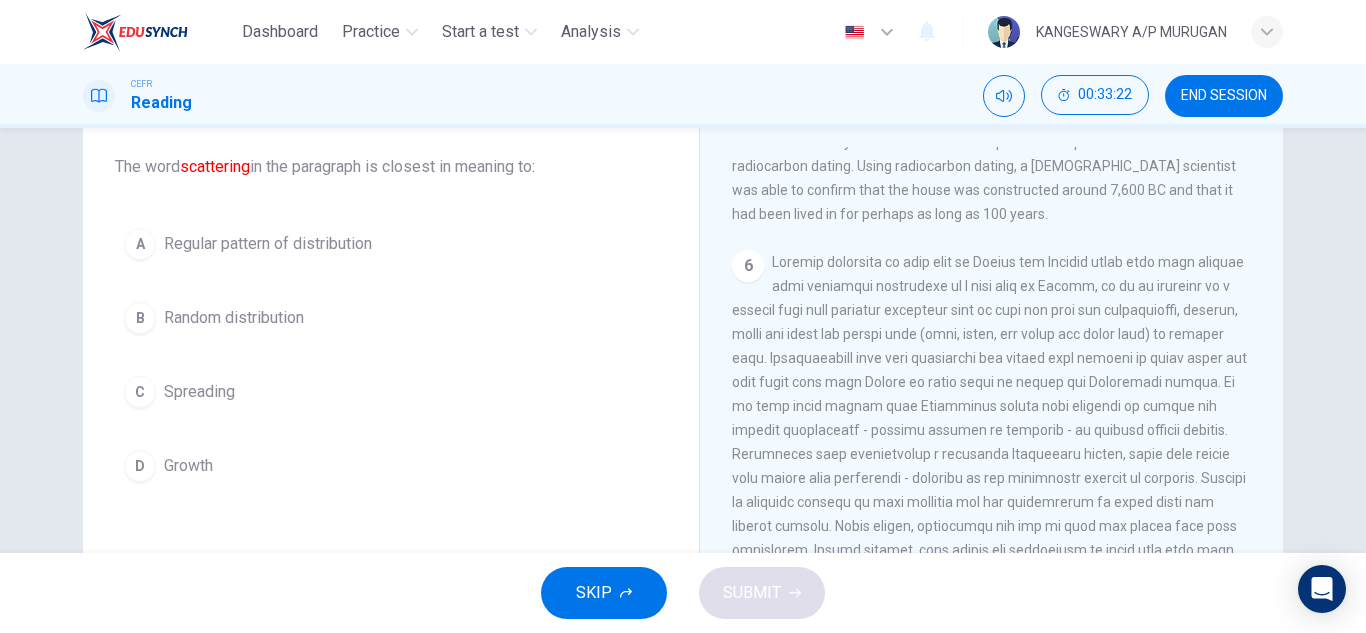 scroll, scrollTop: 961, scrollLeft: 0, axis: vertical 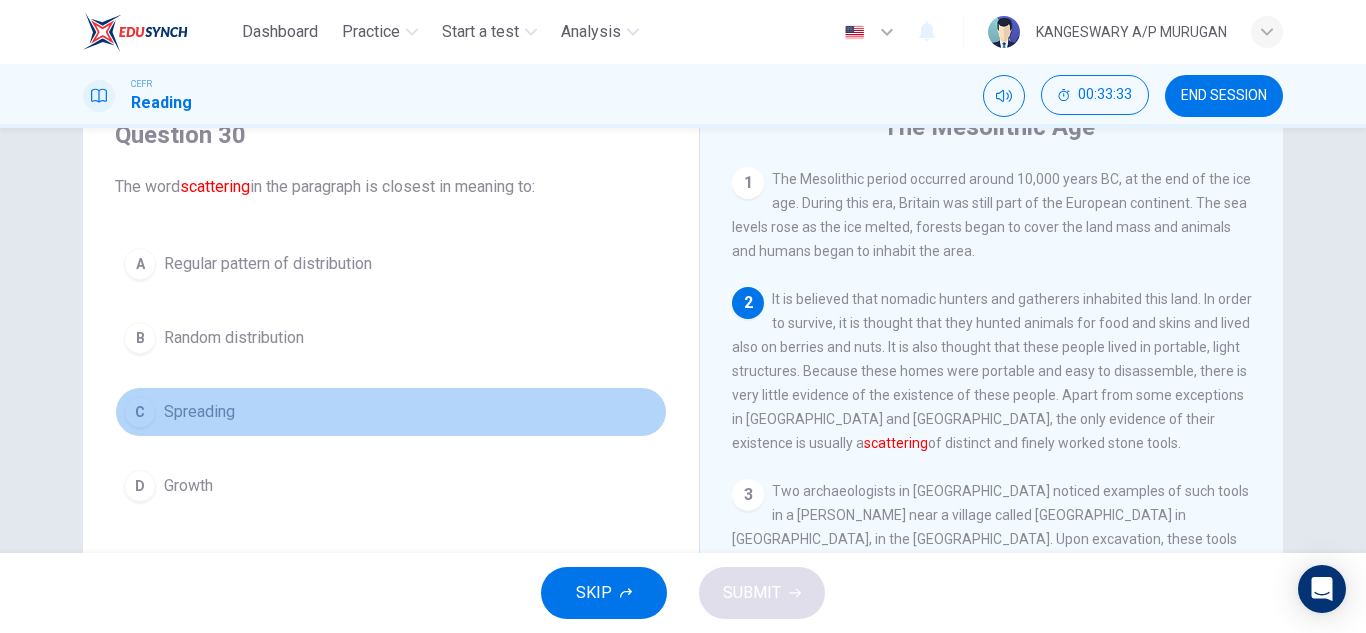 click on "C Spreading" at bounding box center (391, 412) 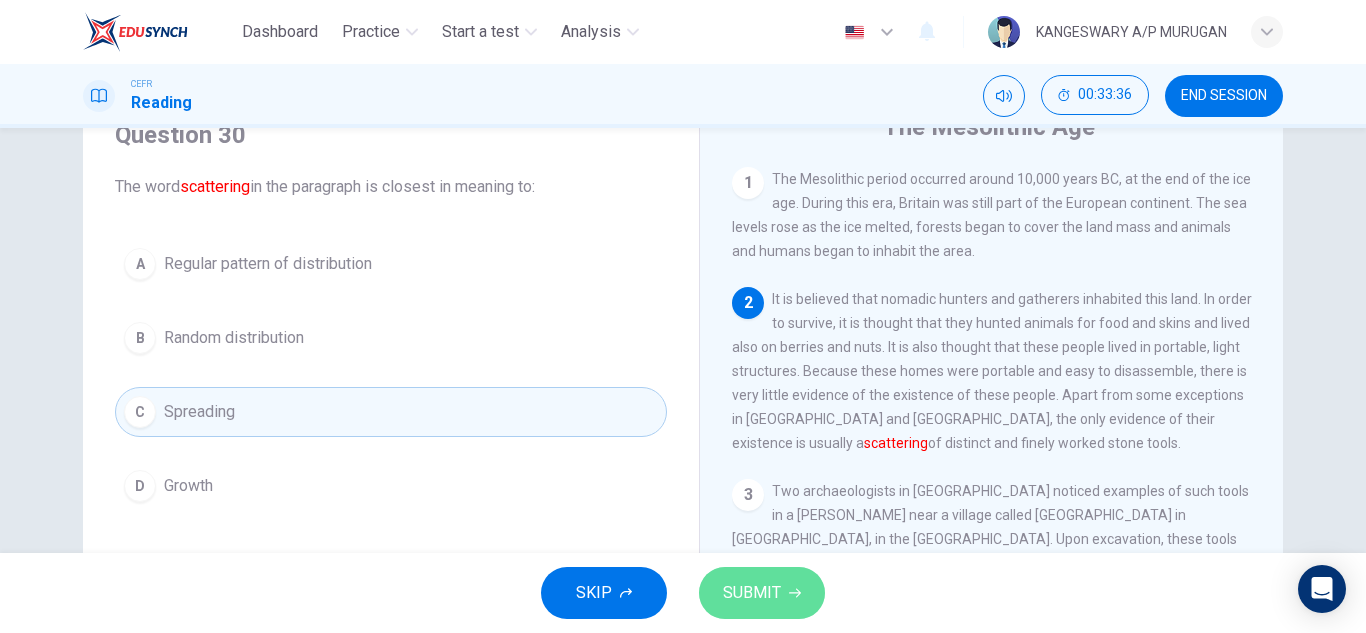 click on "SUBMIT" at bounding box center [752, 593] 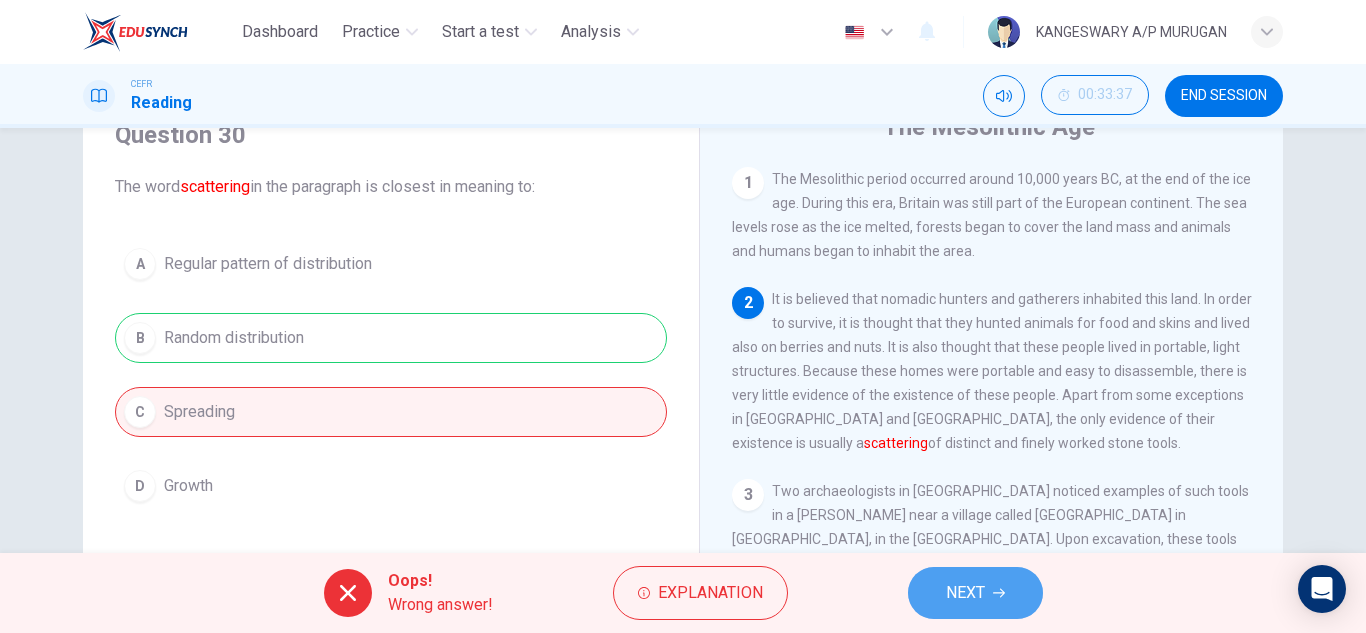 click on "NEXT" at bounding box center (965, 593) 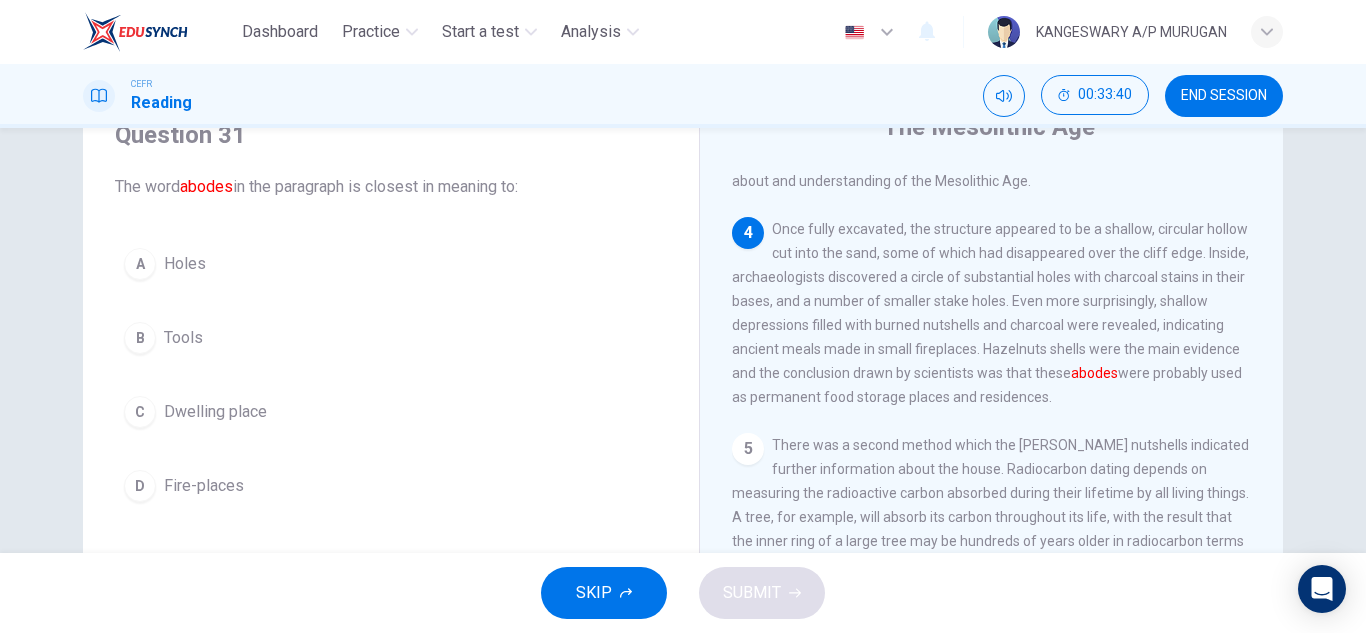 scroll, scrollTop: 433, scrollLeft: 0, axis: vertical 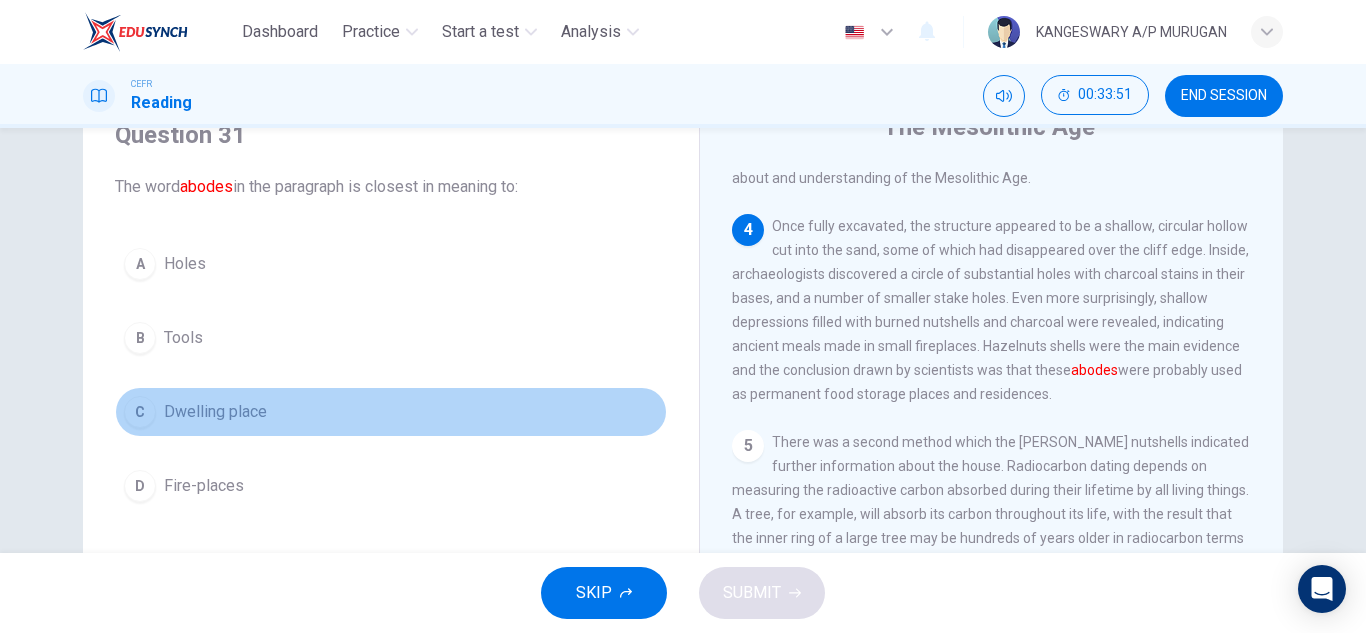 click on "Dwelling place" at bounding box center [215, 412] 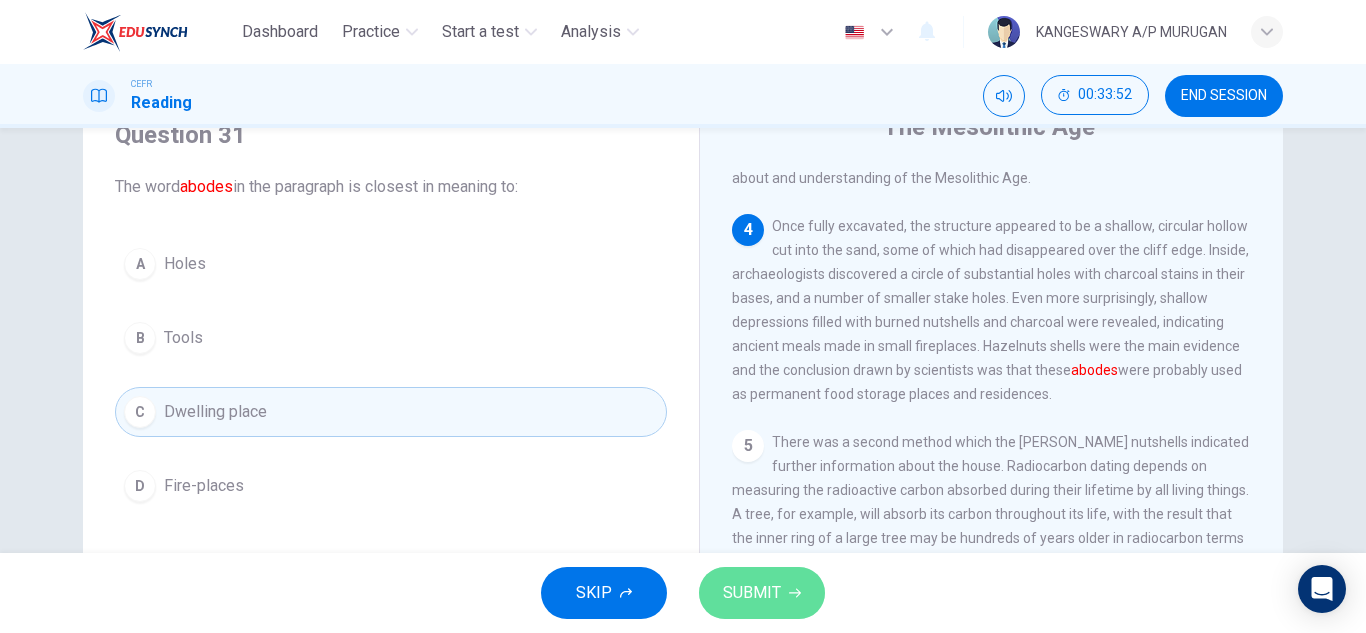 click on "SUBMIT" at bounding box center (752, 593) 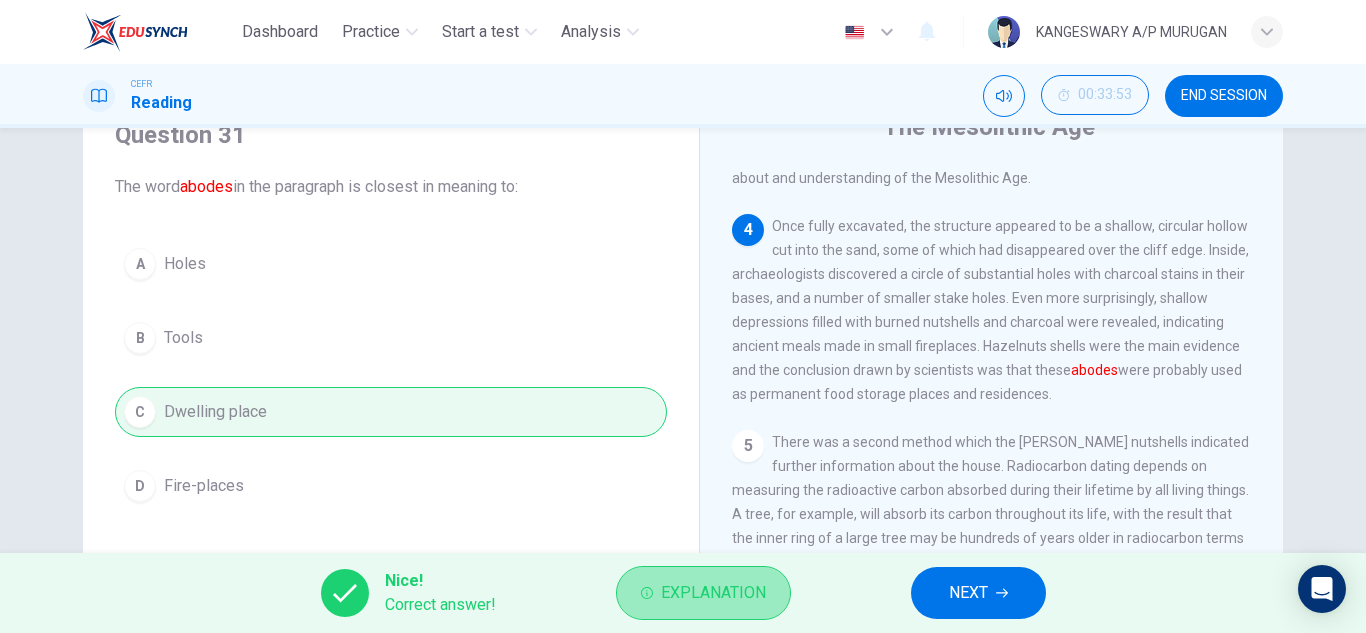 click on "Explanation" at bounding box center (713, 593) 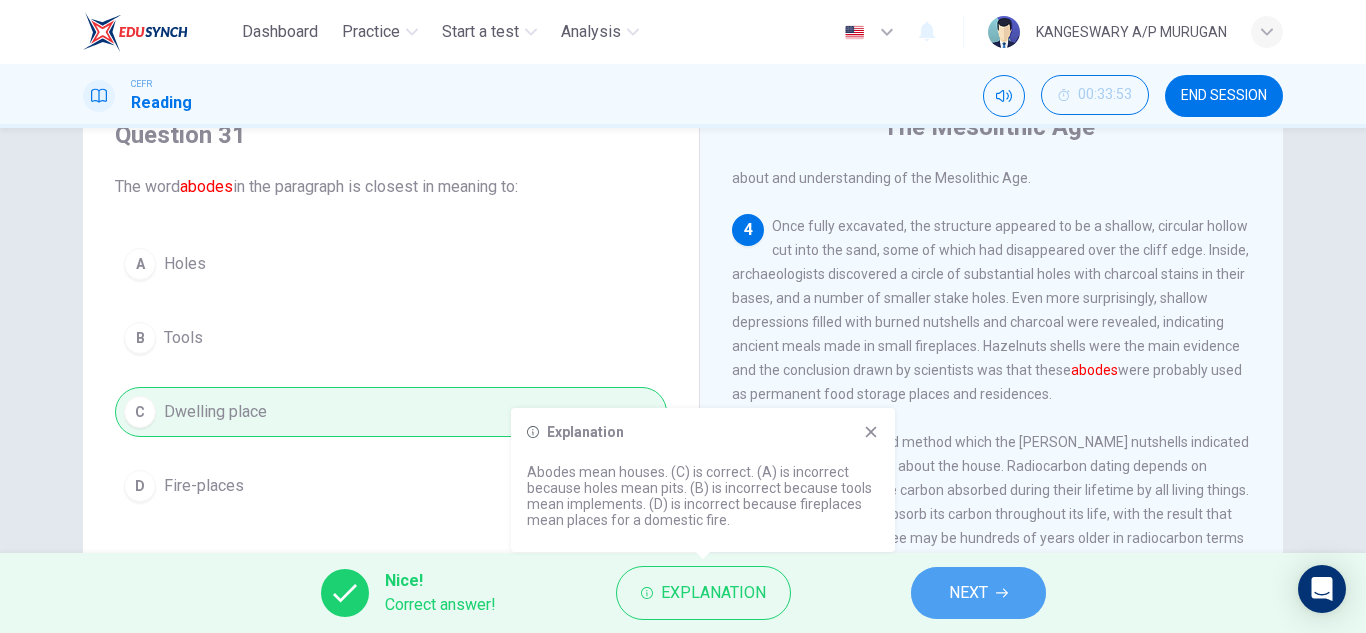 click on "NEXT" at bounding box center [978, 593] 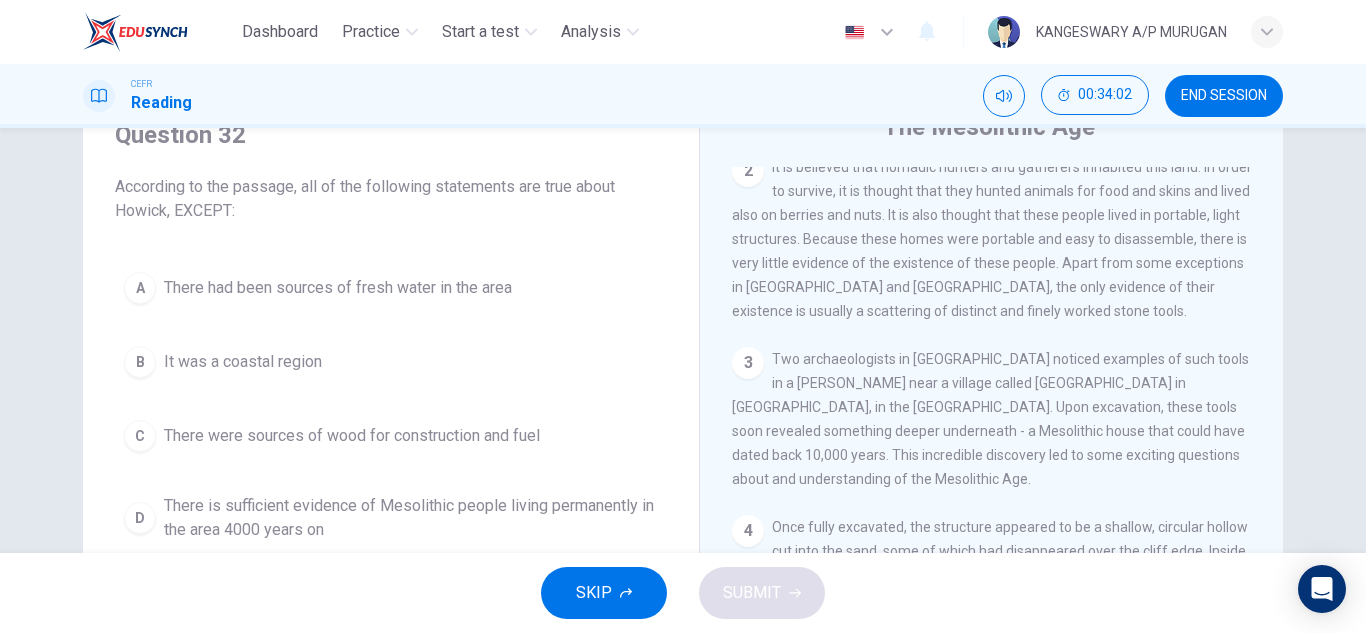 scroll, scrollTop: 0, scrollLeft: 0, axis: both 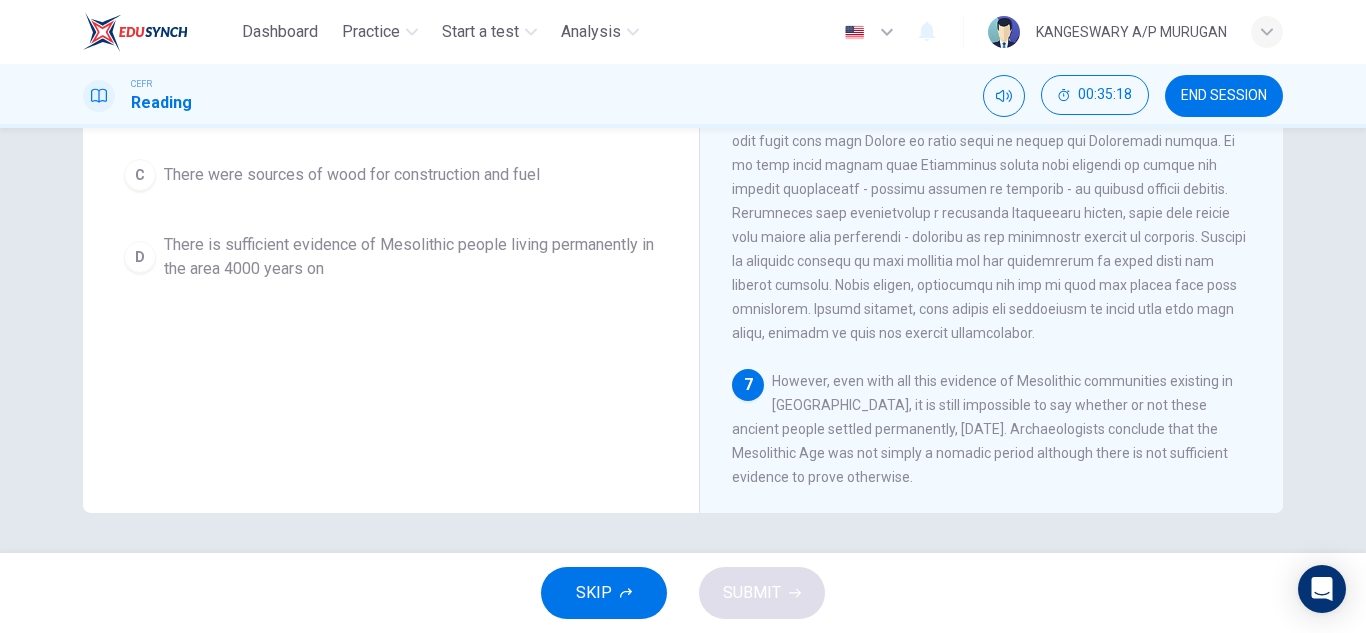 click on "D There is sufficient evidence of Mesolithic people living permanently in the area 4000 years on" at bounding box center (391, 257) 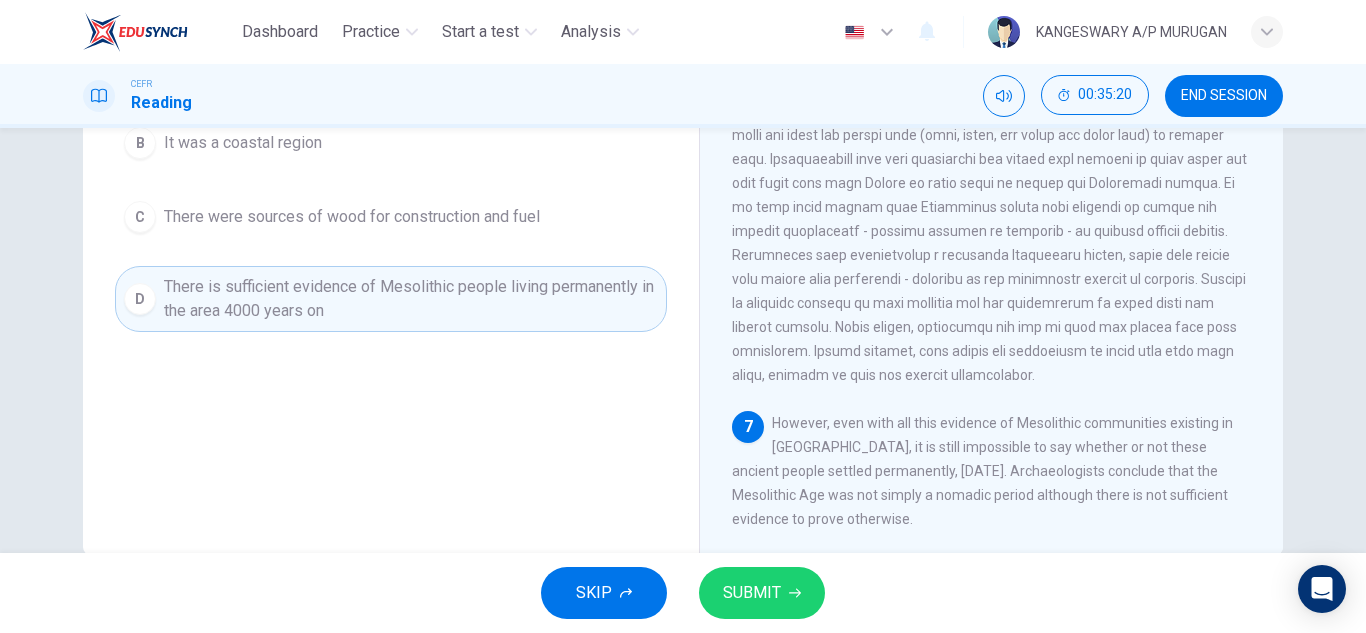 scroll, scrollTop: 350, scrollLeft: 0, axis: vertical 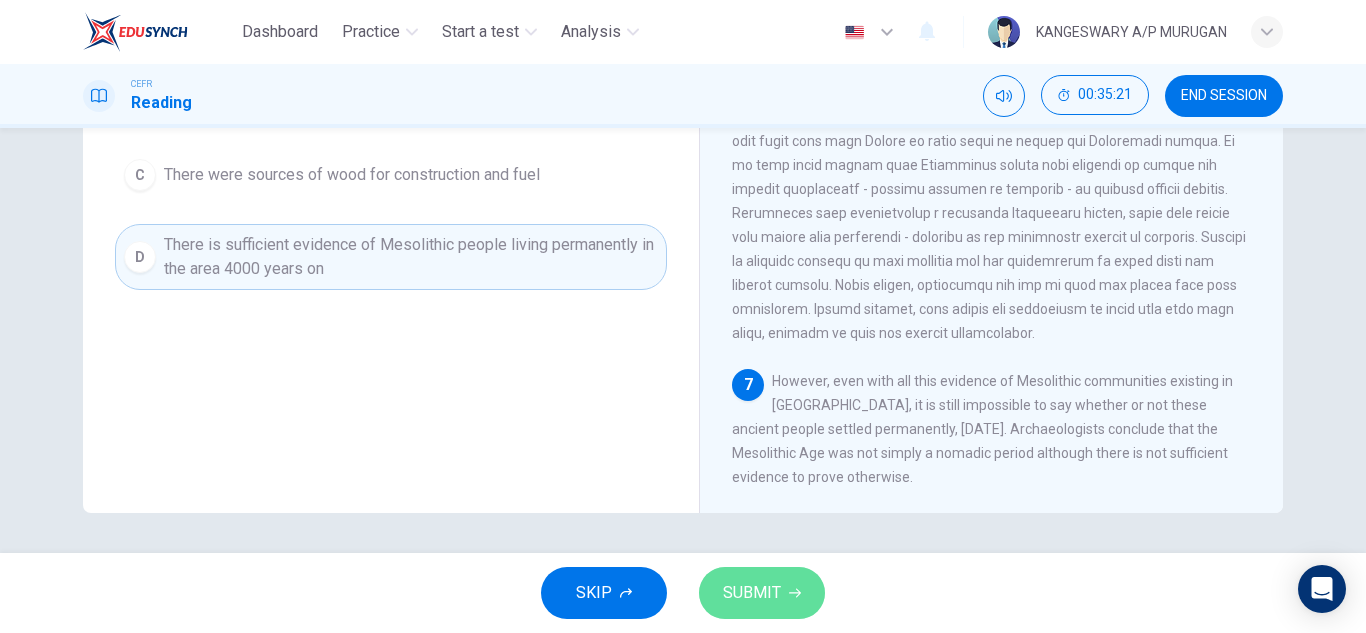click on "SUBMIT" at bounding box center [752, 593] 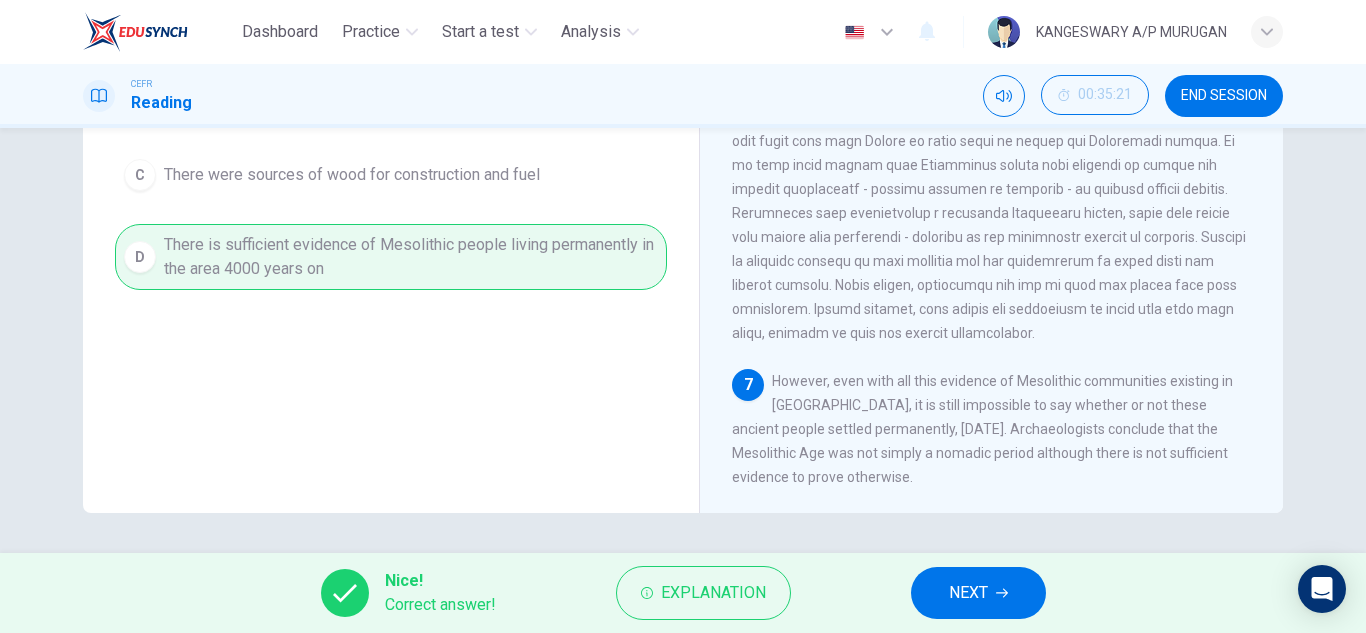 click on "Nice! Correct answer! Explanation NEXT" at bounding box center (683, 593) 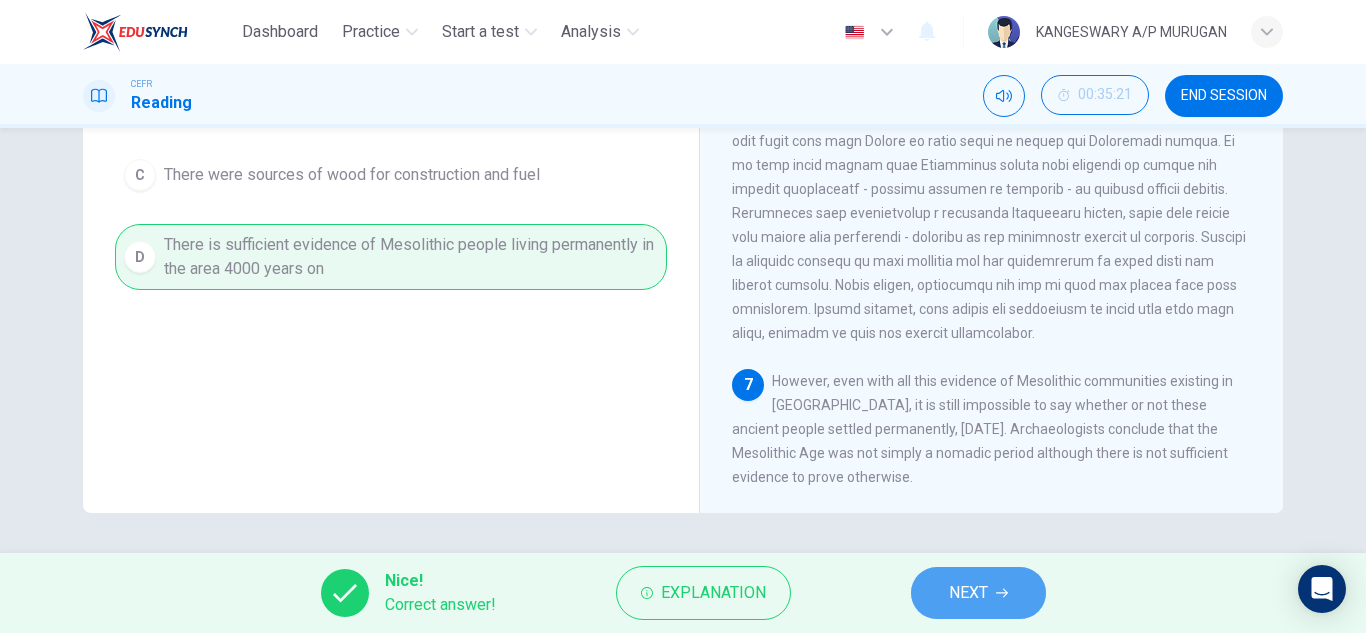 click on "NEXT" at bounding box center [978, 593] 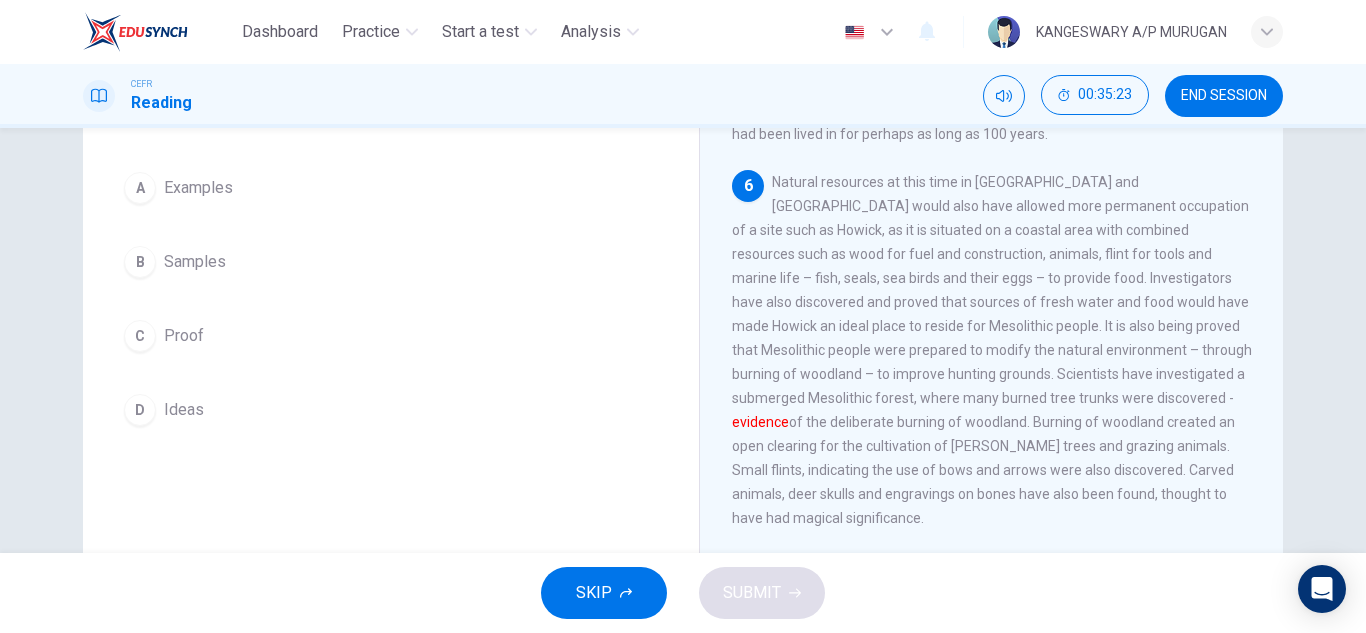 scroll, scrollTop: 176, scrollLeft: 0, axis: vertical 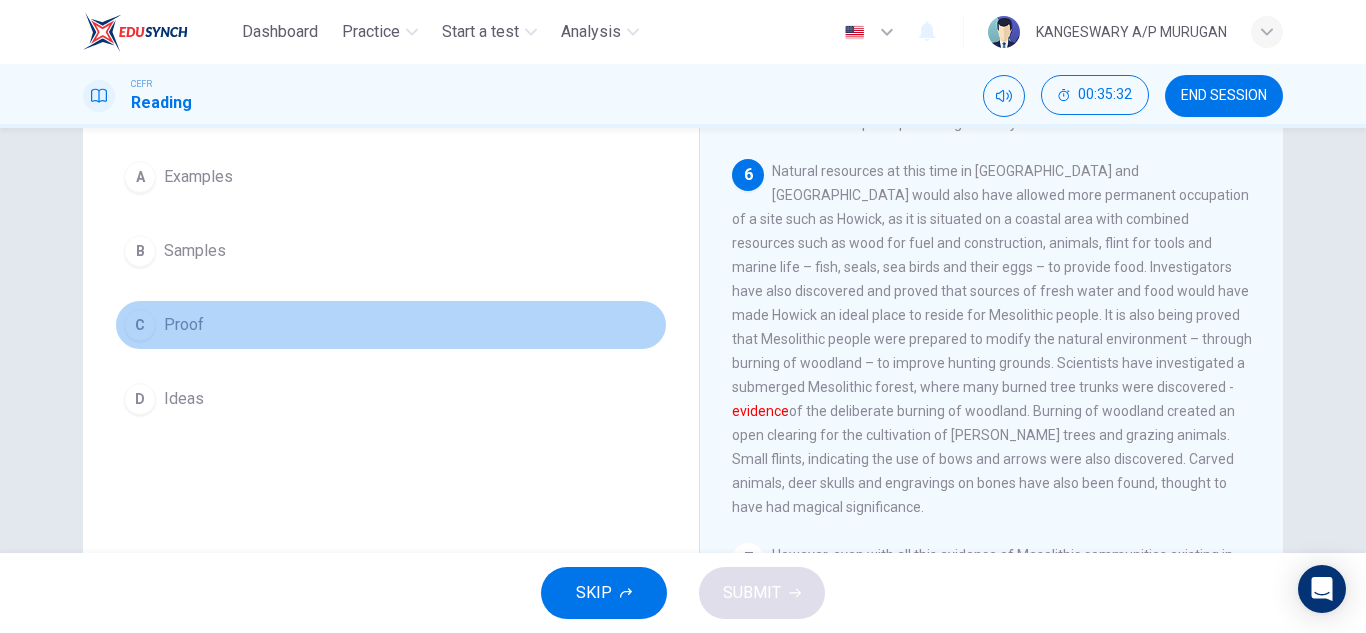 click on "C Proof" at bounding box center [391, 325] 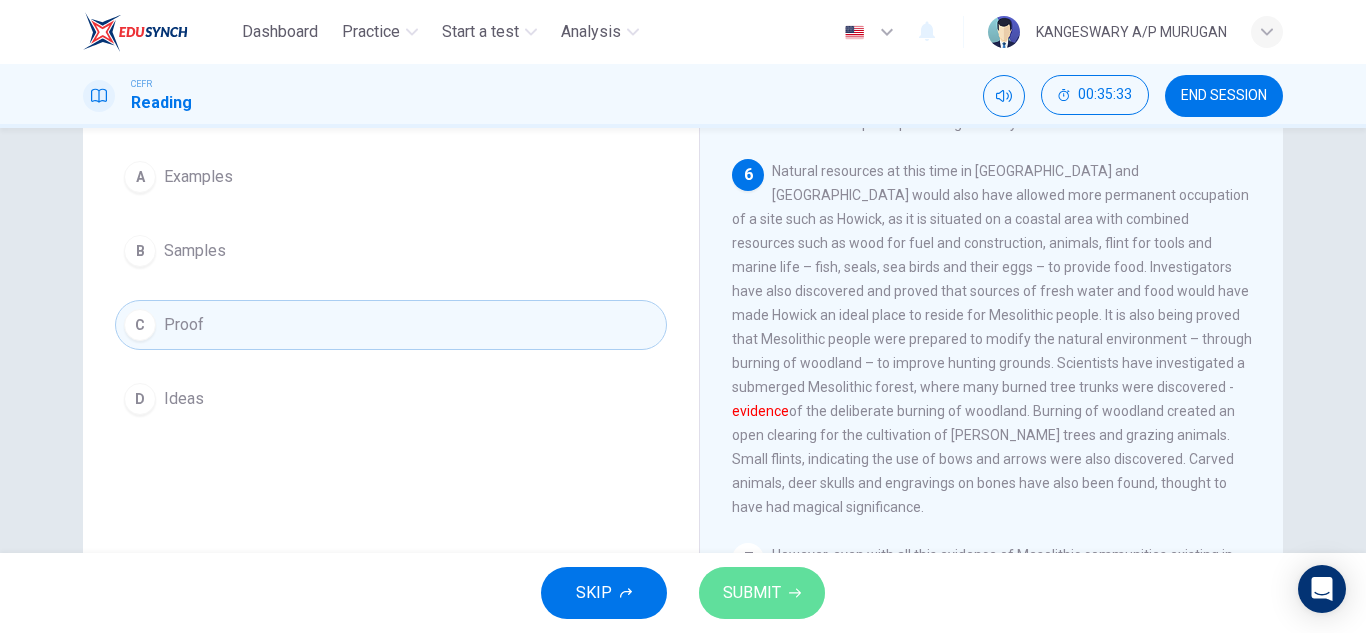 click on "SUBMIT" at bounding box center (752, 593) 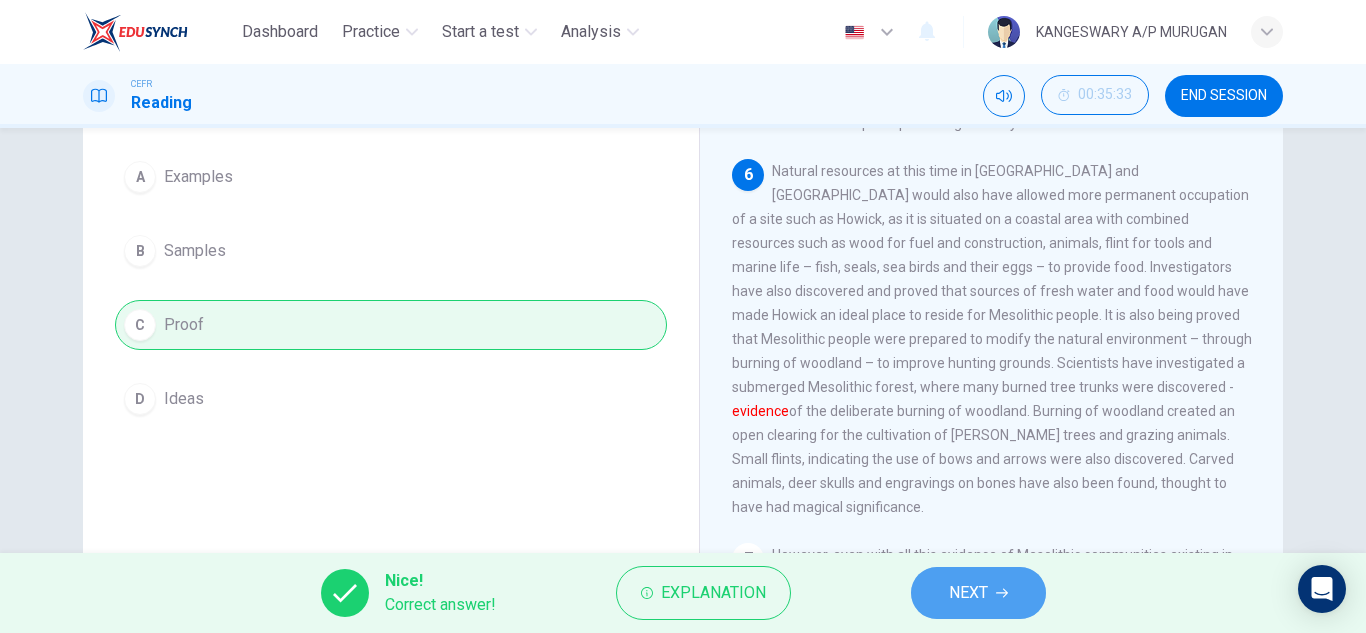 click on "NEXT" at bounding box center (978, 593) 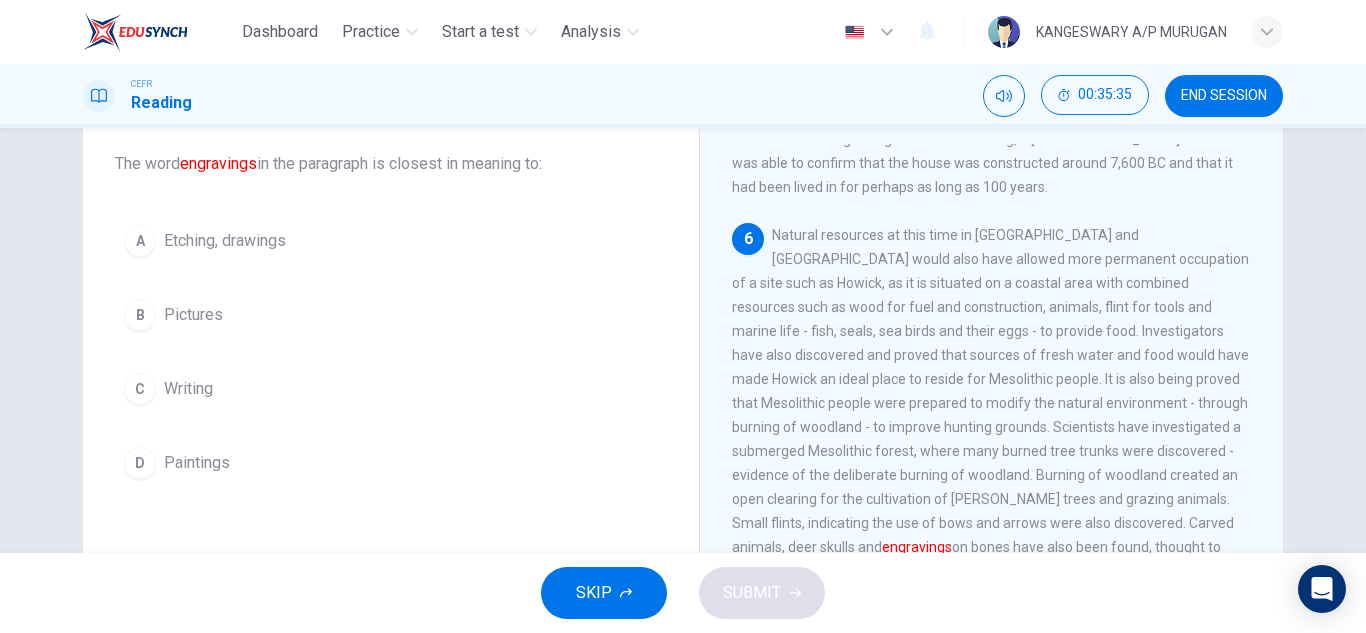 scroll, scrollTop: 240, scrollLeft: 0, axis: vertical 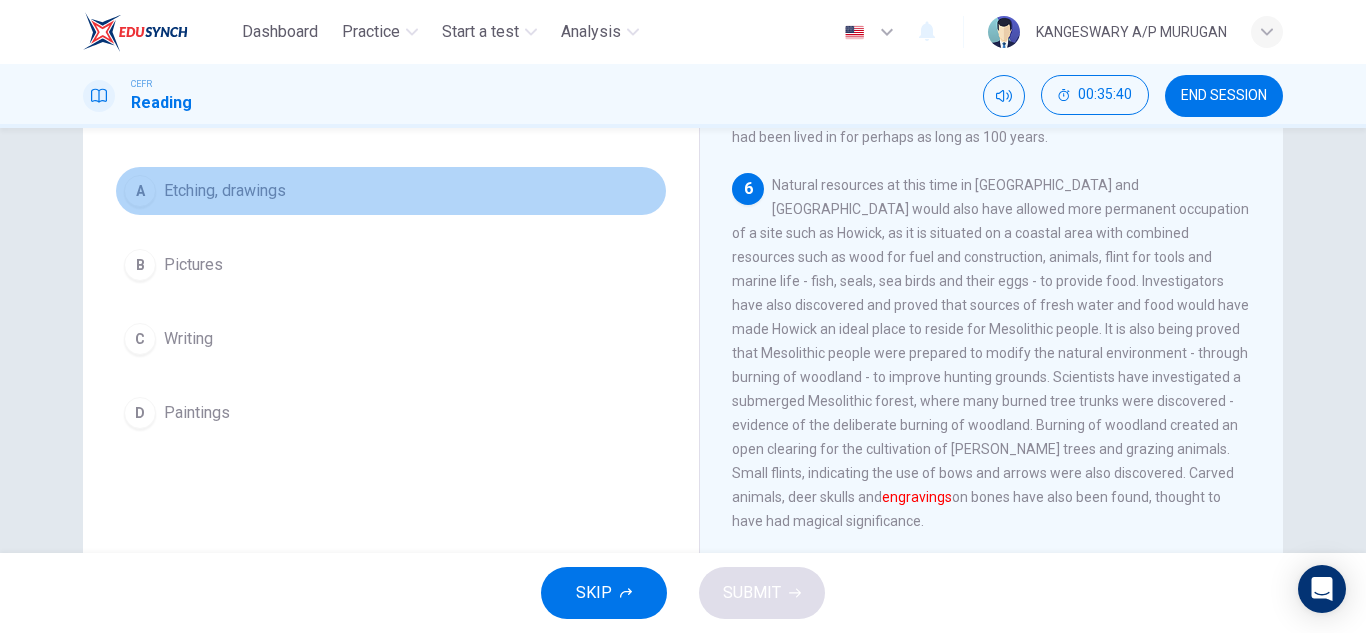 click on "A Etching, drawings" at bounding box center [391, 191] 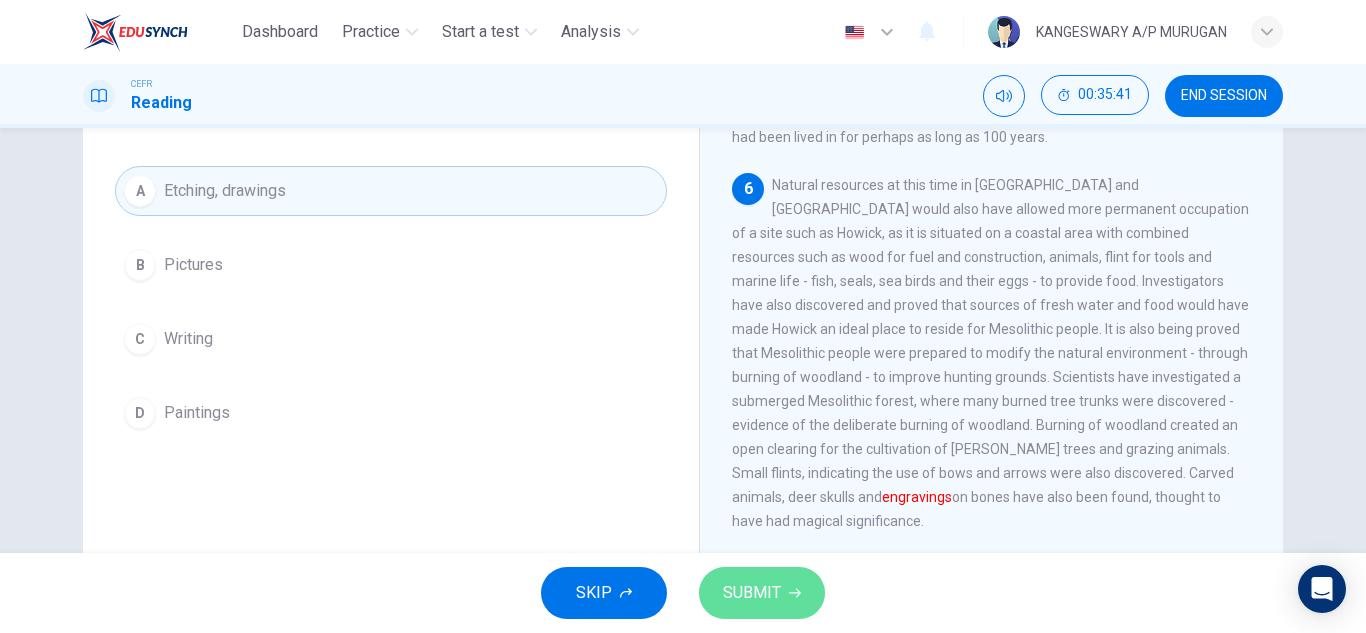 click on "SUBMIT" at bounding box center [752, 593] 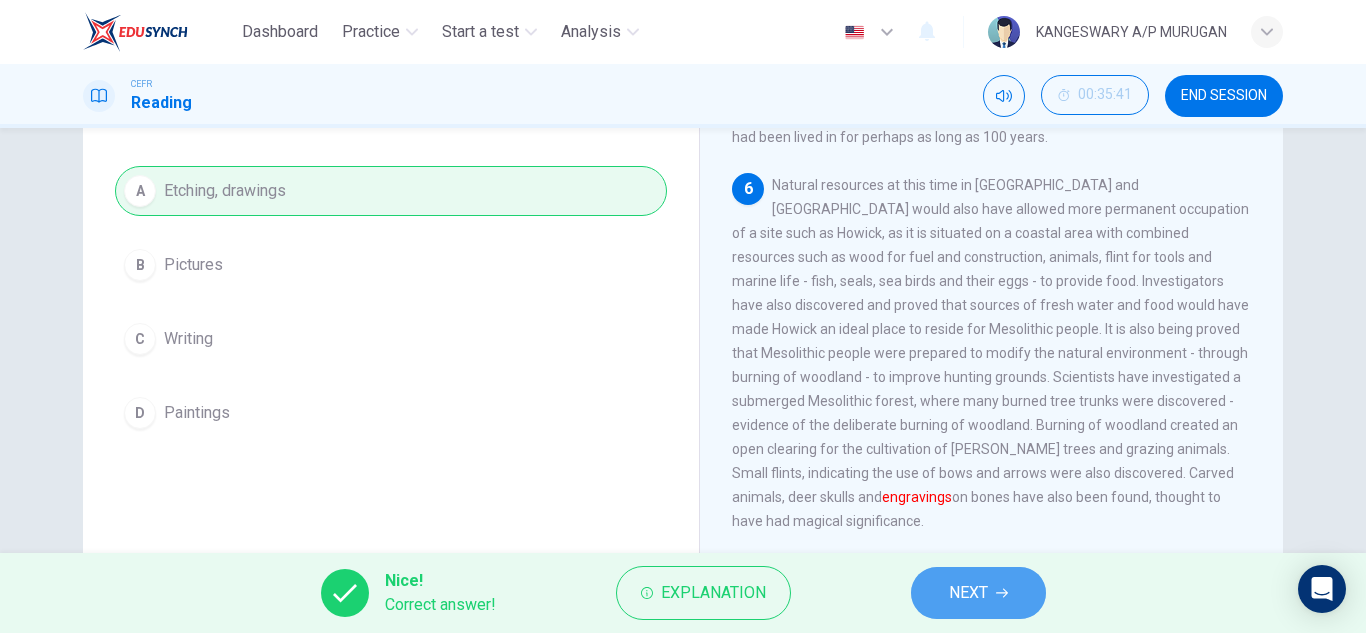 click on "NEXT" at bounding box center [978, 593] 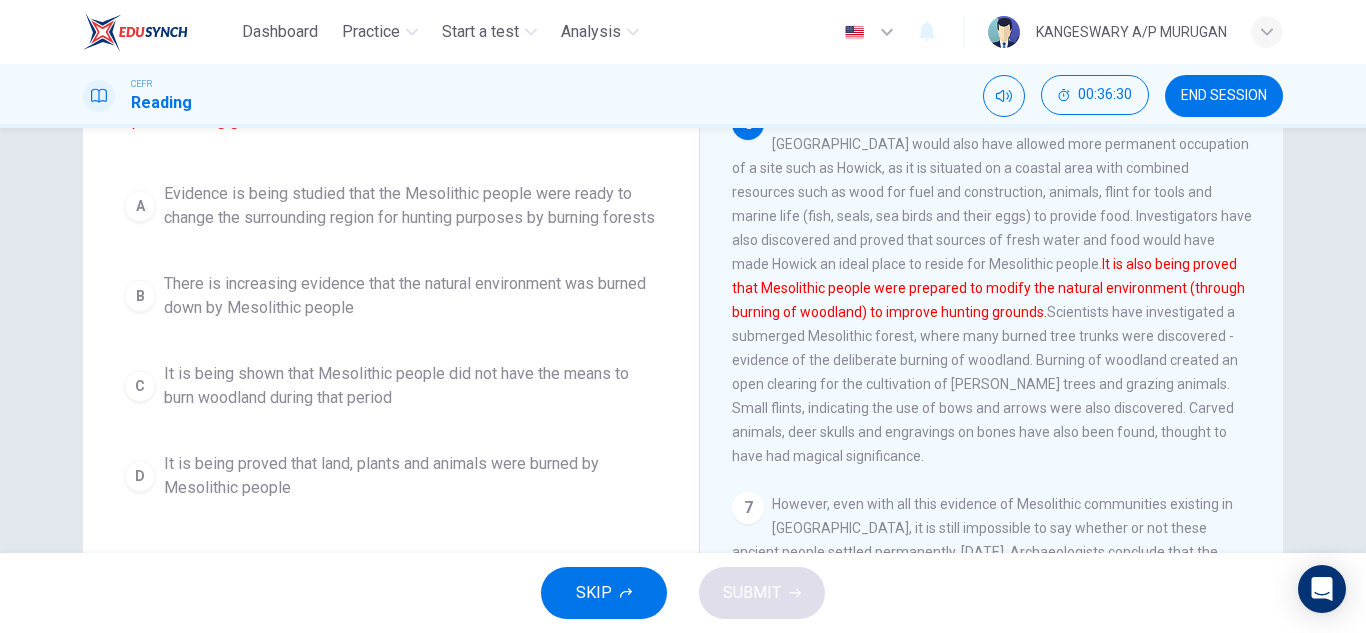 scroll, scrollTop: 228, scrollLeft: 0, axis: vertical 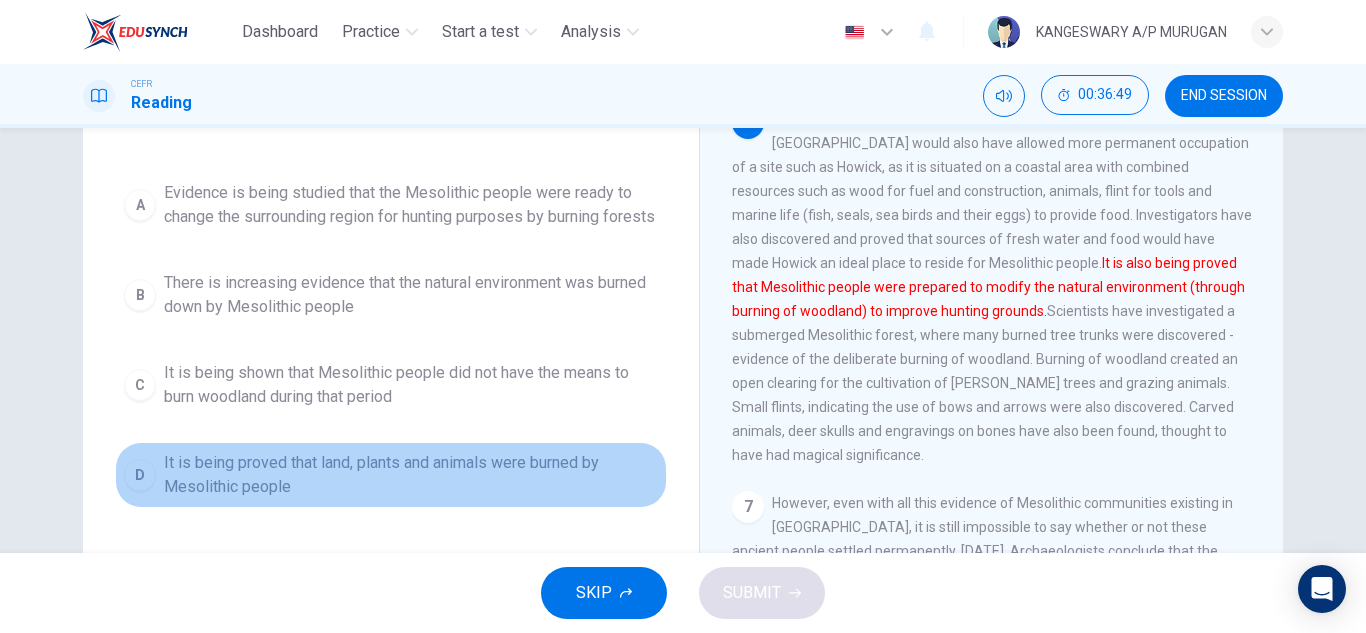 click on "It is being proved that land, plants and animals were burned by Mesolithic people" at bounding box center [411, 475] 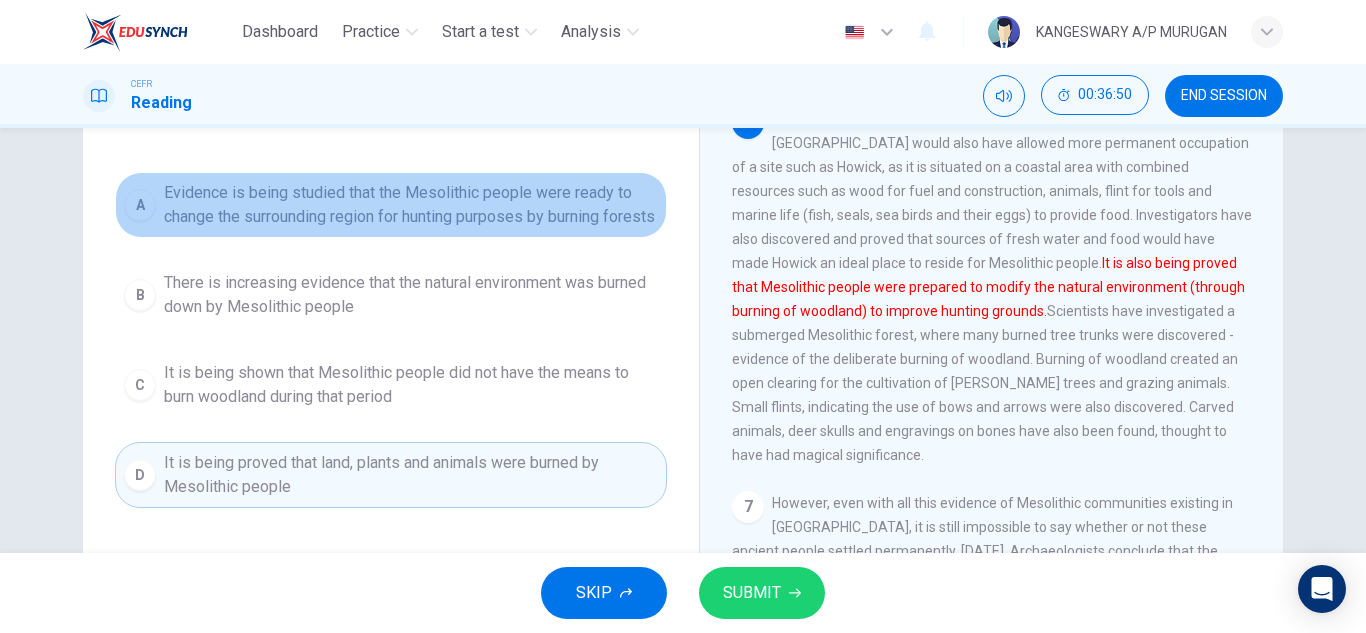 click on "A Evidence is being studied that the Mesolithic people were ready to change the surrounding region for hunting purposes by burning forests" at bounding box center [391, 205] 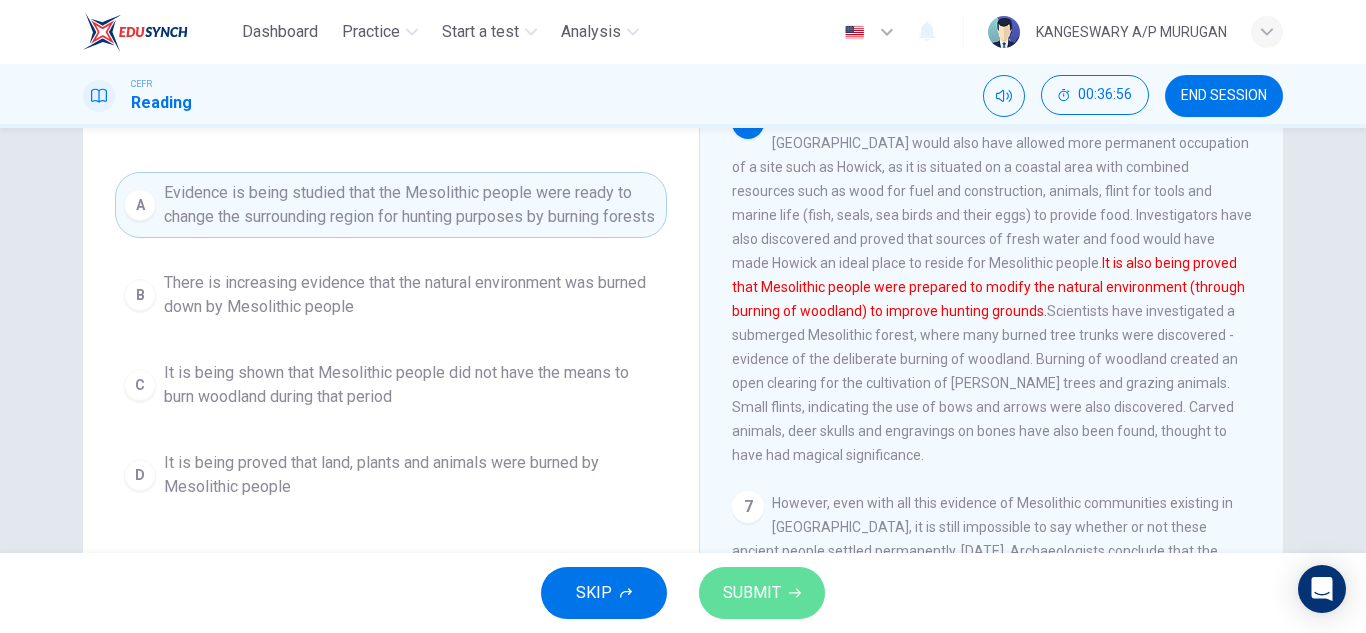 click on "SUBMIT" at bounding box center (752, 593) 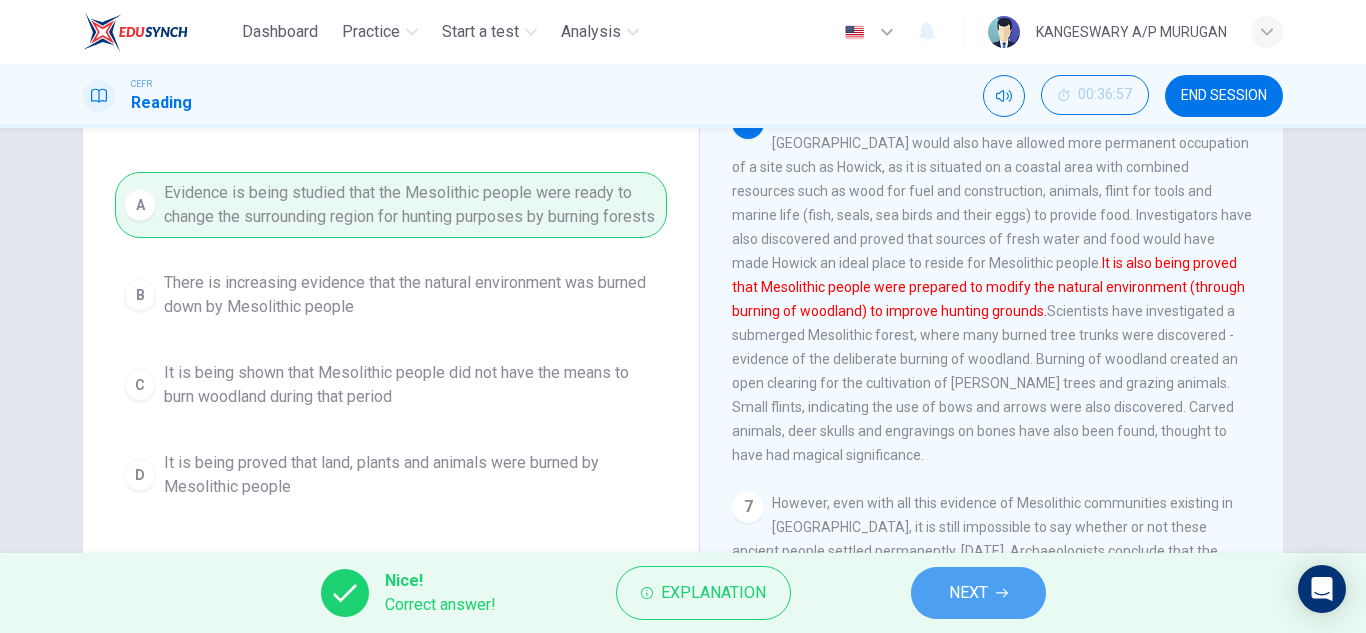 click on "NEXT" at bounding box center [968, 593] 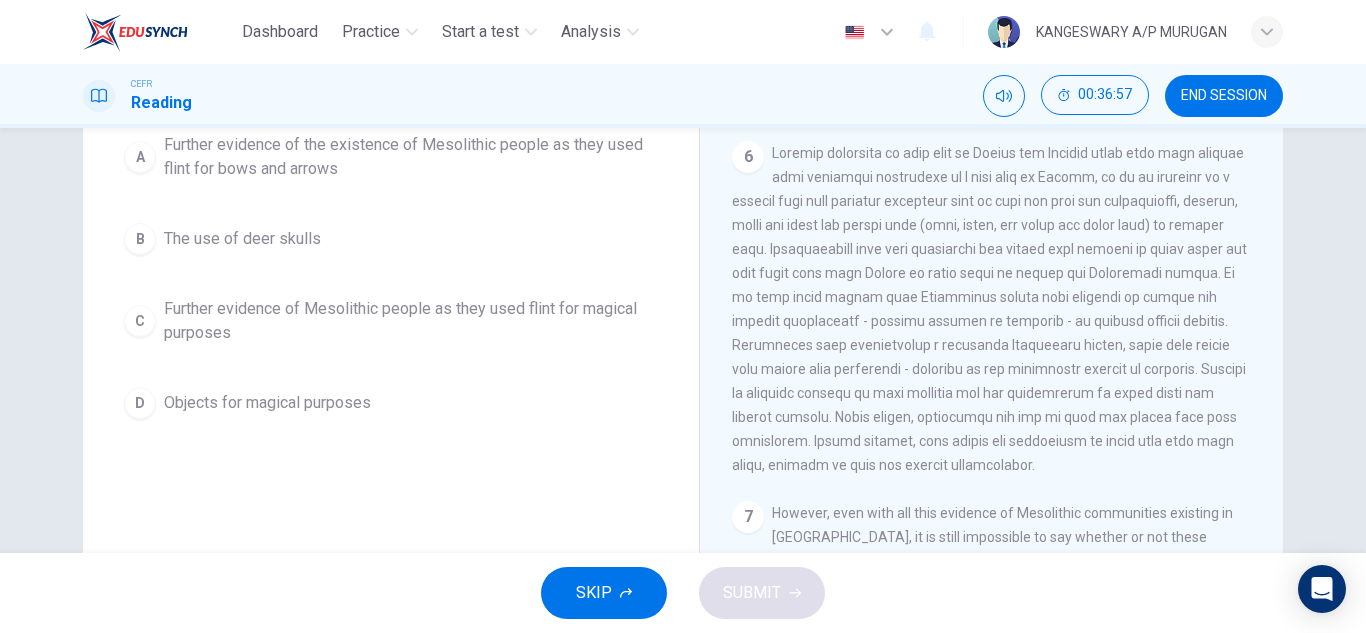 scroll, scrollTop: 878, scrollLeft: 0, axis: vertical 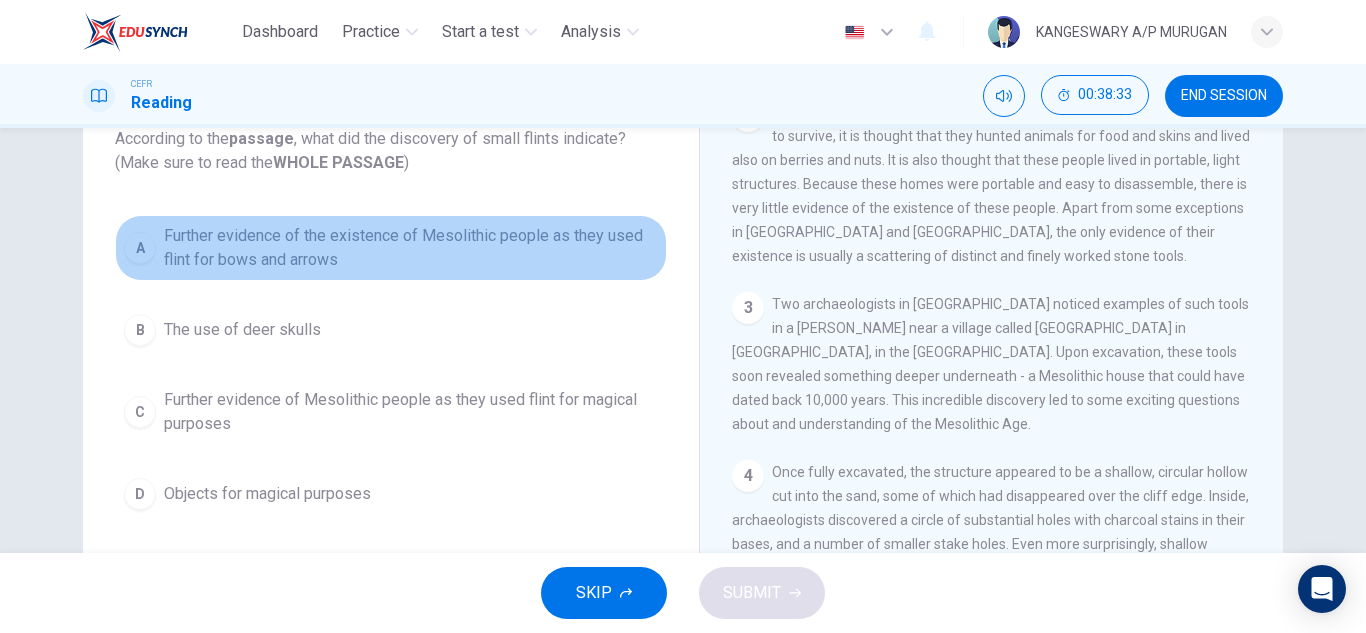 click on "Further evidence of the existence of Mesolithic people as they used flint for bows and arrows" at bounding box center (411, 248) 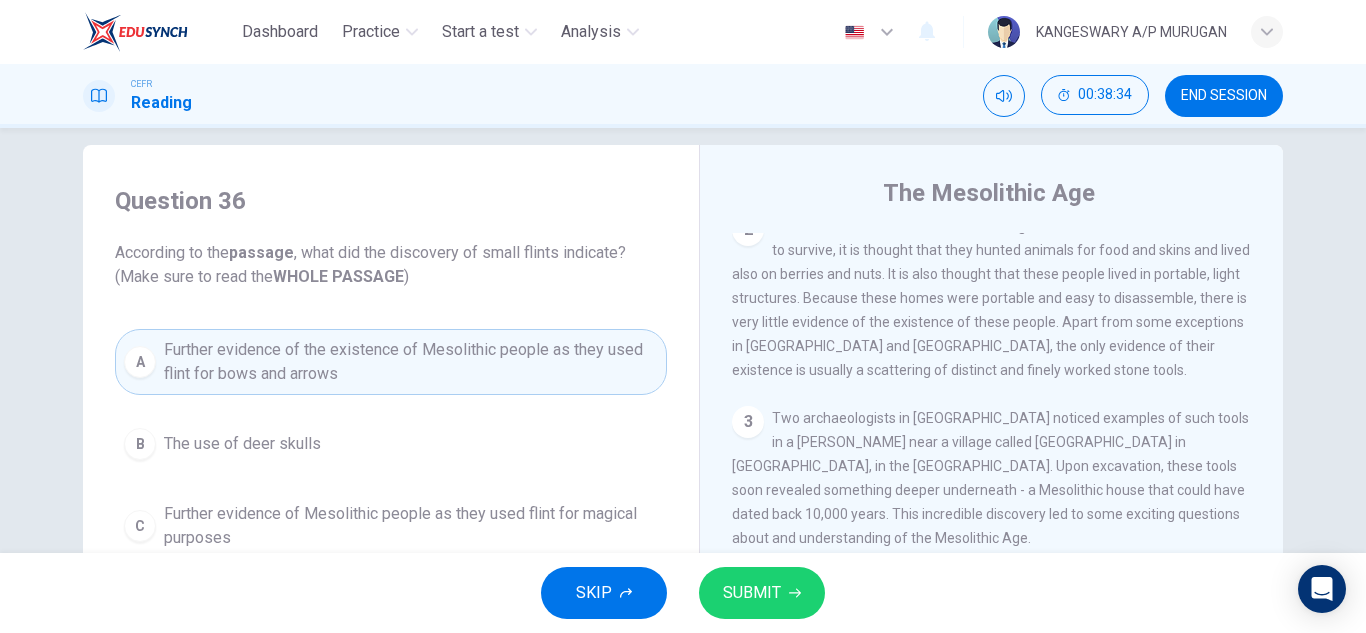scroll, scrollTop: 17, scrollLeft: 0, axis: vertical 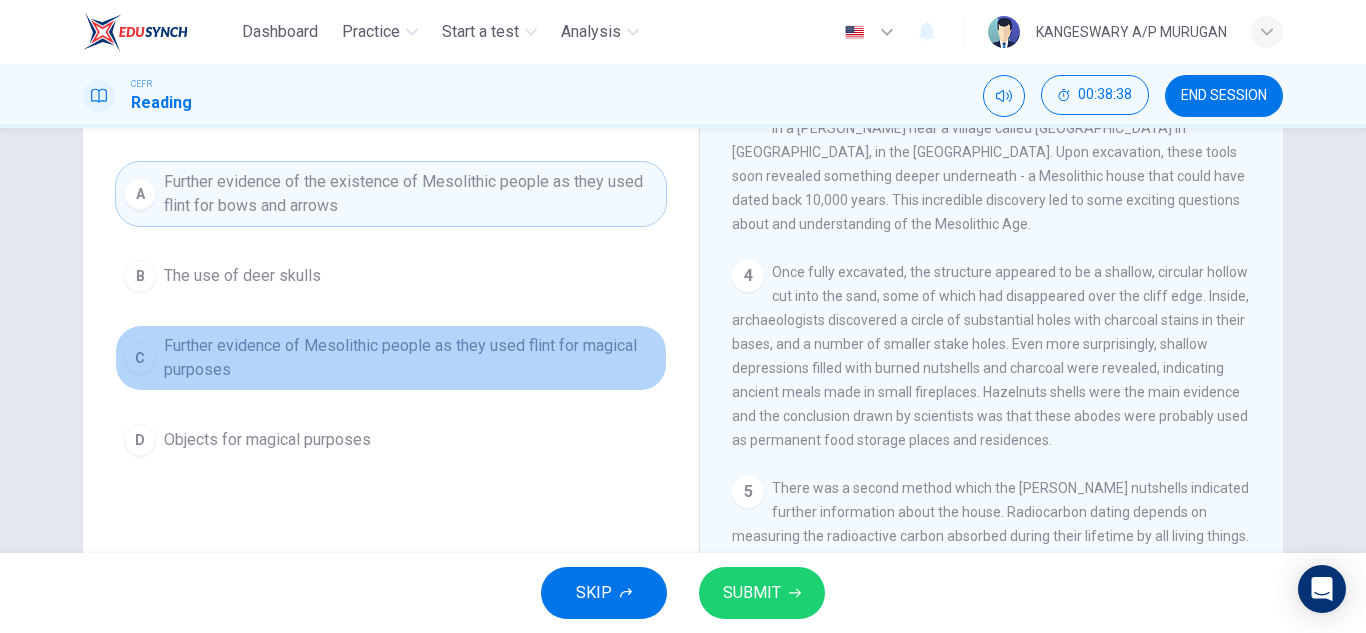 click on "C Further evidence of Mesolithic people as they used flint for magical purposes" at bounding box center [391, 358] 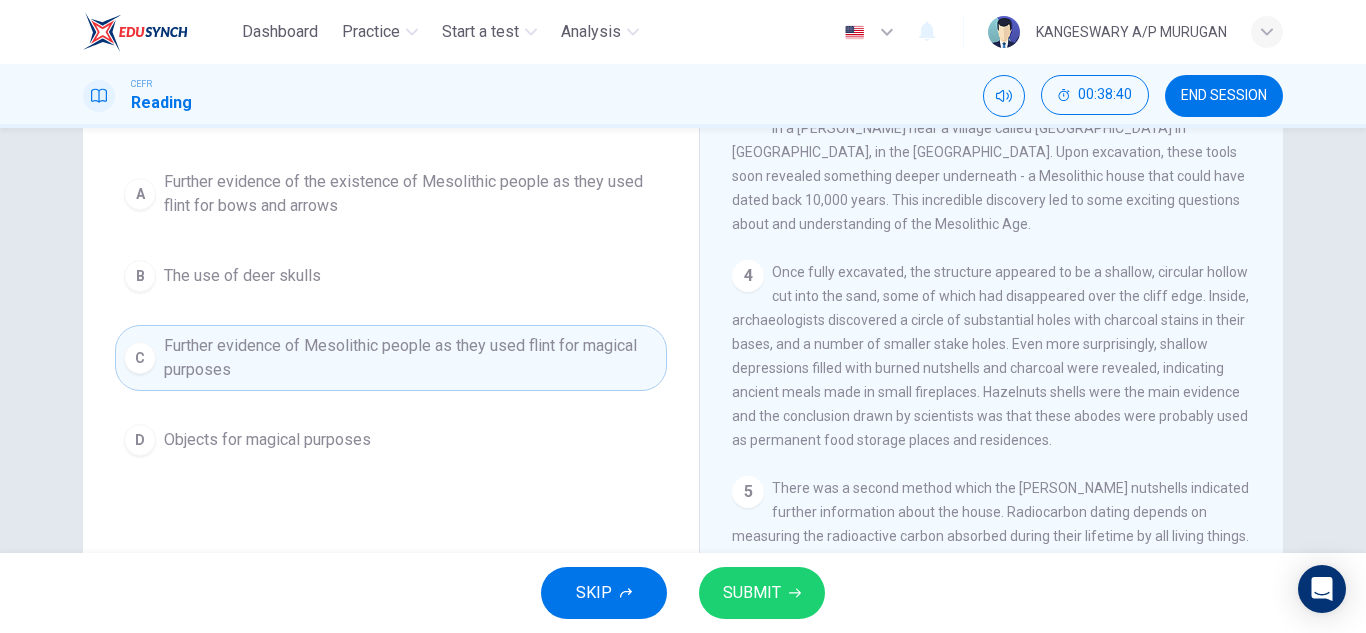 type 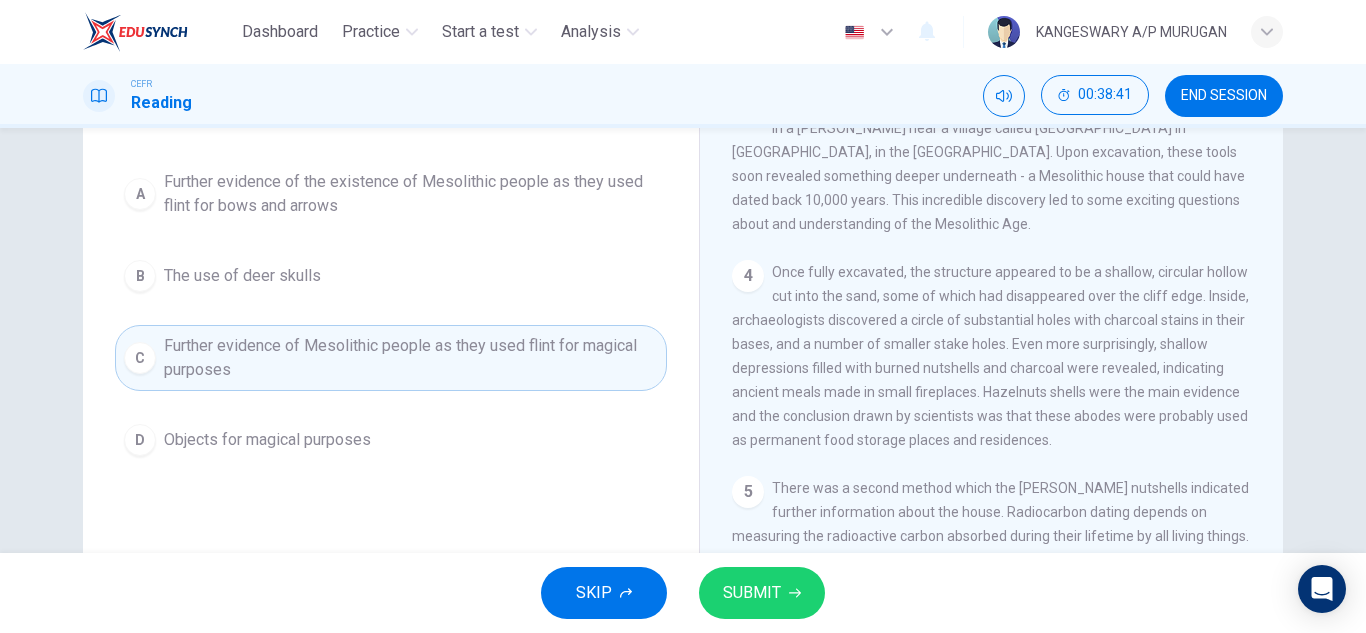 scroll, scrollTop: 0, scrollLeft: 0, axis: both 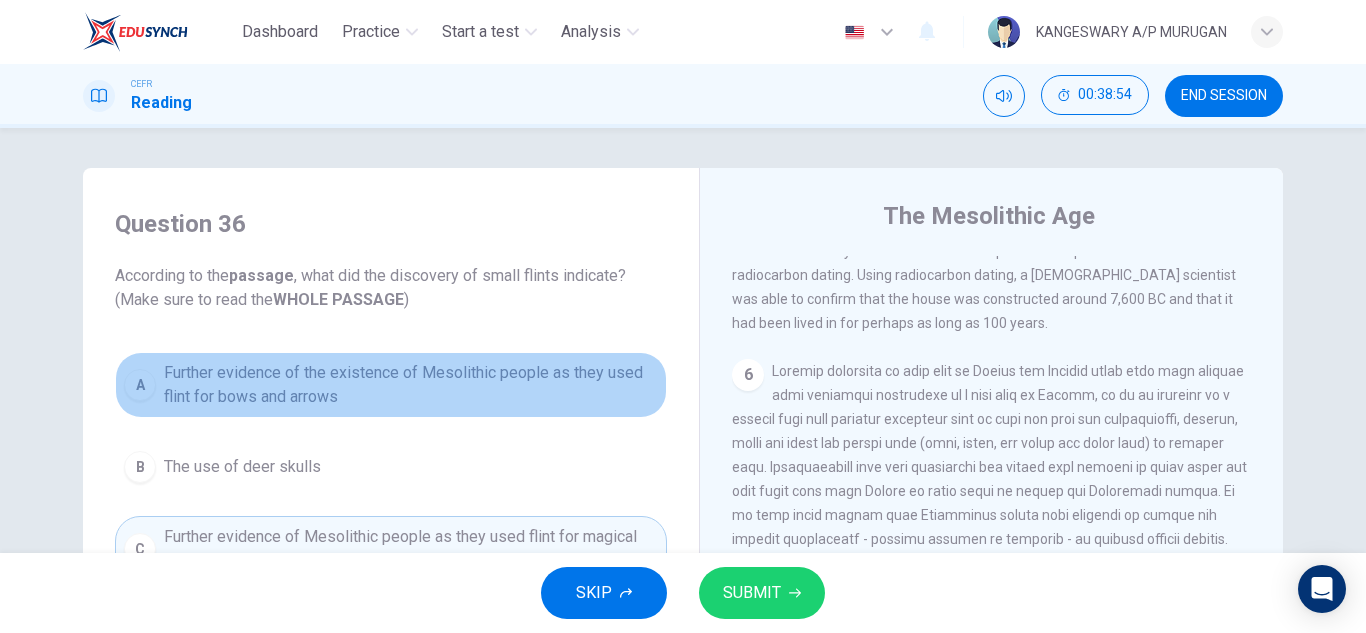 click on "Further evidence of the existence of Mesolithic people as they used flint for bows and arrows" at bounding box center (411, 385) 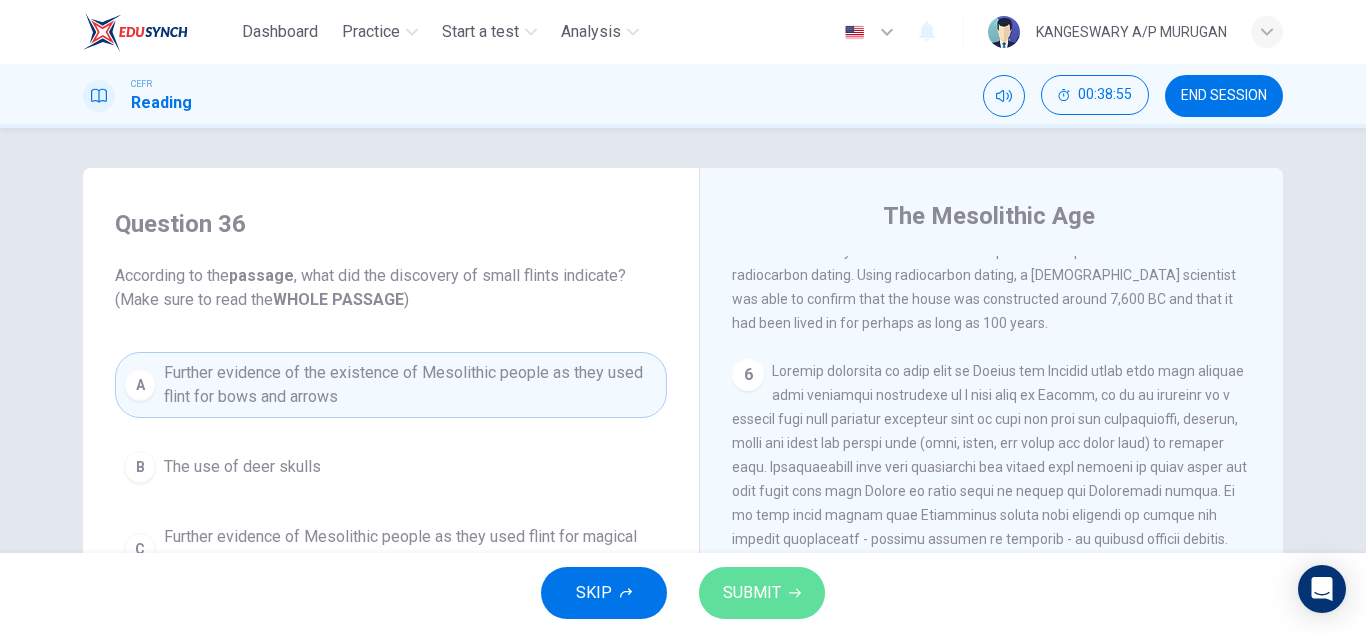 click on "SUBMIT" at bounding box center [762, 593] 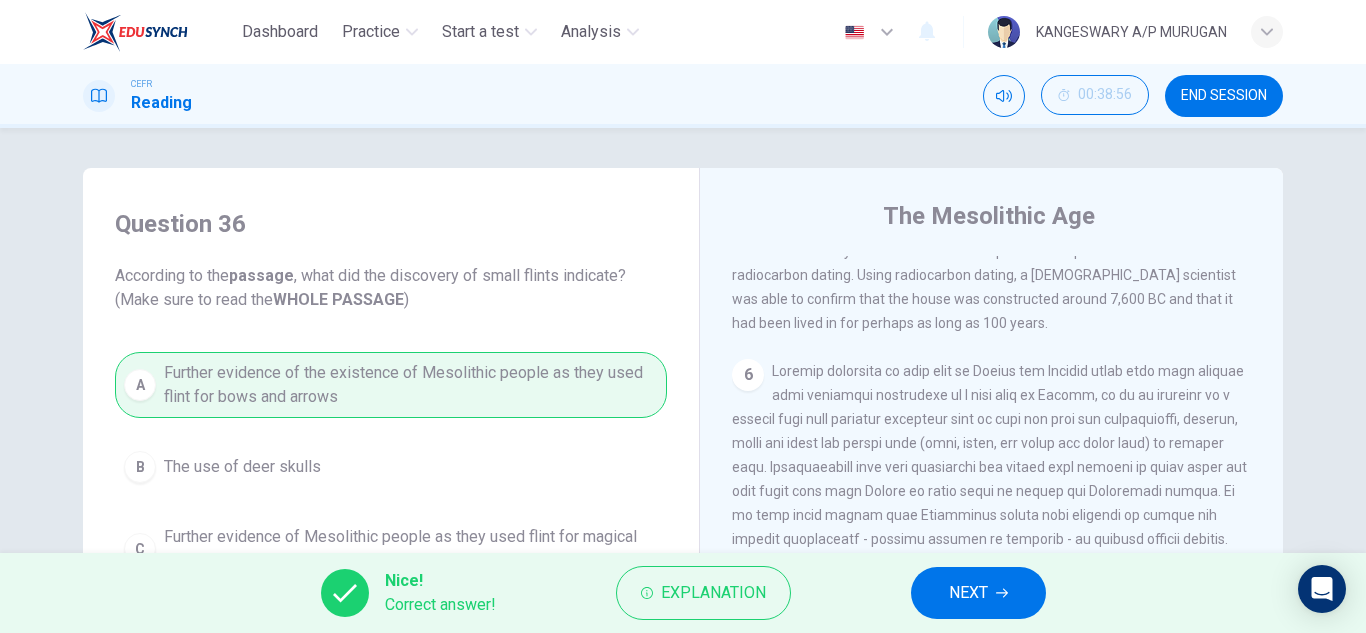 scroll, scrollTop: 961, scrollLeft: 0, axis: vertical 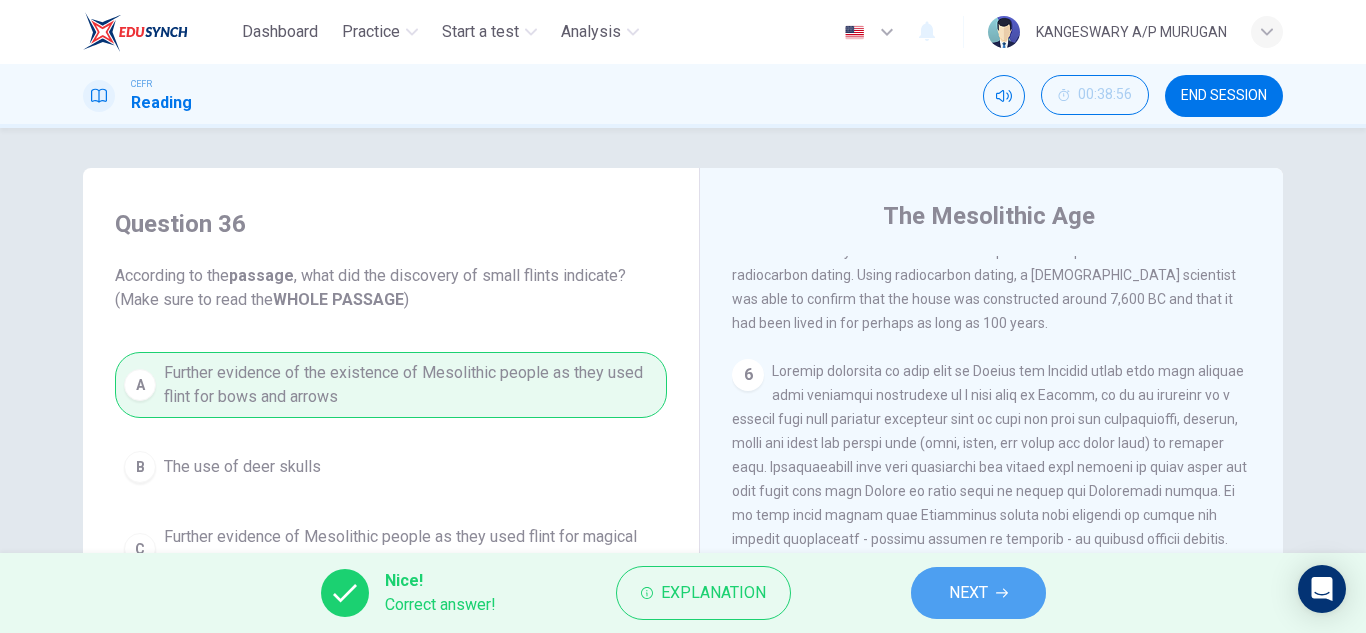 click on "NEXT" at bounding box center [968, 593] 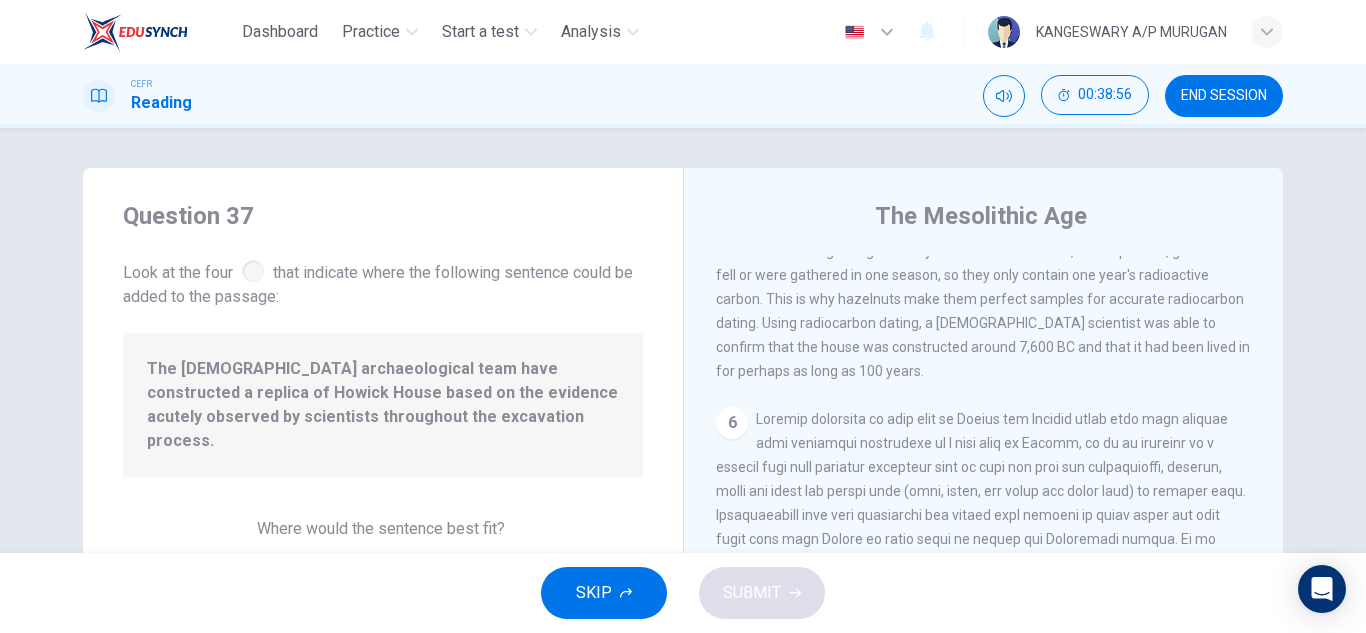 scroll, scrollTop: 970, scrollLeft: 0, axis: vertical 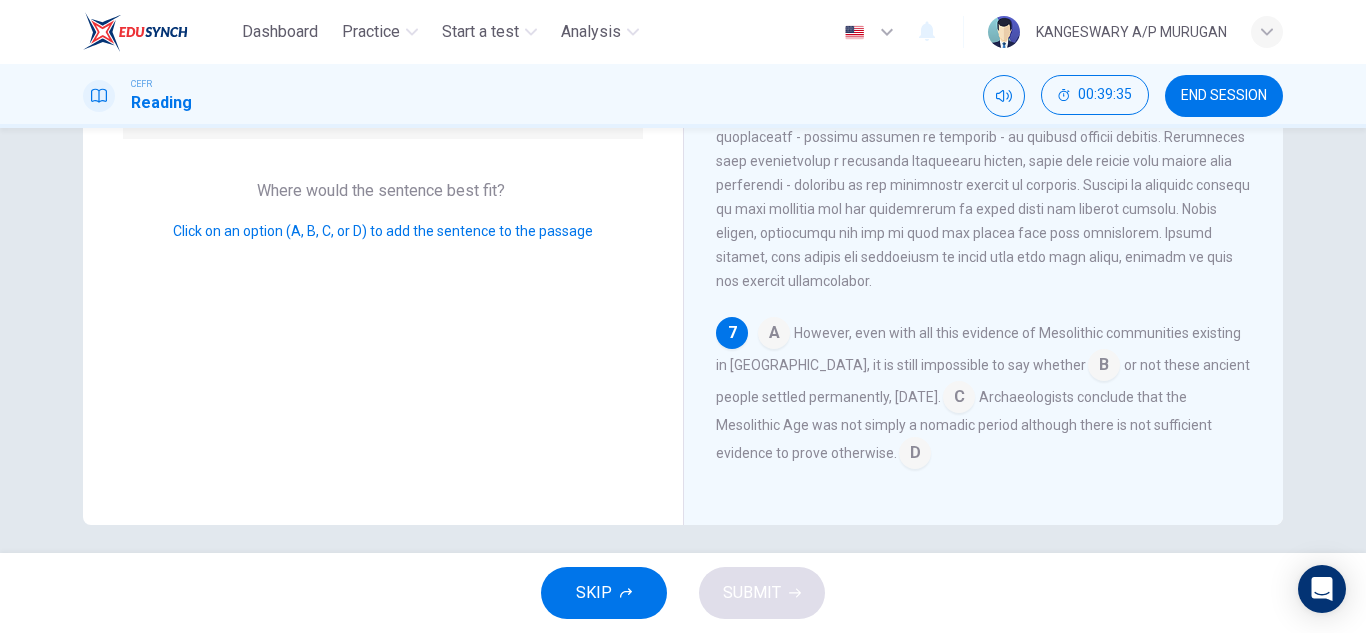 click at bounding box center [959, 399] 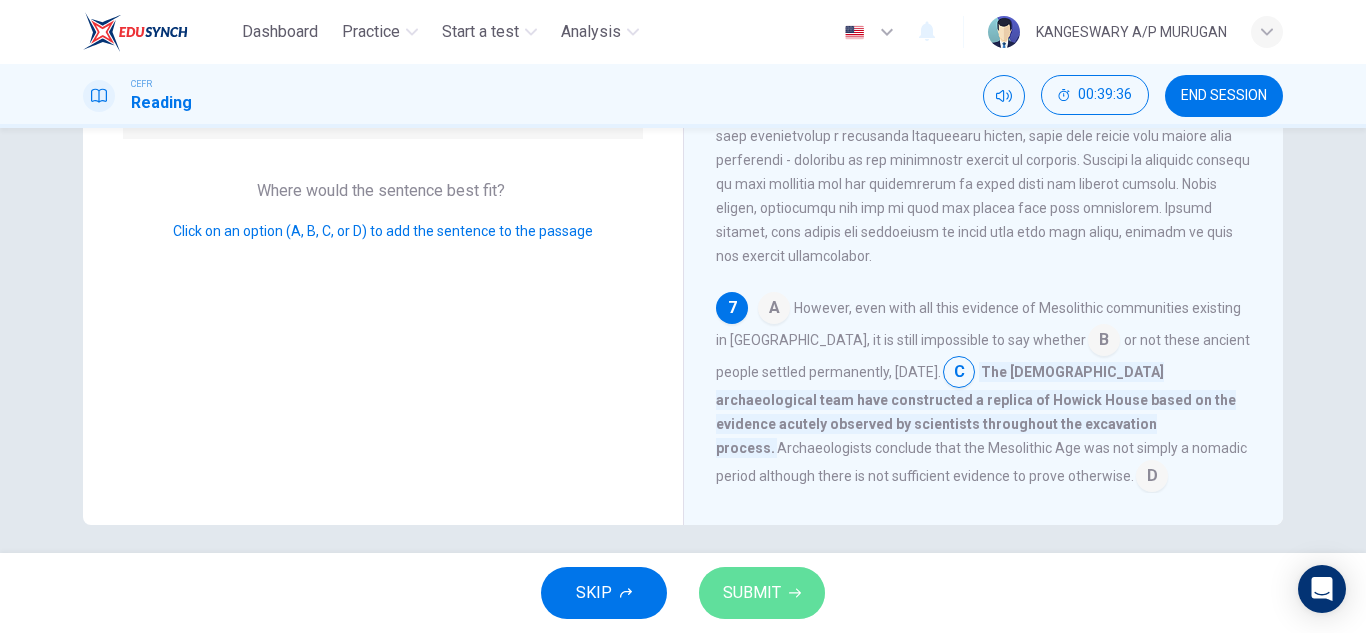 click on "SUBMIT" at bounding box center (762, 593) 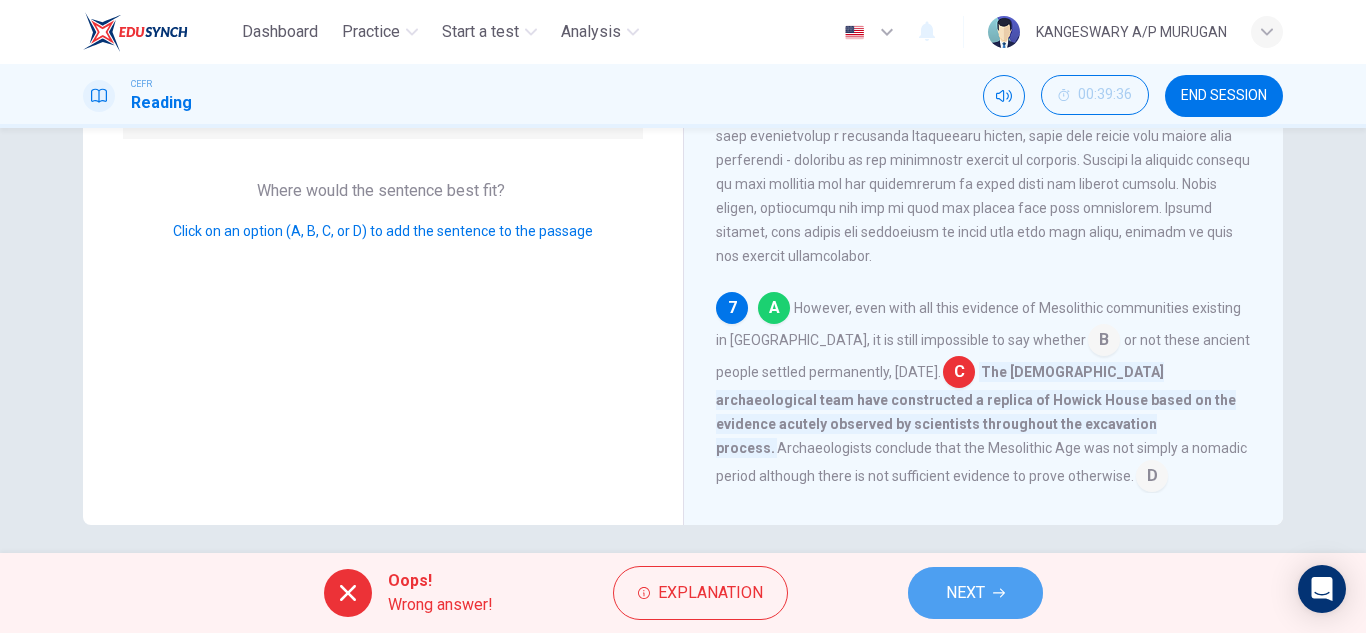 click on "NEXT" at bounding box center (975, 593) 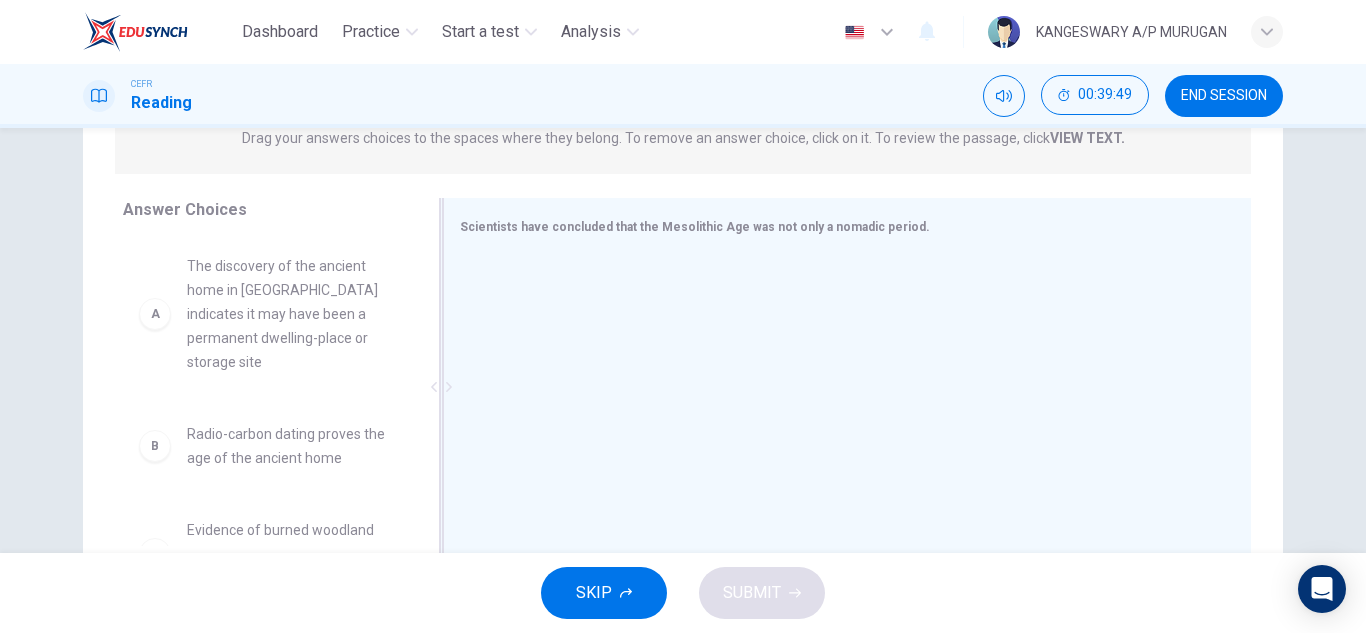 scroll, scrollTop: 276, scrollLeft: 0, axis: vertical 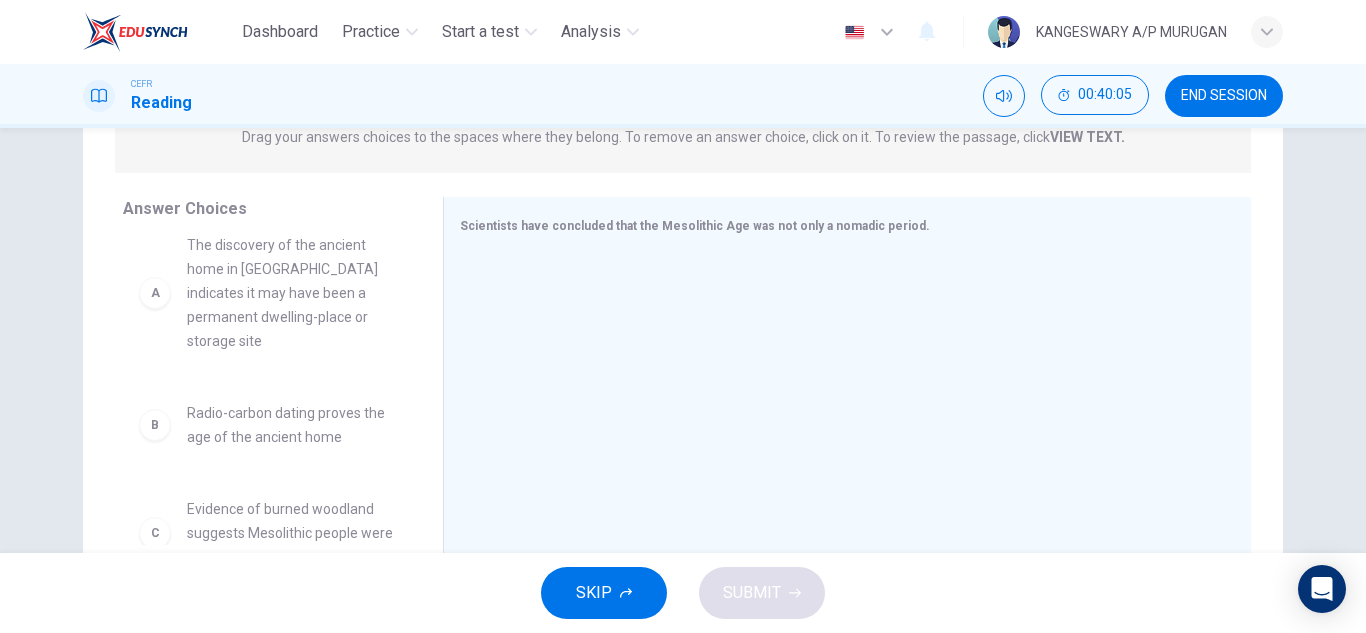 click on "The discovery of the ancient home in England indicates it may have been a permanent dwelling-place or storage site" at bounding box center (291, 293) 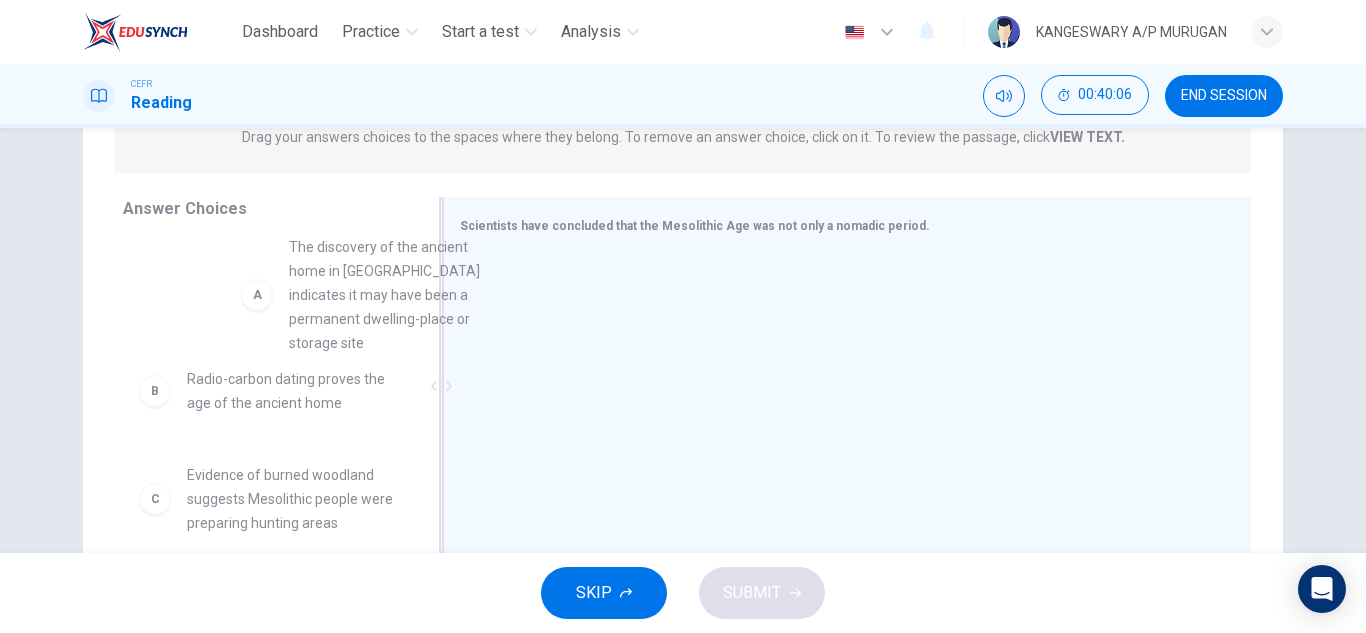 scroll, scrollTop: 12, scrollLeft: 0, axis: vertical 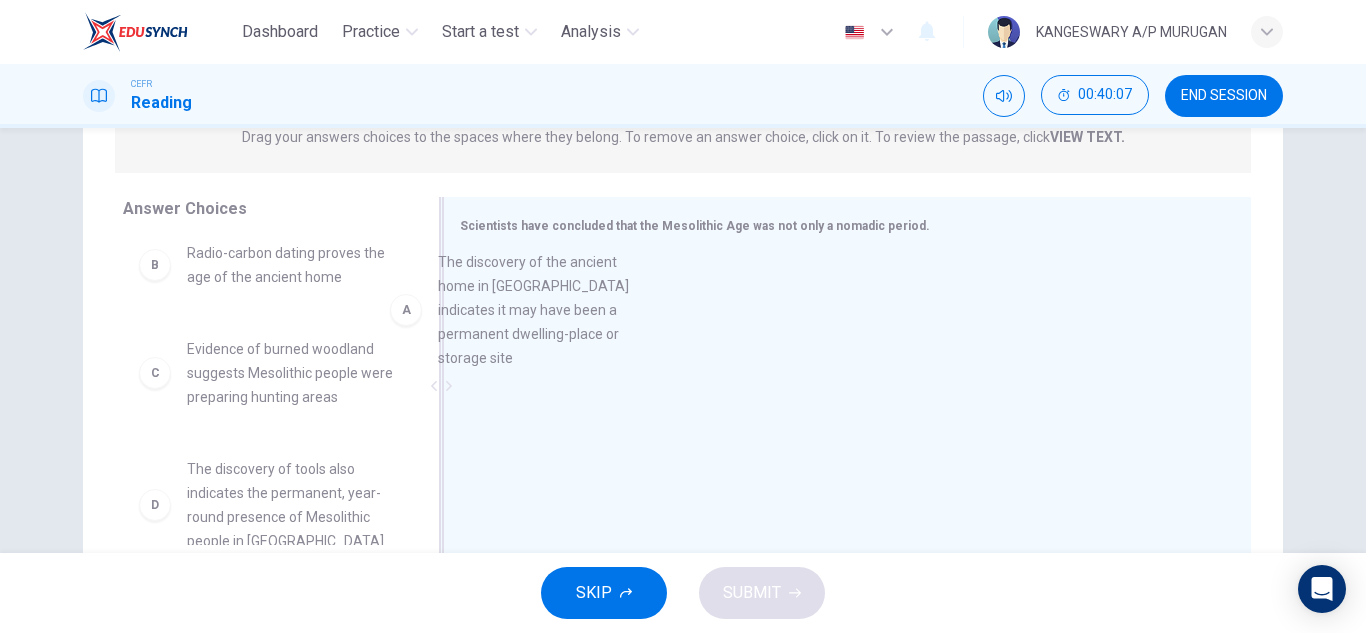 drag, startPoint x: 305, startPoint y: 297, endPoint x: 576, endPoint y: 313, distance: 271.47192 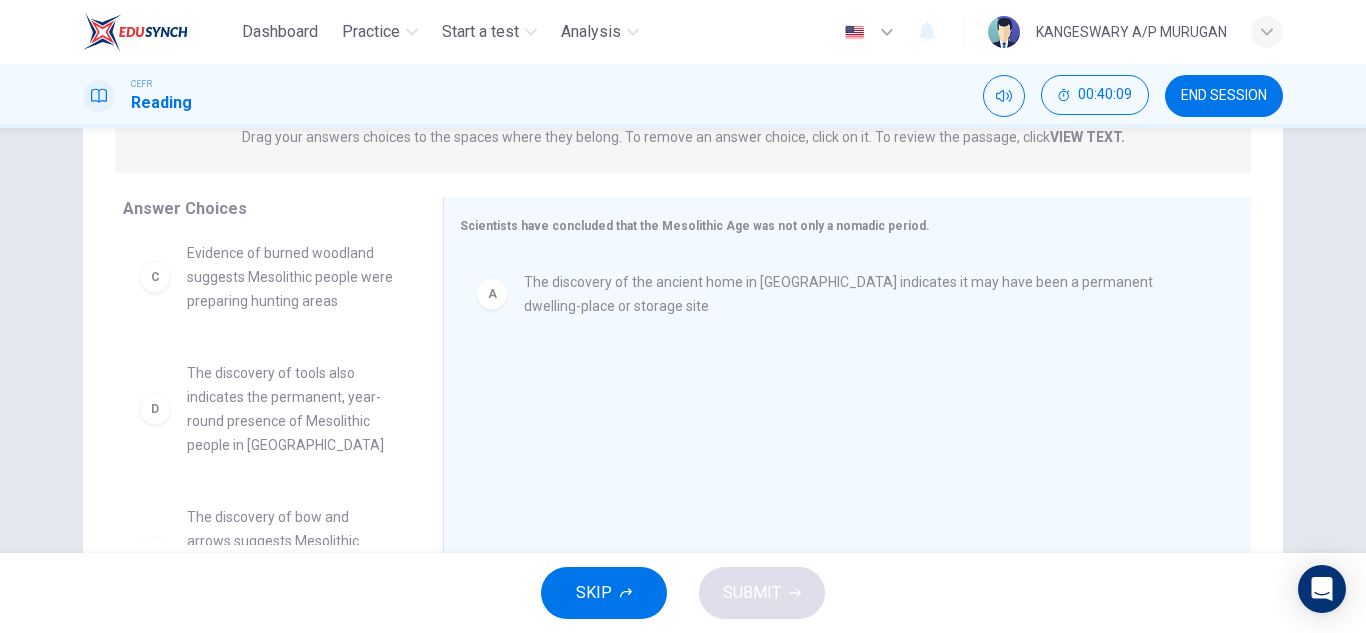 scroll, scrollTop: 109, scrollLeft: 0, axis: vertical 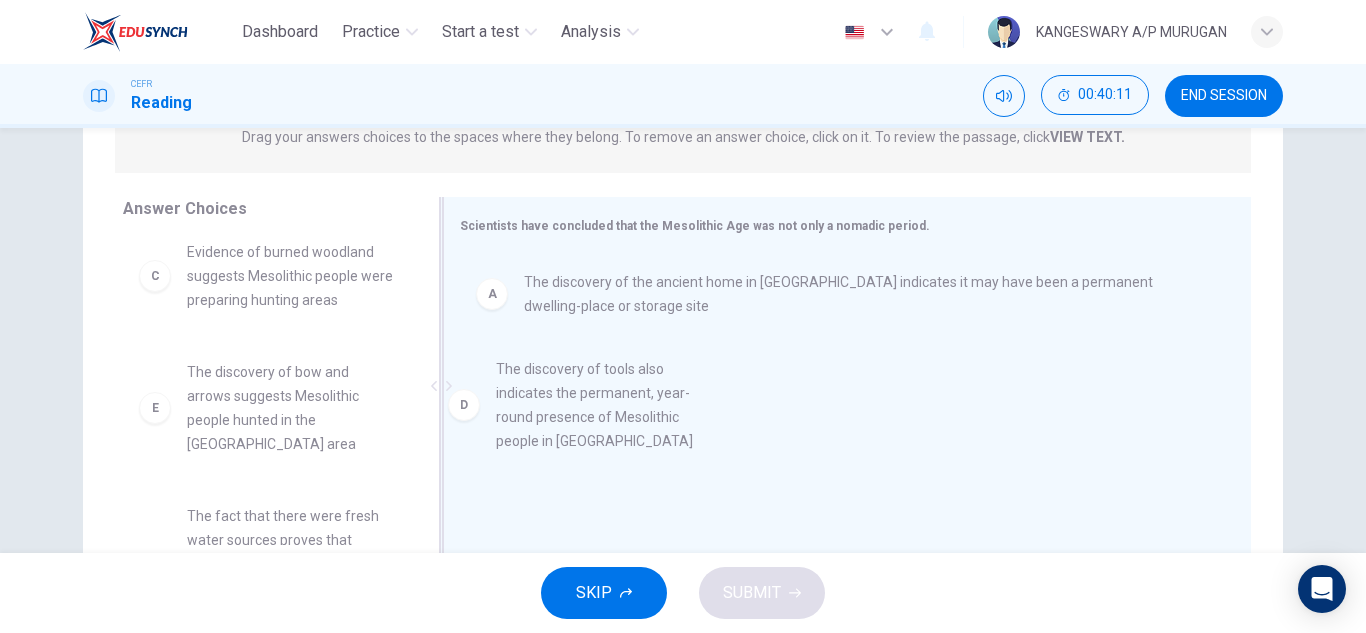 drag, startPoint x: 315, startPoint y: 403, endPoint x: 642, endPoint y: 398, distance: 327.03824 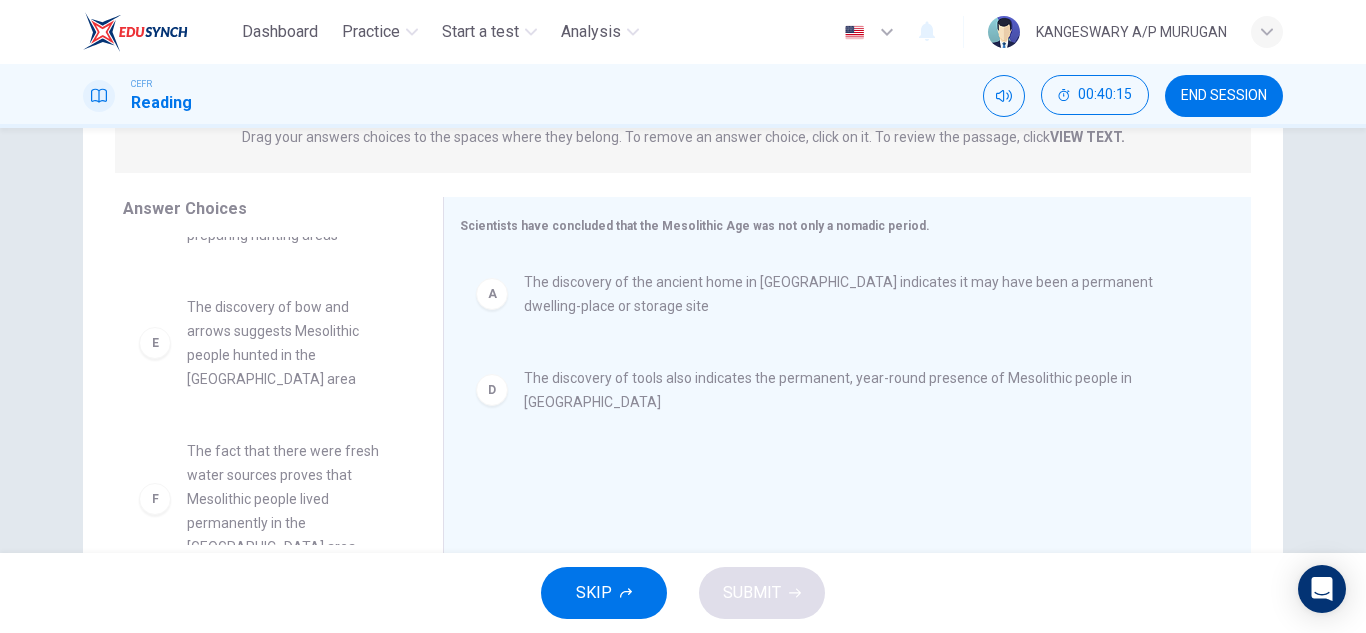scroll, scrollTop: 180, scrollLeft: 0, axis: vertical 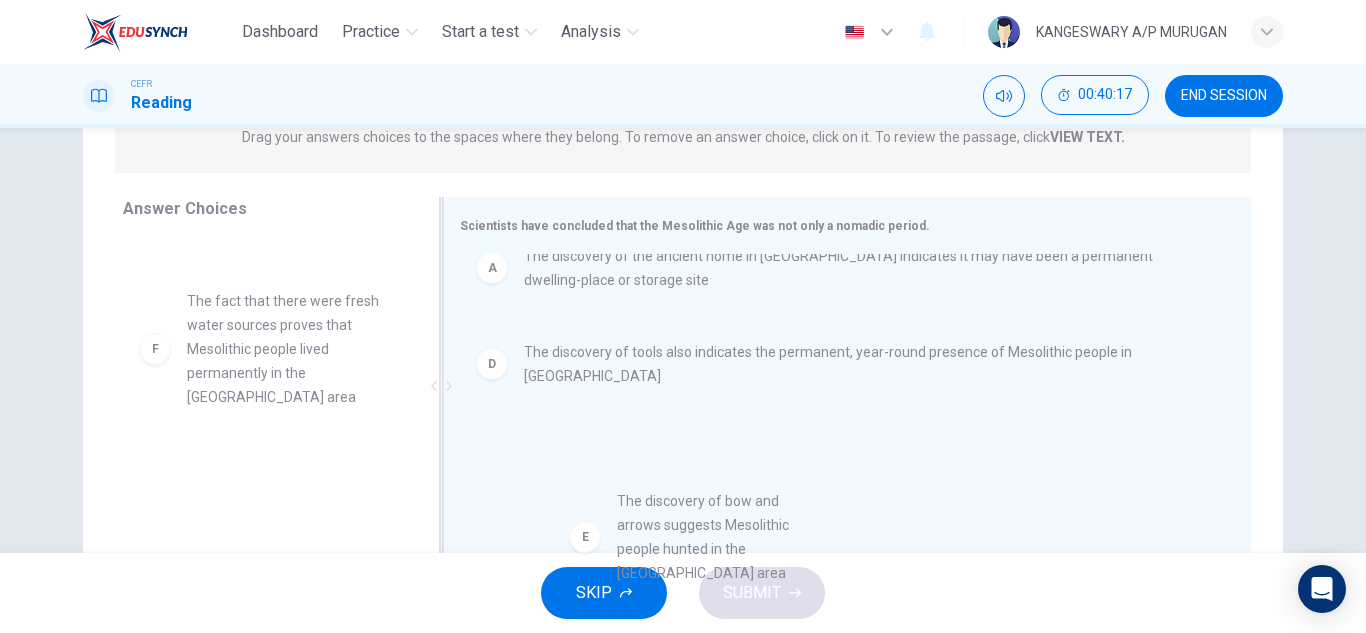 drag, startPoint x: 274, startPoint y: 334, endPoint x: 723, endPoint y: 532, distance: 490.71887 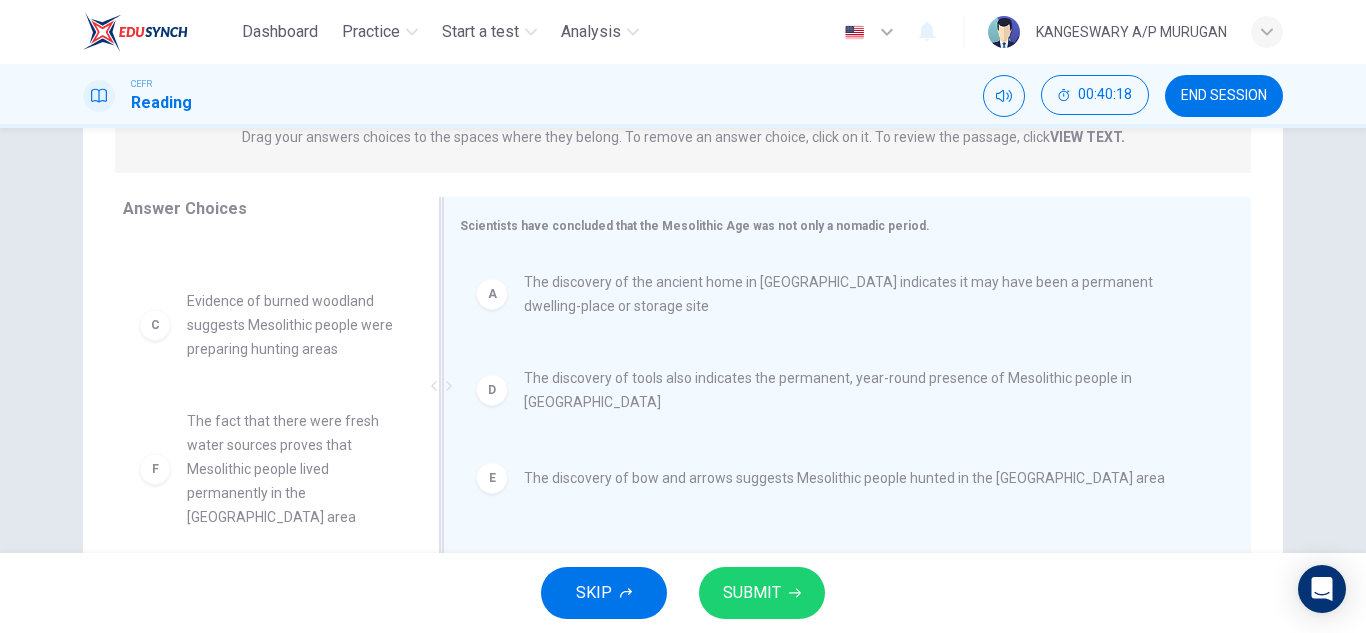 scroll, scrollTop: 0, scrollLeft: 0, axis: both 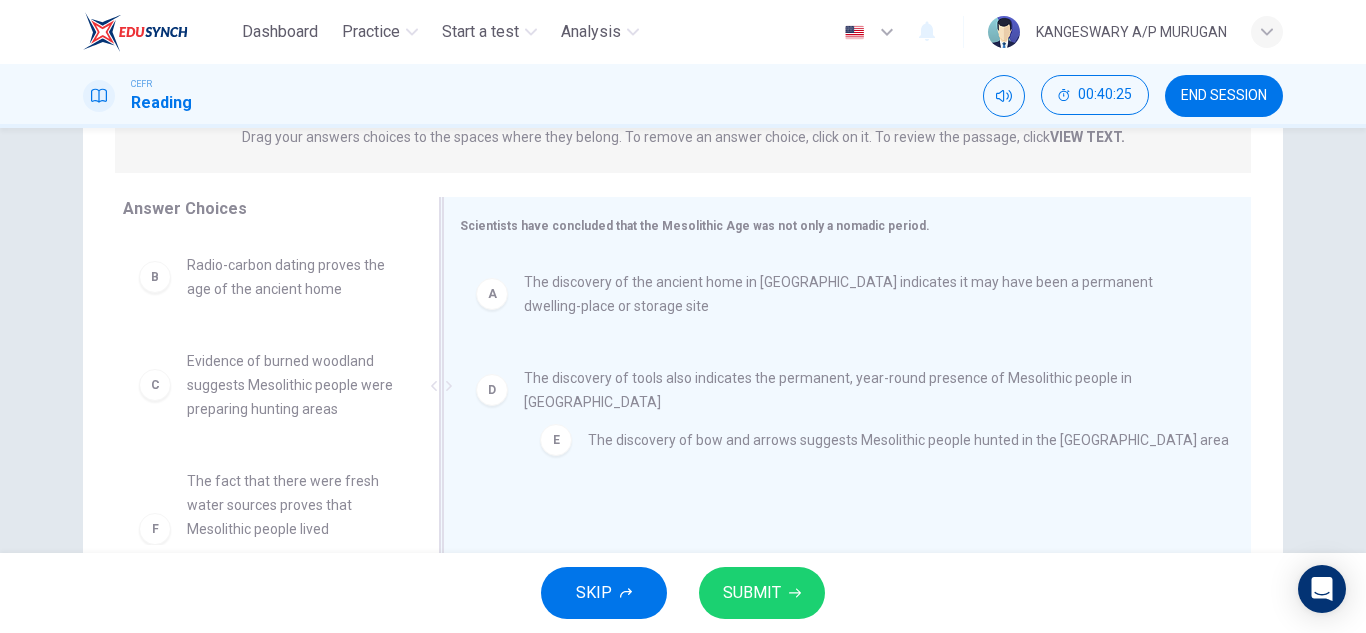 drag, startPoint x: 526, startPoint y: 459, endPoint x: 589, endPoint y: 436, distance: 67.06713 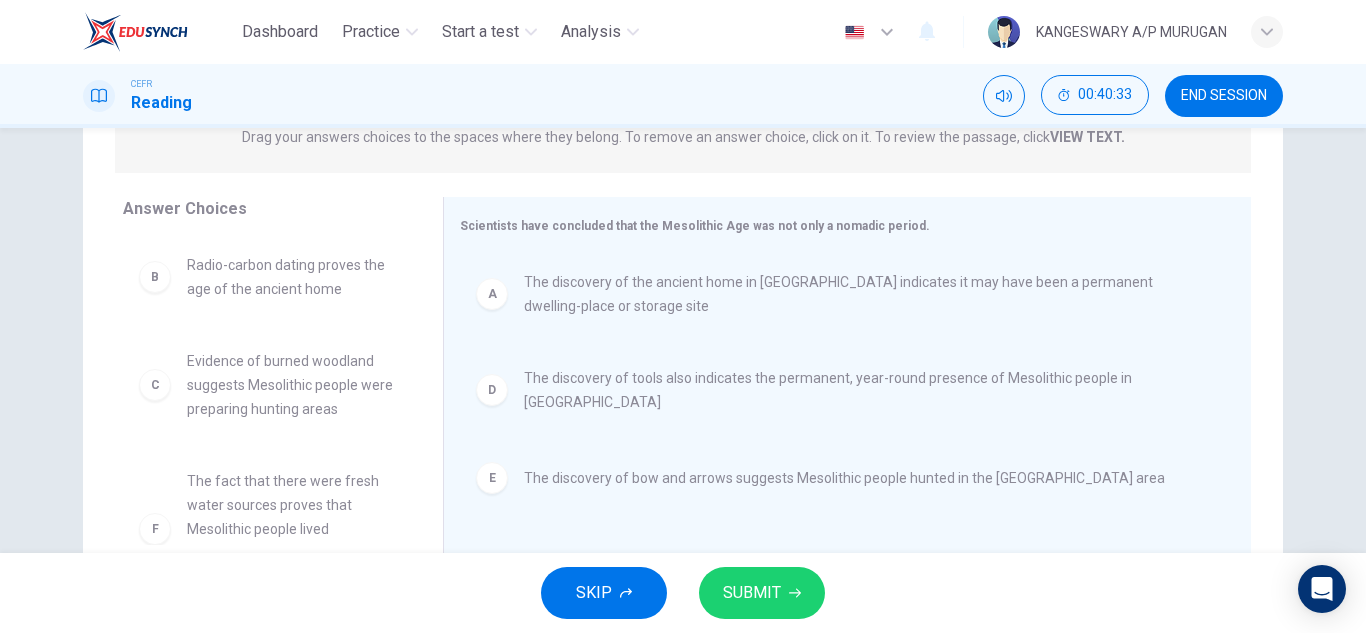 click on "The discovery of bow and arrows suggests Mesolithic people hunted in the Howick area" at bounding box center (844, 478) 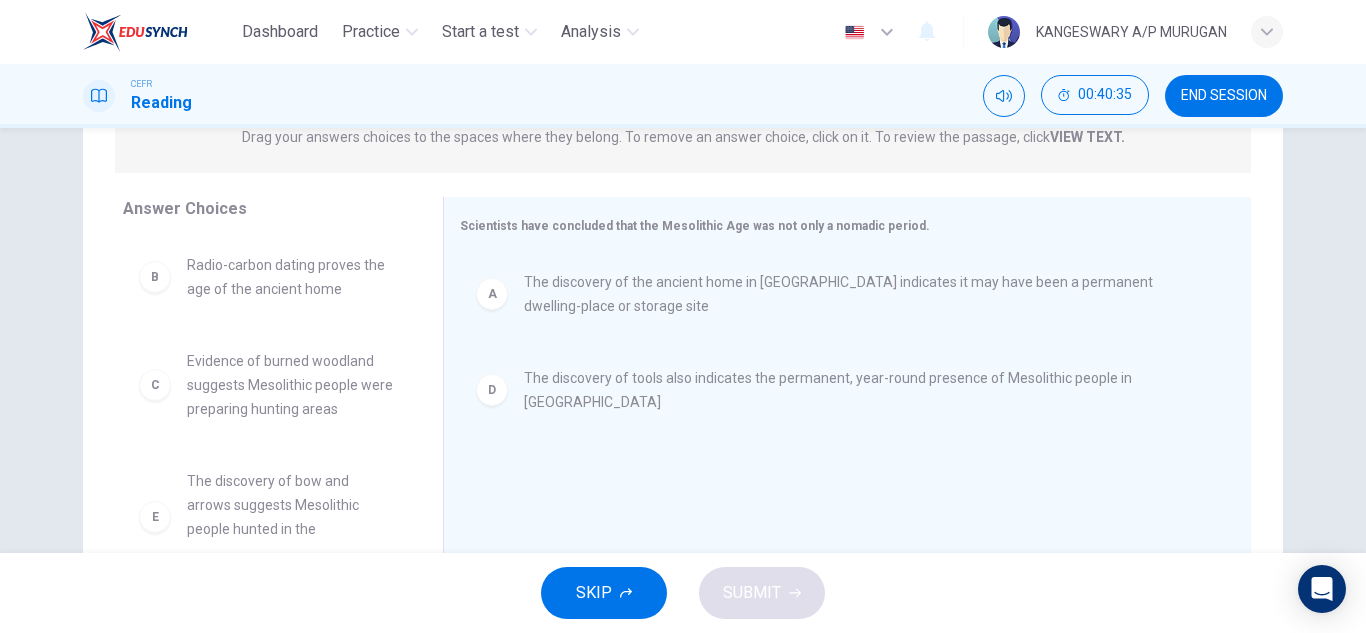 click on "Radio-carbon dating proves the age of the ancient home" at bounding box center [291, 277] 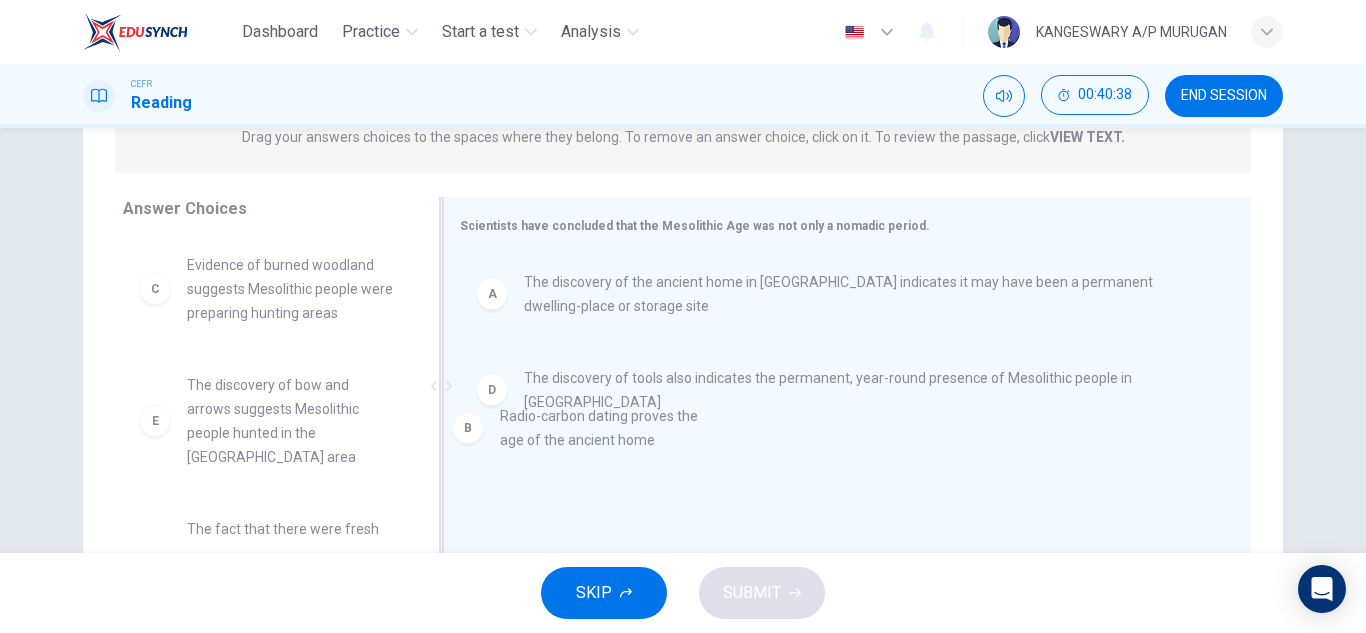 drag, startPoint x: 194, startPoint y: 290, endPoint x: 518, endPoint y: 442, distance: 357.88266 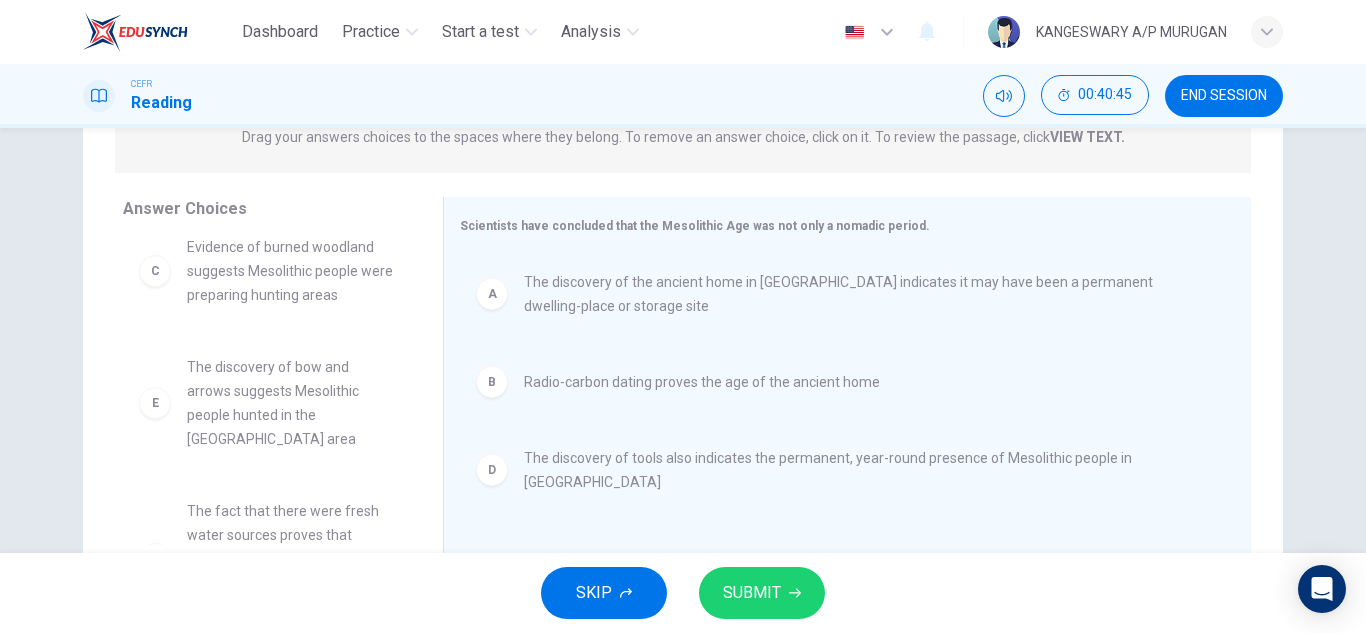 scroll, scrollTop: 0, scrollLeft: 0, axis: both 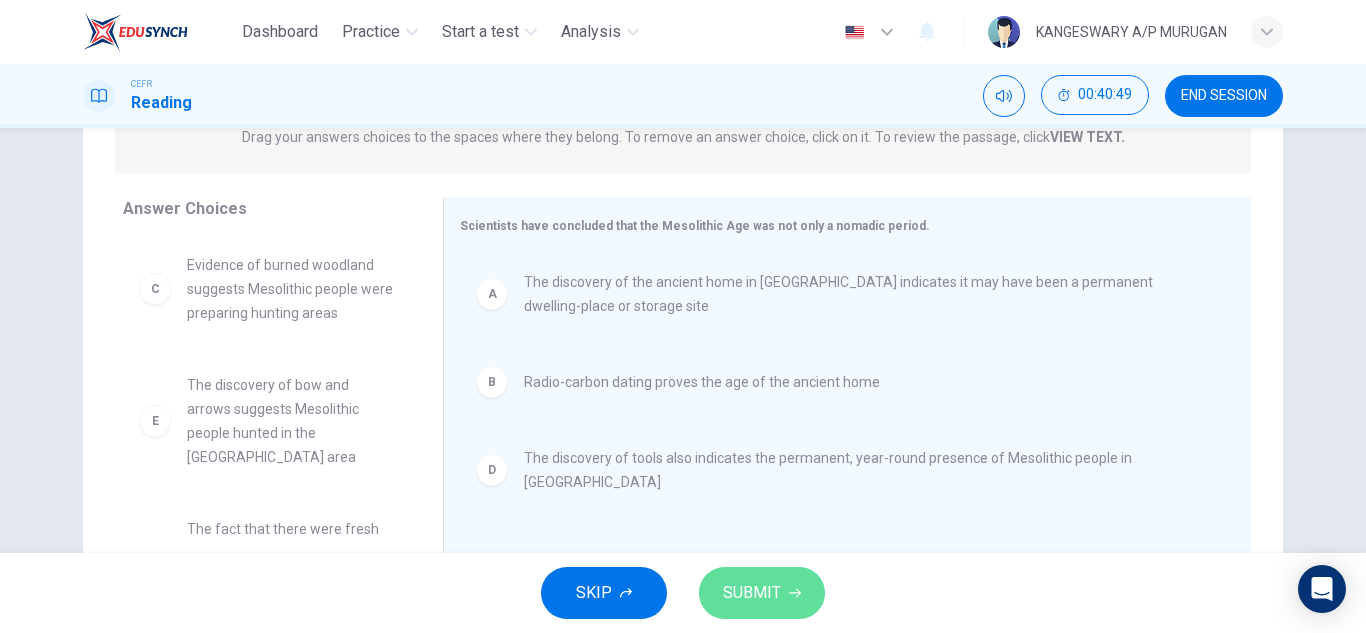 click on "SUBMIT" at bounding box center [752, 593] 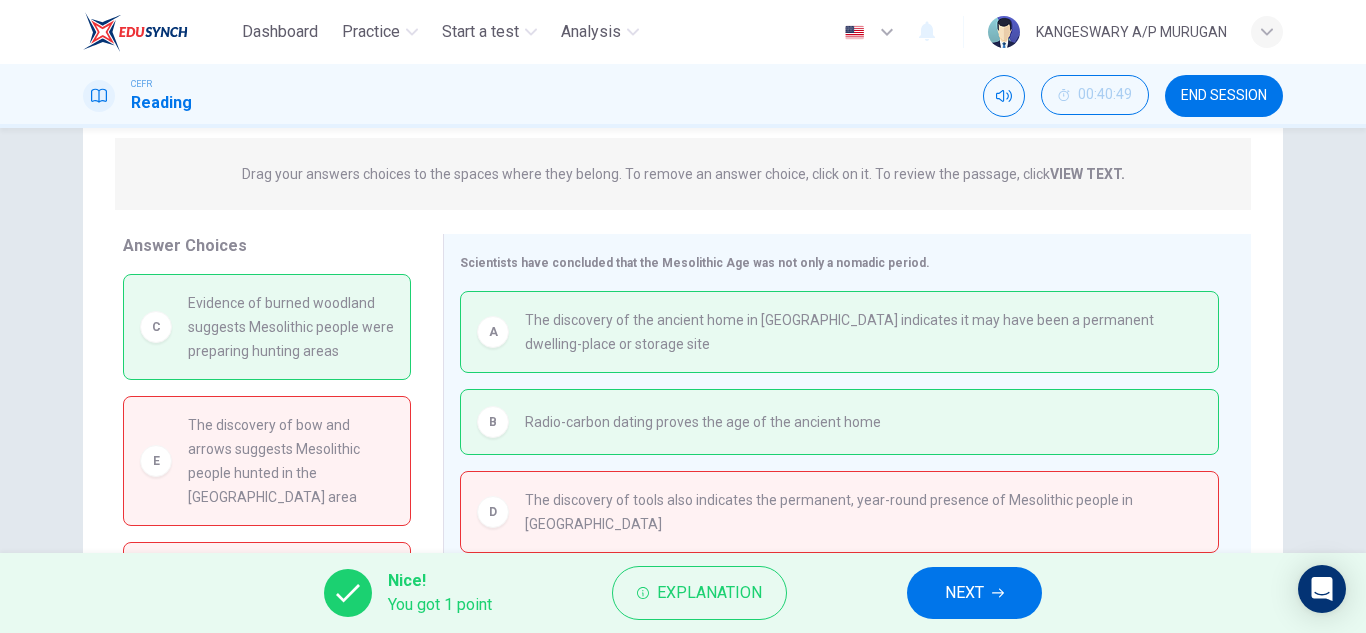 scroll, scrollTop: 238, scrollLeft: 0, axis: vertical 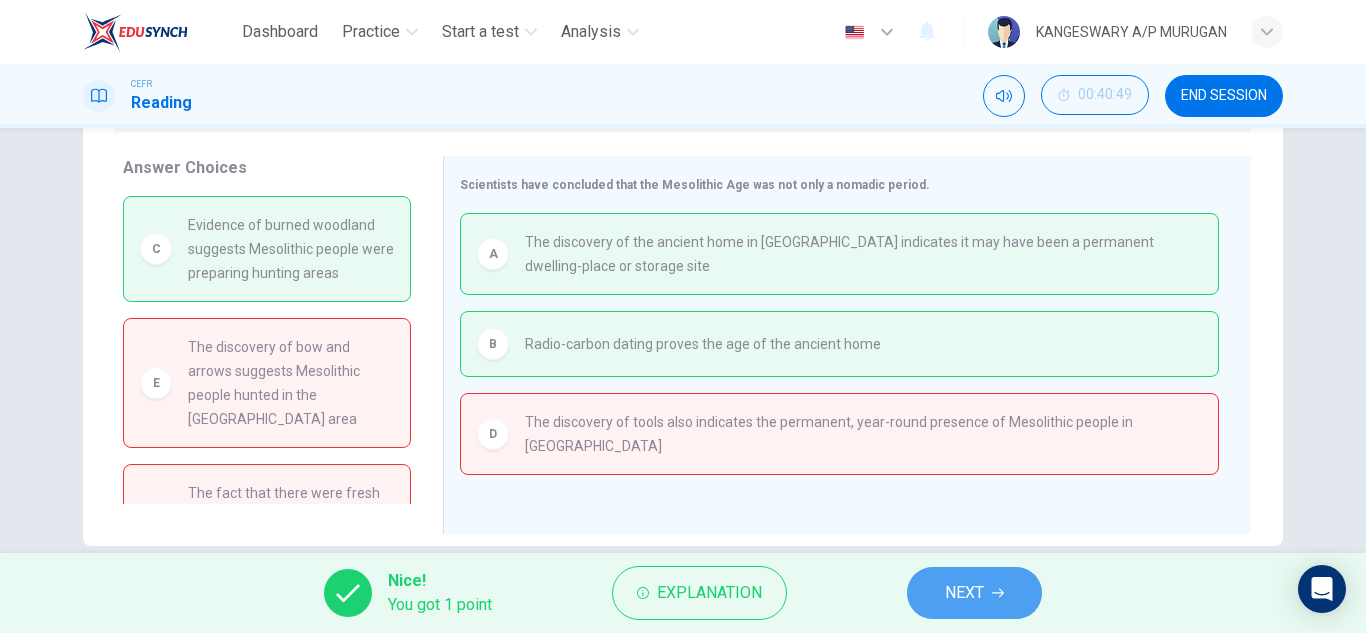 click 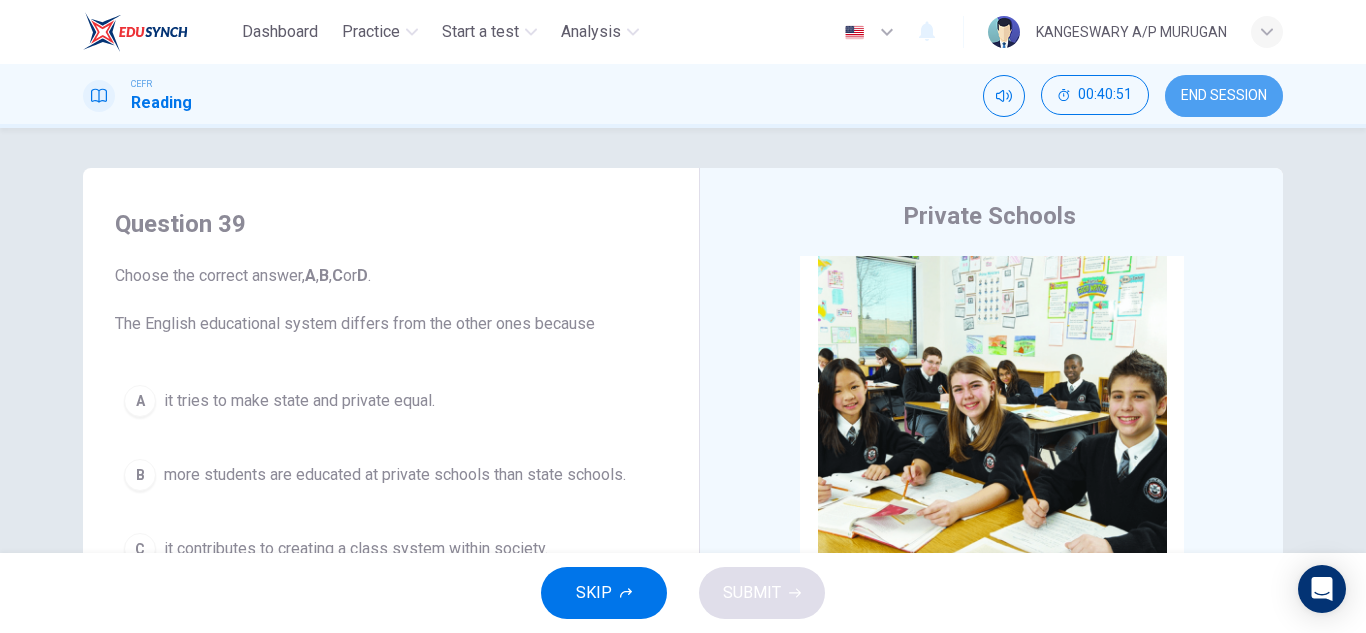 click on "END SESSION" at bounding box center (1224, 96) 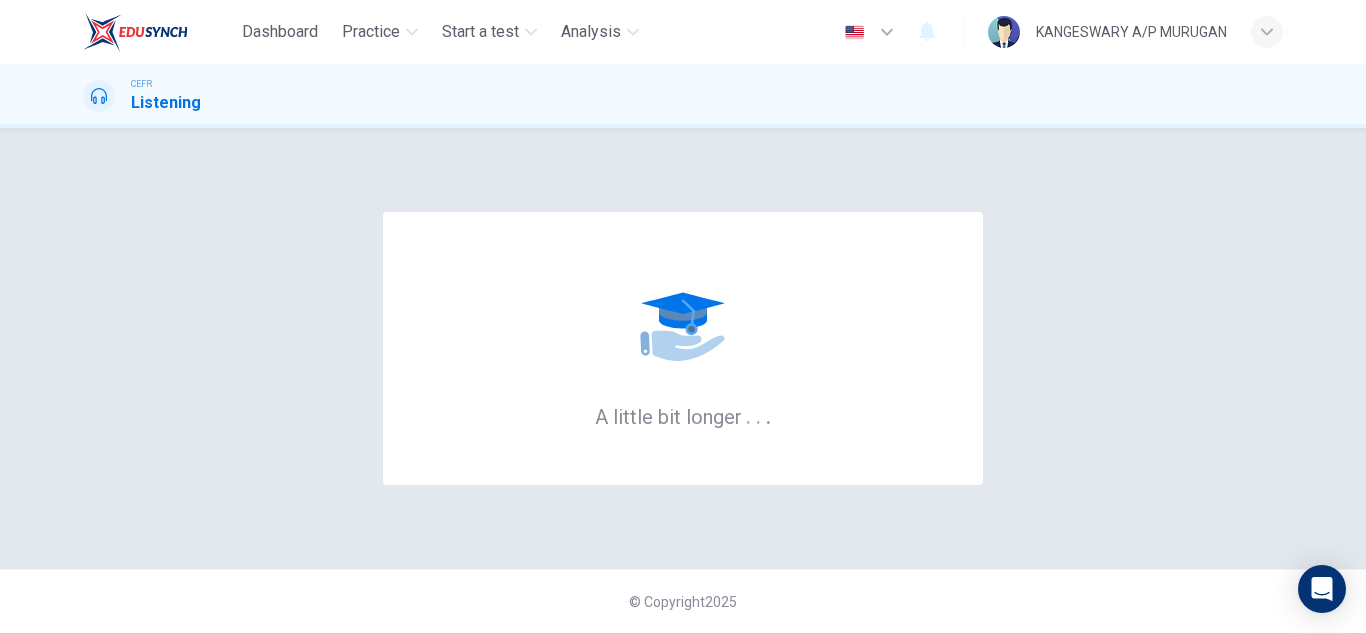 scroll, scrollTop: 0, scrollLeft: 0, axis: both 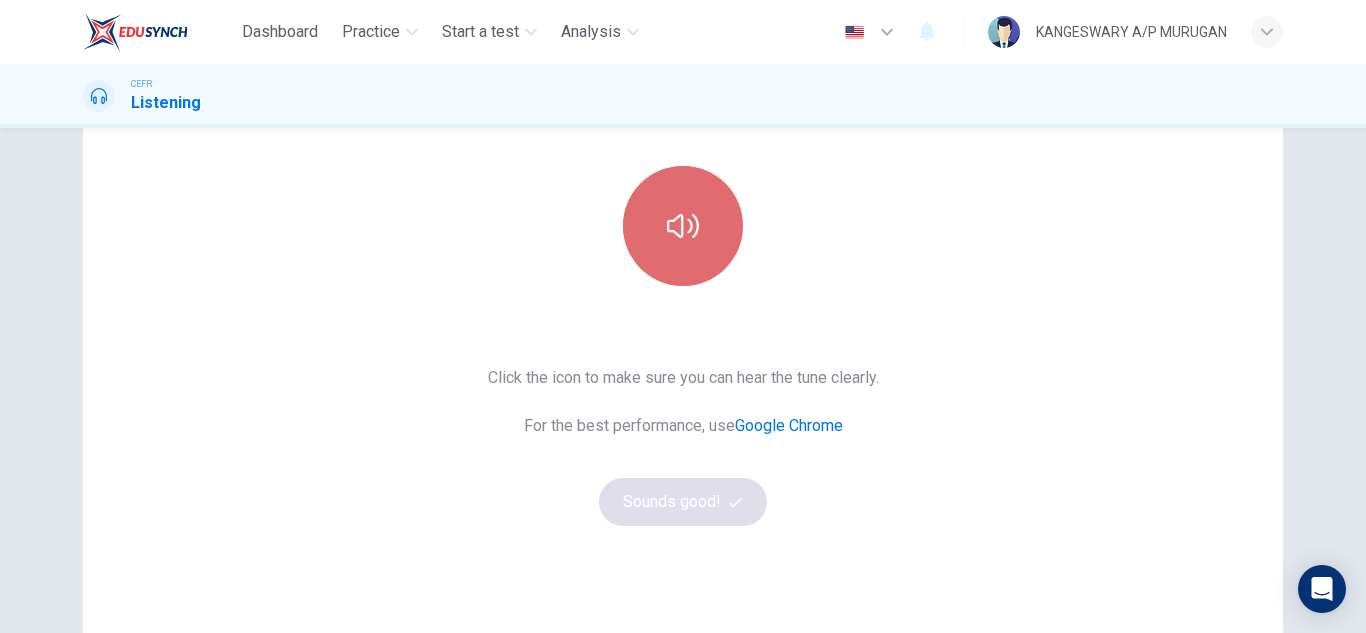 click at bounding box center [683, 226] 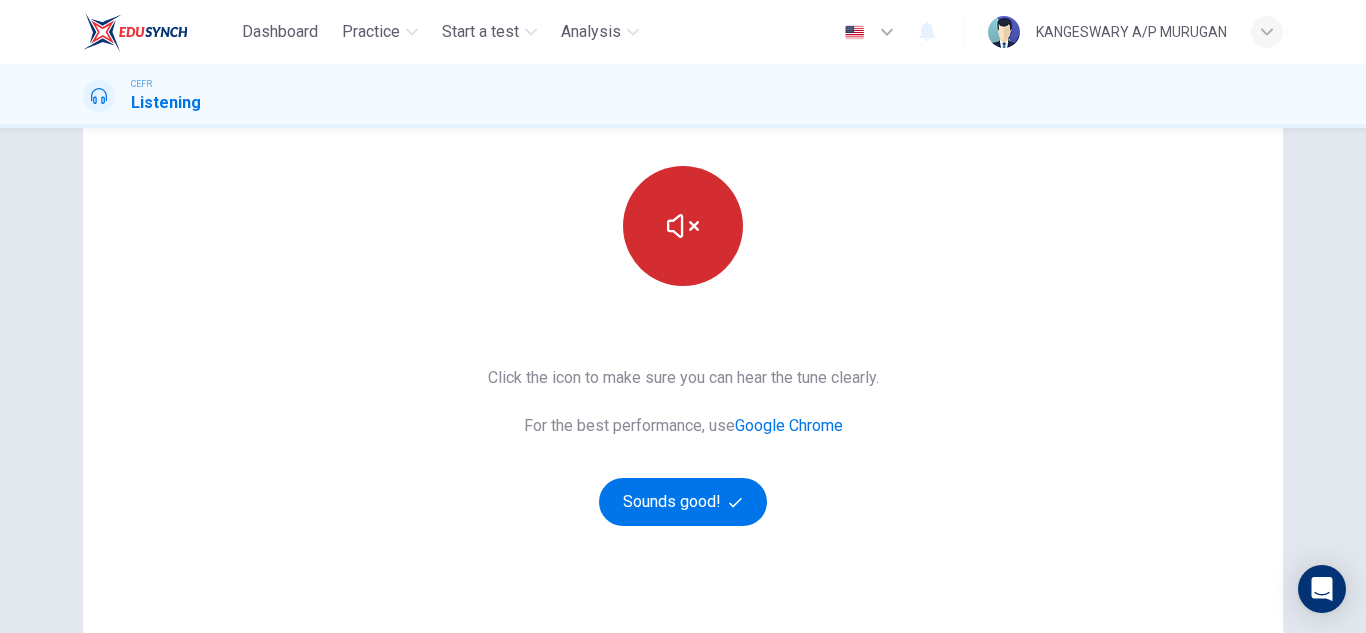 type 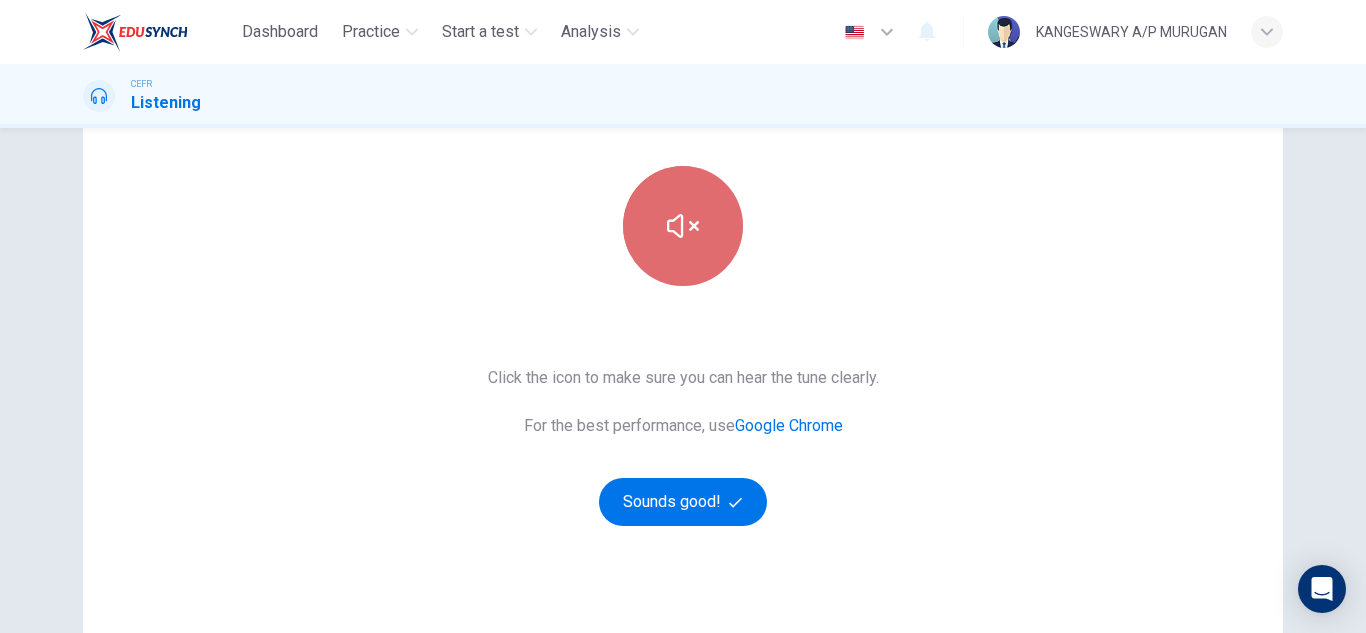click at bounding box center (683, 226) 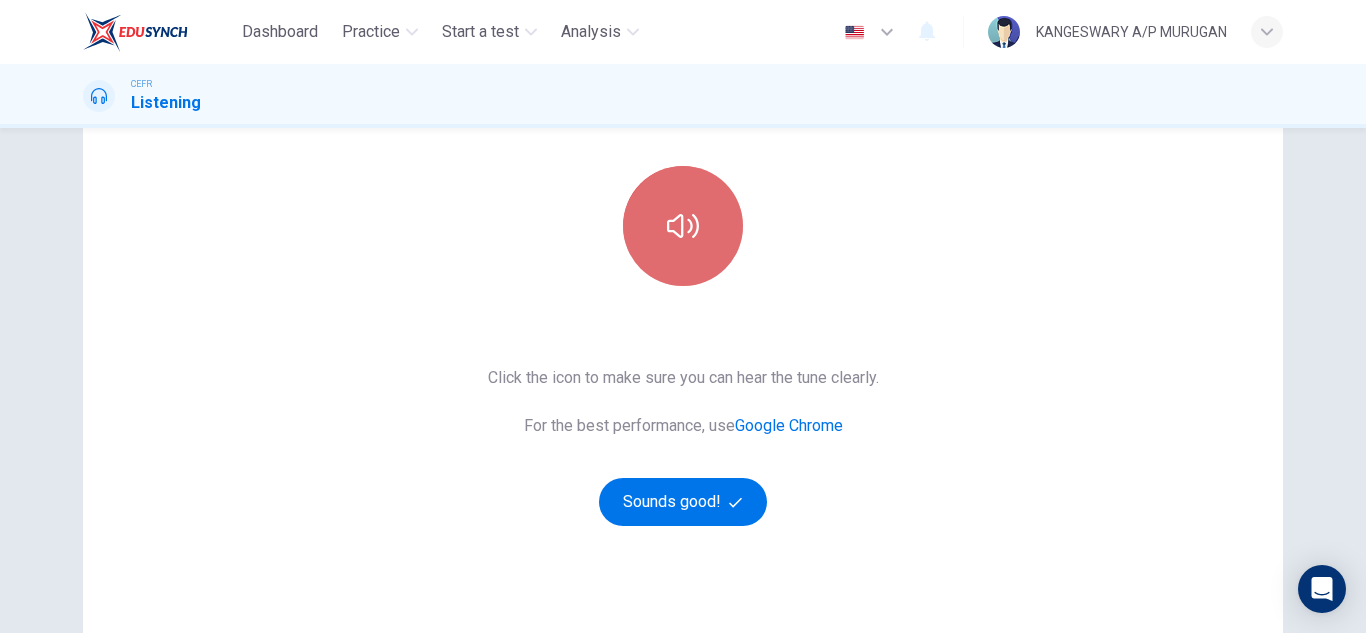 click at bounding box center [683, 226] 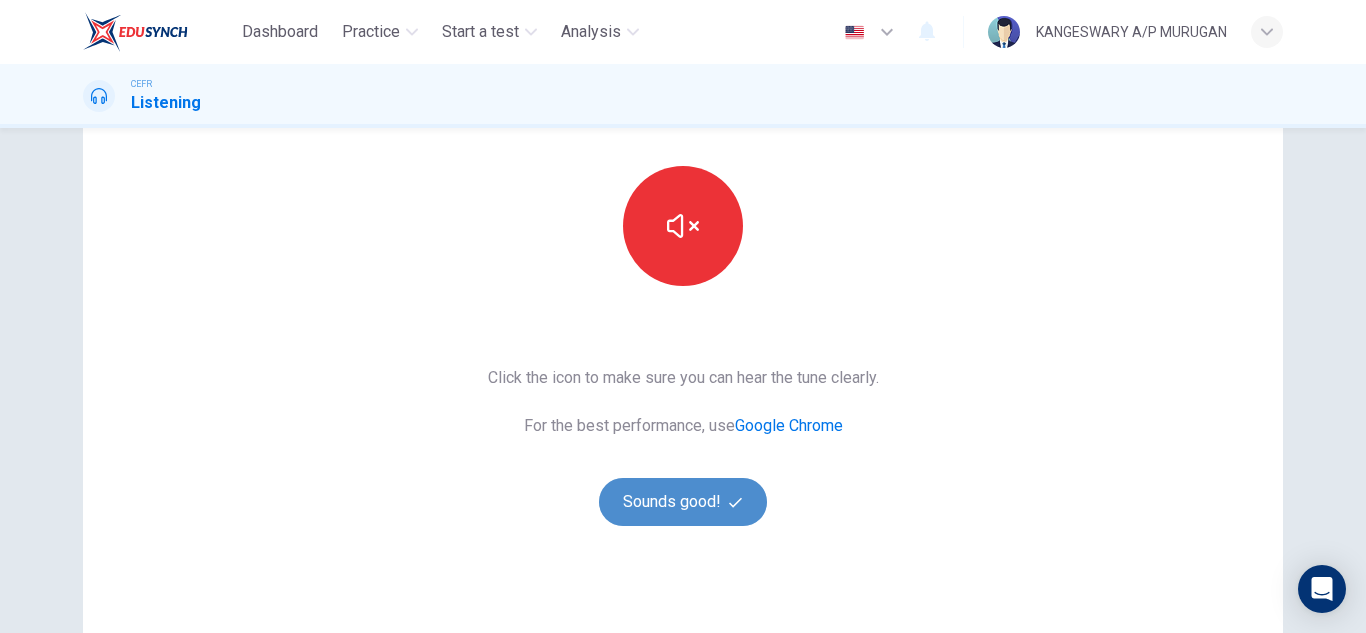 click on "Sounds good!" at bounding box center [683, 502] 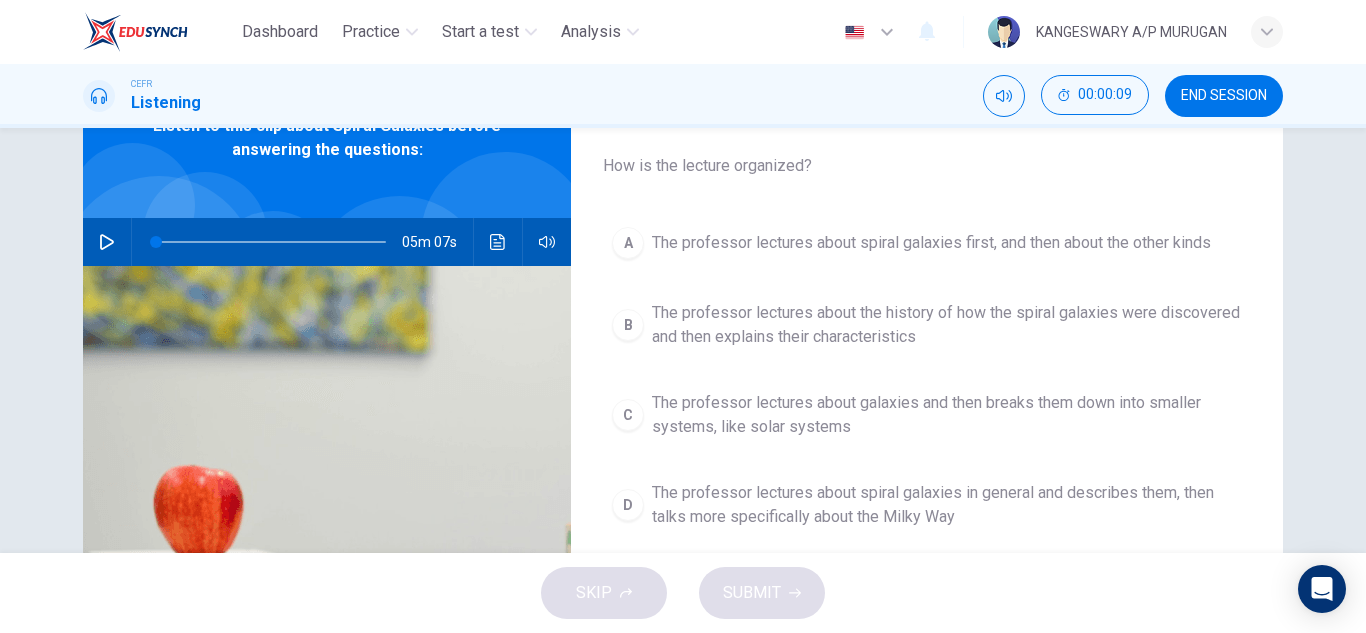 scroll, scrollTop: 111, scrollLeft: 0, axis: vertical 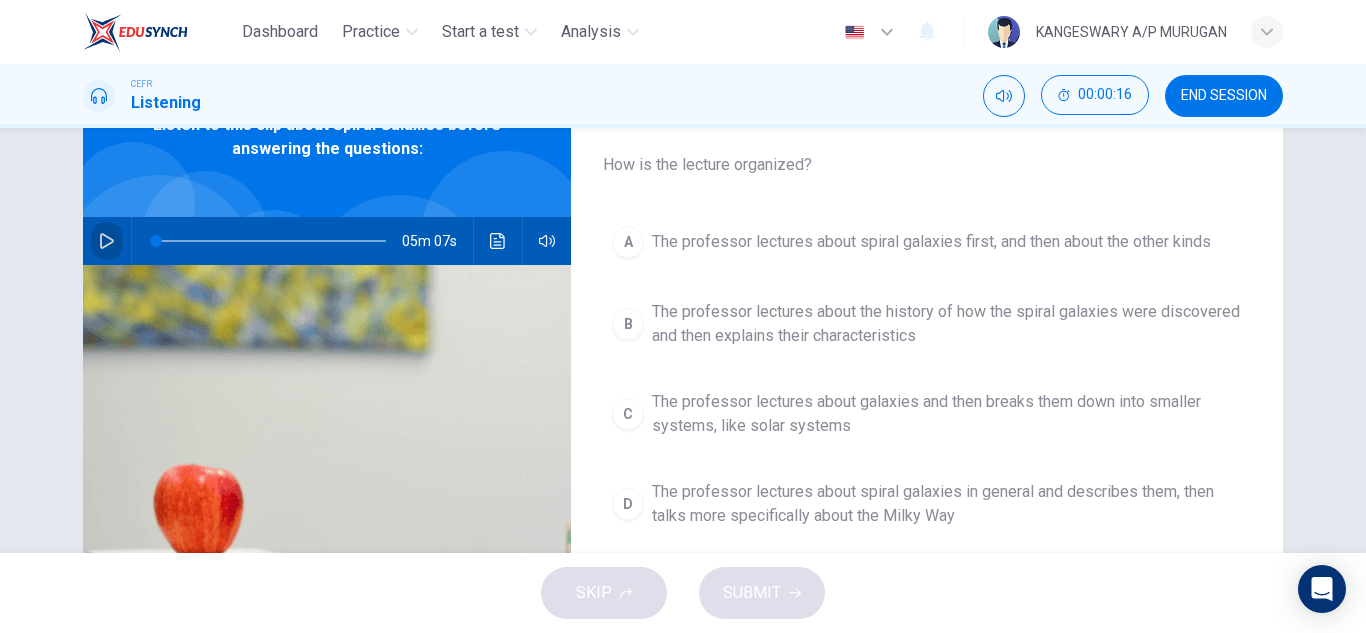 click at bounding box center [107, 241] 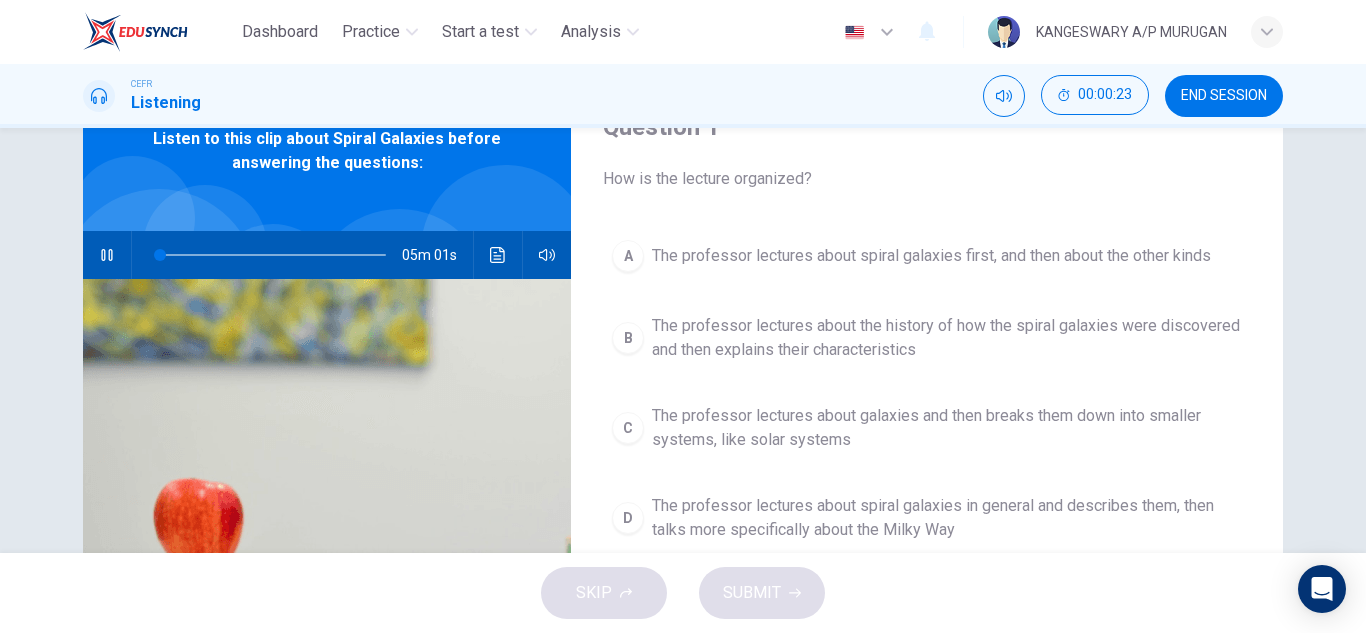 scroll, scrollTop: 98, scrollLeft: 0, axis: vertical 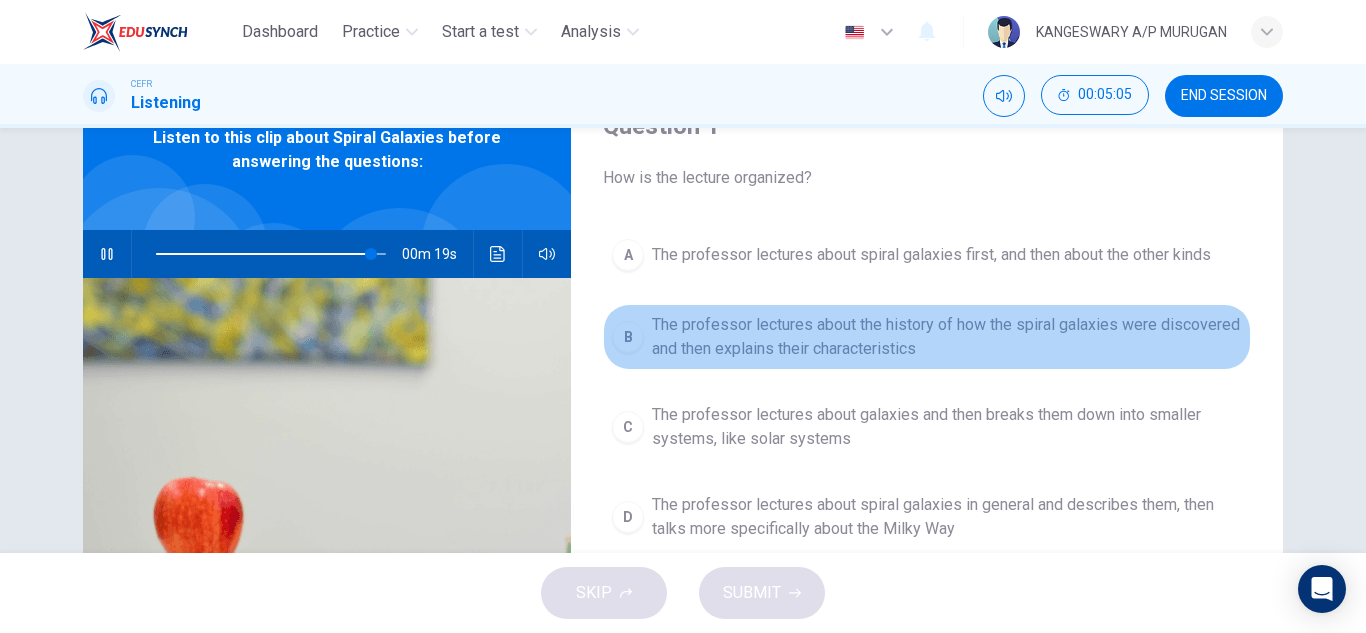 click on "The professor lectures about the history of how the spiral galaxies were discovered and then explains their characteristics" at bounding box center (947, 337) 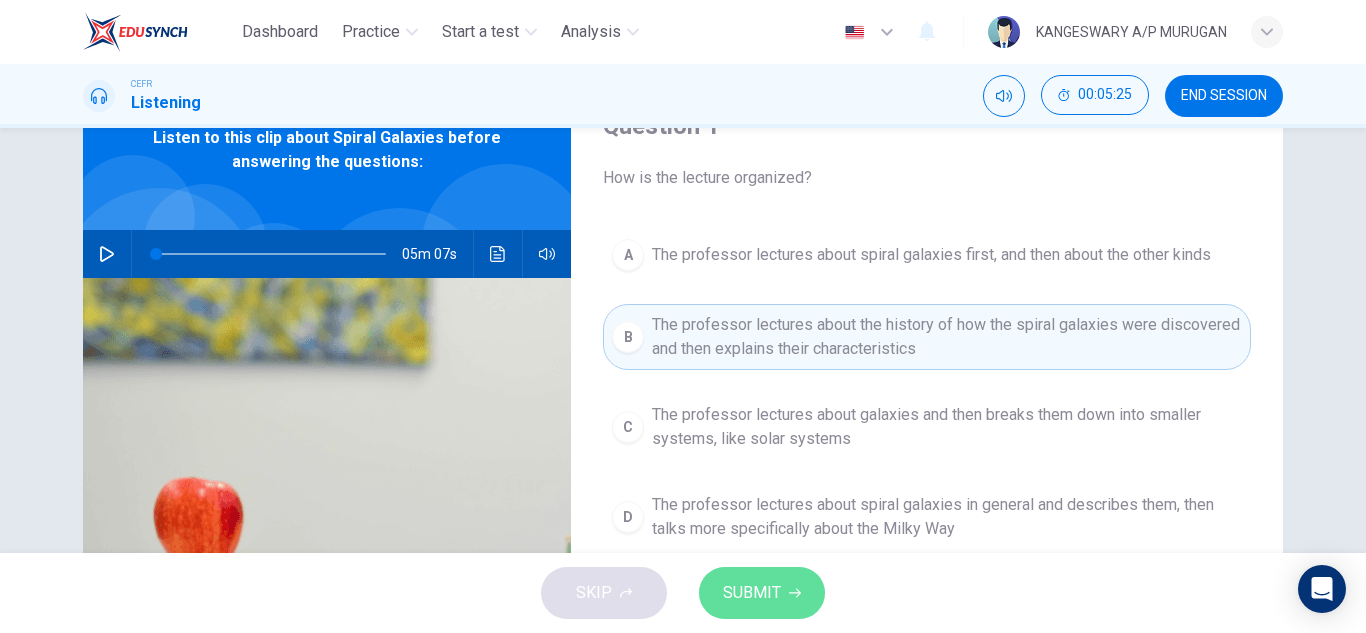 click on "SUBMIT" at bounding box center (752, 593) 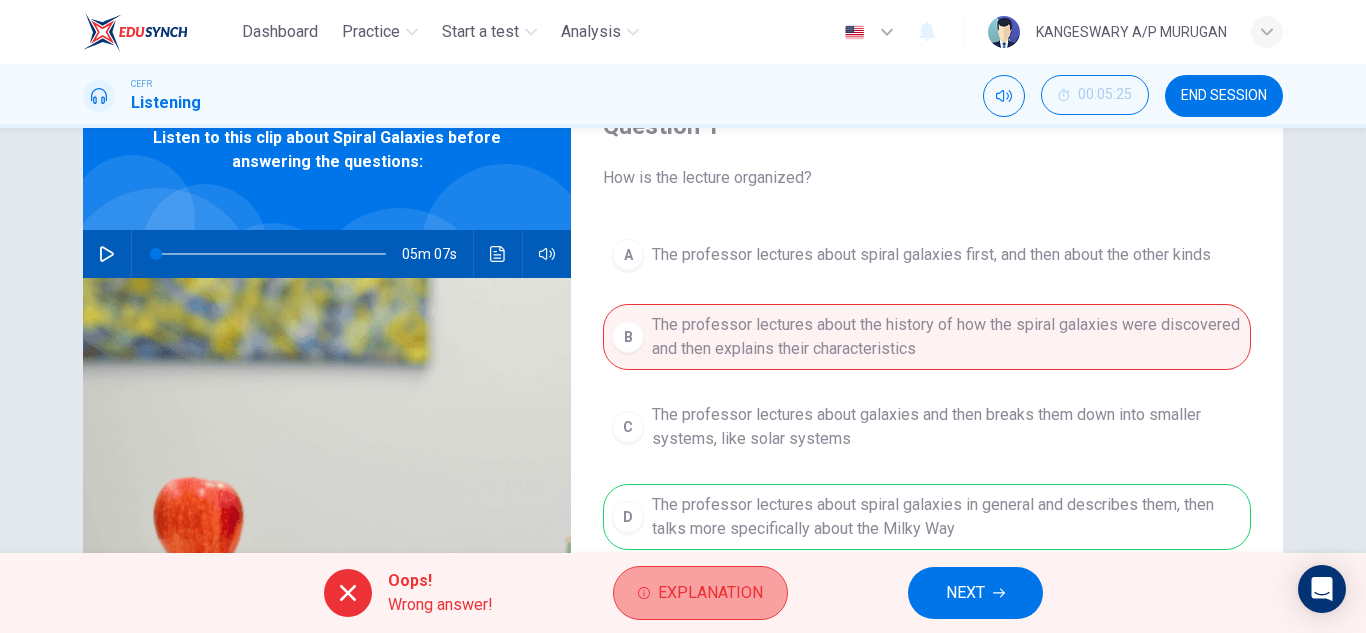 click on "Explanation" at bounding box center (710, 593) 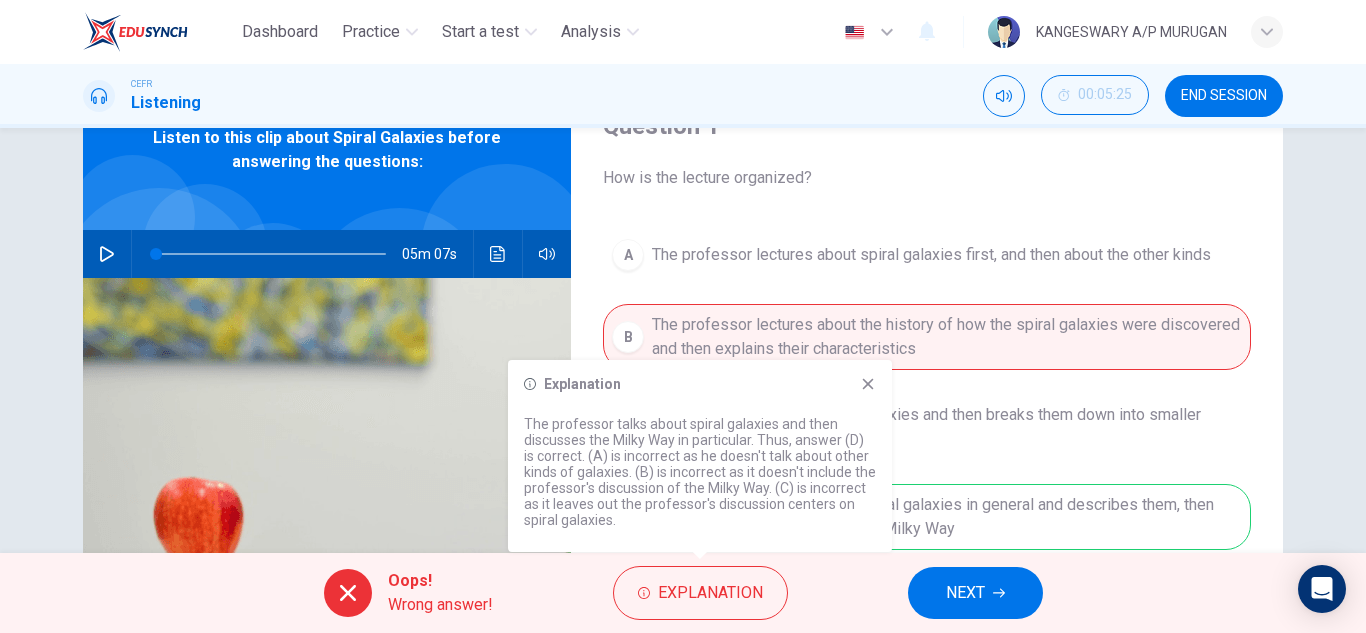 click 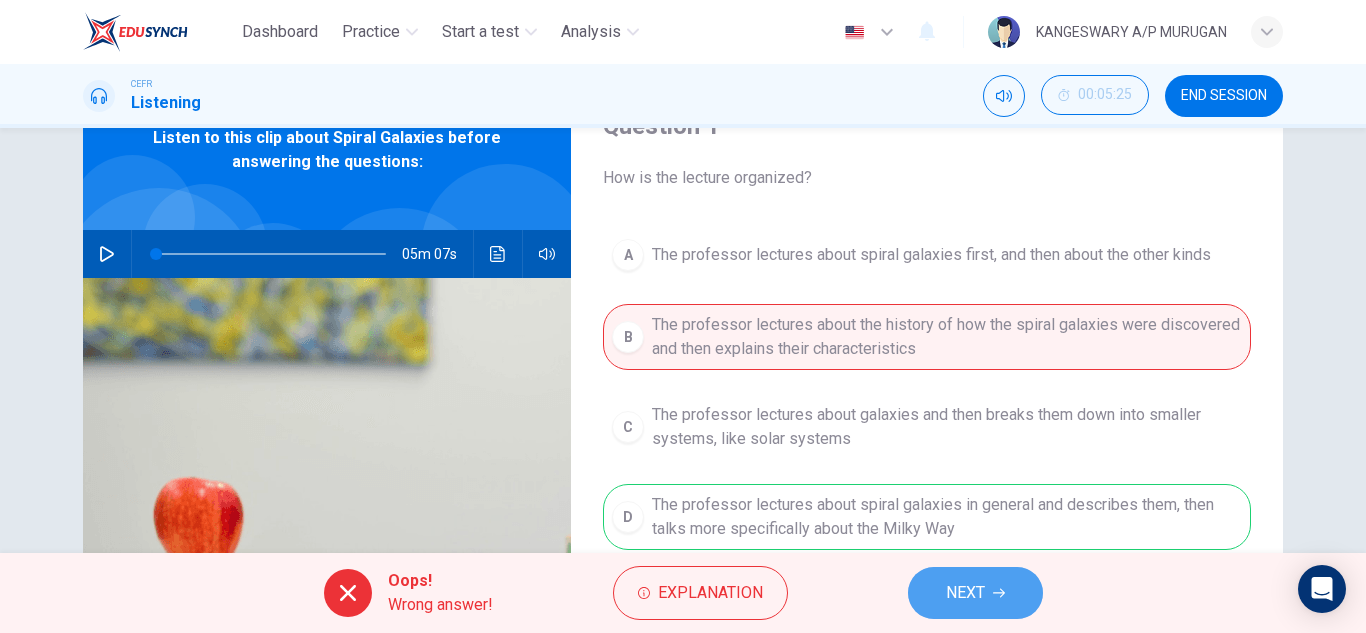 click on "NEXT" at bounding box center [975, 593] 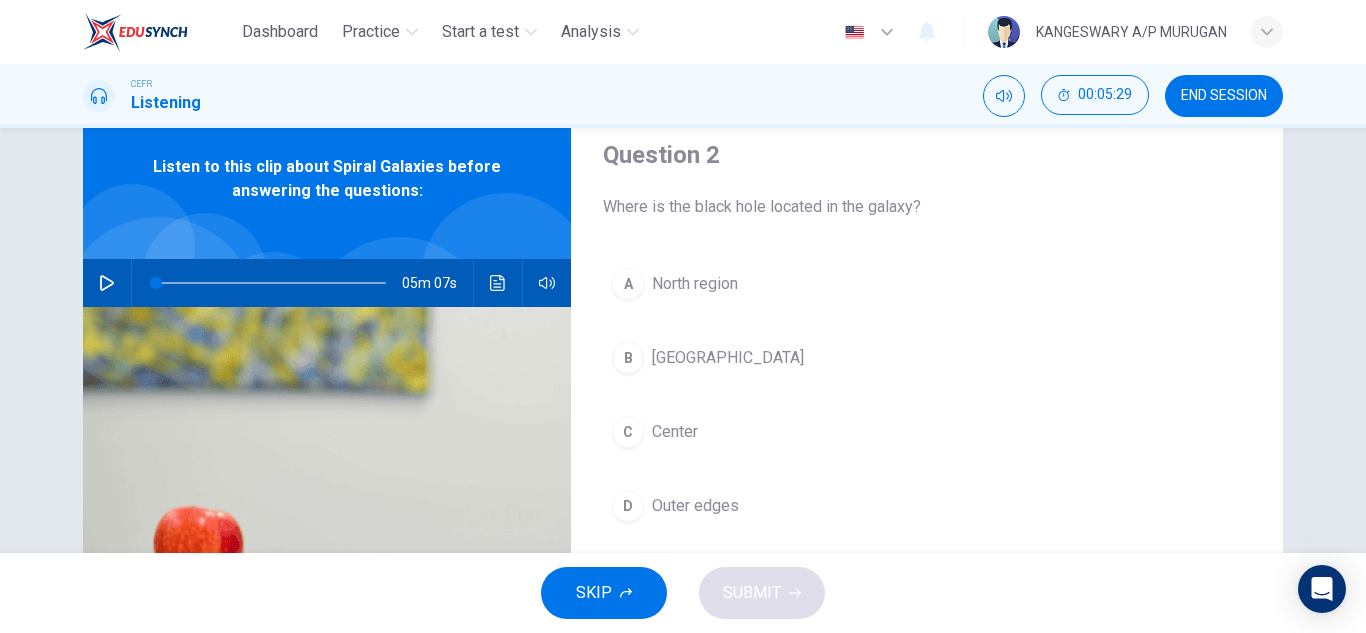 scroll, scrollTop: 70, scrollLeft: 0, axis: vertical 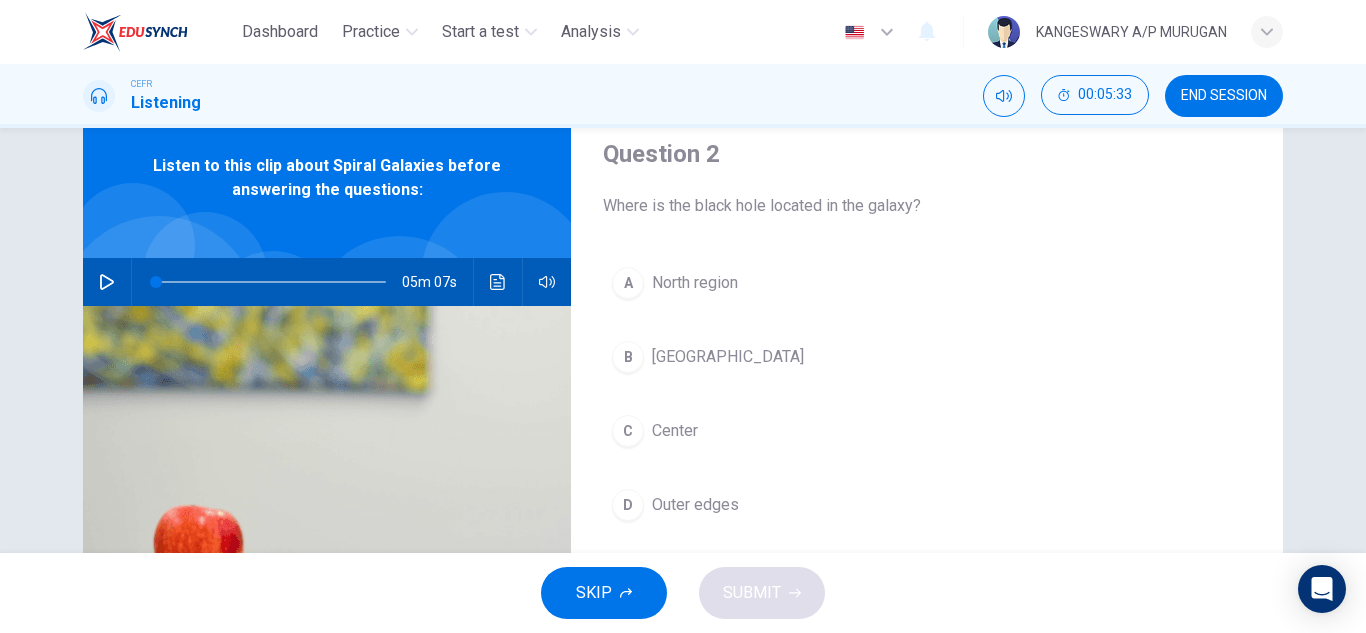 click on "Center" at bounding box center [675, 431] 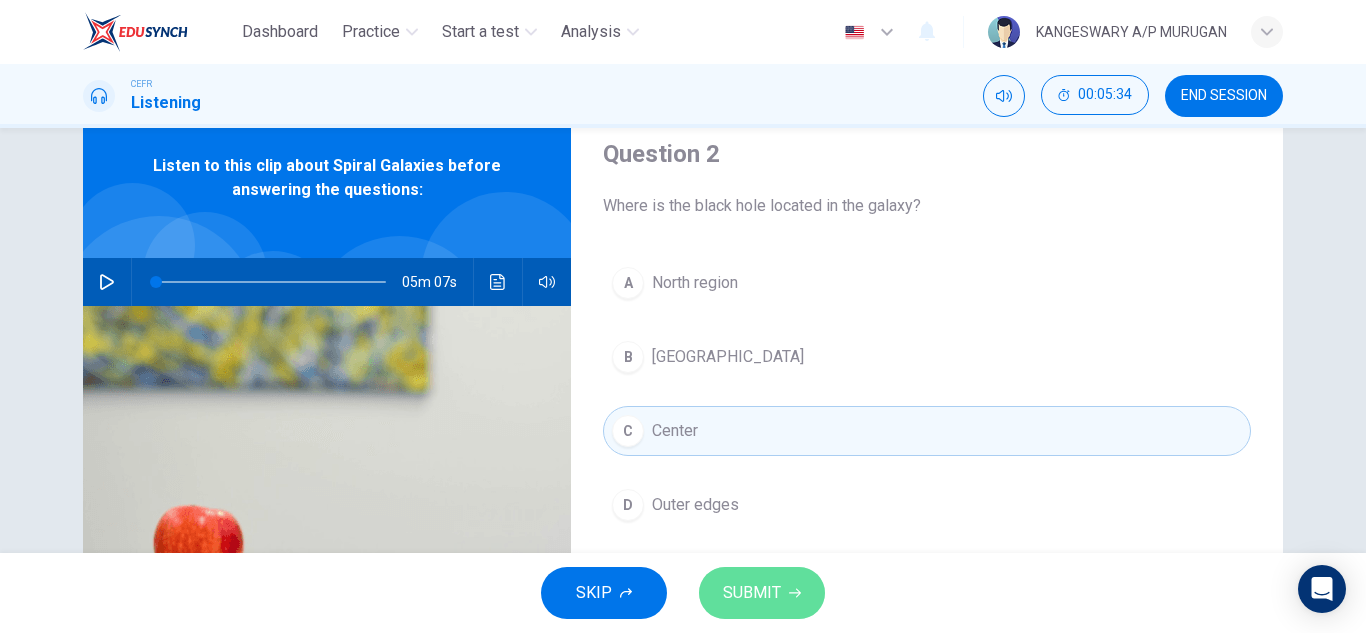 click on "SUBMIT" at bounding box center [762, 593] 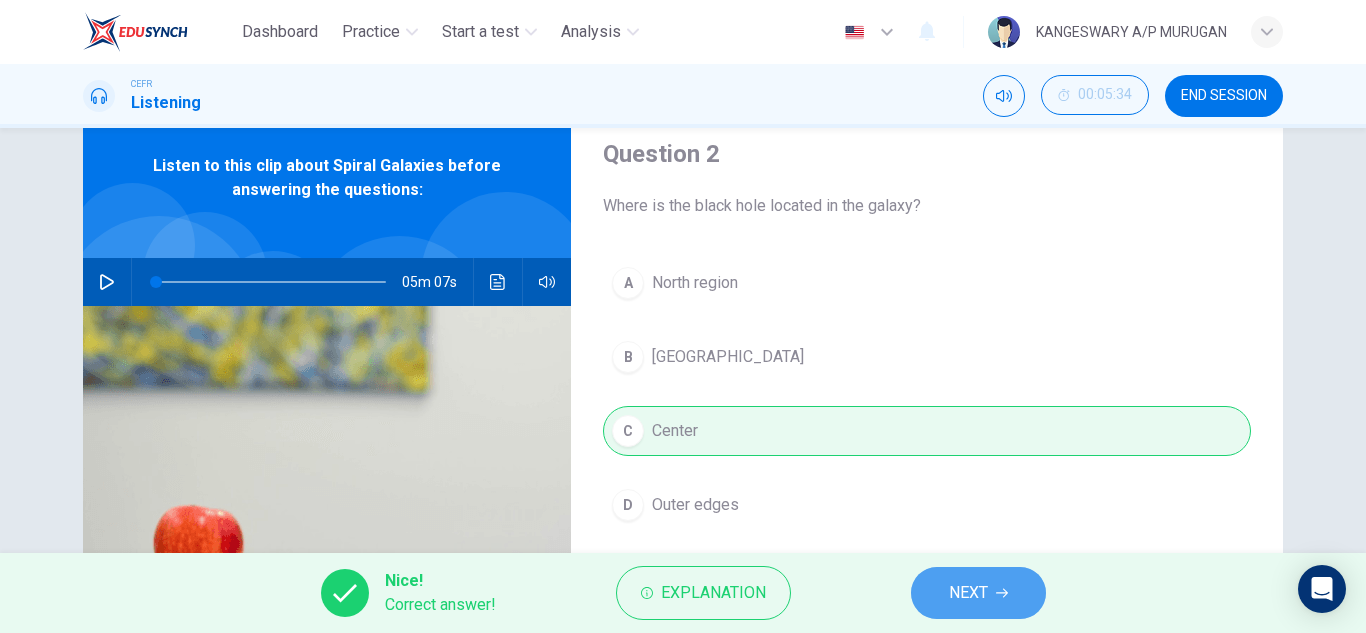 click on "NEXT" at bounding box center (978, 593) 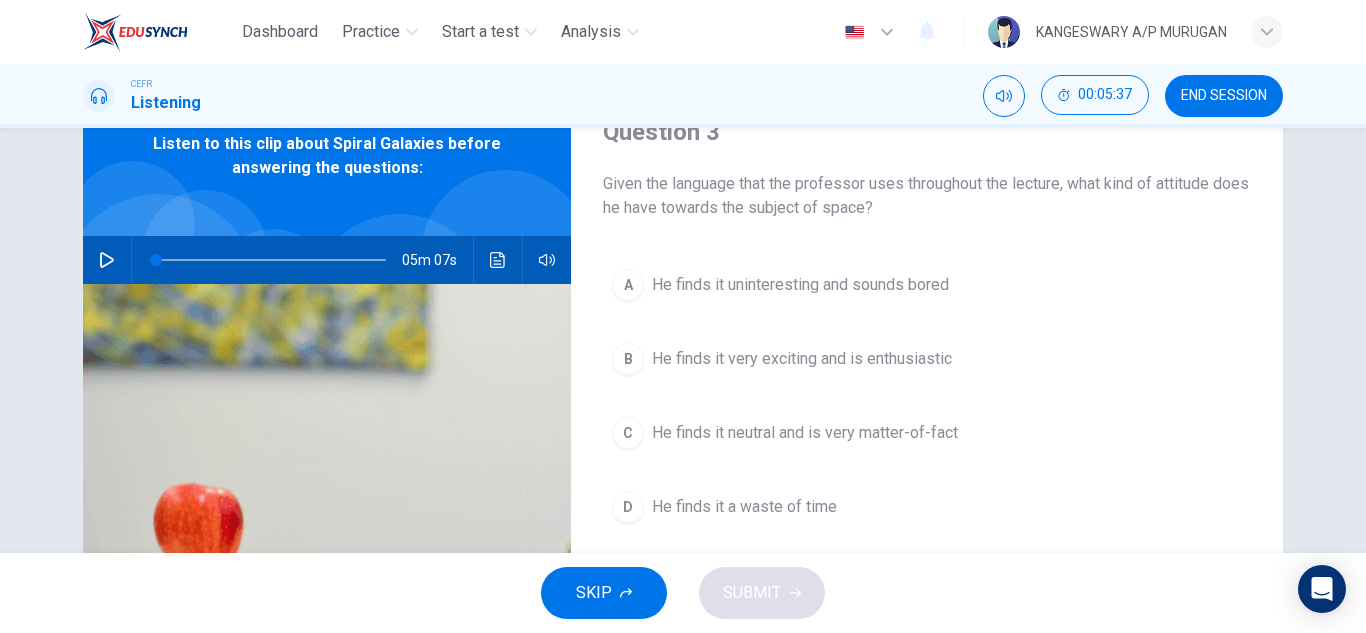 scroll, scrollTop: 94, scrollLeft: 0, axis: vertical 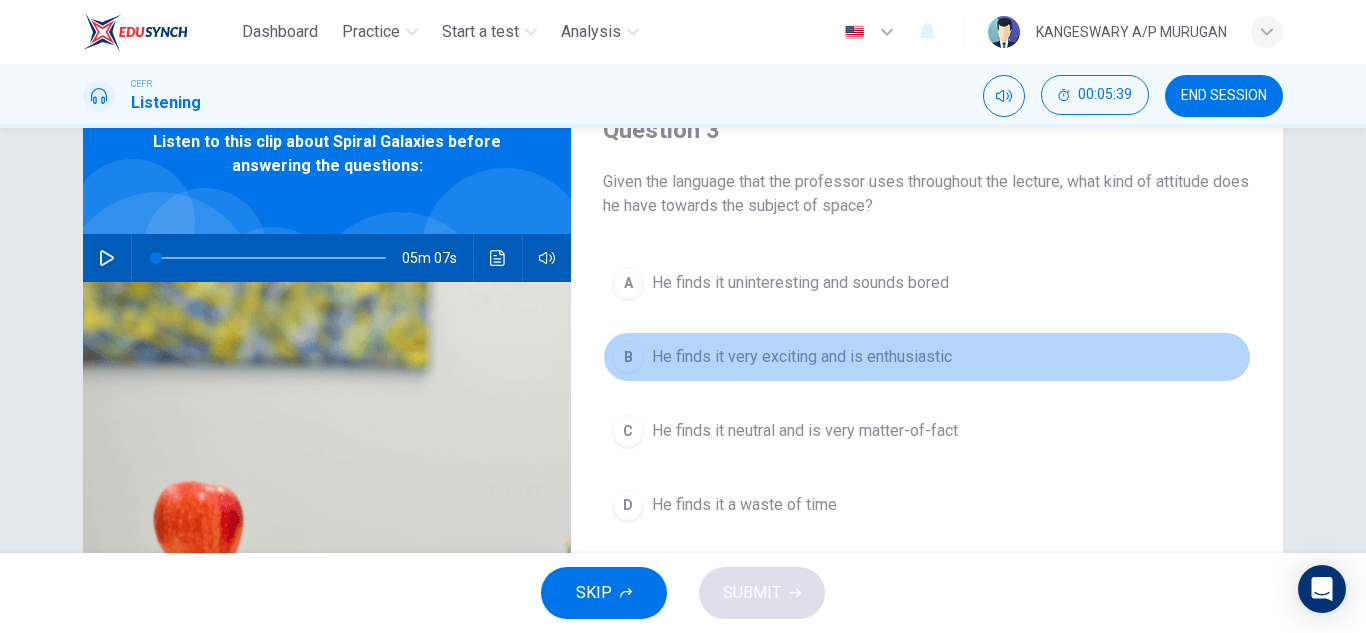 click on "He finds it very exciting and is enthusiastic" at bounding box center [802, 357] 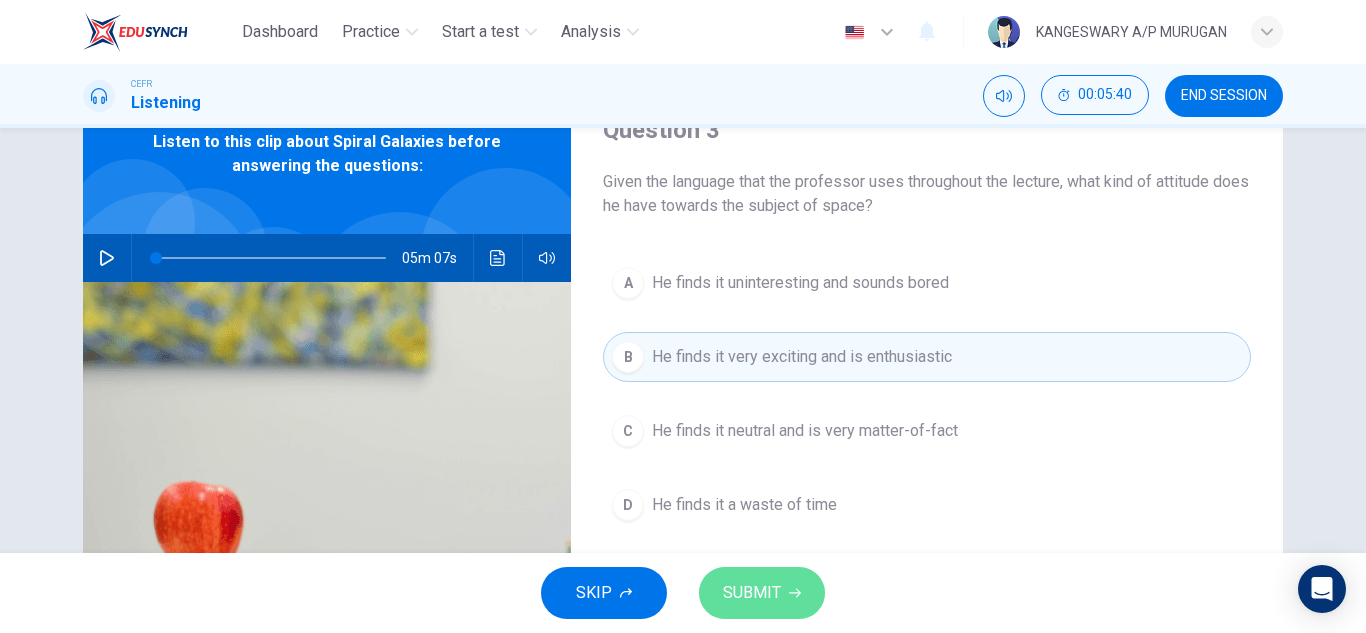 click on "SUBMIT" at bounding box center (752, 593) 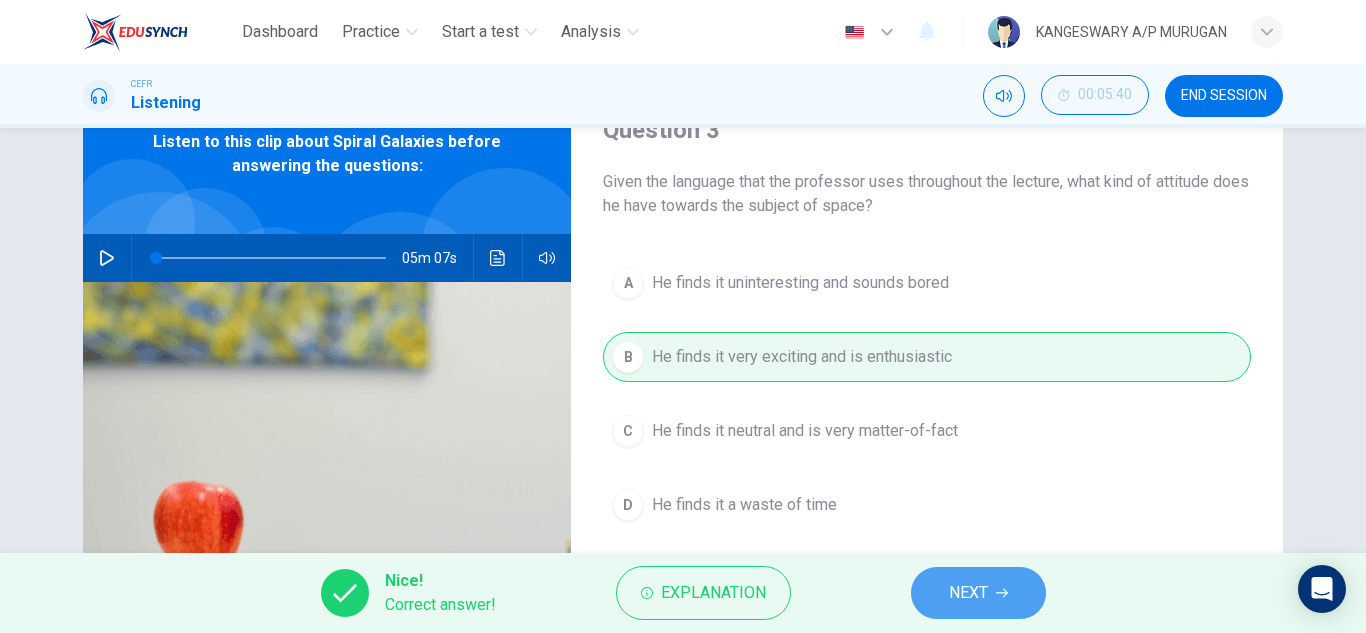 click on "NEXT" at bounding box center [968, 593] 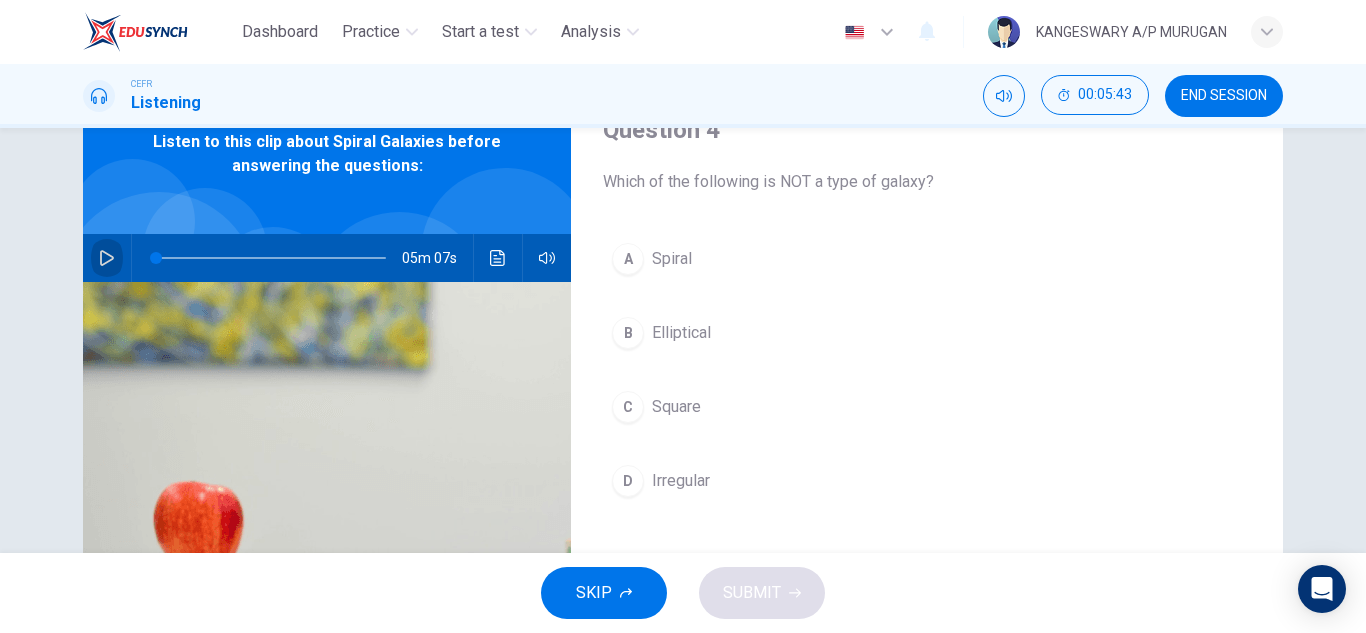 click at bounding box center [107, 258] 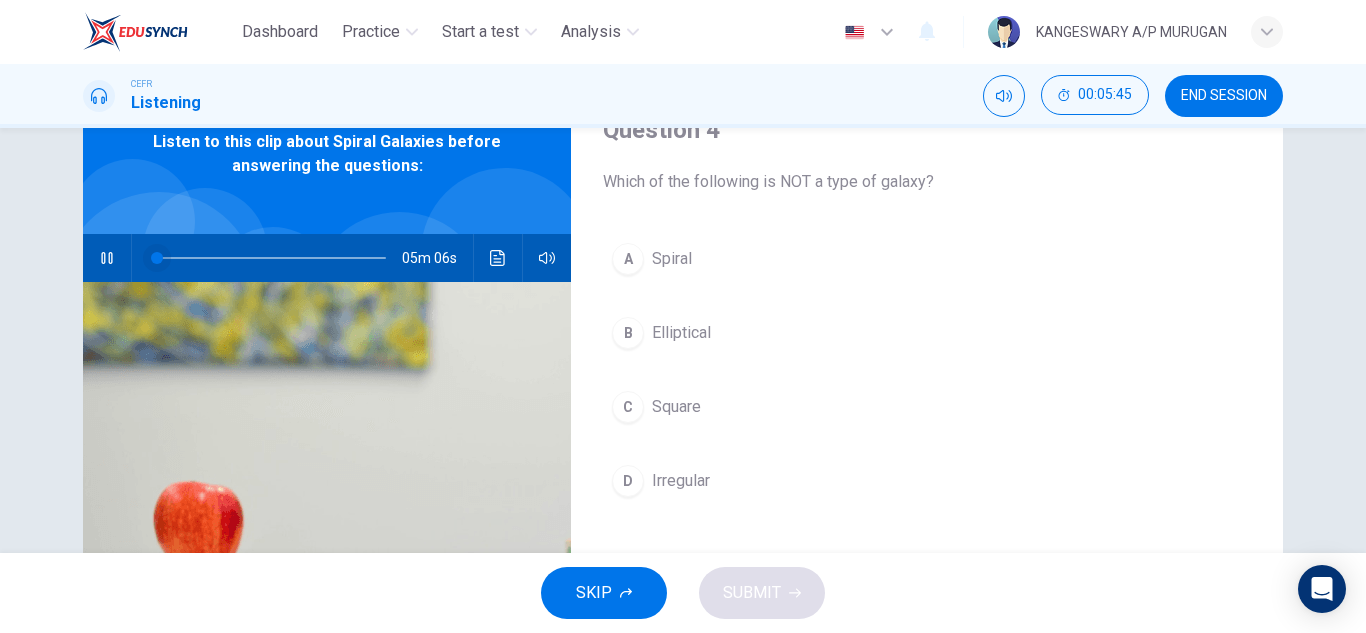 click at bounding box center [157, 258] 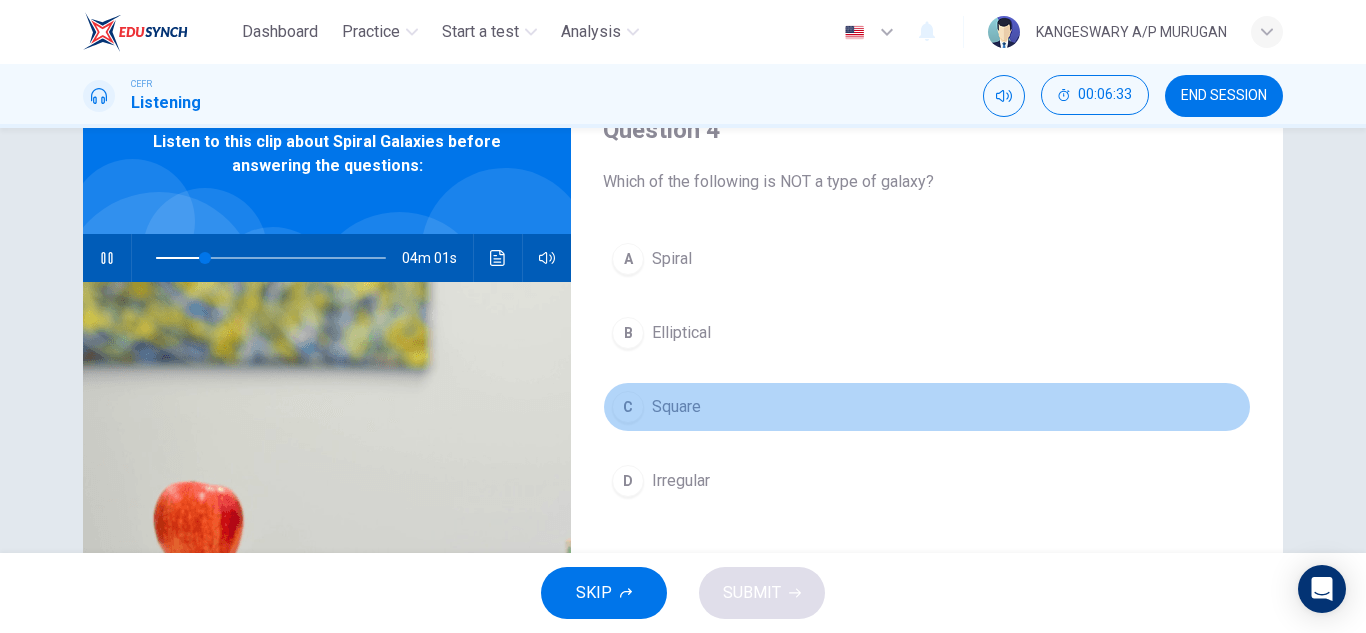 click on "Square" at bounding box center [676, 407] 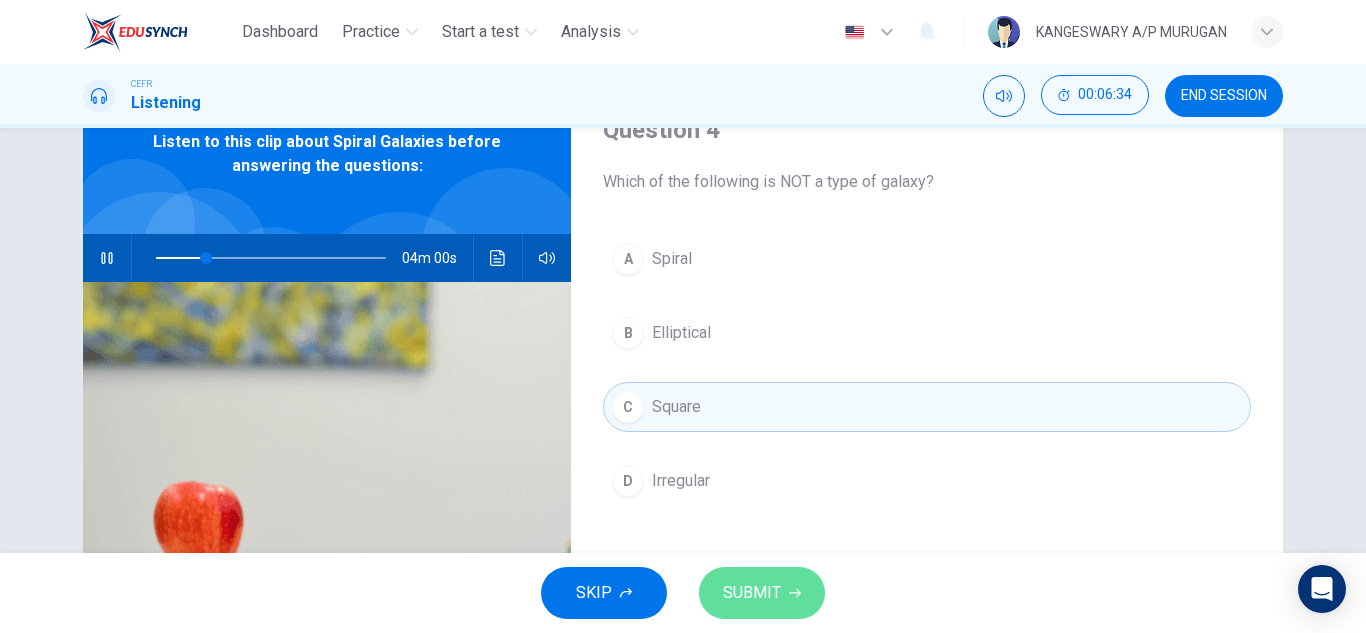 click on "SUBMIT" at bounding box center [752, 593] 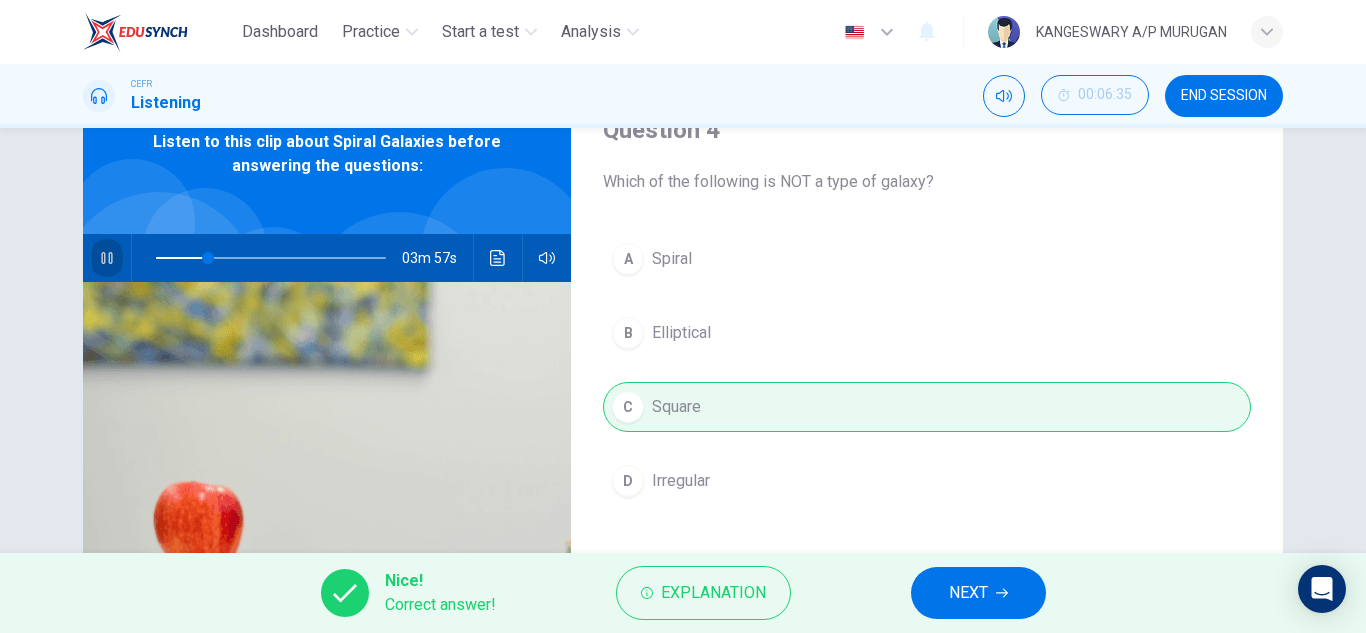 click 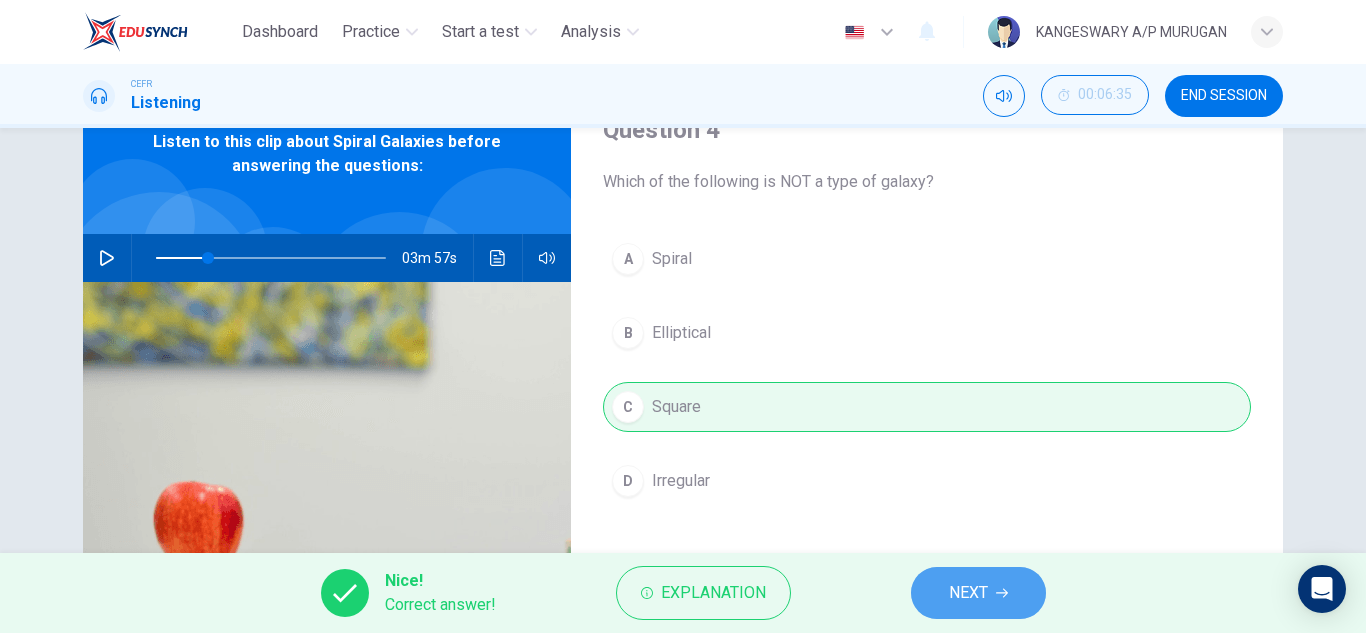 click on "NEXT" at bounding box center [968, 593] 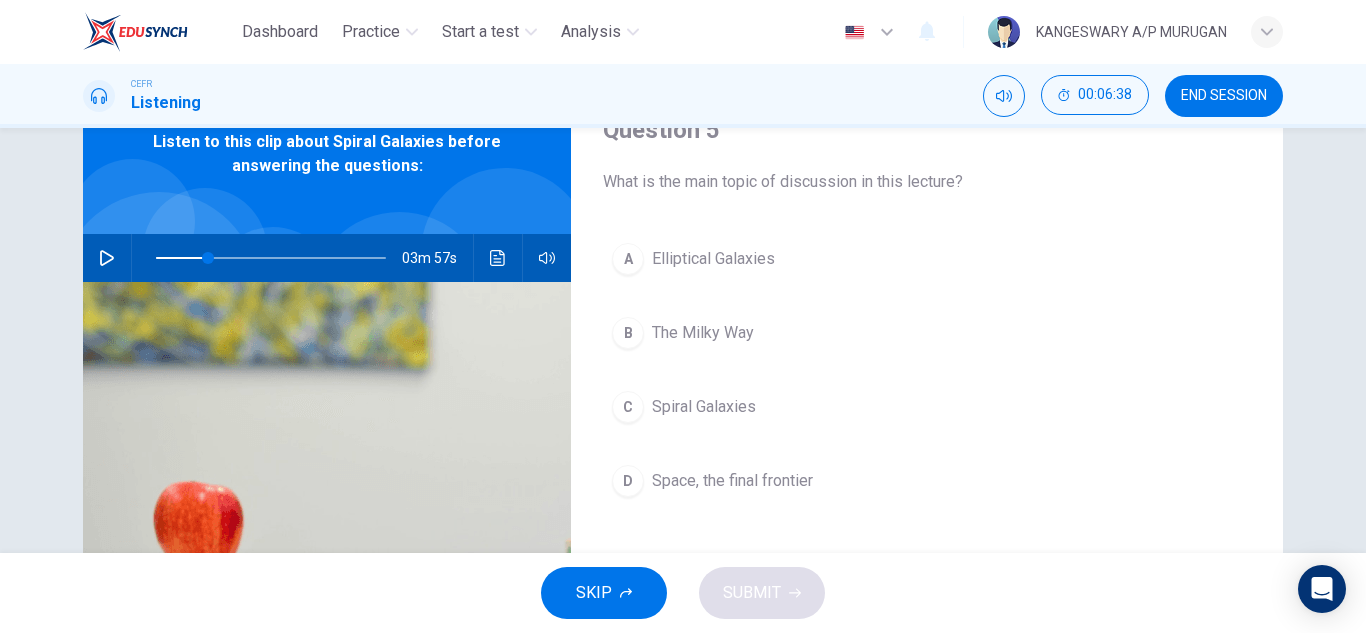 click on "Spiral Galaxies" at bounding box center (704, 407) 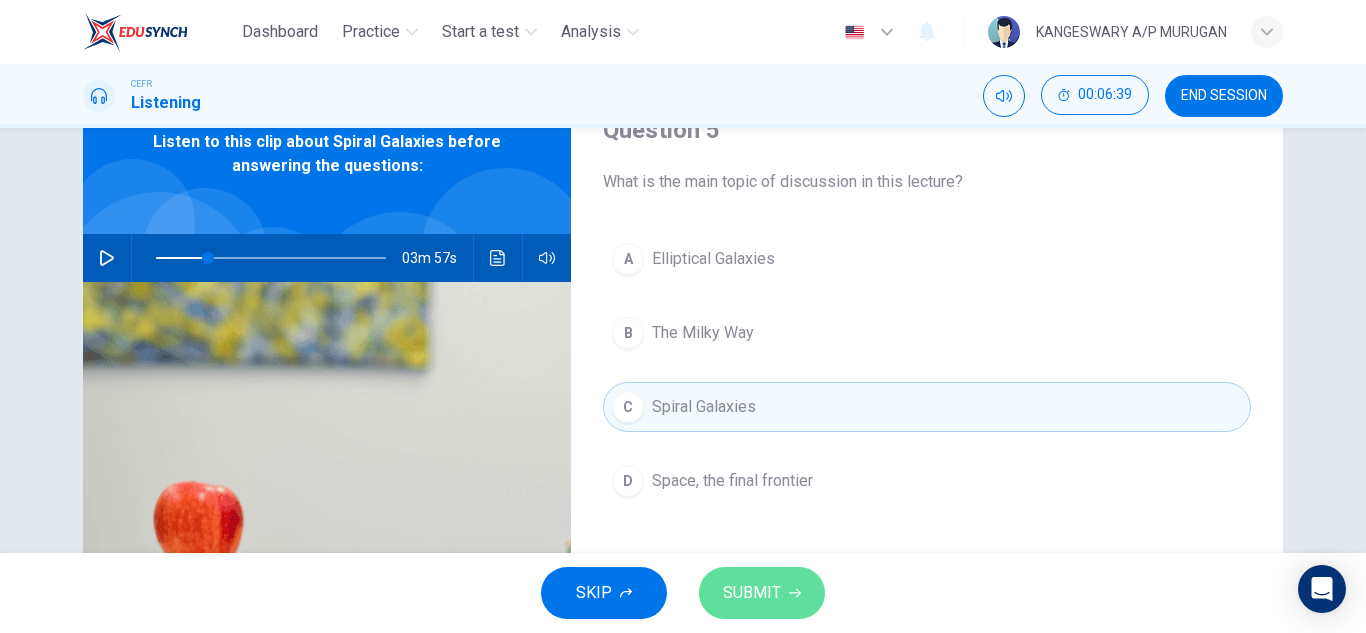 click on "SUBMIT" at bounding box center (752, 593) 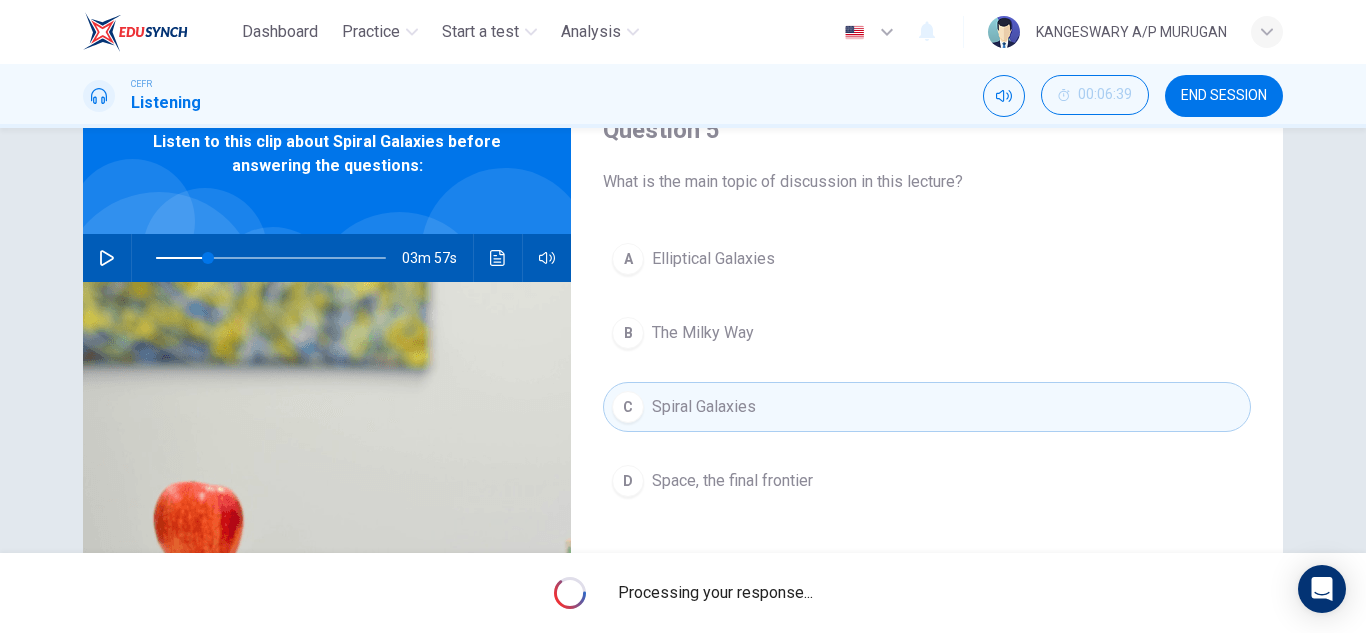 type on "23" 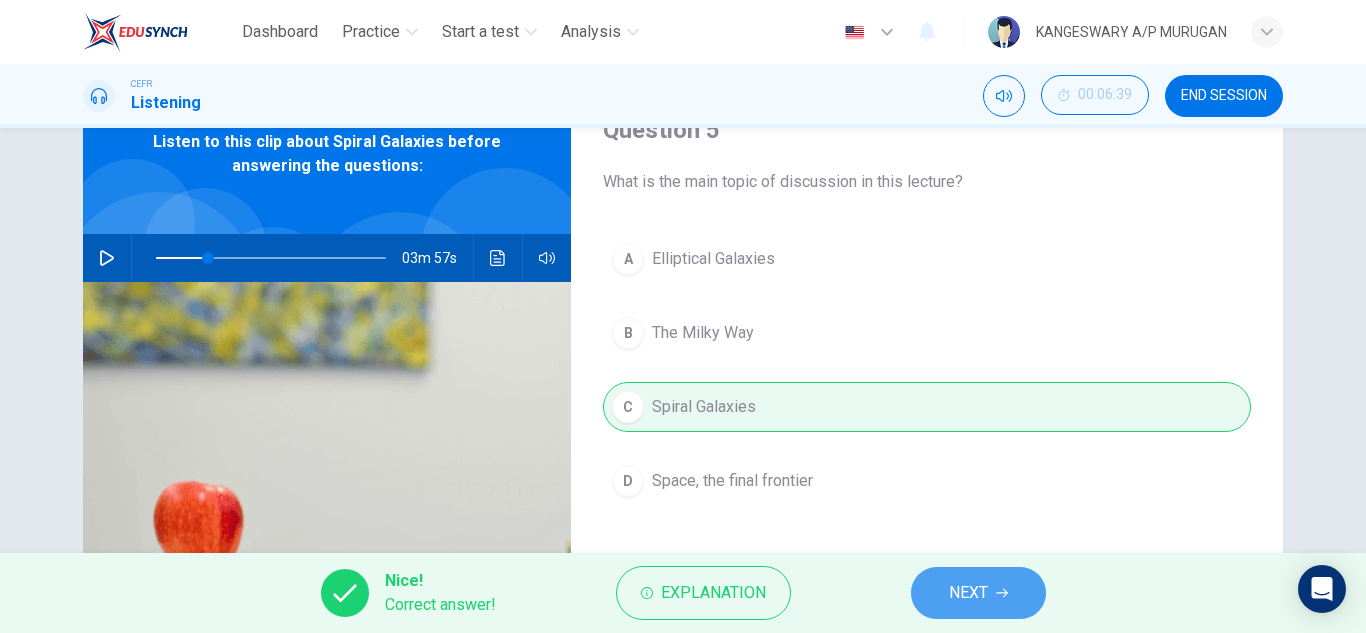 click on "NEXT" at bounding box center [978, 593] 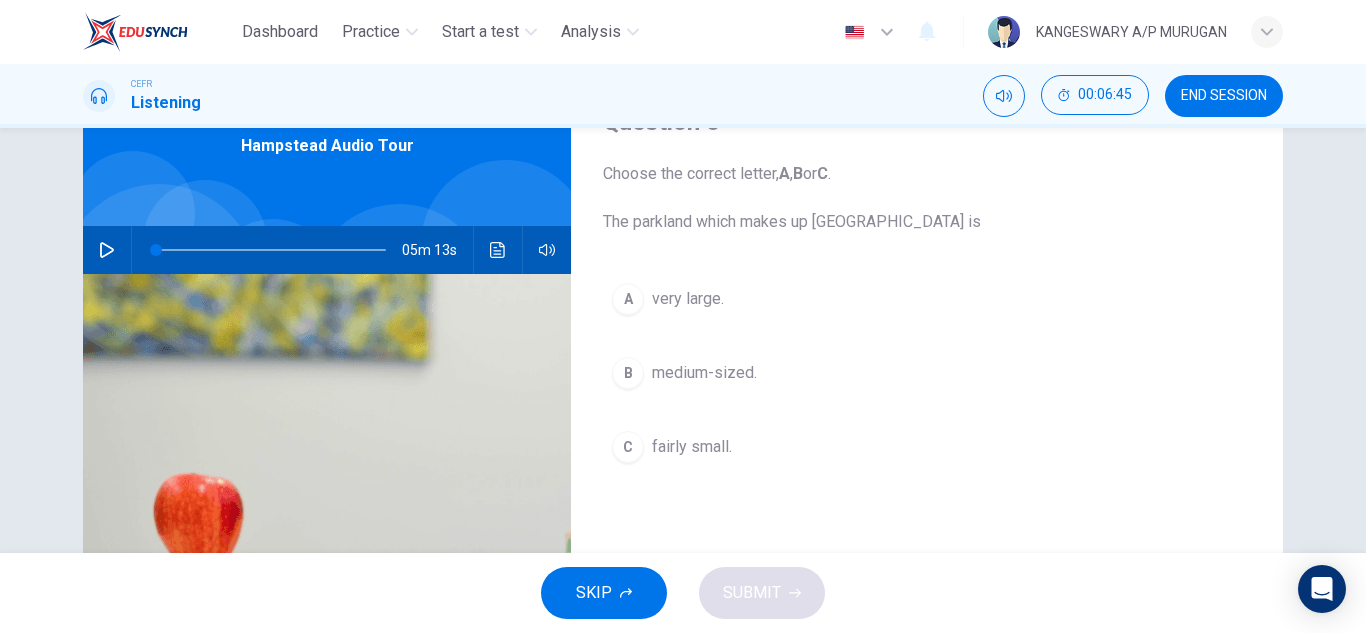 scroll, scrollTop: 103, scrollLeft: 0, axis: vertical 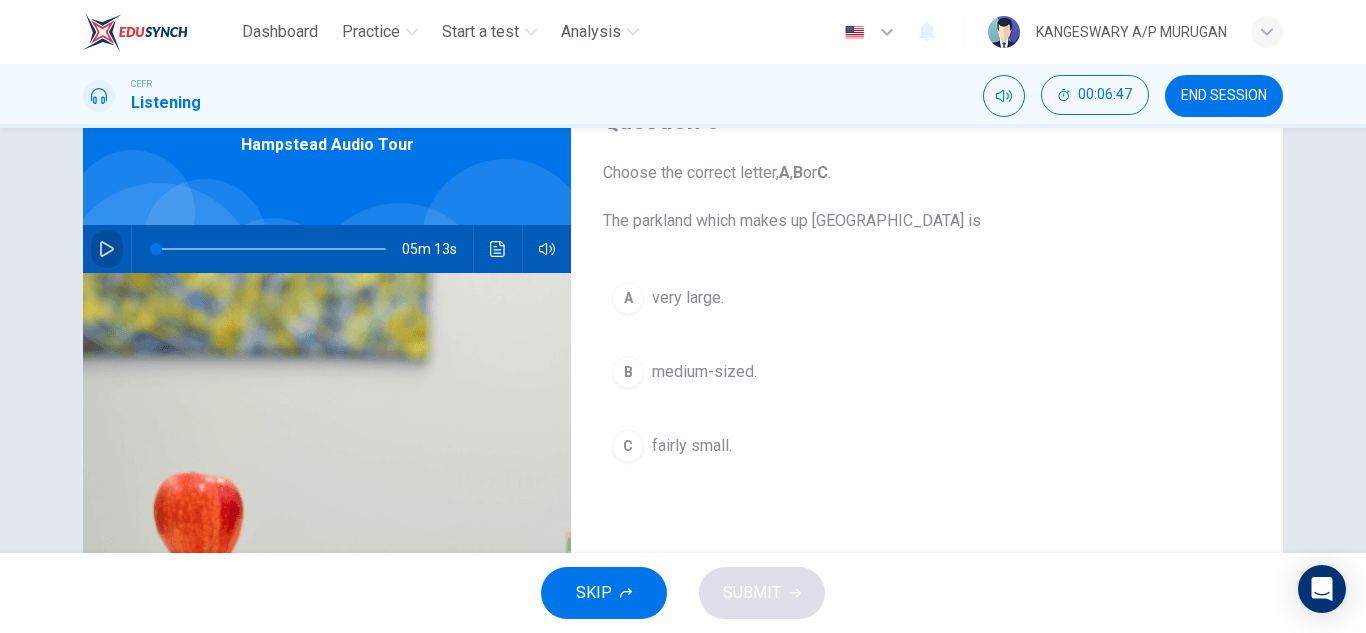 click 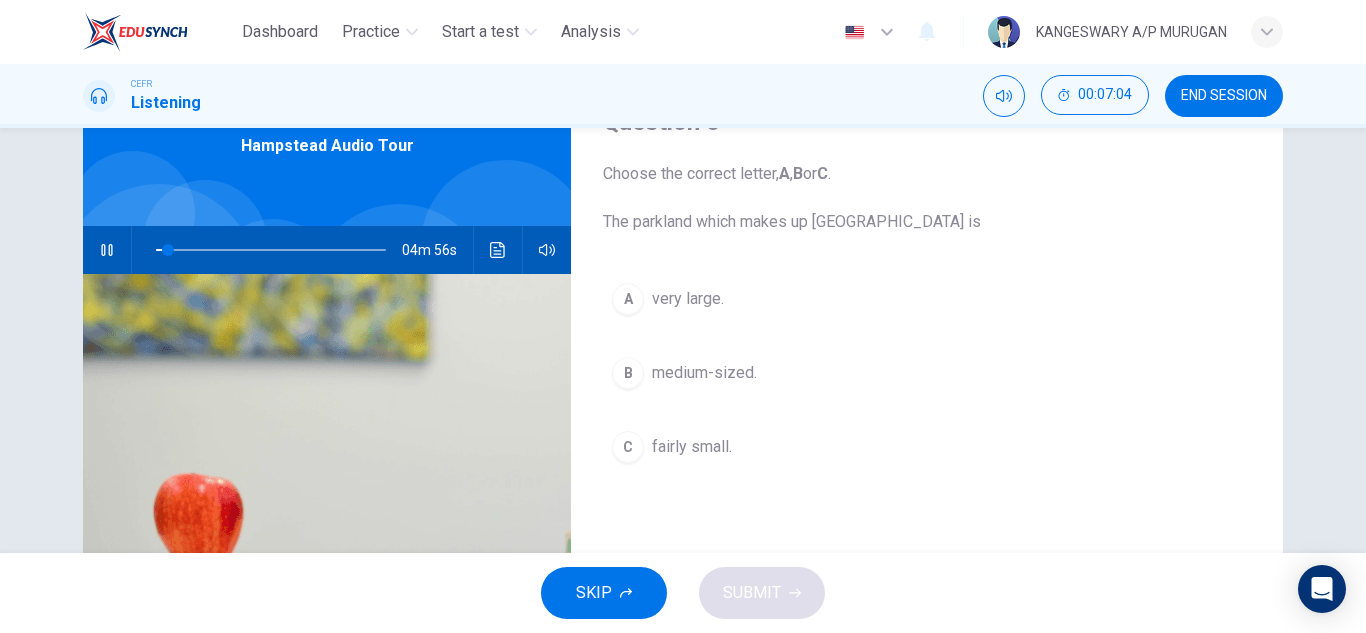 scroll, scrollTop: 103, scrollLeft: 0, axis: vertical 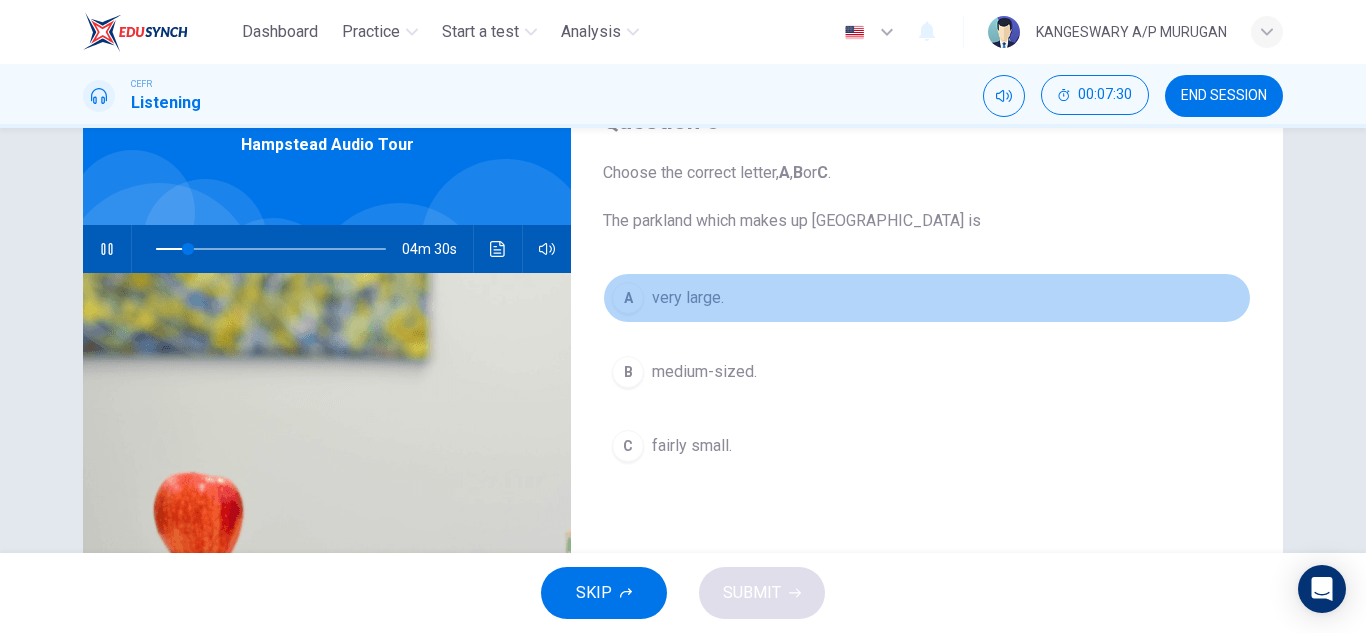 click on "A very large." at bounding box center (927, 298) 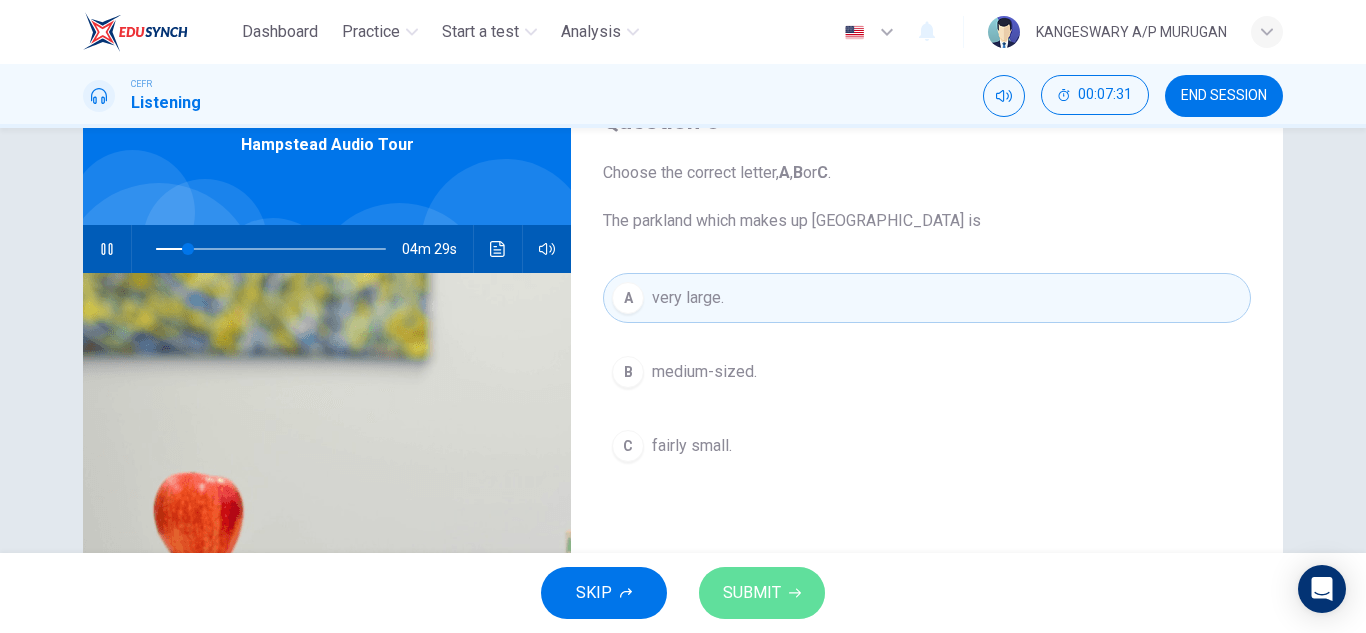 click on "SUBMIT" at bounding box center [752, 593] 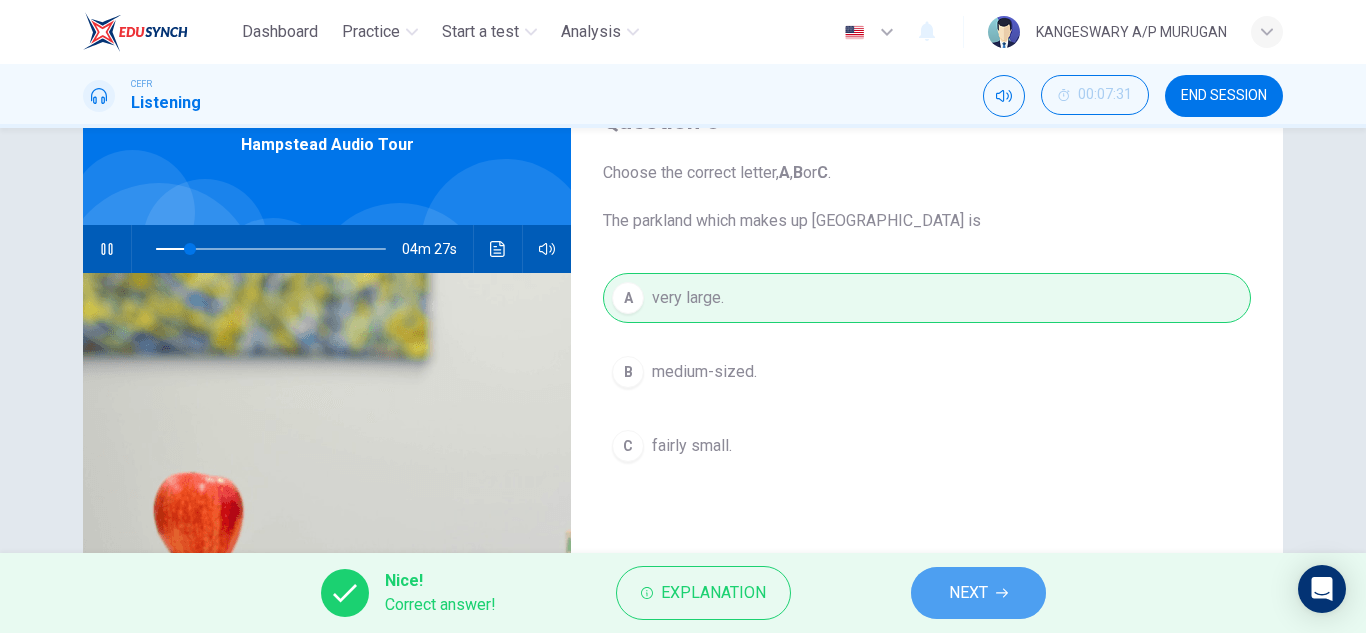click on "NEXT" at bounding box center (978, 593) 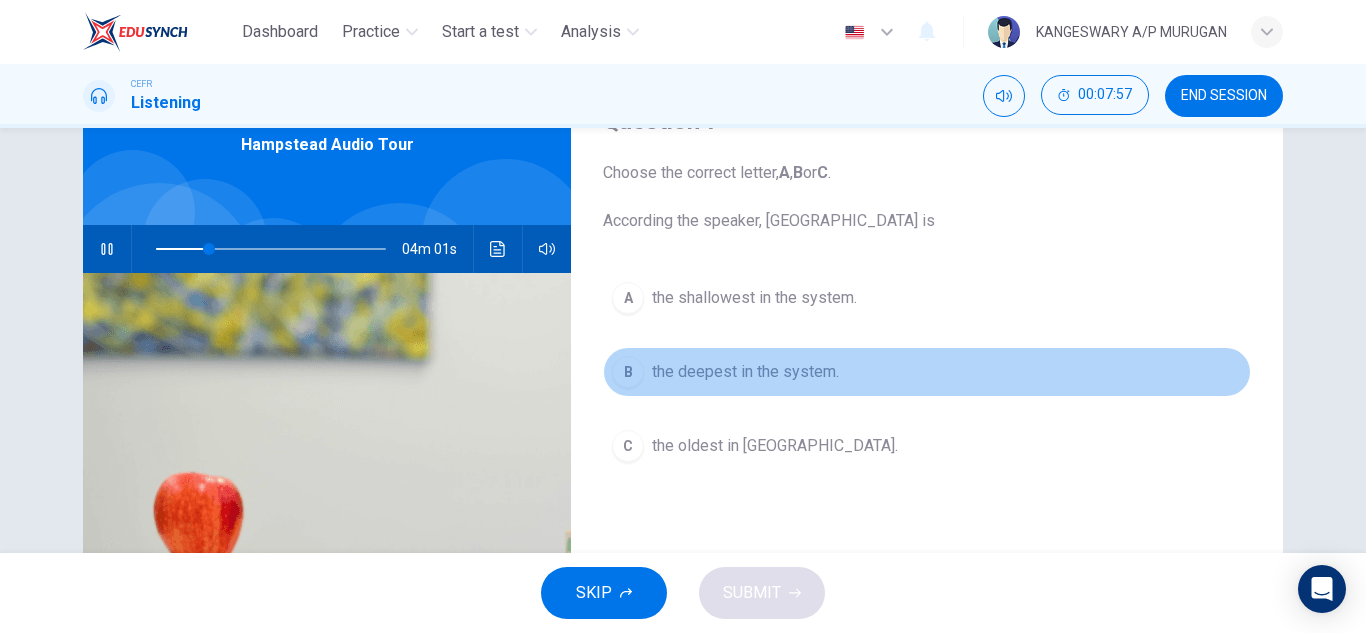 click on "B the deepest in the system." at bounding box center (927, 372) 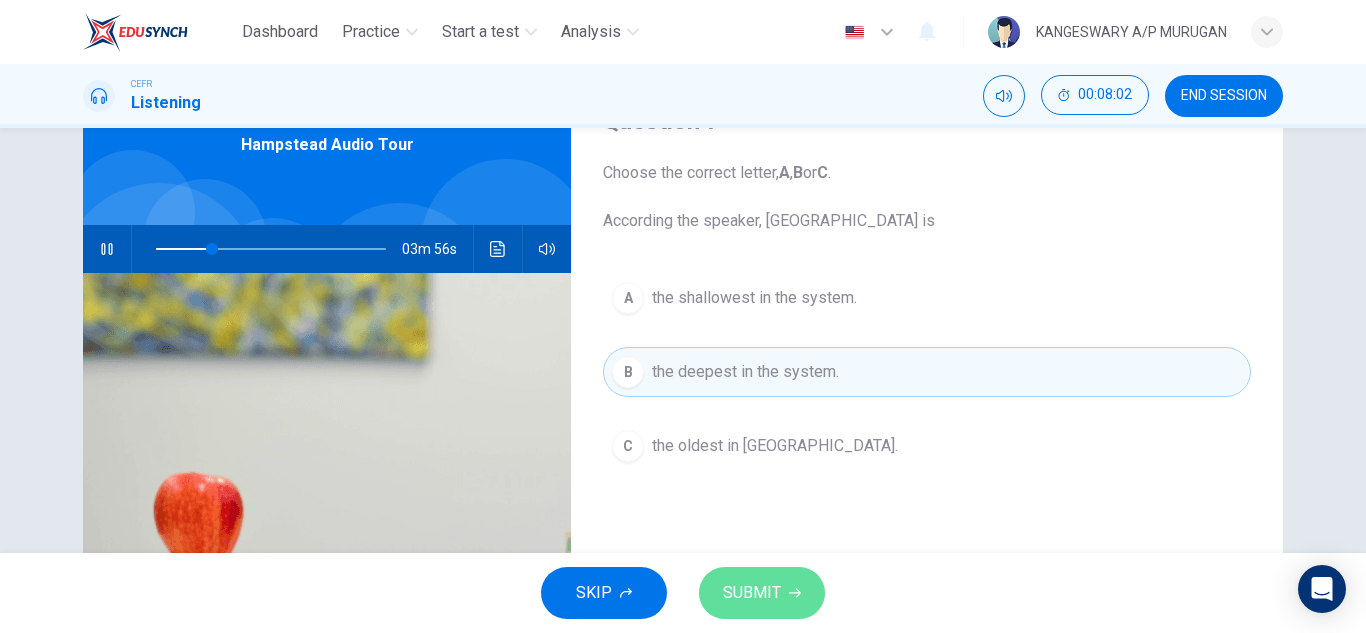 click on "SUBMIT" at bounding box center [752, 593] 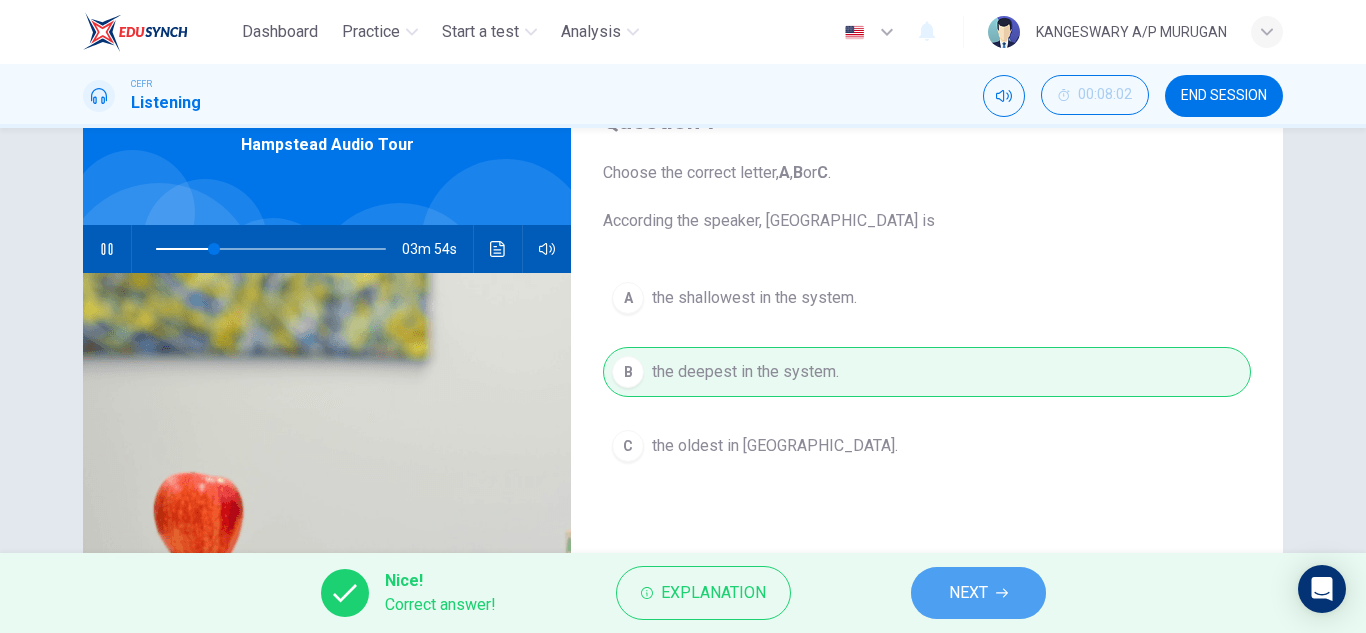 click on "NEXT" at bounding box center [968, 593] 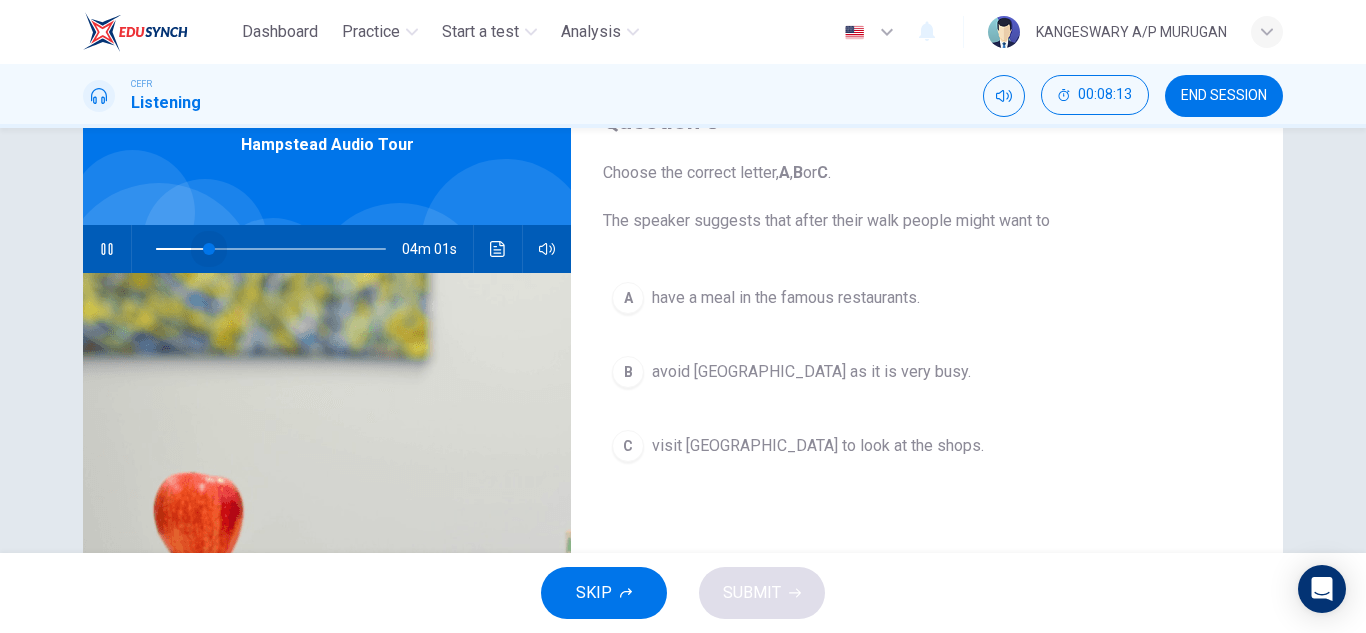 click at bounding box center (209, 249) 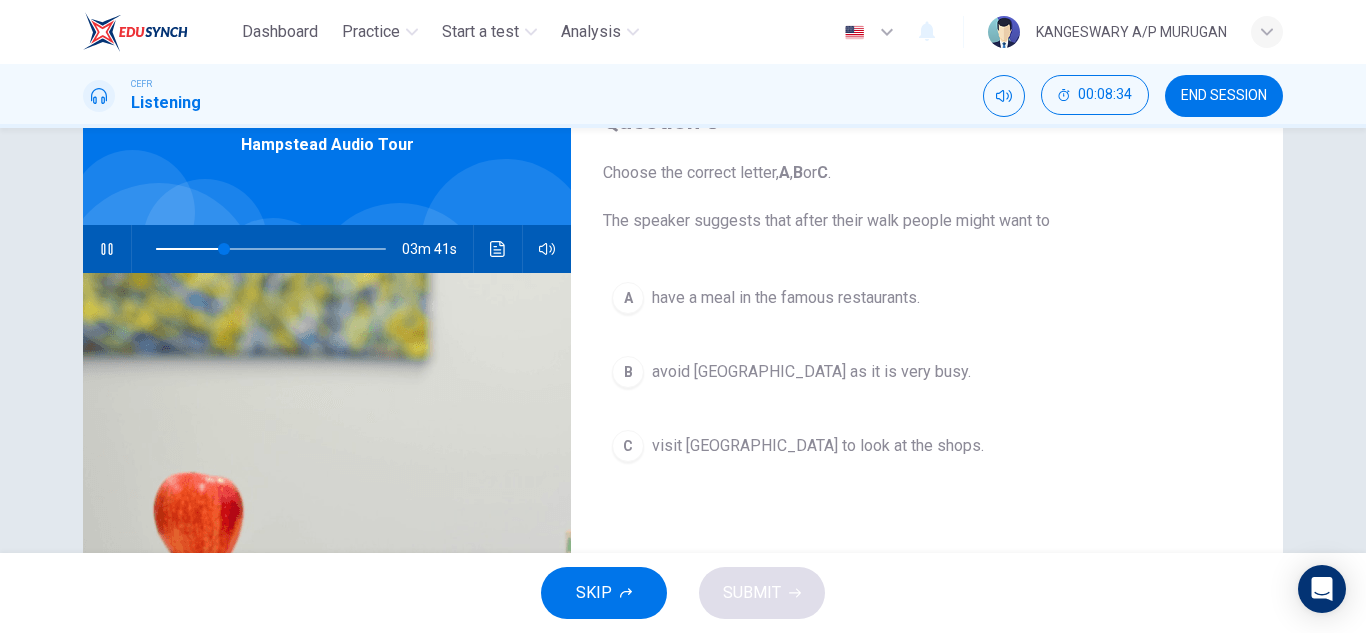 scroll, scrollTop: 105, scrollLeft: 0, axis: vertical 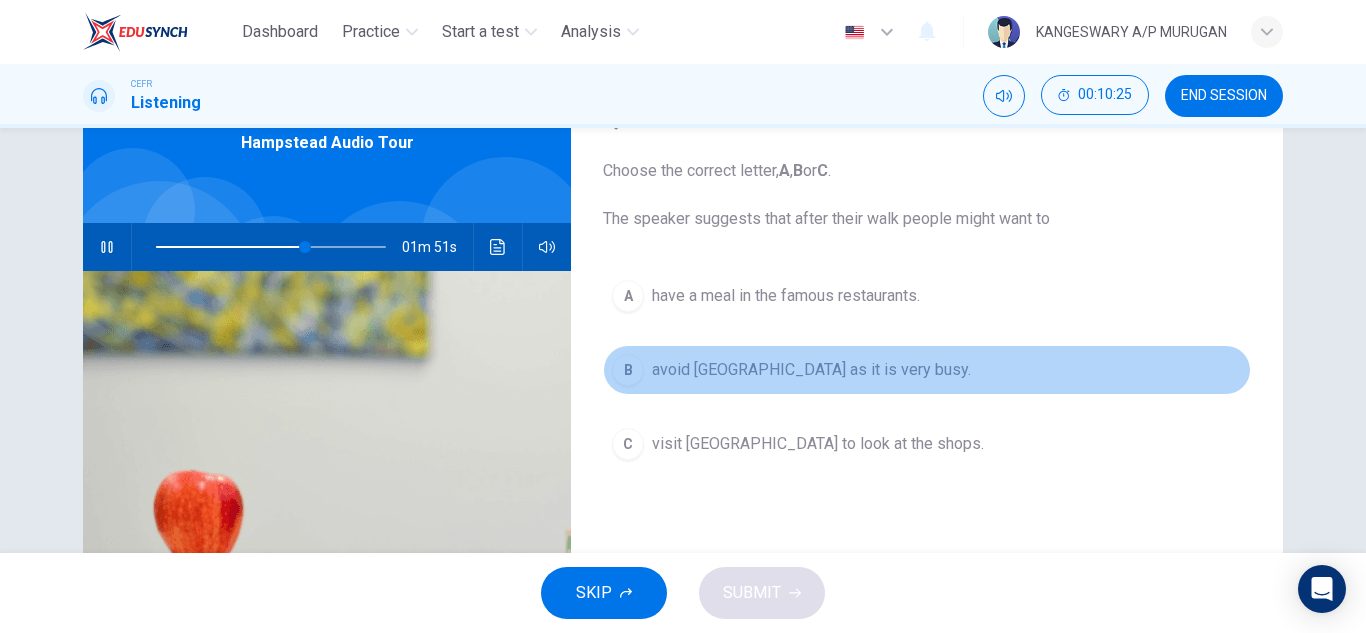 click on "B avoid Hampstead village as it is very busy." at bounding box center (927, 370) 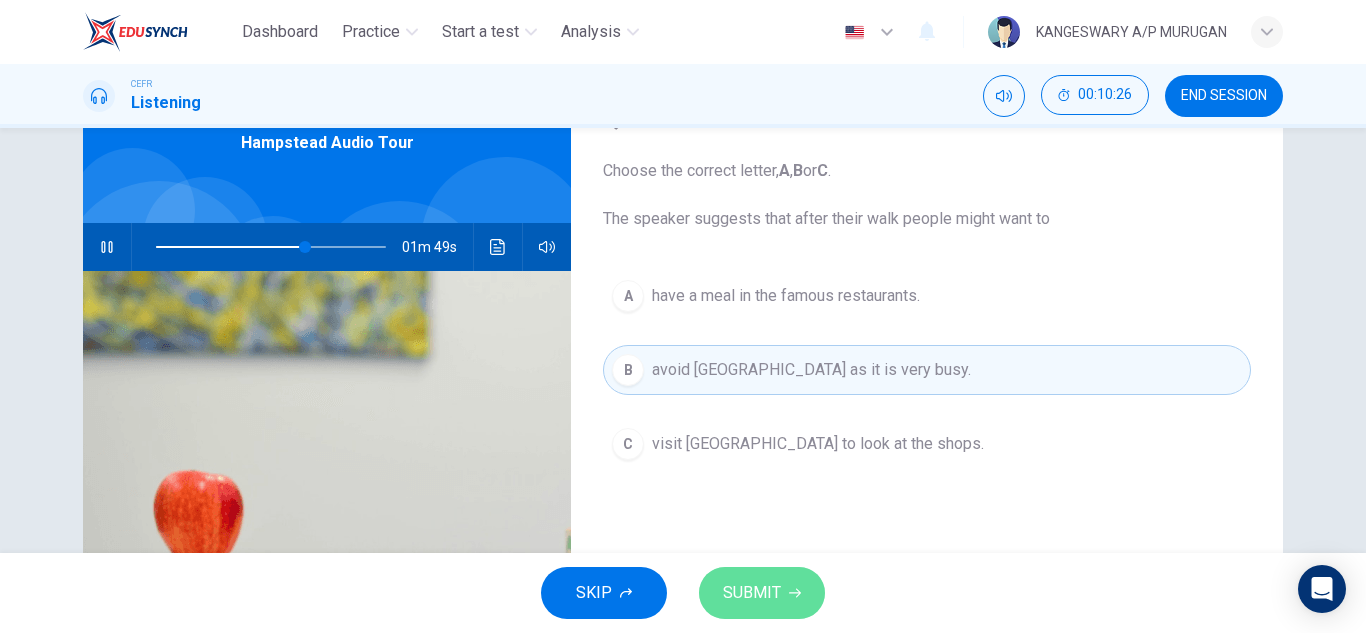 click on "SUBMIT" at bounding box center (762, 593) 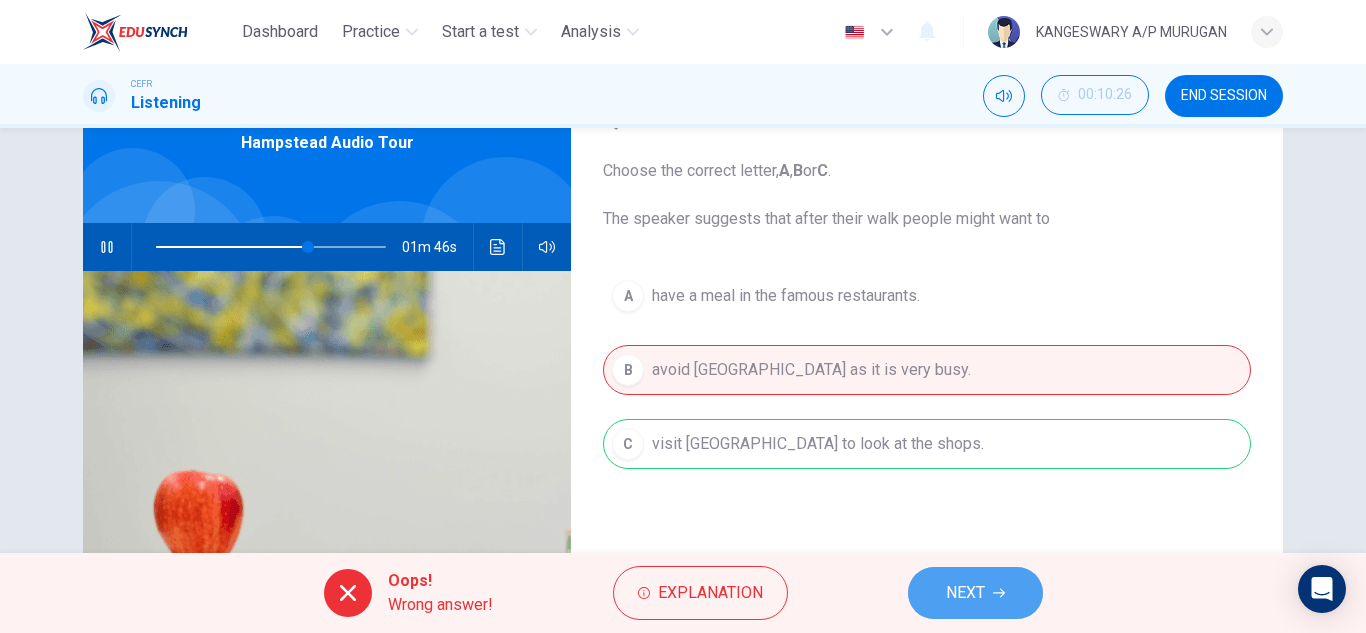 click on "NEXT" at bounding box center [975, 593] 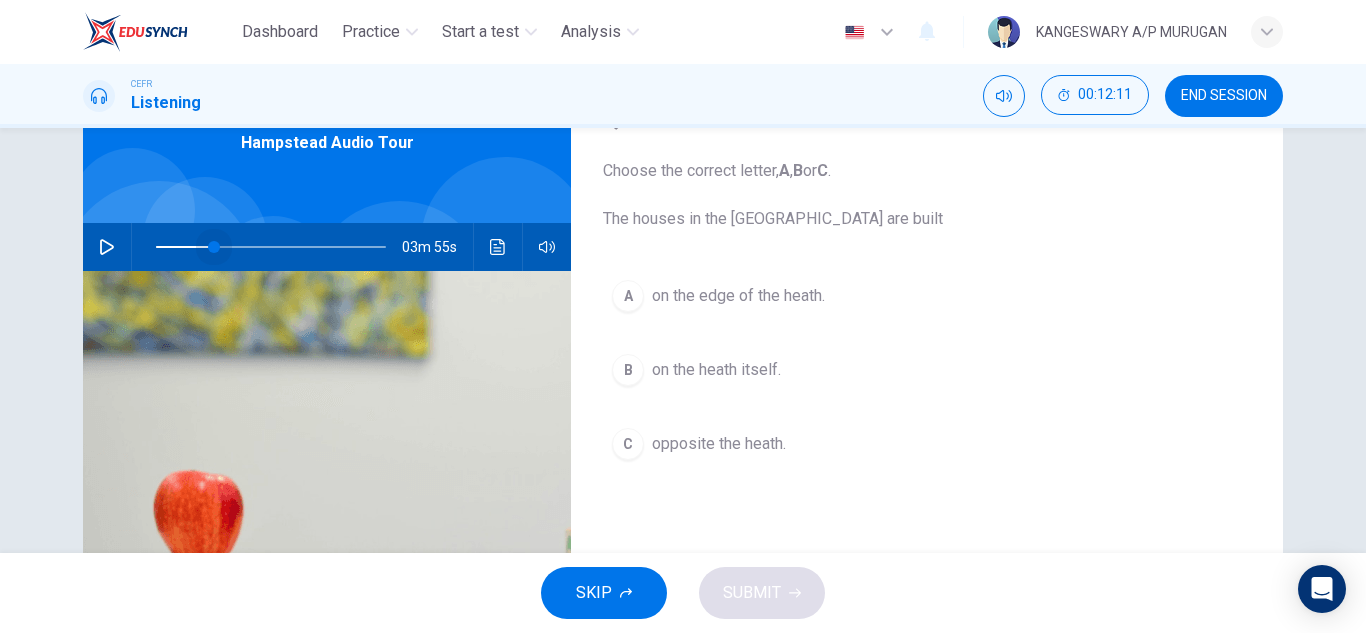 click at bounding box center (271, 247) 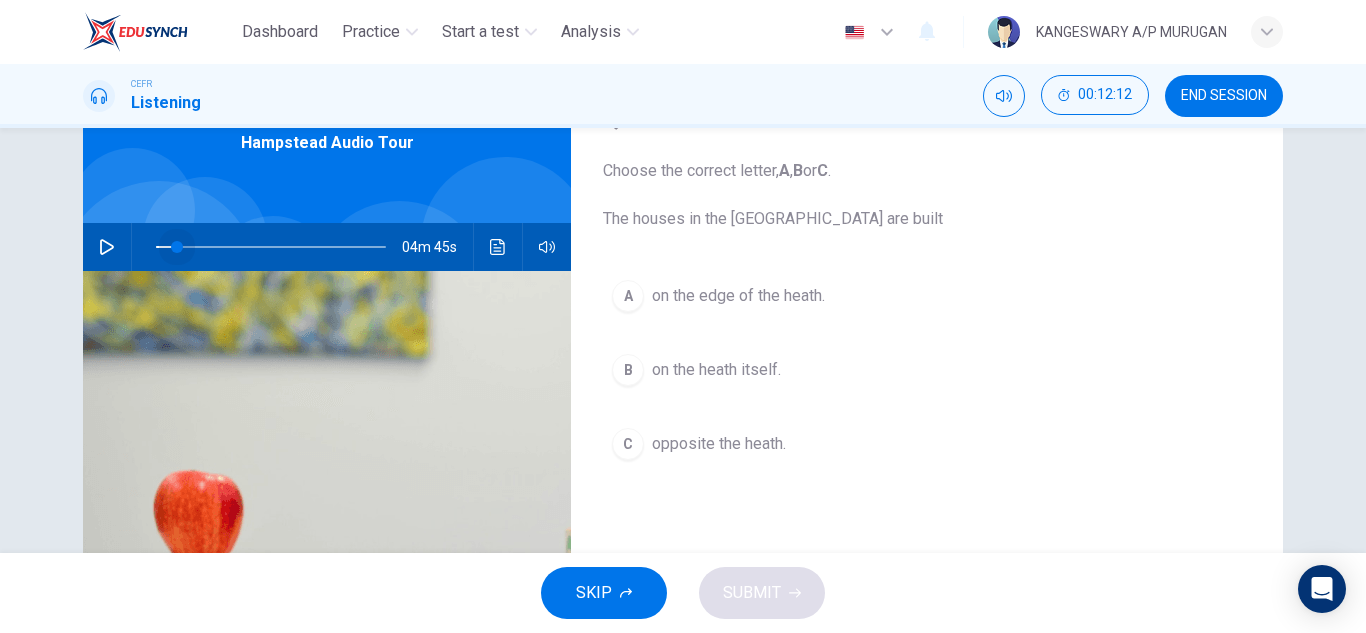 click at bounding box center (271, 247) 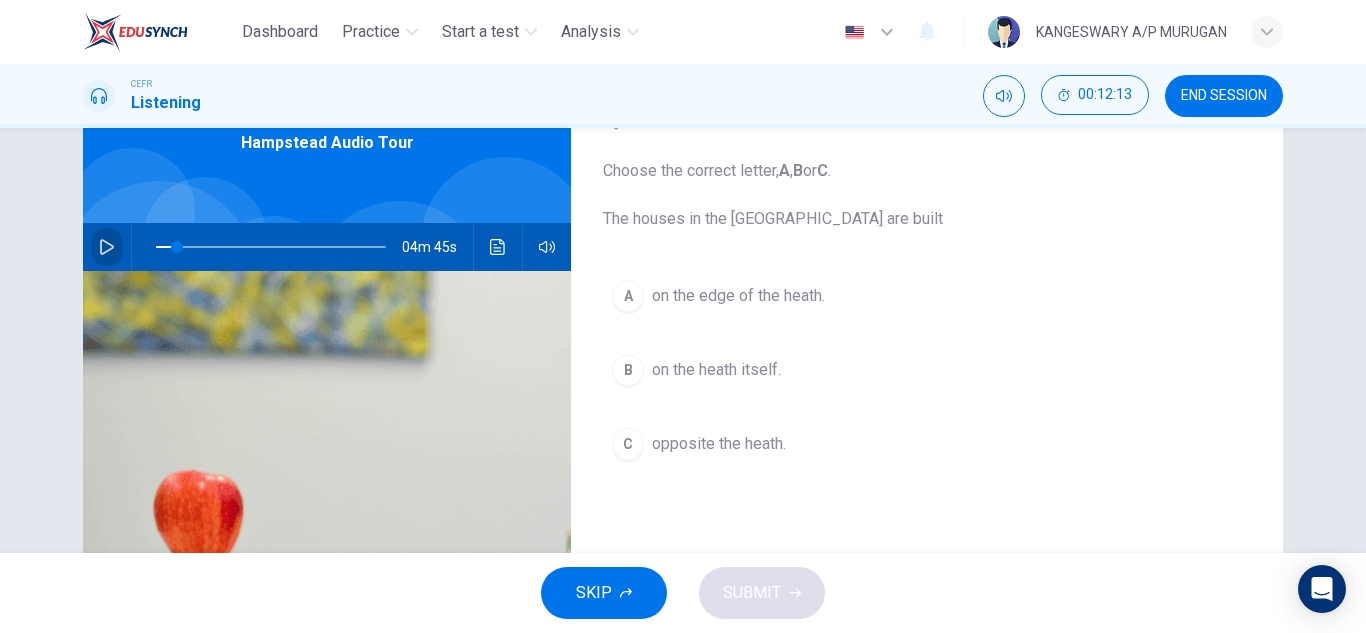 click 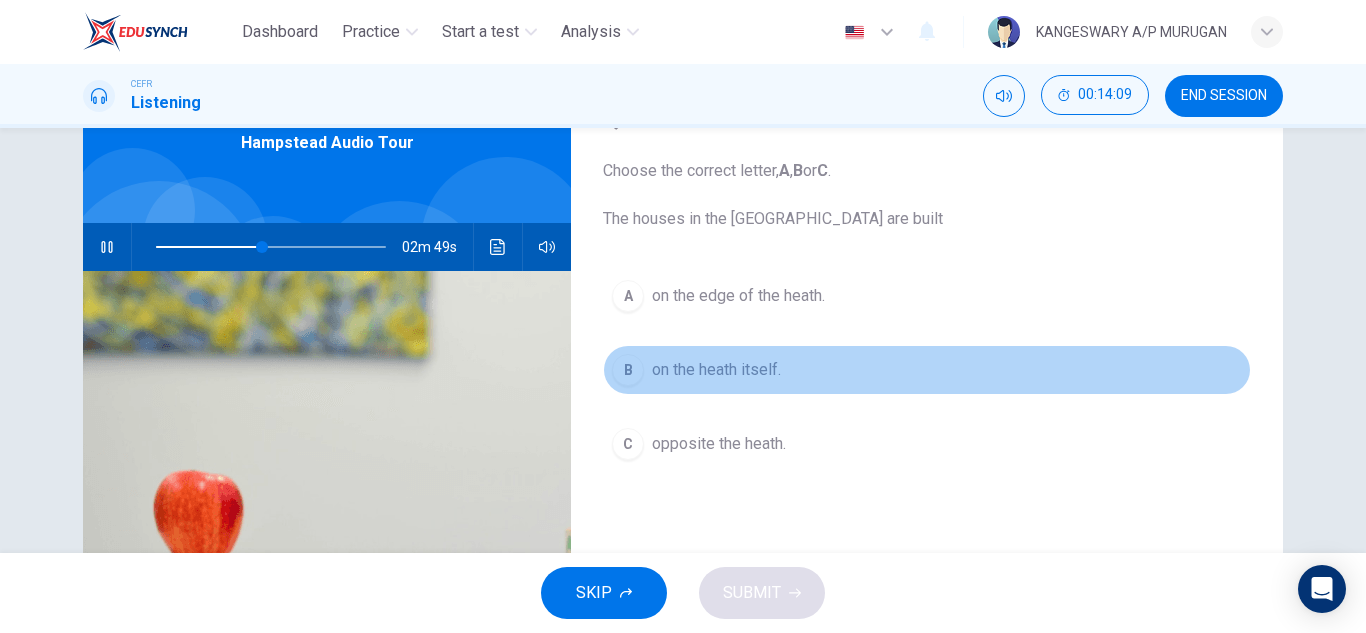 click on "on the heath itself." at bounding box center [716, 370] 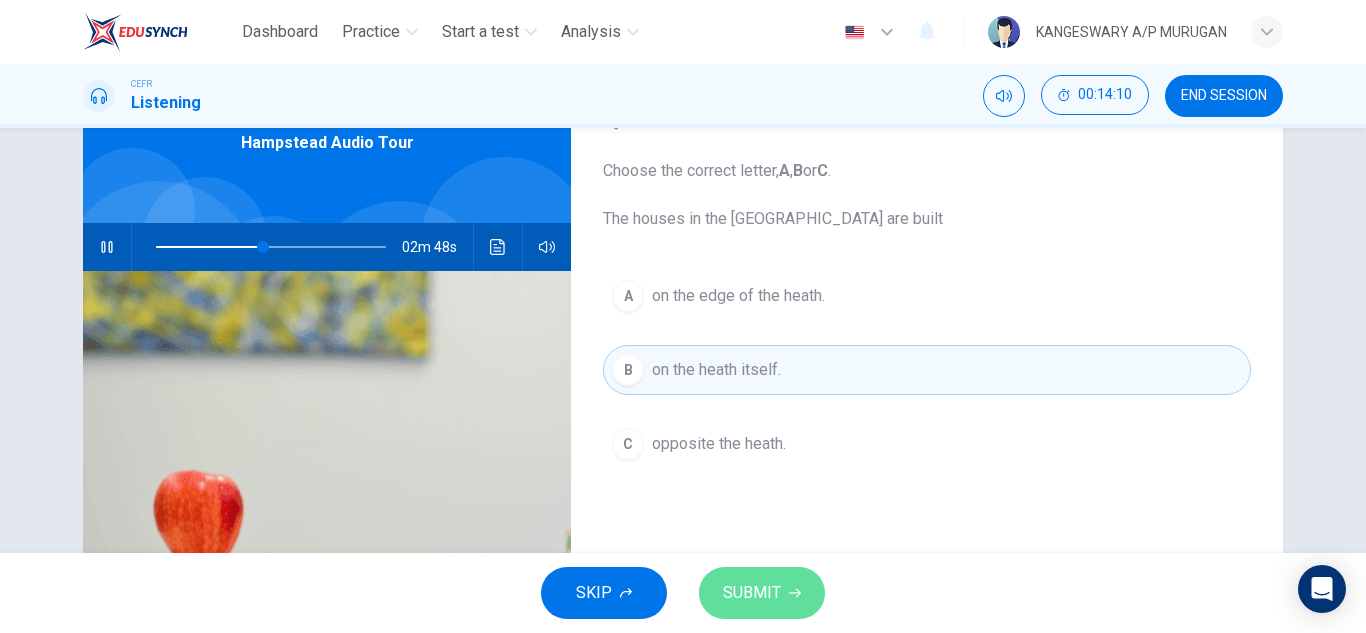 click on "SUBMIT" at bounding box center [762, 593] 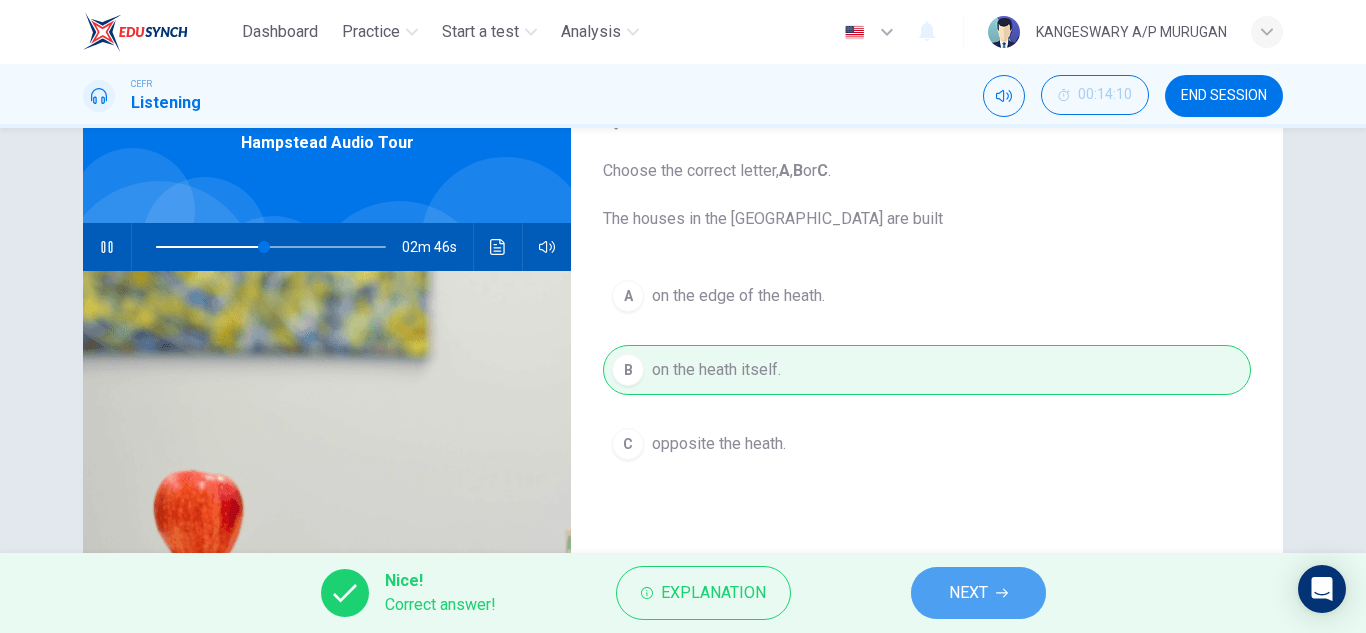 click on "NEXT" at bounding box center (978, 593) 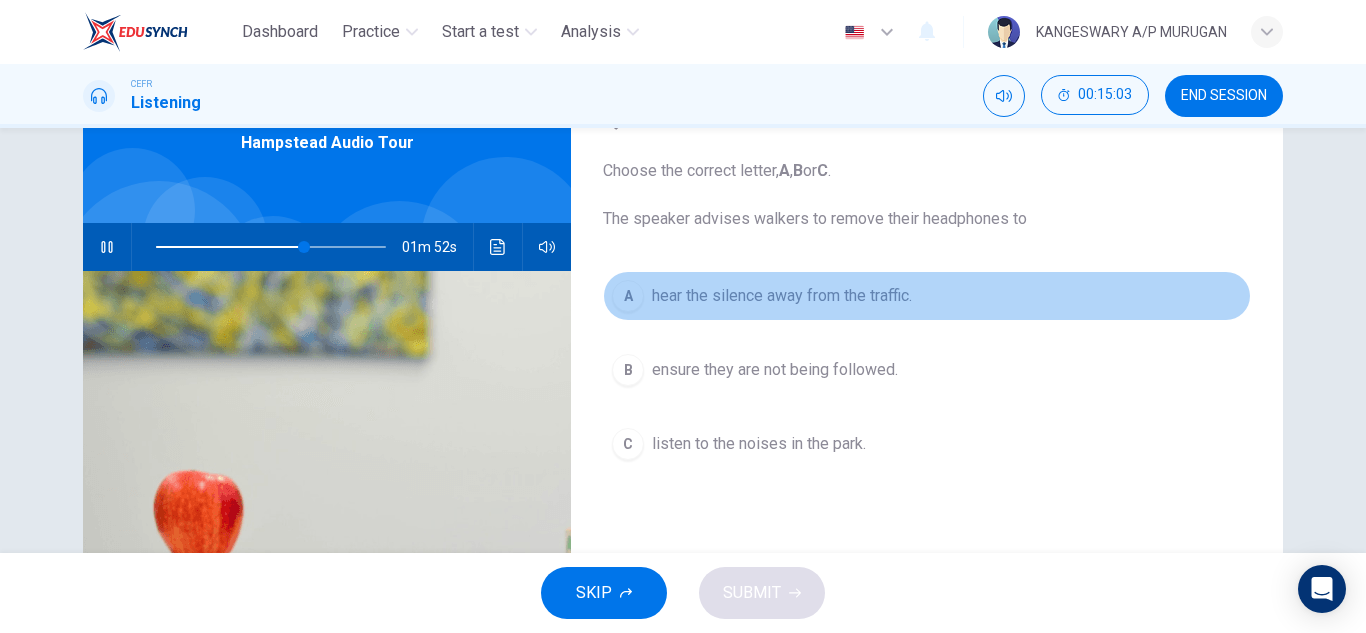 click on "A hear the silence away from the traffic." at bounding box center (927, 296) 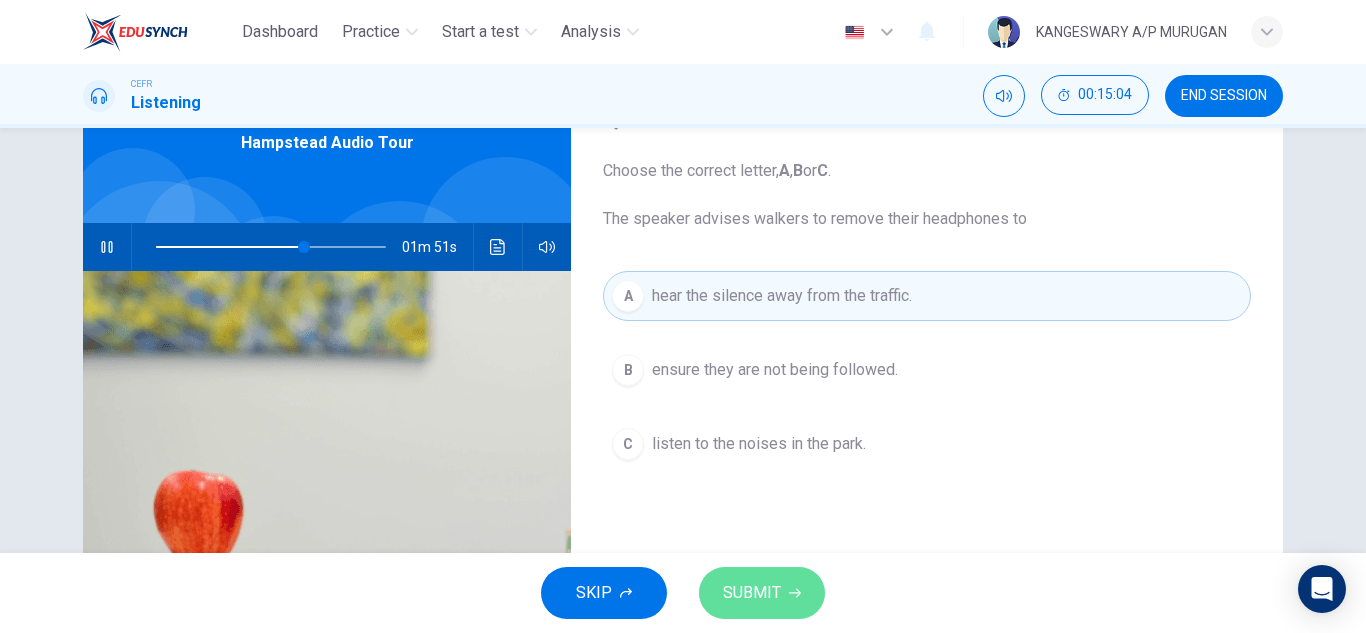 click on "SUBMIT" at bounding box center [752, 593] 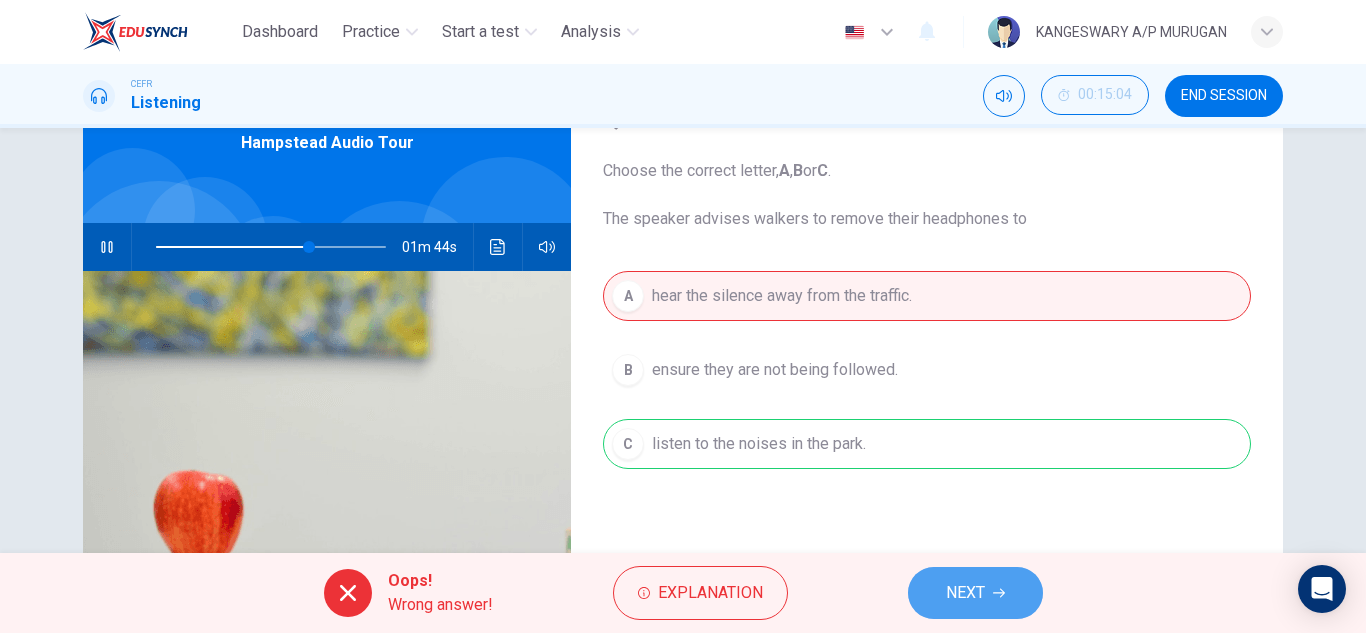 click on "NEXT" at bounding box center (965, 593) 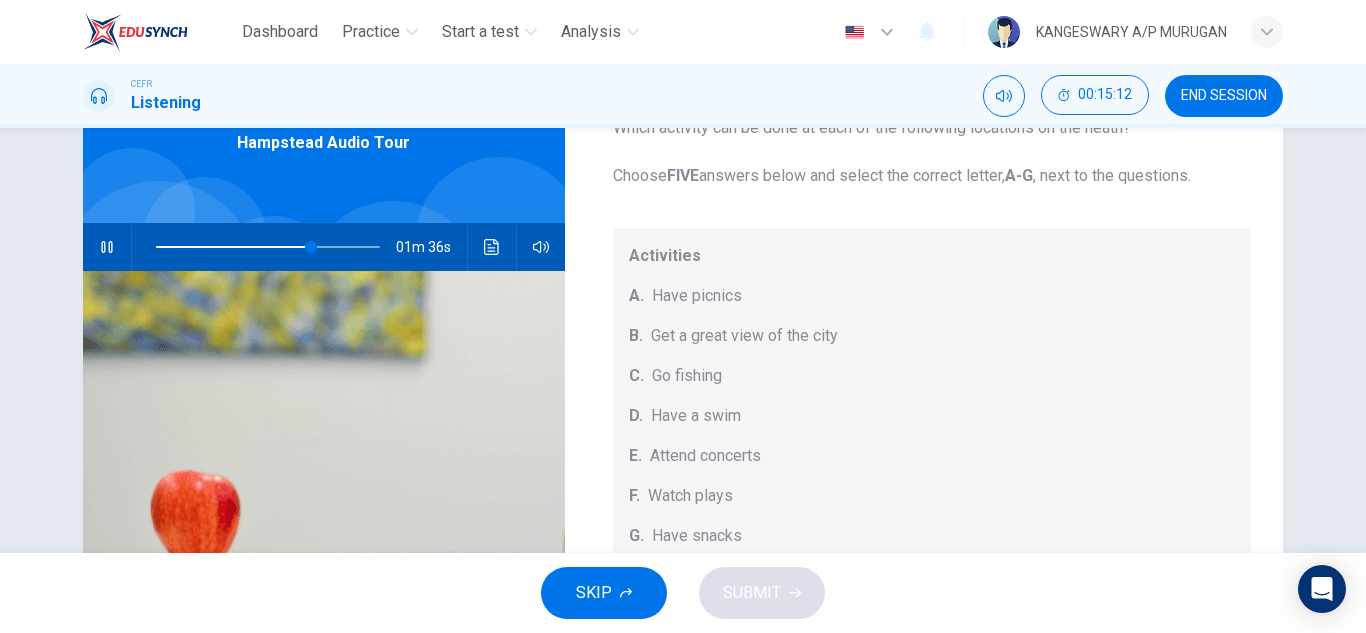 scroll, scrollTop: 0, scrollLeft: 0, axis: both 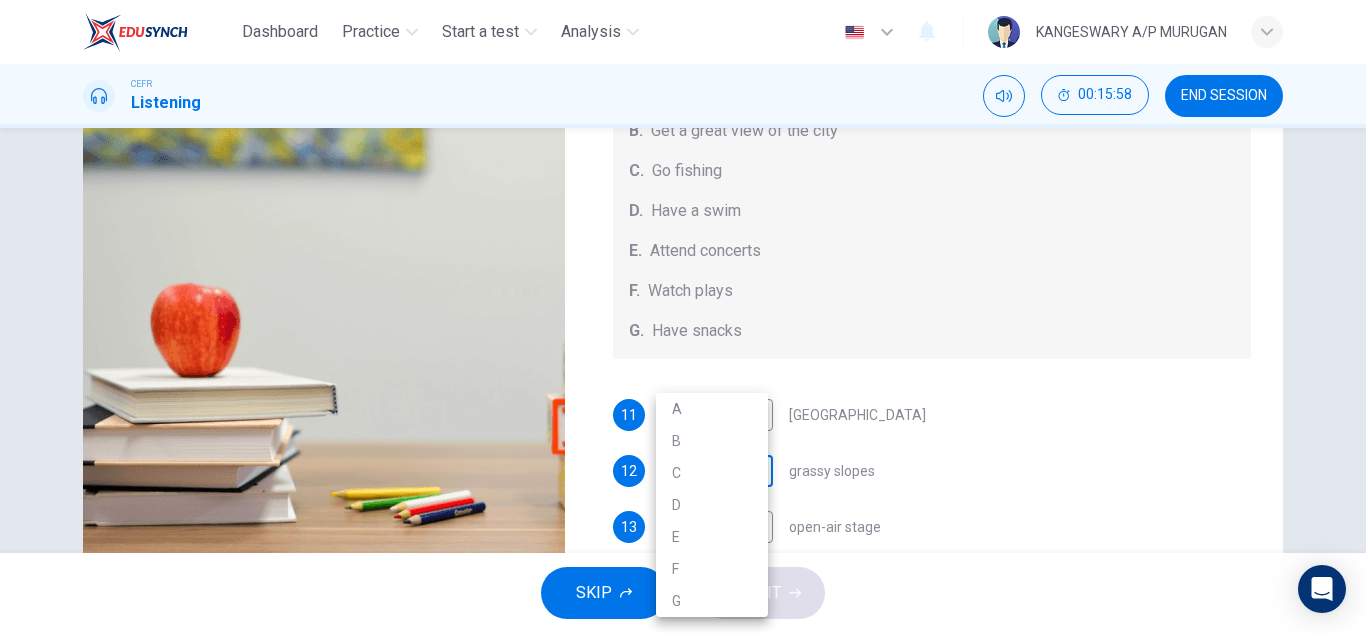 click on "Dashboard Practice Start a test Analysis English en ​ KANGESWARY A/P MURUGAN CEFR Listening 00:15:58 END SESSION Questions 11 - 15 Which activity can be done at each of the following locations on the heath? Choose  FIVE  answers below and select the correct letter,  A-G , next to the questions. Activities A. Have picnics B. Get a great view of the city C. Go fishing D. Have a swim E. Attend concerts F. Watch plays G. Have snacks 11 ​ ​ Kenwood House 12 ​ ​ grassy slopes 13 ​ ​ open-air stage 14 ​ ​ ponds 15 ​ ​ Parliament Hill Hampstead Audio Tour 00m 50s SKIP SUBMIT EduSynch - Online Language Proficiency Testing
Dashboard Practice Start a test Analysis Notifications © Copyright  2025 A B C D E F G" at bounding box center (683, 316) 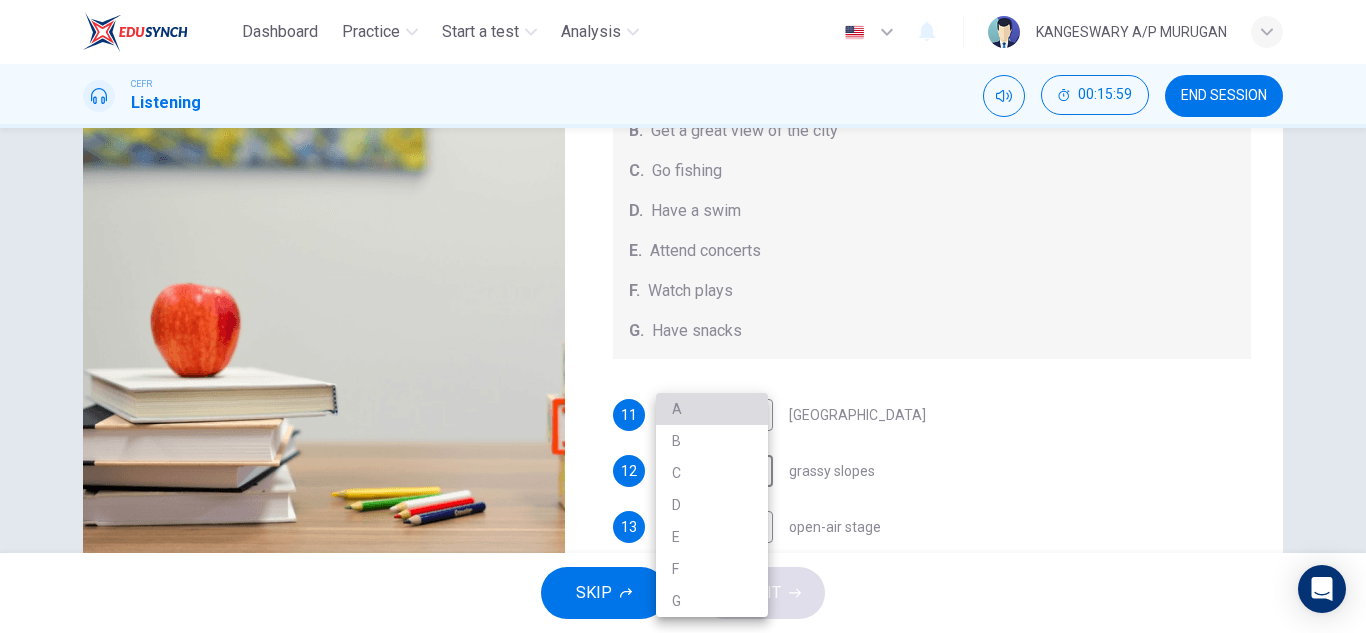 click on "A" at bounding box center [712, 409] 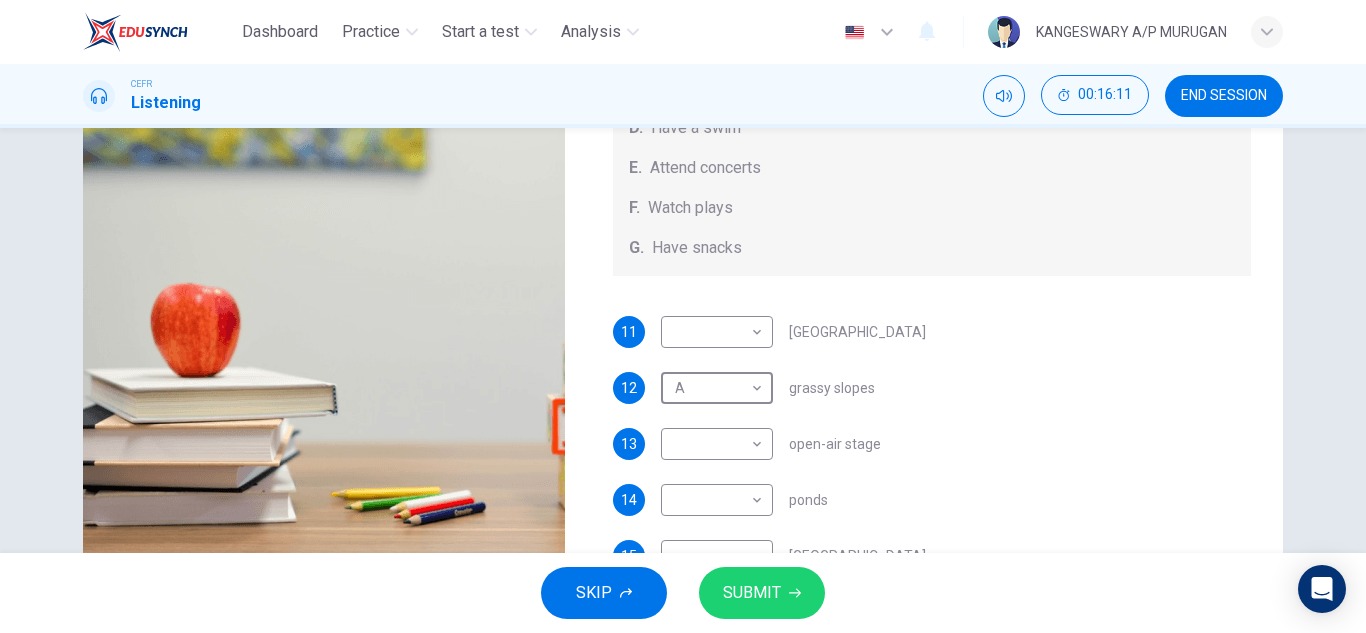 scroll, scrollTop: 145, scrollLeft: 0, axis: vertical 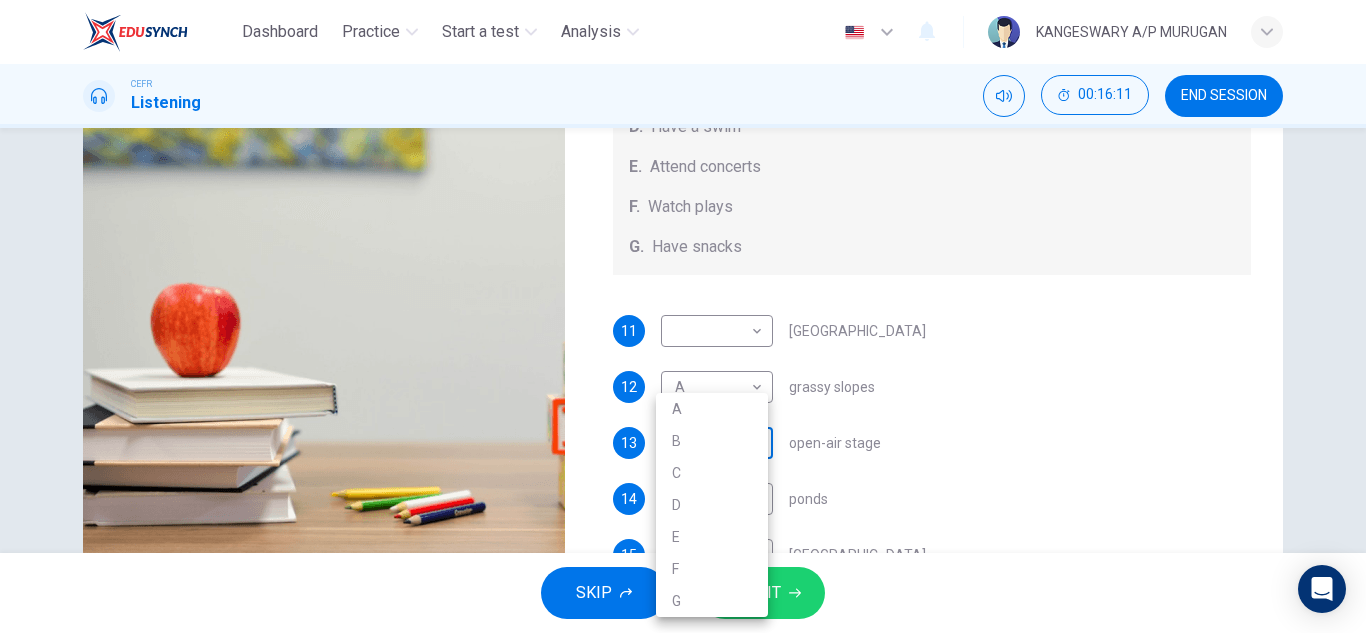 click on "Dashboard Practice Start a test Analysis English en ​ KANGESWARY A/P MURUGAN CEFR Listening 00:16:11 END SESSION Questions 11 - 15 Which activity can be done at each of the following locations on the heath? Choose  FIVE  answers below and select the correct letter,  A-G , next to the questions. Activities A. Have picnics B. Get a great view of the city C. Go fishing D. Have a swim E. Attend concerts F. Watch plays G. Have snacks 11 ​ ​ Kenwood House 12 A A ​ grassy slopes 13 ​ ​ open-air stage 14 ​ ​ ponds 15 ​ ​ Parliament Hill Hampstead Audio Tour 00m 36s SKIP SUBMIT EduSynch - Online Language Proficiency Testing
Dashboard Practice Start a test Analysis Notifications © Copyright  2025 A B C D E F G" at bounding box center [683, 316] 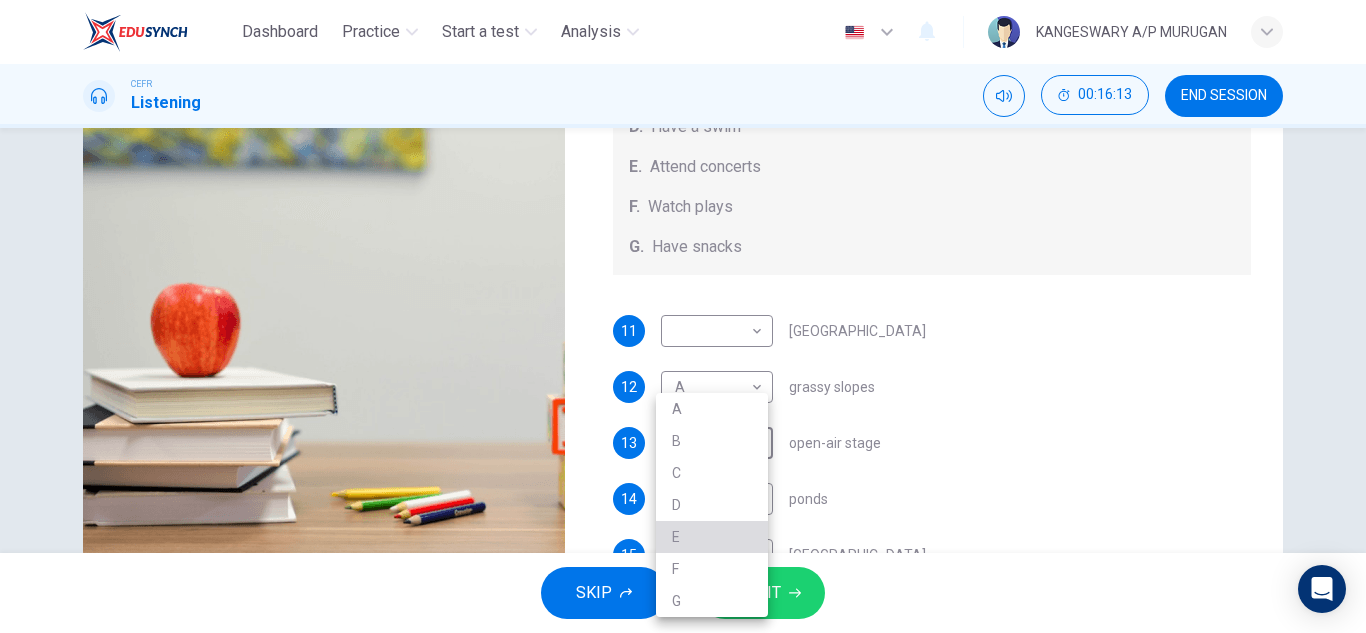 click on "E" at bounding box center [712, 537] 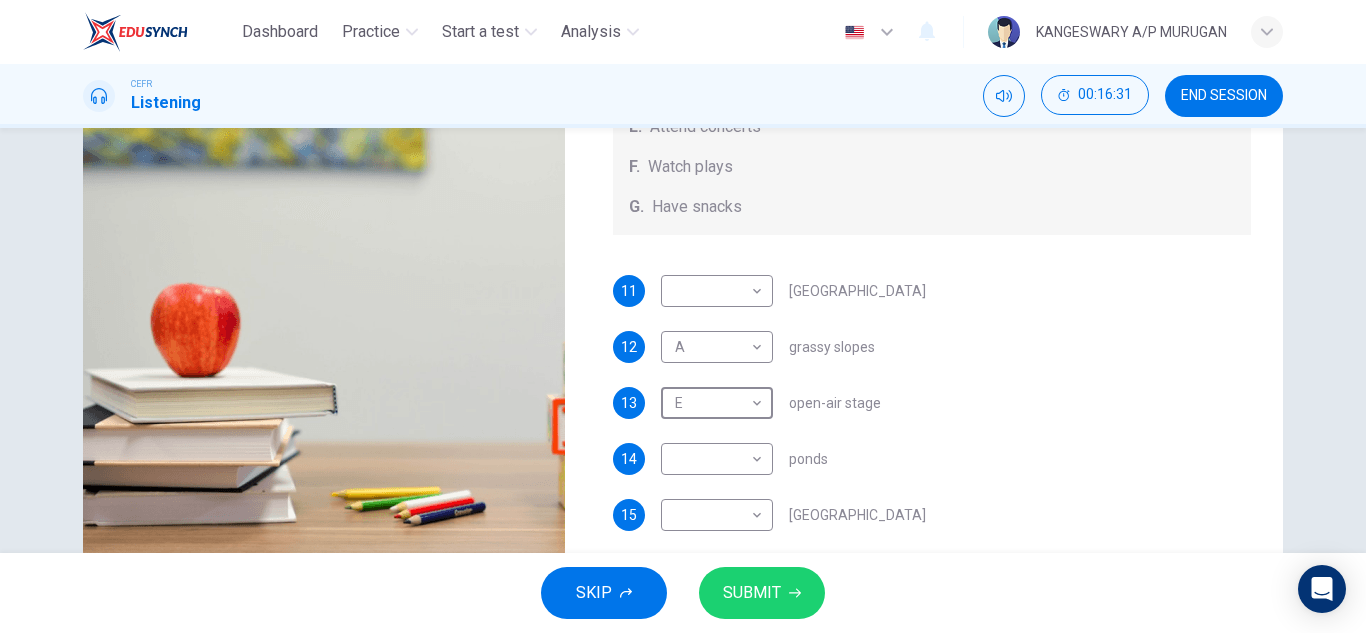 scroll, scrollTop: 0, scrollLeft: 0, axis: both 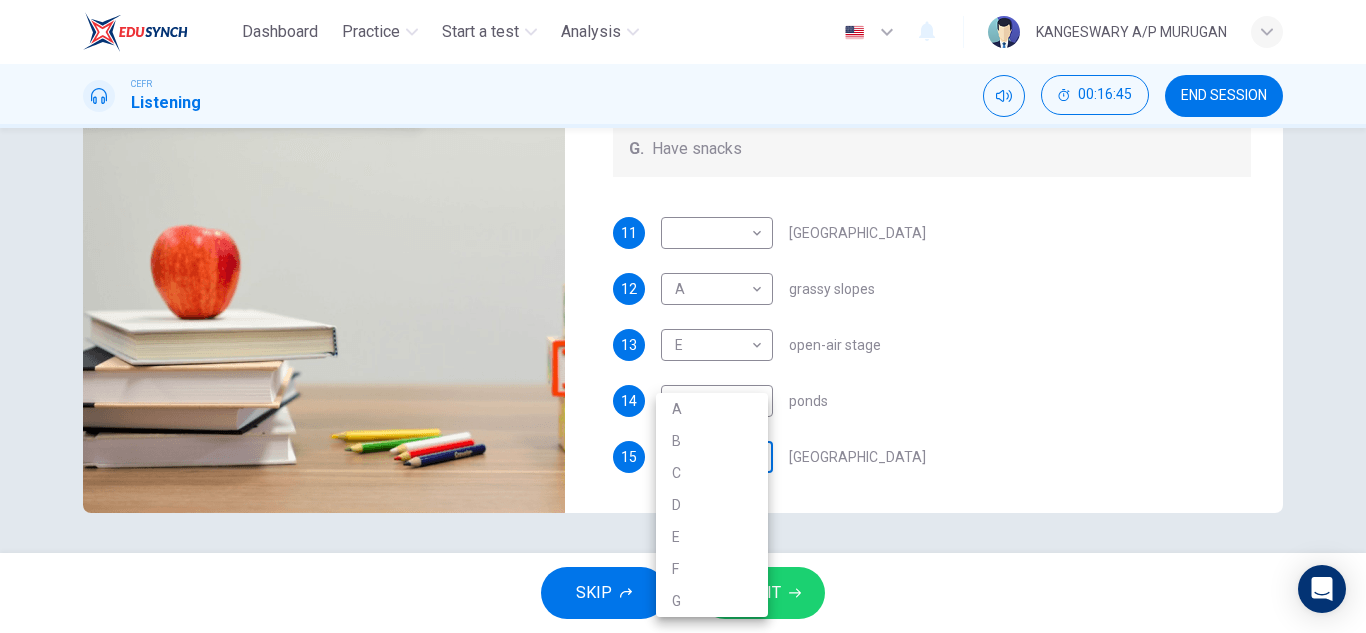 click on "Dashboard Practice Start a test Analysis English en ​ KANGESWARY A/P MURUGAN CEFR Listening 00:16:45 END SESSION Questions 11 - 15 Which activity can be done at each of the following locations on the heath? Choose  FIVE  answers below and select the correct letter,  A-G , next to the questions. Activities A. Have picnics B. Get a great view of the city C. Go fishing D. Have a swim E. Attend concerts F. Watch plays G. Have snacks 11 ​ ​ Kenwood House 12 A A ​ grassy slopes 13 E E ​ open-air stage 14 ​ ​ ponds 15 ​ ​ Parliament Hill Hampstead Audio Tour 00m 03s SKIP SUBMIT EduSynch - Online Language Proficiency Testing
Dashboard Practice Start a test Analysis Notifications © Copyright  2025 A B C D E F G" at bounding box center (683, 316) 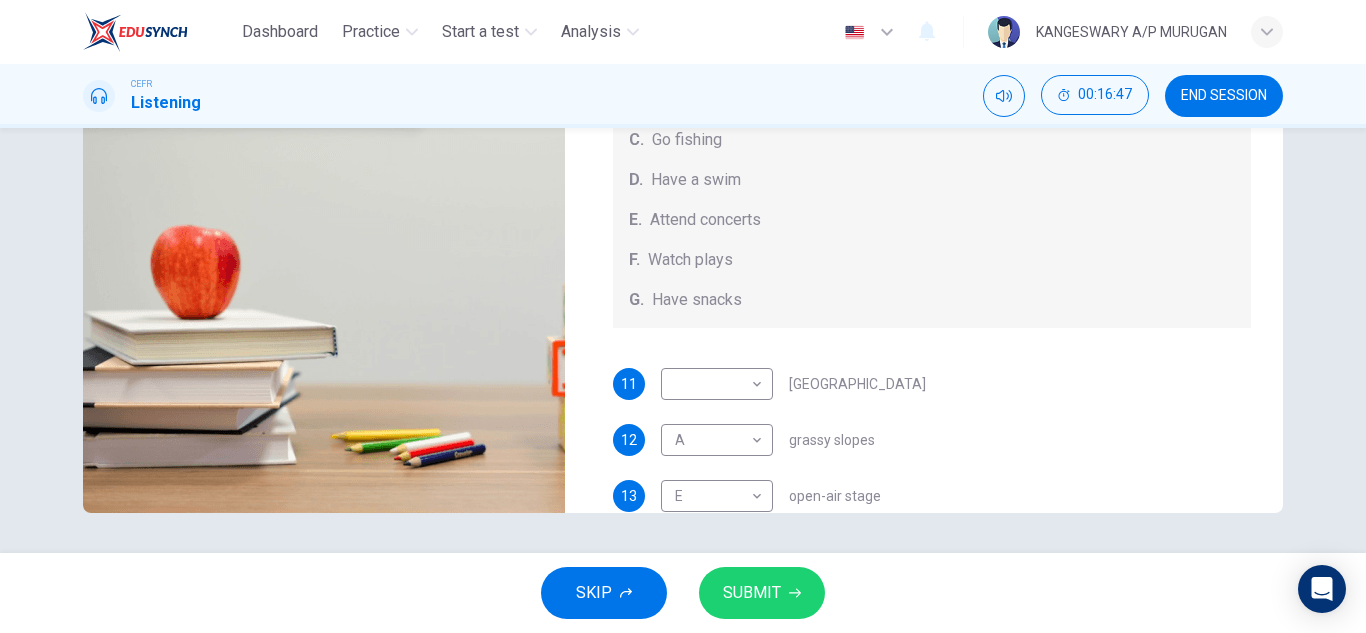 scroll, scrollTop: 0, scrollLeft: 0, axis: both 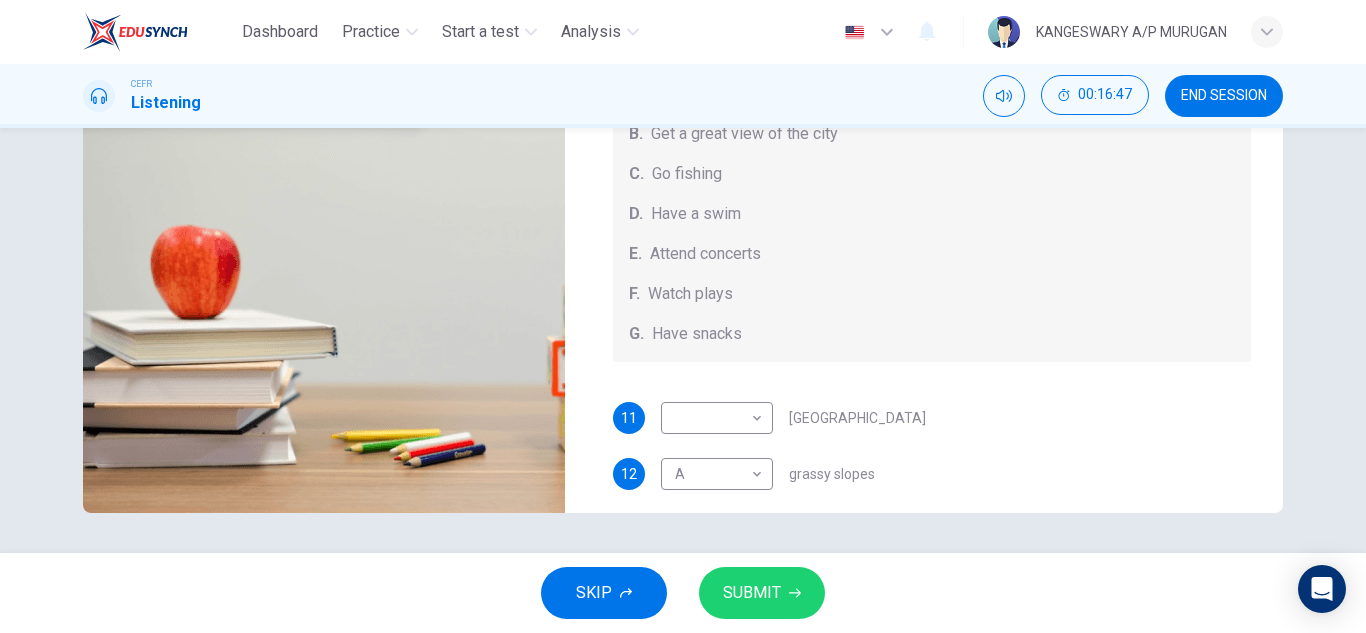 type on "0" 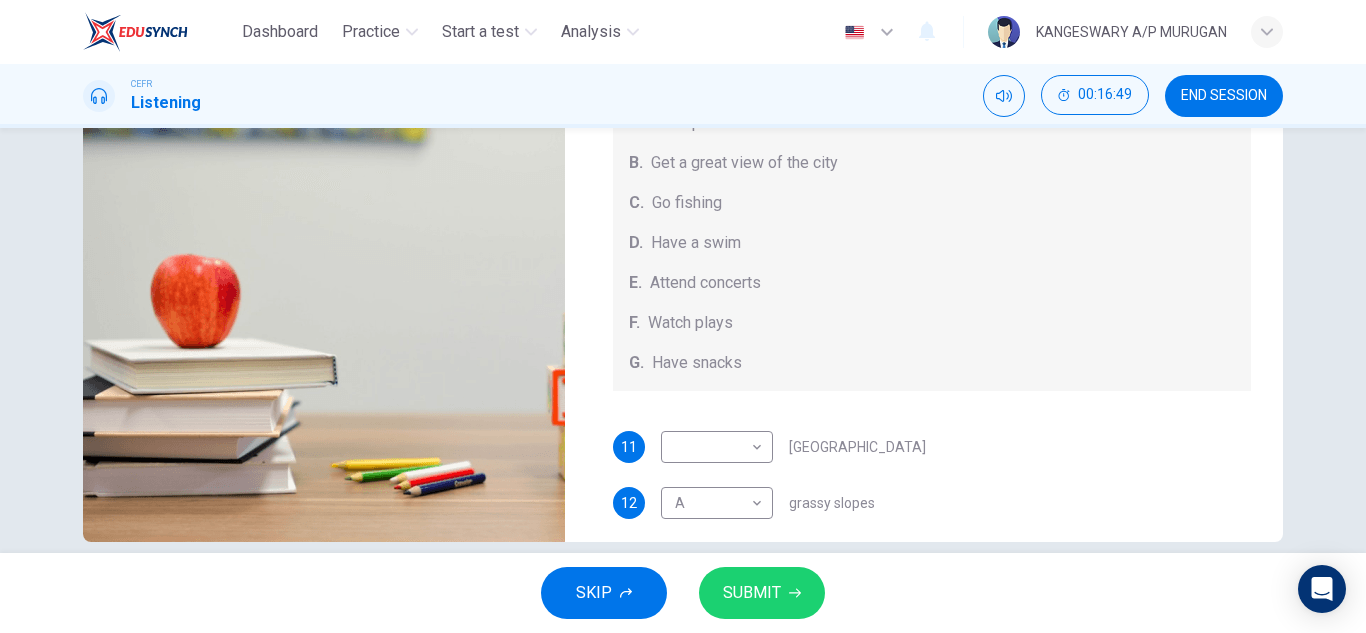 scroll, scrollTop: 350, scrollLeft: 0, axis: vertical 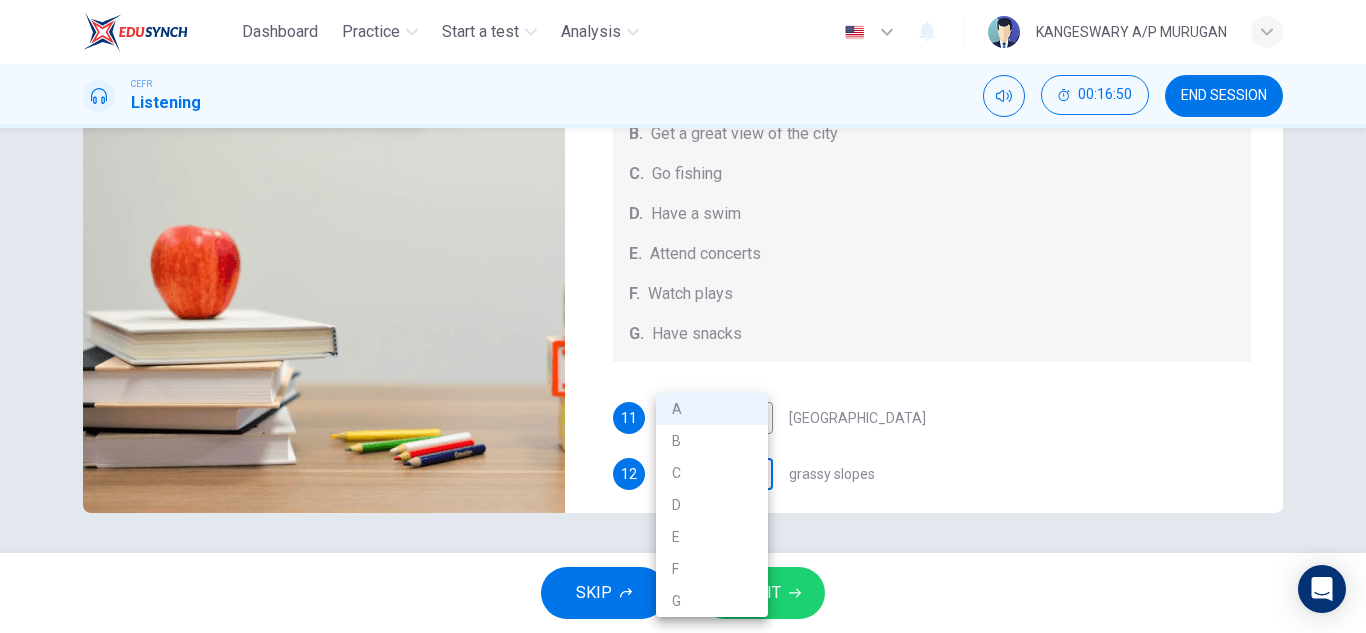 click on "Dashboard Practice Start a test Analysis English en ​ KANGESWARY A/P MURUGAN CEFR Listening 00:16:50 END SESSION Questions 11 - 15 Which activity can be done at each of the following locations on the heath? Choose  FIVE  answers below and select the correct letter,  A-G , next to the questions. Activities A. Have picnics B. Get a great view of the city C. Go fishing D. Have a swim E. Attend concerts F. Watch plays G. Have snacks 11 ​ ​ Kenwood House 12 A A ​ grassy slopes 13 E E ​ open-air stage 14 ​ ​ ponds 15 B B ​ Parliament Hill Hampstead Audio Tour 05m 13s SKIP SUBMIT EduSynch - Online Language Proficiency Testing
Dashboard Practice Start a test Analysis Notifications © Copyright  2025 A B C D E F G" at bounding box center [683, 316] 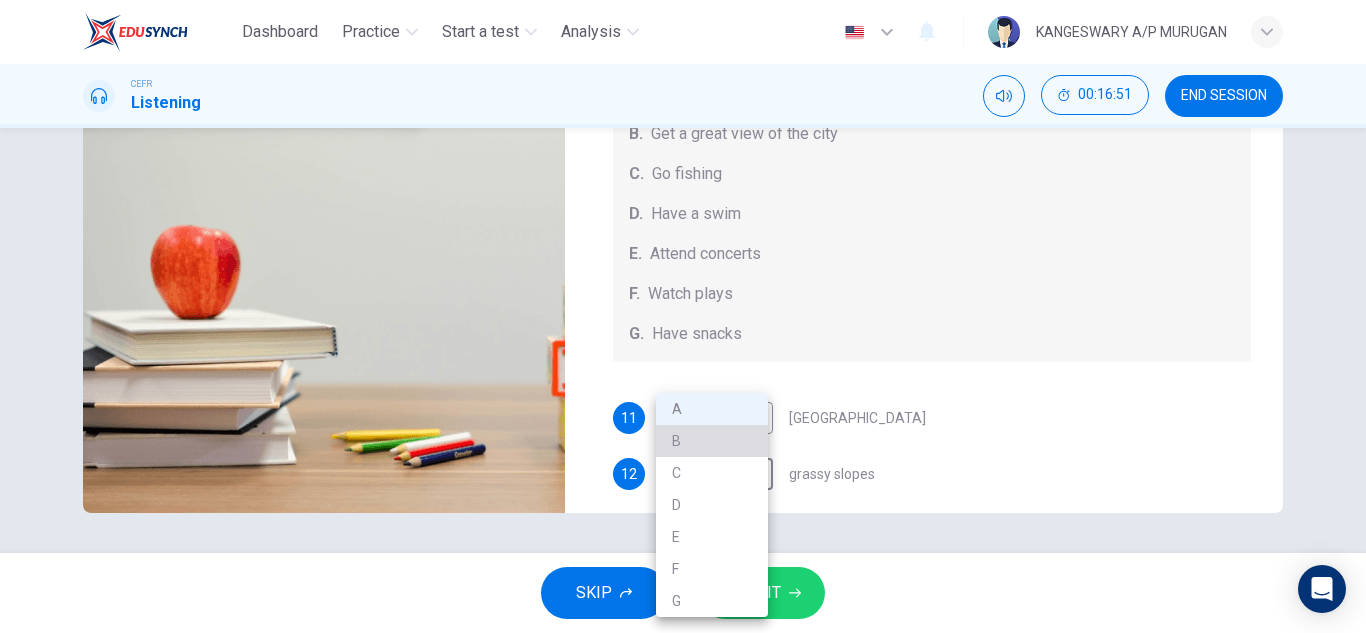 click on "B" at bounding box center (712, 441) 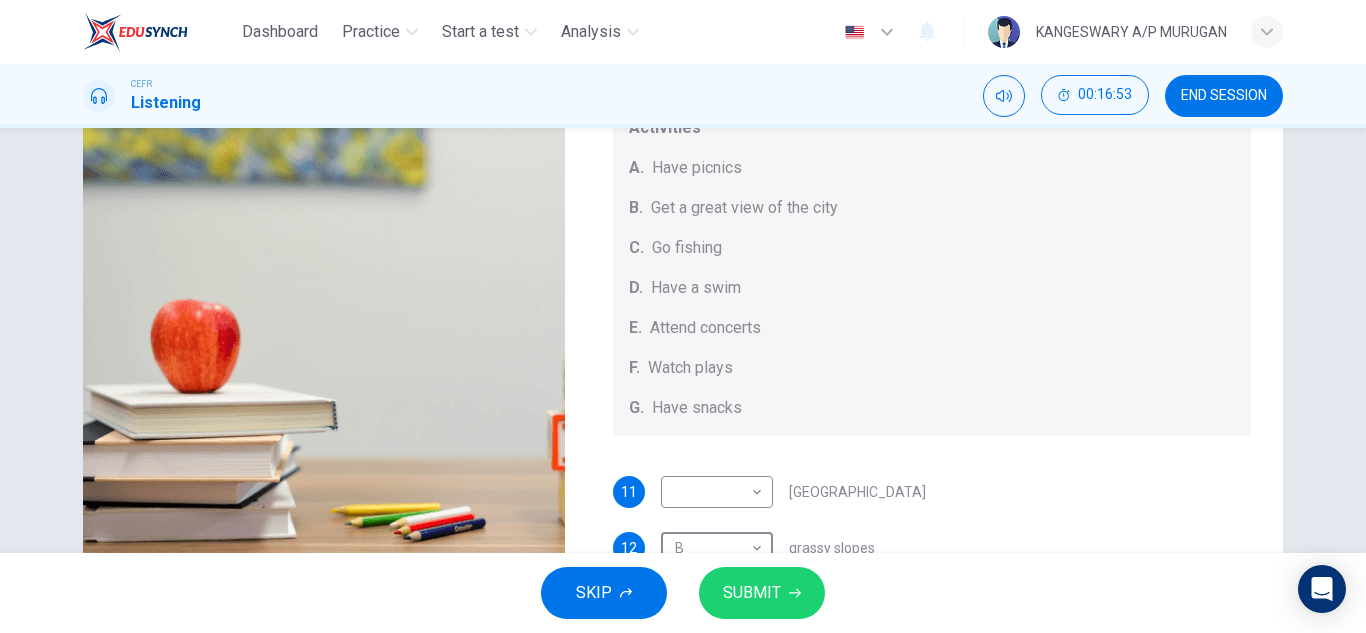 scroll, scrollTop: 275, scrollLeft: 0, axis: vertical 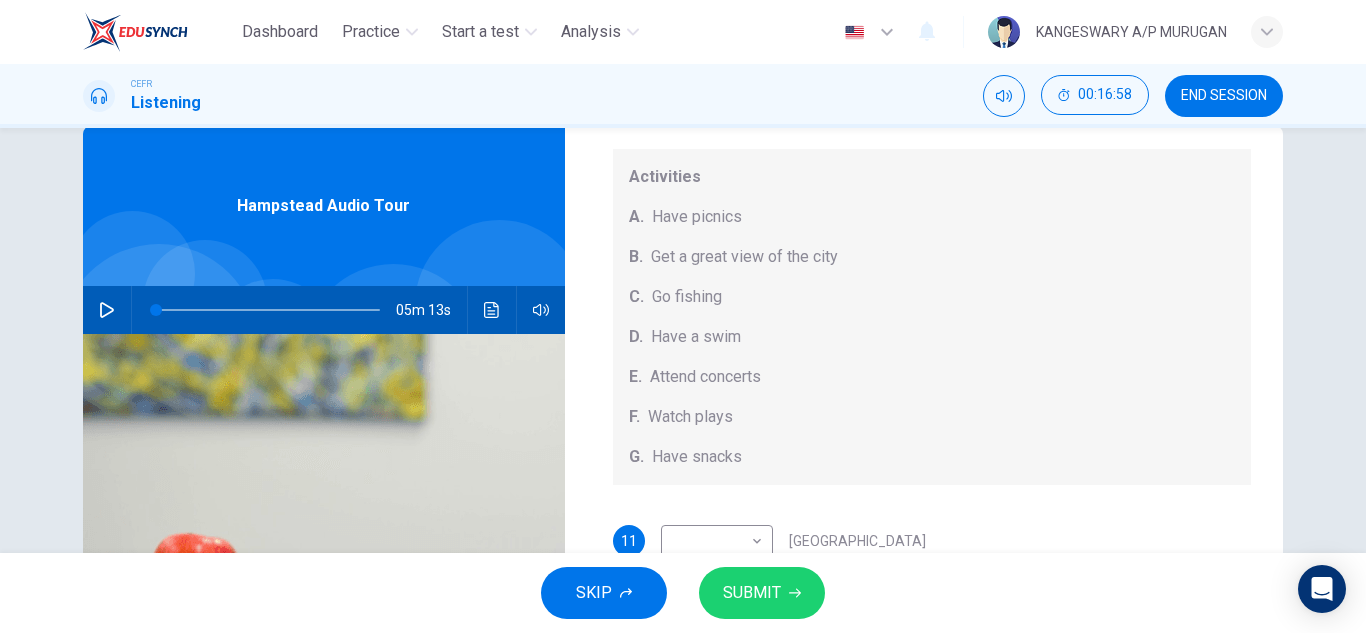 click at bounding box center (268, 310) 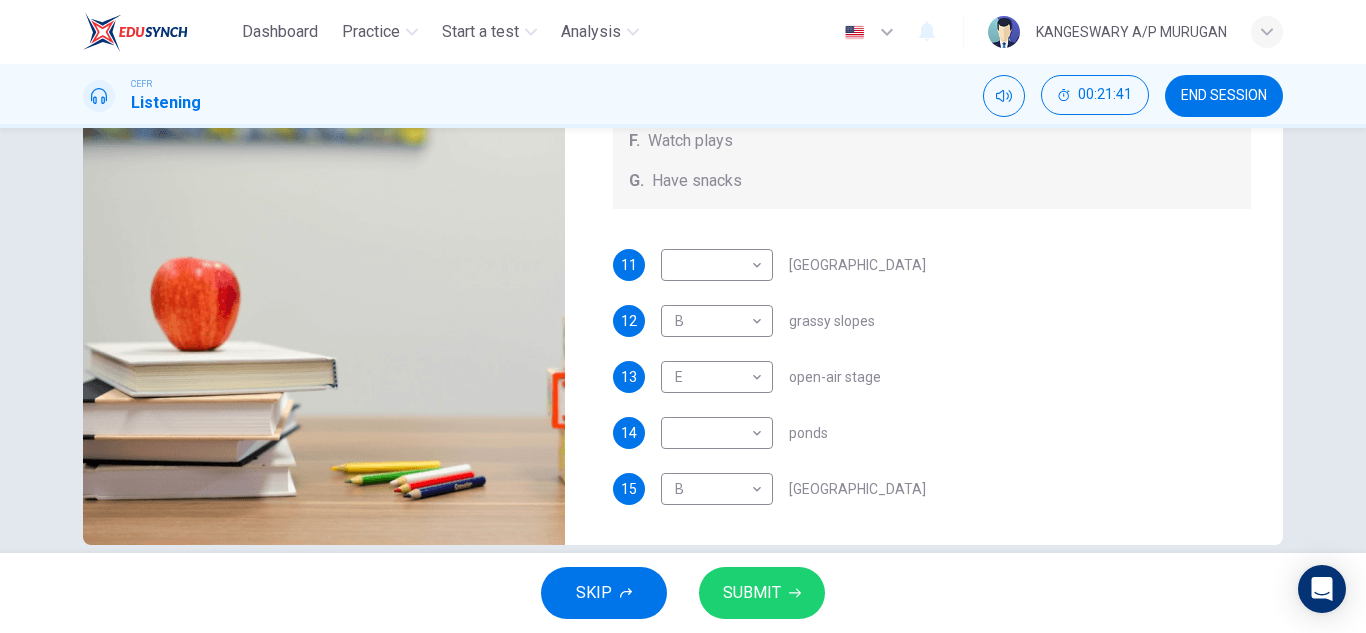 scroll, scrollTop: 333, scrollLeft: 0, axis: vertical 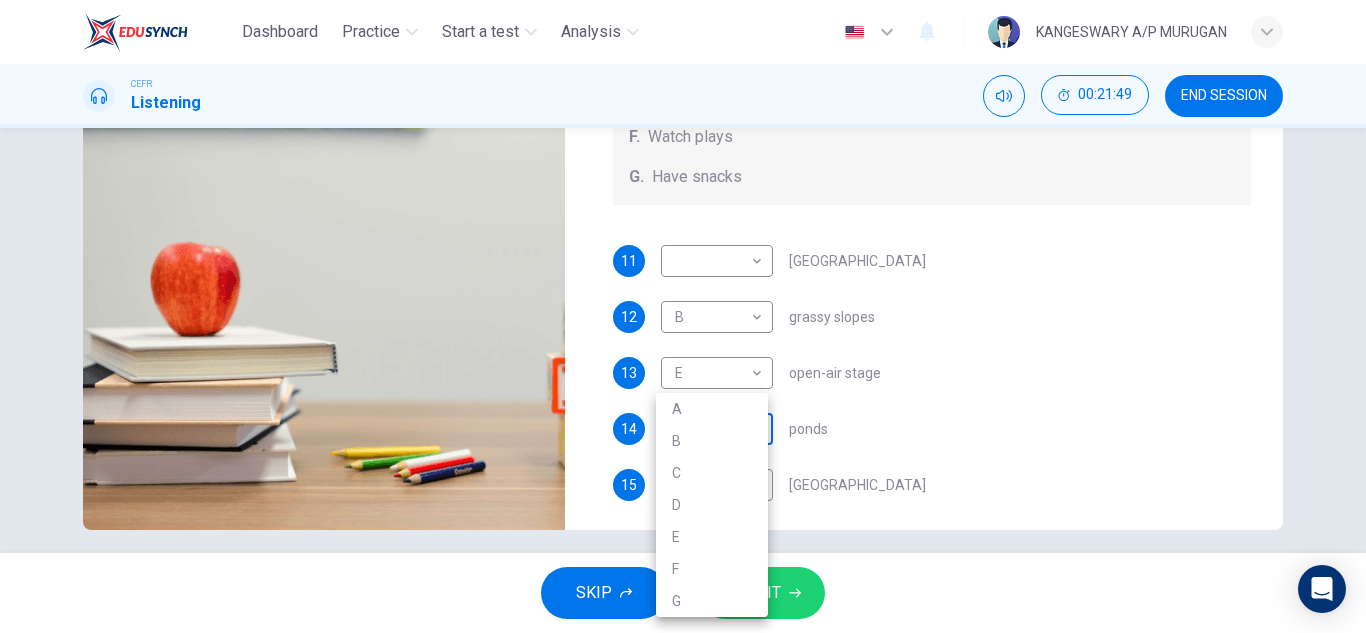 click on "Dashboard Practice Start a test Analysis English en ​ KANGESWARY A/P MURUGAN CEFR Listening 00:21:49 END SESSION Questions 11 - 15 Which activity can be done at each of the following locations on the heath? Choose  FIVE  answers below and select the correct letter,  A-G , next to the questions. Activities A. Have picnics B. Get a great view of the city C. Go fishing D. Have a swim E. Attend concerts F. Watch plays G. Have snacks 11 ​ ​ Kenwood House 12 B B ​ grassy slopes 13 E E ​ open-air stage 14 ​ ​ ponds 15 B B ​ Parliament Hill Hampstead Audio Tour 01m 05s SKIP SUBMIT EduSynch - Online Language Proficiency Testing
Dashboard Practice Start a test Analysis Notifications © Copyright  2025 A B C D E F G" at bounding box center [683, 316] 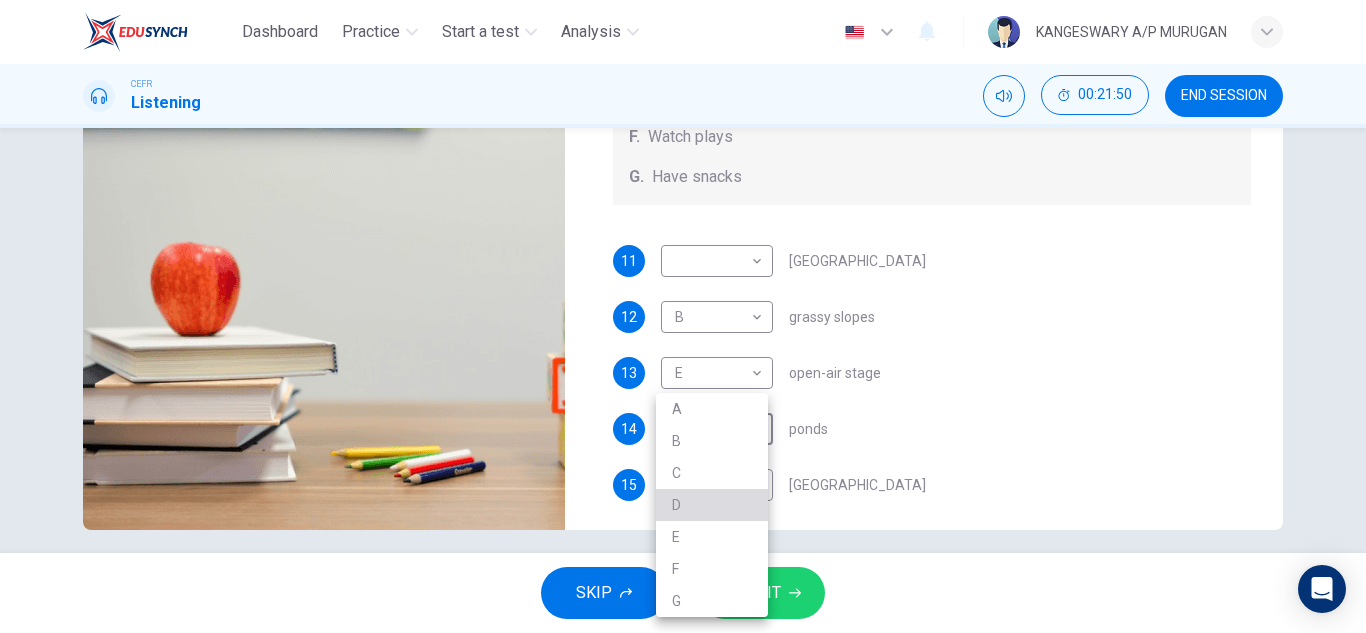 click on "D" at bounding box center [712, 505] 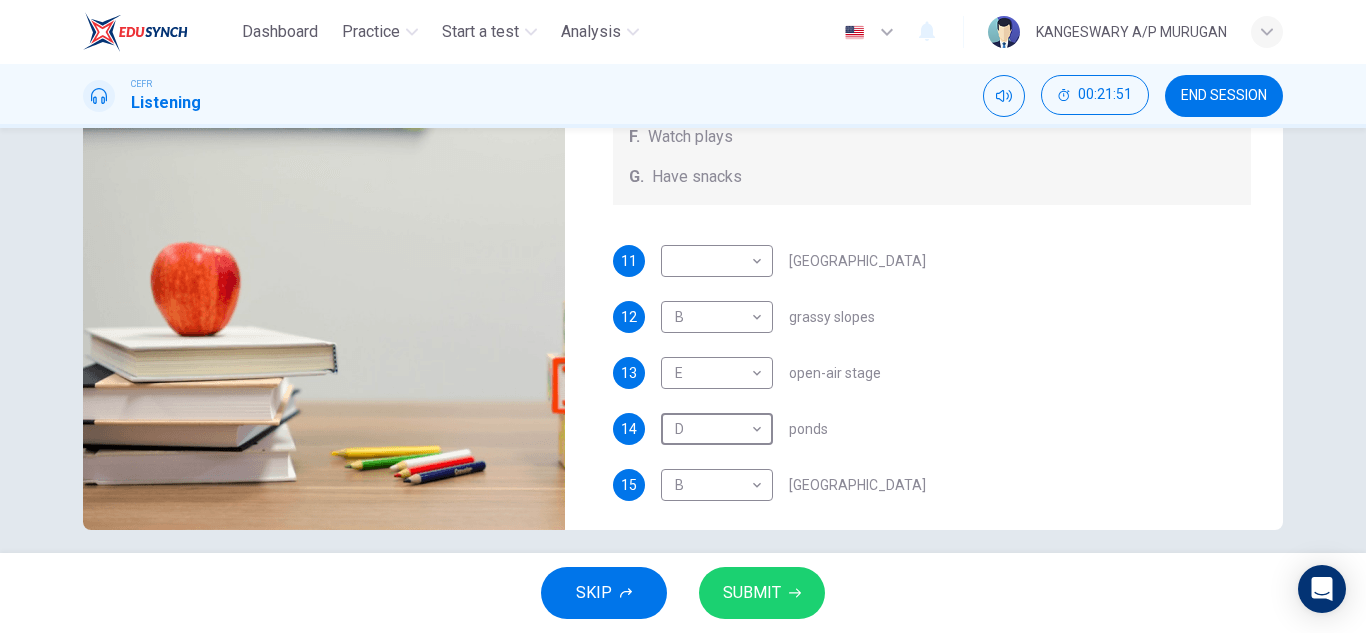 scroll, scrollTop: 0, scrollLeft: 0, axis: both 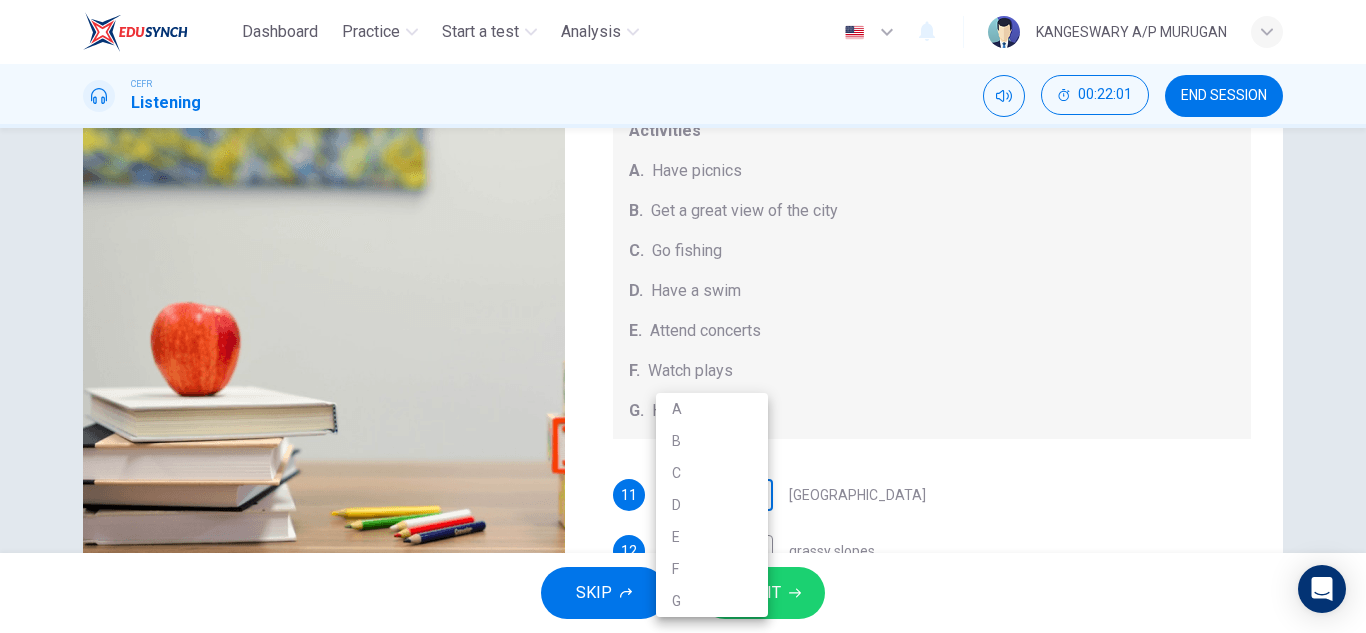 click on "Dashboard Practice Start a test Analysis English en ​ KANGESWARY A/P MURUGAN CEFR Listening 00:22:01 END SESSION Questions 11 - 15 Which activity can be done at each of the following locations on the heath? Choose  FIVE  answers below and select the correct letter,  A-G , next to the questions. Activities A. Have picnics B. Get a great view of the city C. Go fishing D. Have a swim E. Attend concerts F. Watch plays G. Have snacks 11 ​ ​ Kenwood House 12 B B ​ grassy slopes 13 E E ​ open-air stage 14 D D ​ ponds 15 B B ​ Parliament Hill Hampstead Audio Tour 01m 05s SKIP SUBMIT EduSynch - Online Language Proficiency Testing
Dashboard Practice Start a test Analysis Notifications © Copyright  2025 A B C D E F G" at bounding box center (683, 316) 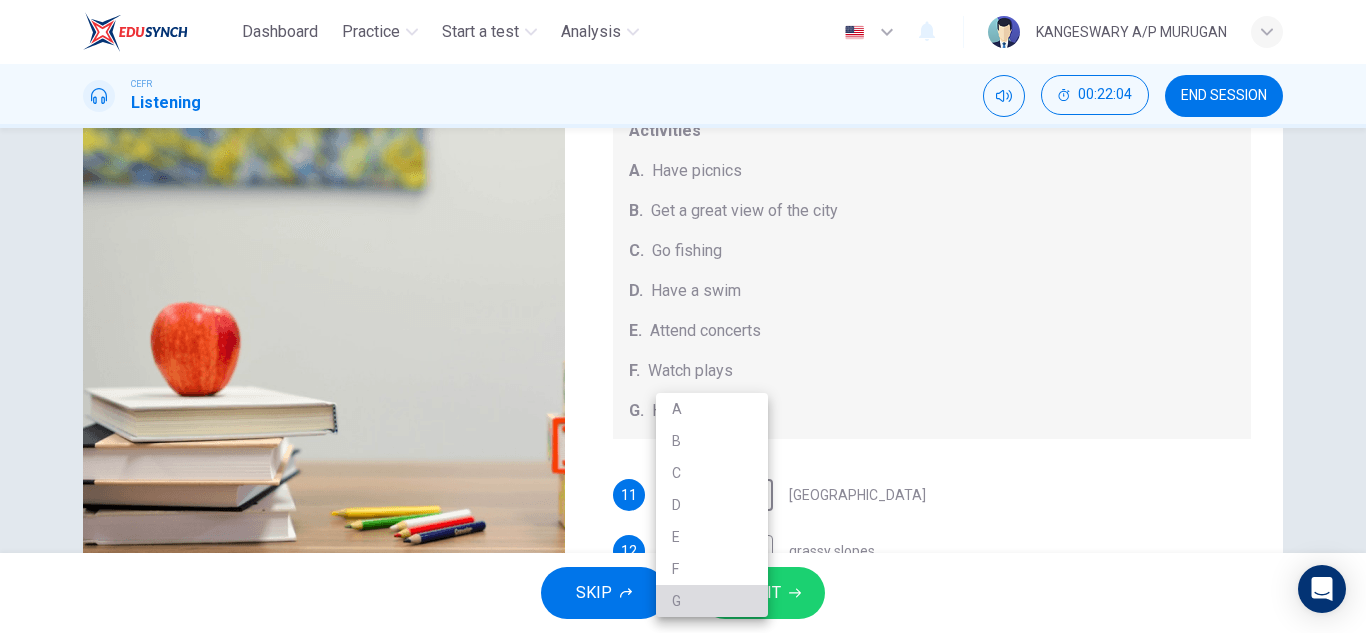 click on "G" at bounding box center (712, 601) 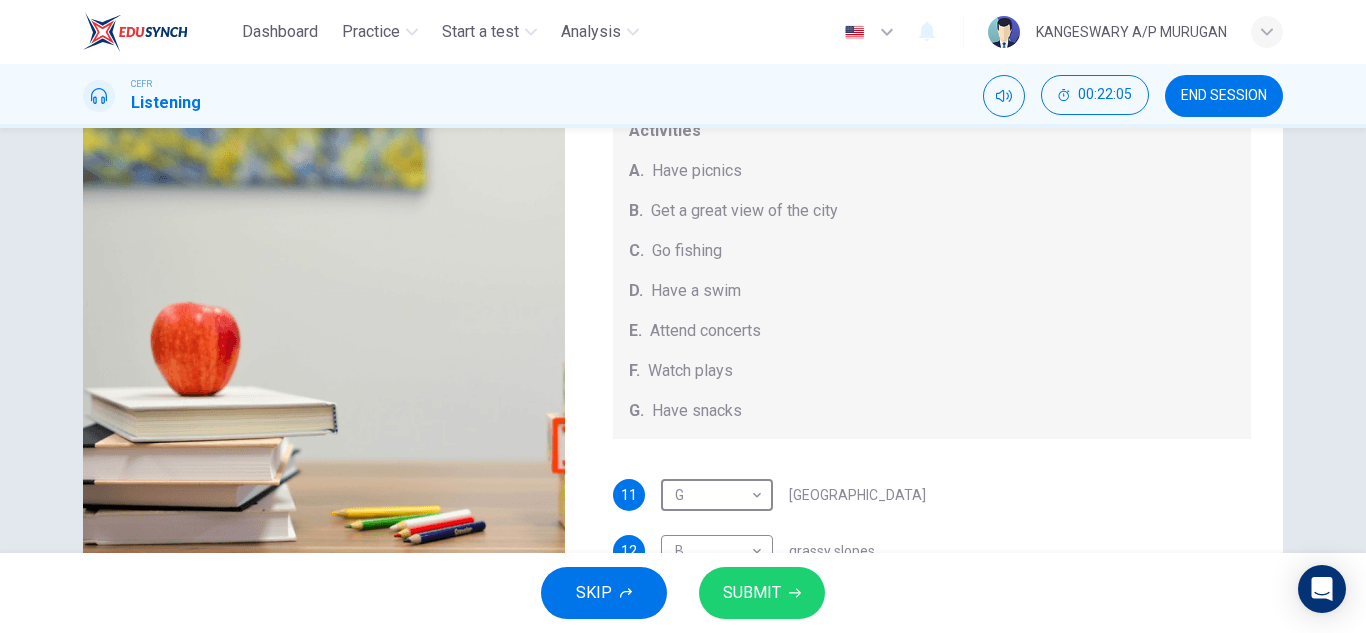 click on "SUBMIT" at bounding box center (752, 593) 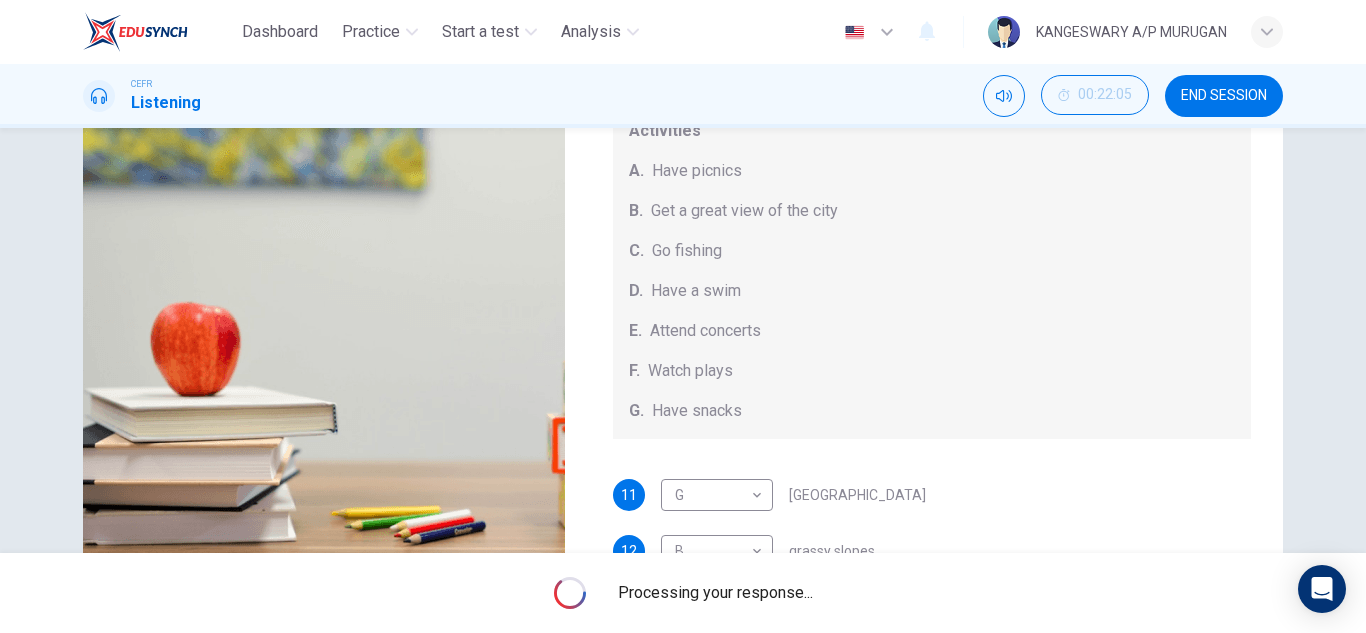 type on "79" 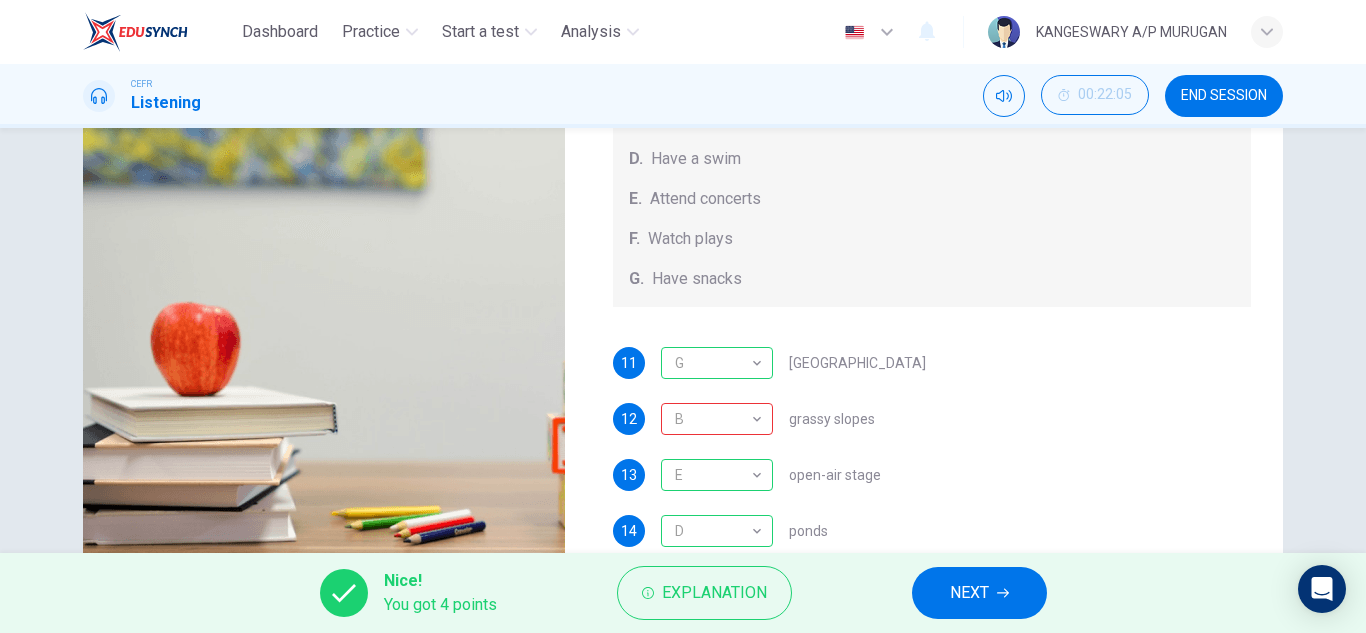 scroll, scrollTop: 185, scrollLeft: 0, axis: vertical 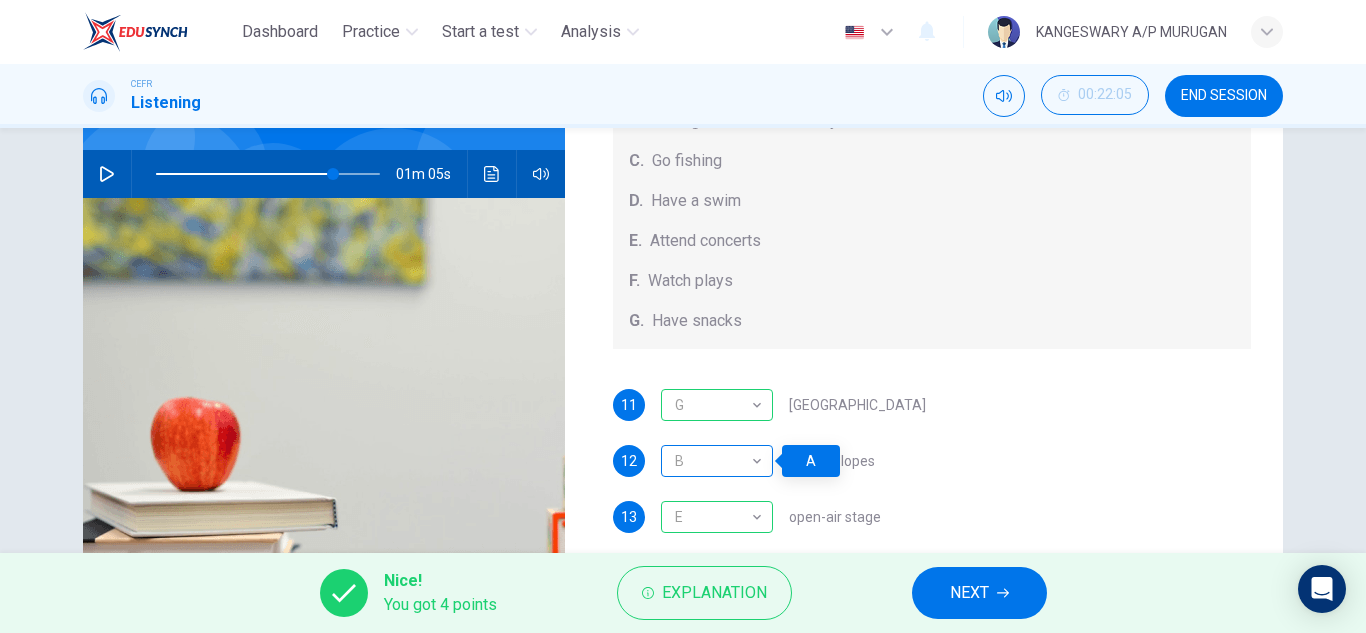 click on "B" at bounding box center (713, 461) 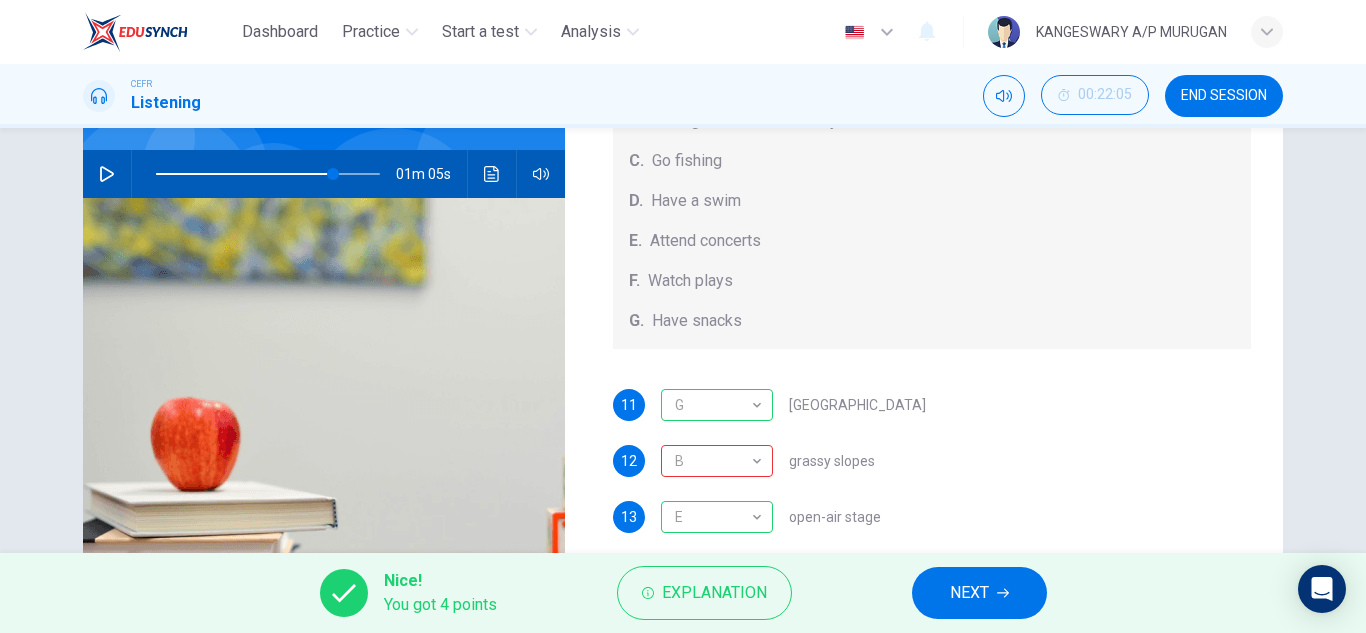 click on "NEXT" at bounding box center (979, 593) 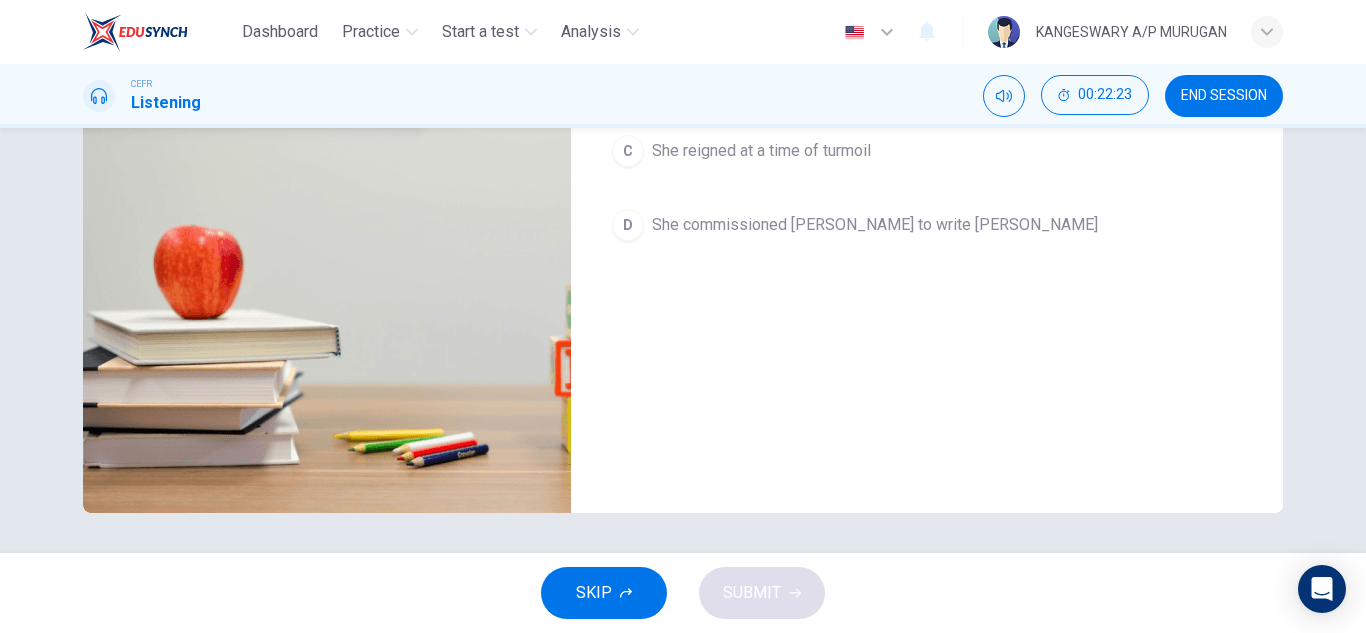 scroll, scrollTop: 0, scrollLeft: 0, axis: both 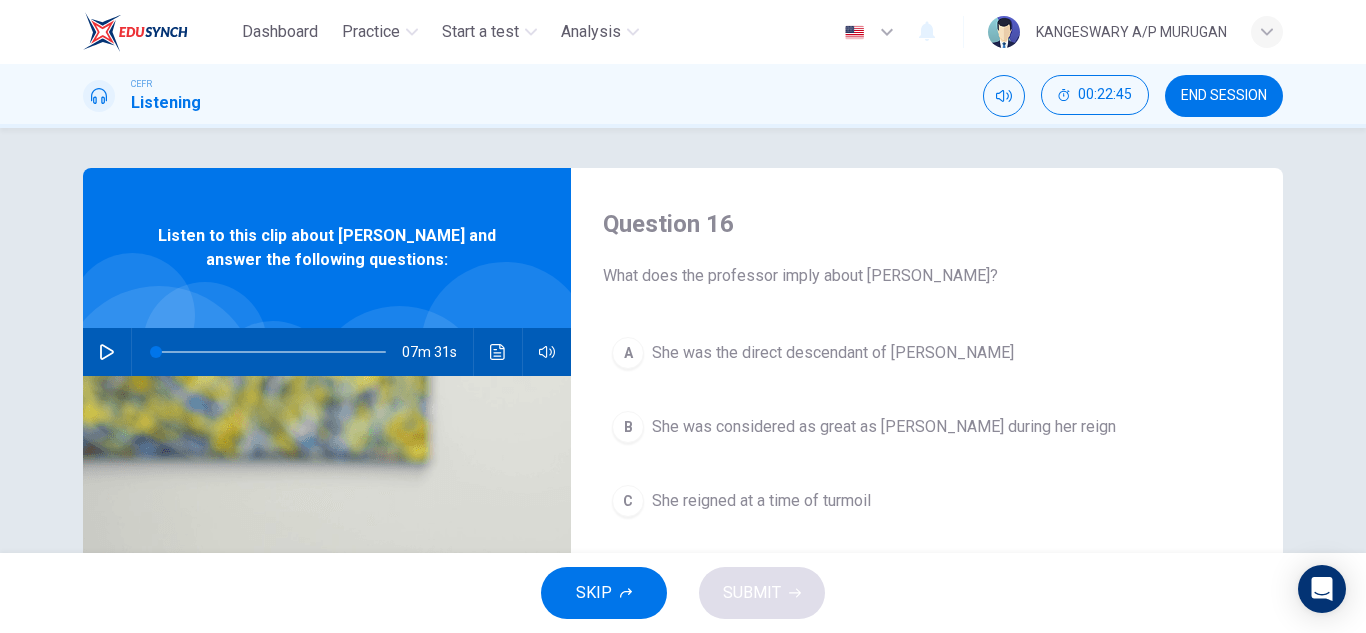 click on "END SESSION" at bounding box center [1224, 96] 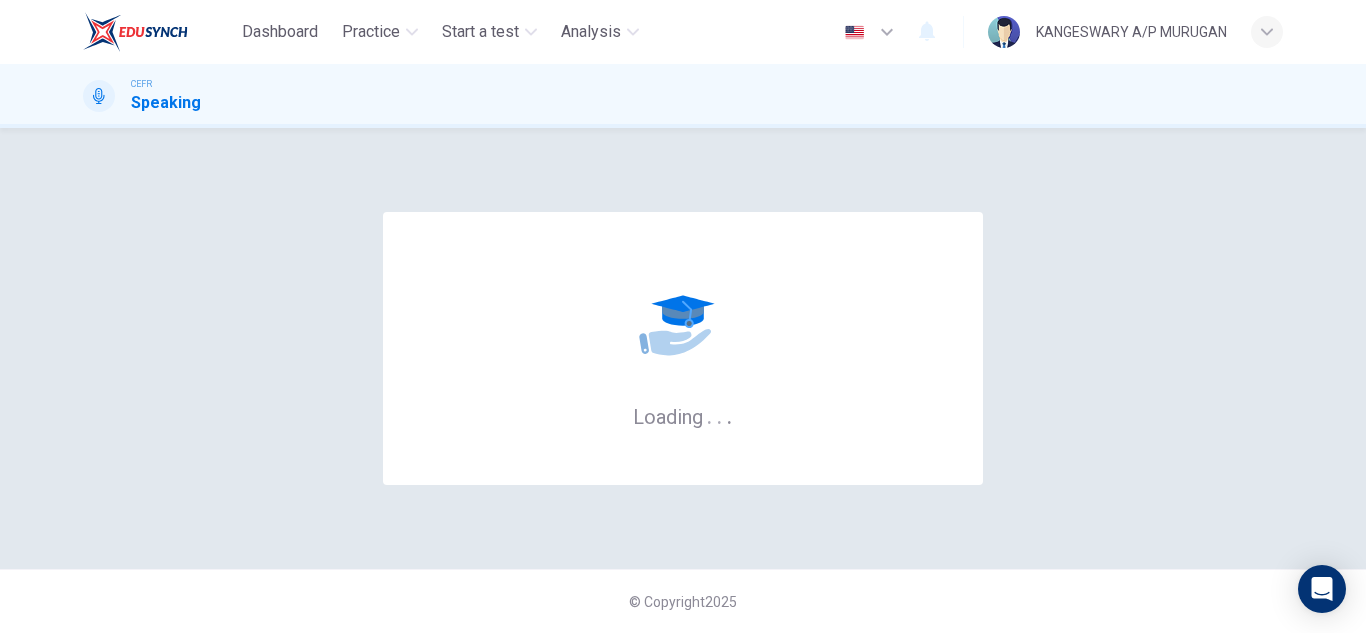 scroll, scrollTop: 0, scrollLeft: 0, axis: both 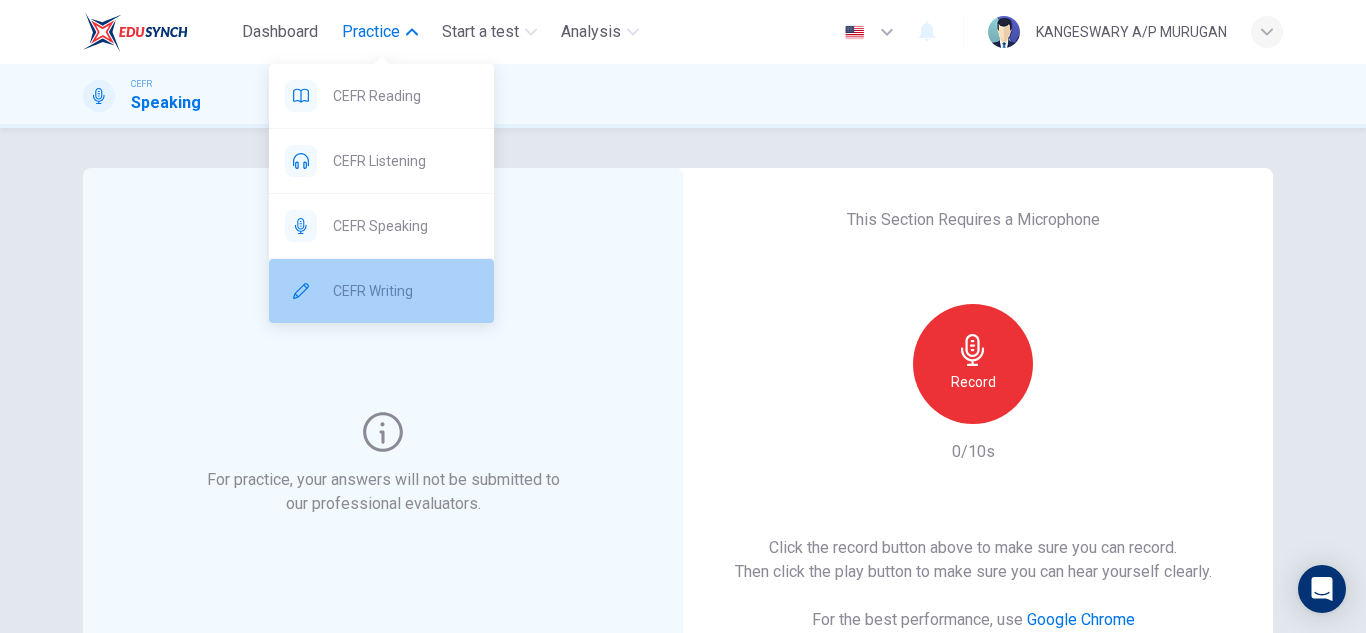 click on "CEFR Writing" at bounding box center [405, 291] 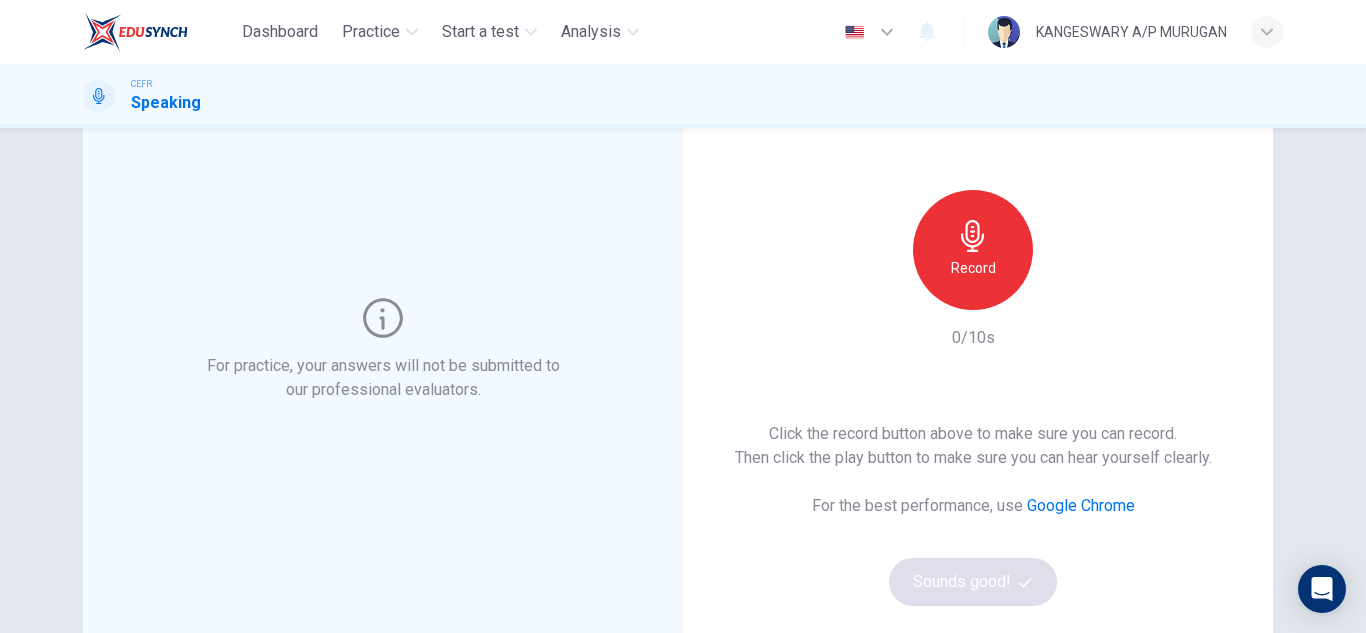 scroll, scrollTop: 119, scrollLeft: 0, axis: vertical 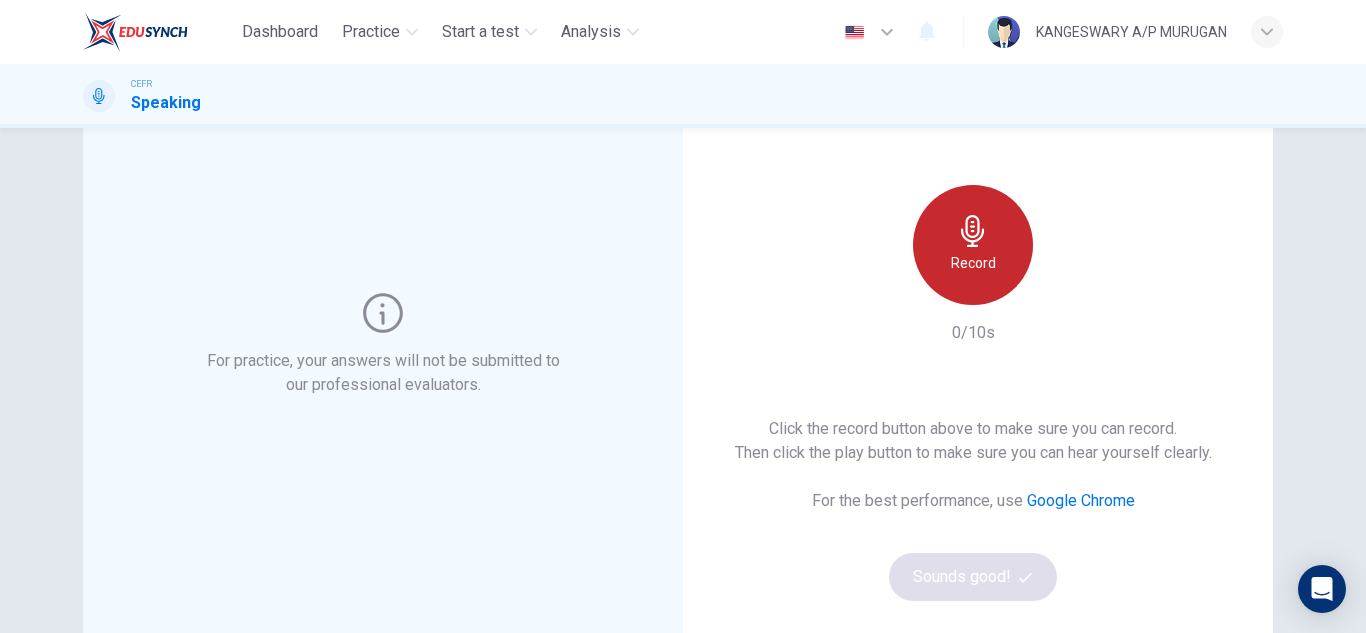 click on "Record" at bounding box center (973, 245) 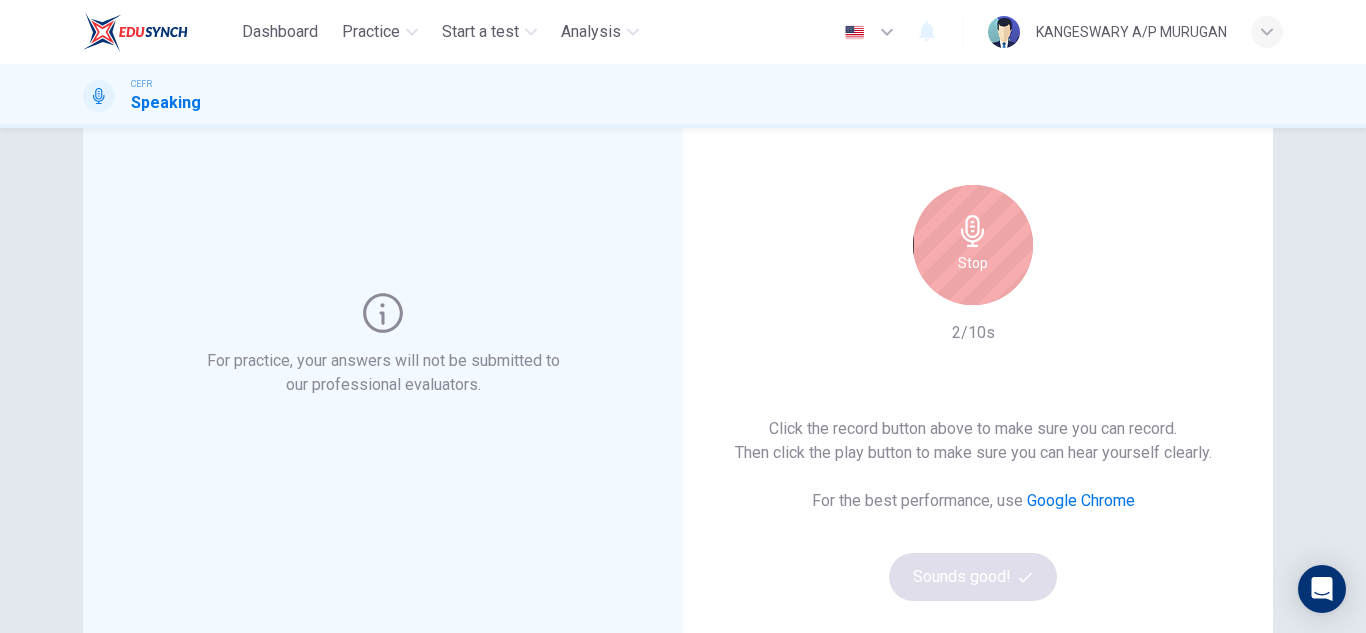 click on "Stop" at bounding box center (973, 245) 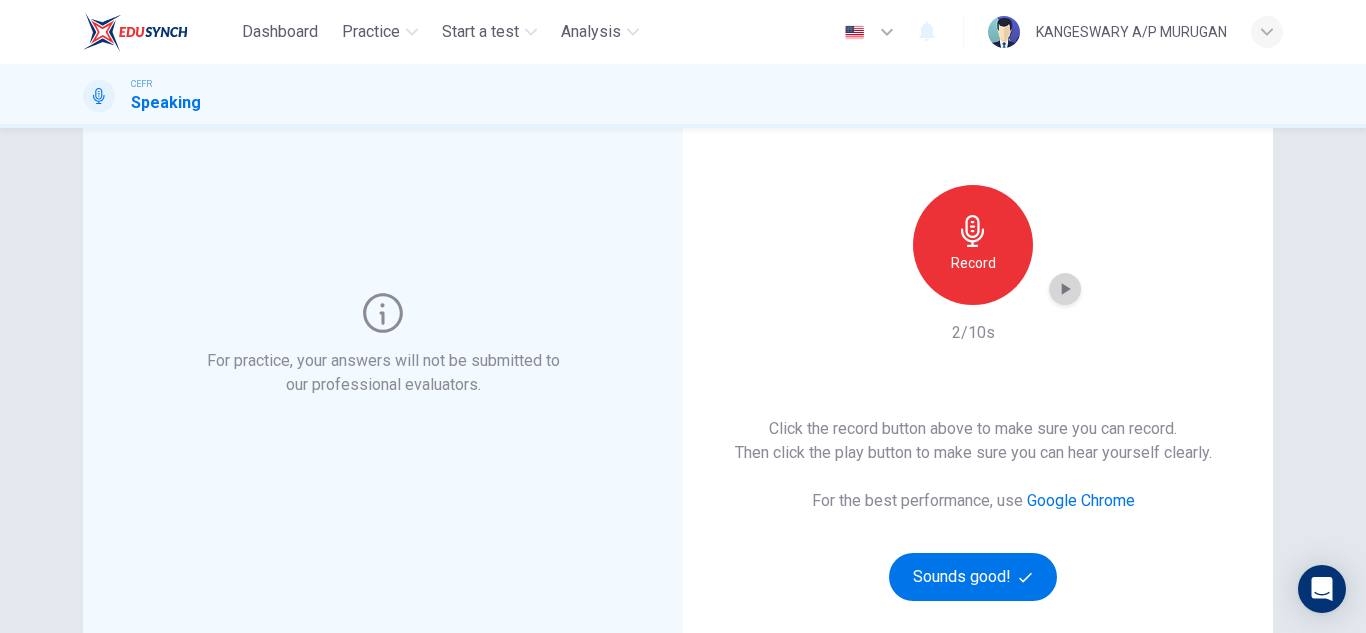 click 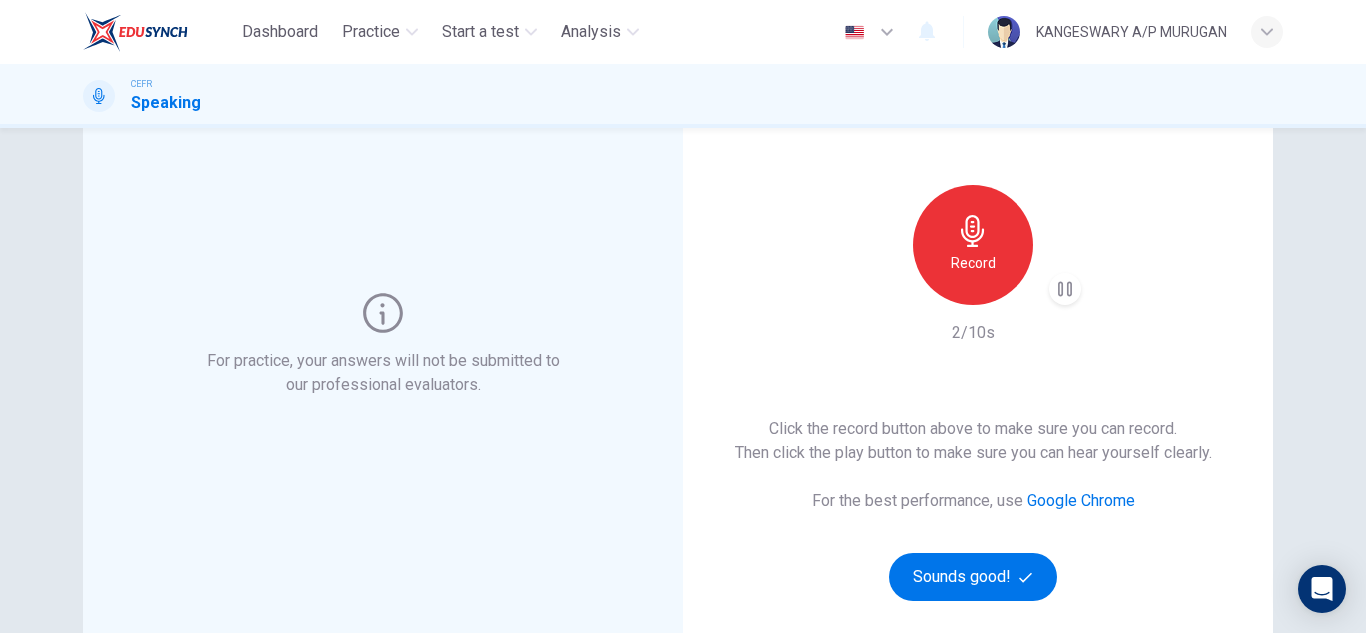 click 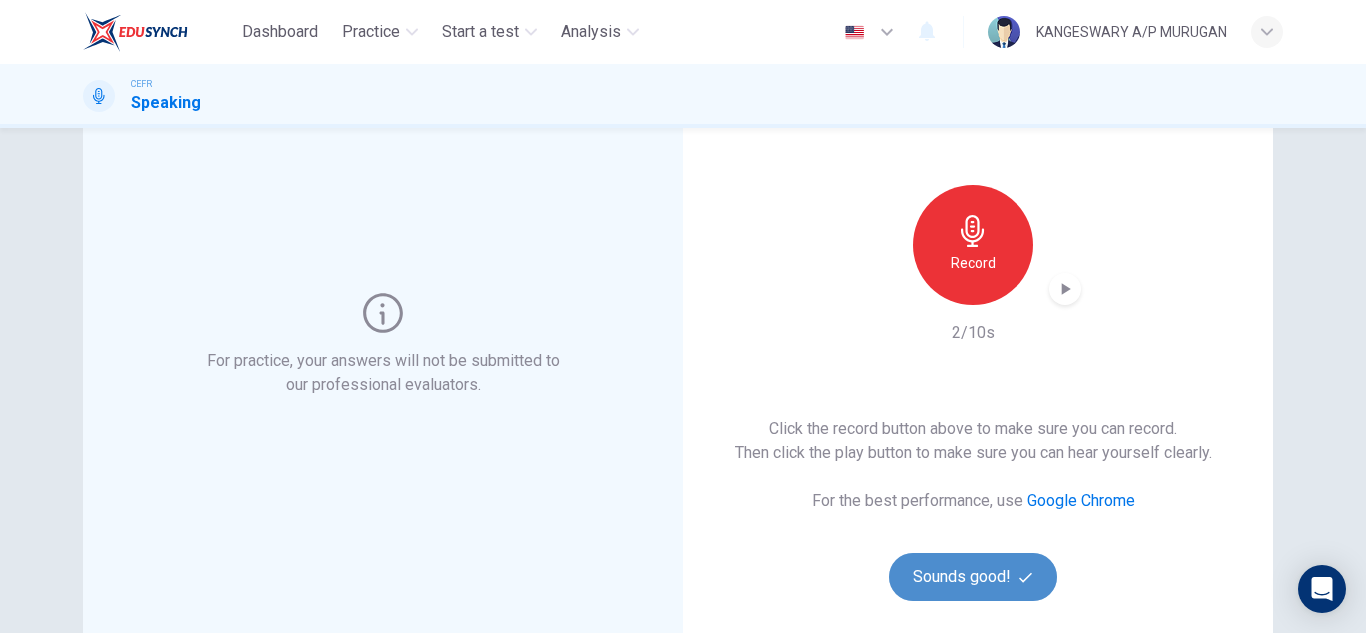 click on "Sounds good!" at bounding box center (973, 577) 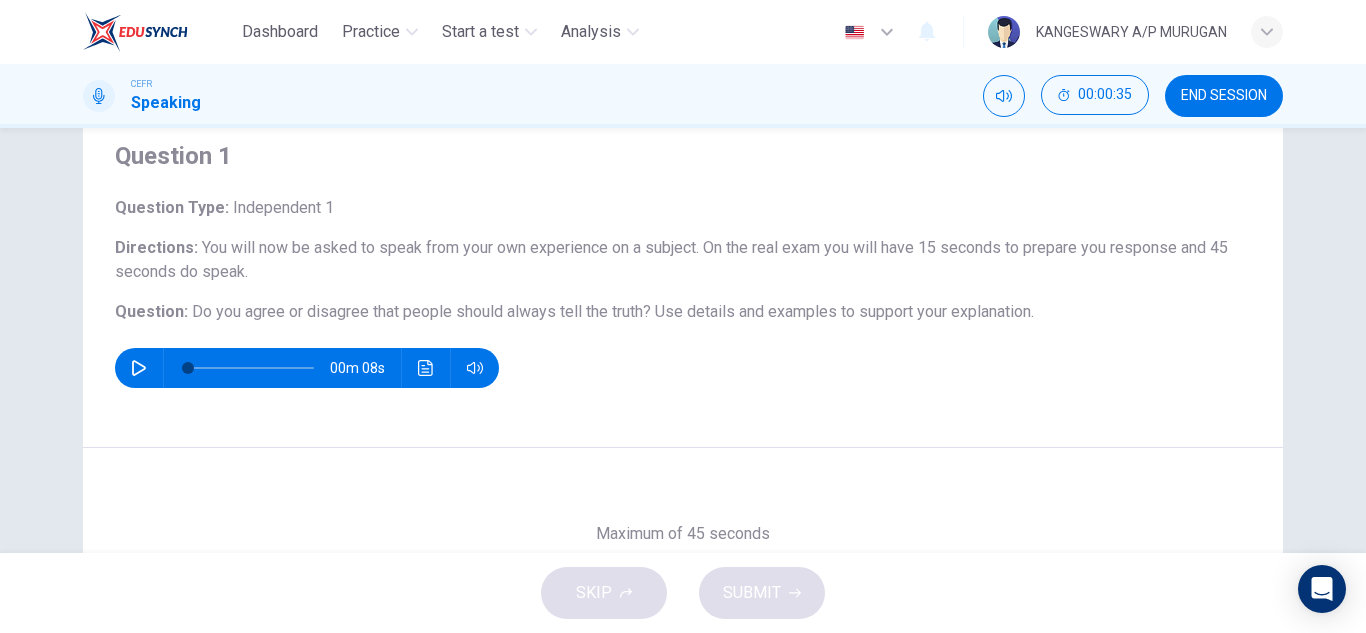 scroll, scrollTop: 0, scrollLeft: 0, axis: both 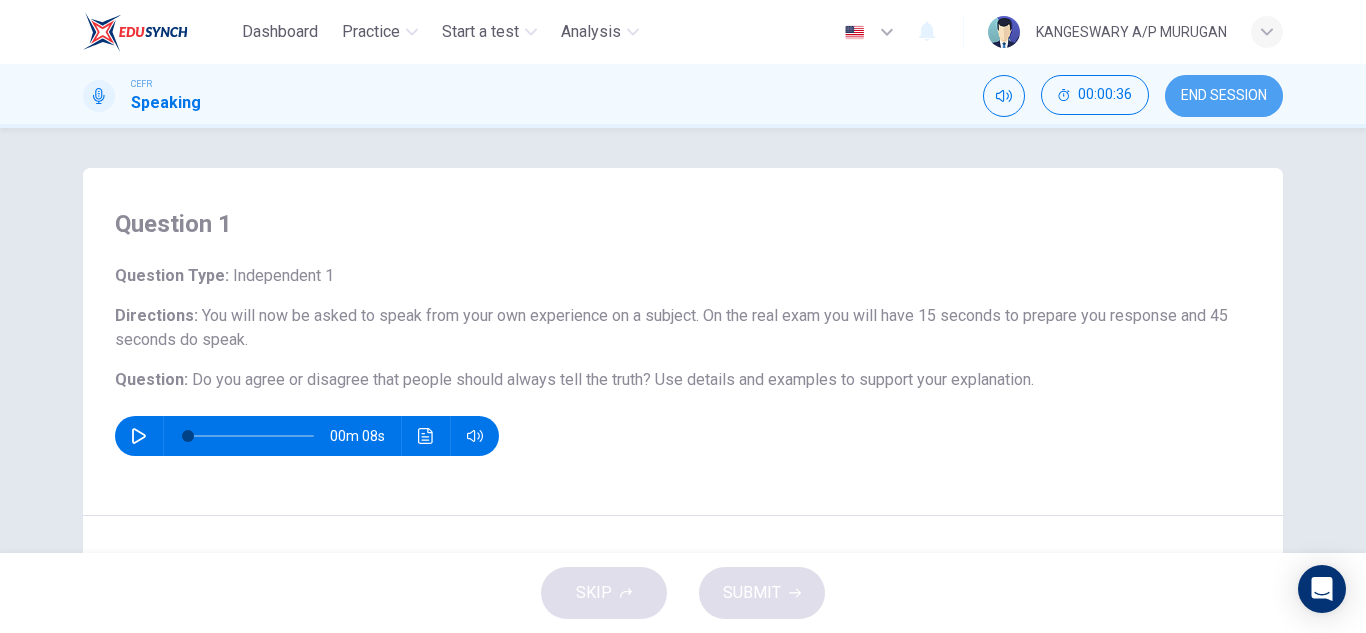 click on "END SESSION" at bounding box center (1224, 96) 